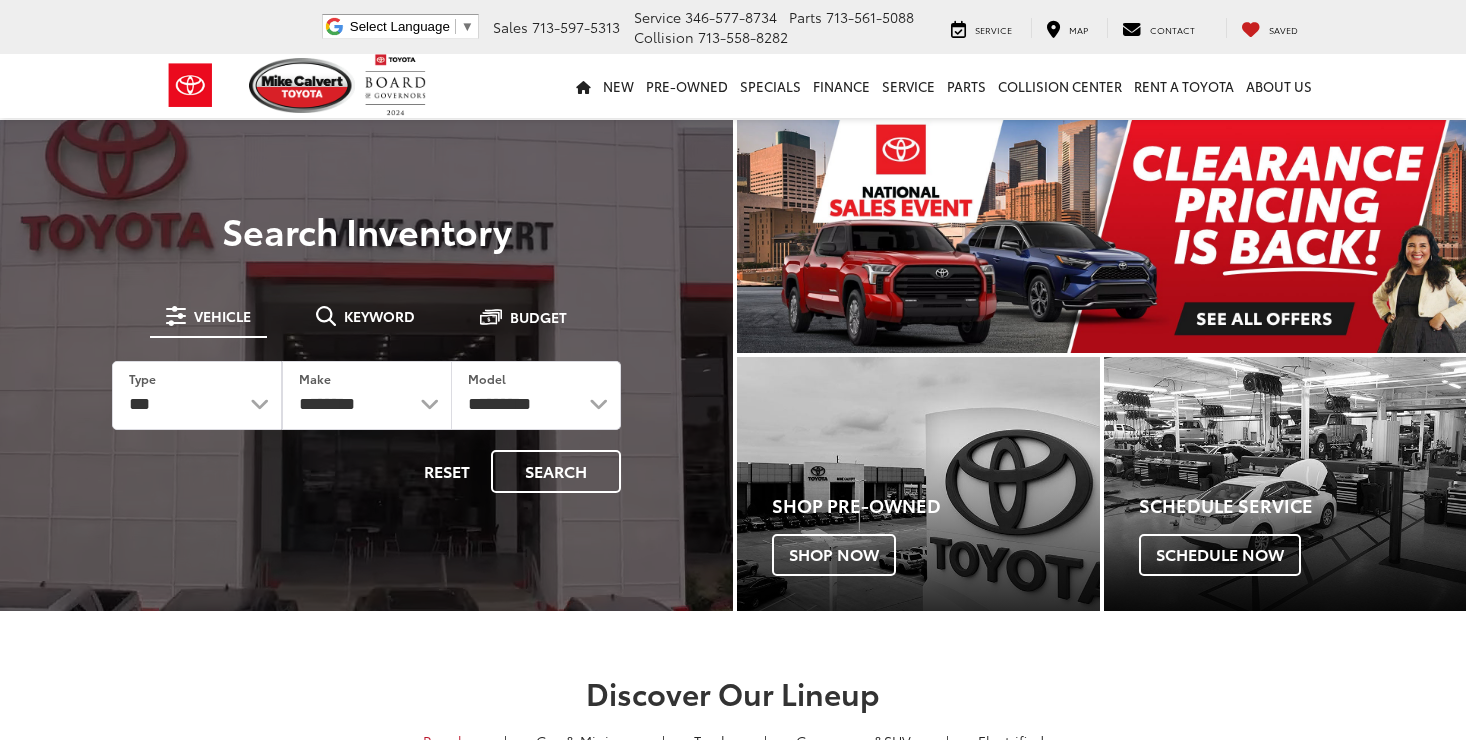scroll, scrollTop: 0, scrollLeft: 0, axis: both 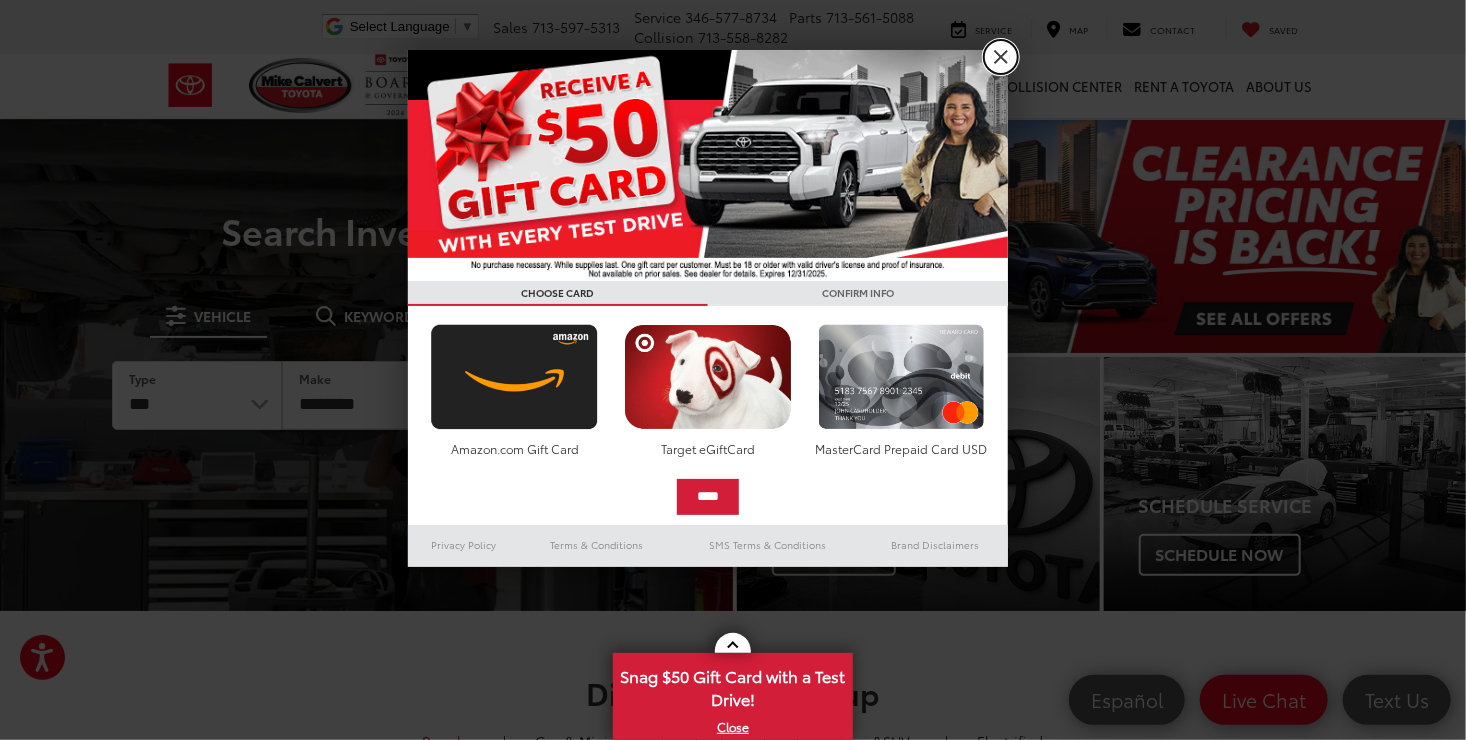 click on "X" at bounding box center [1001, 57] 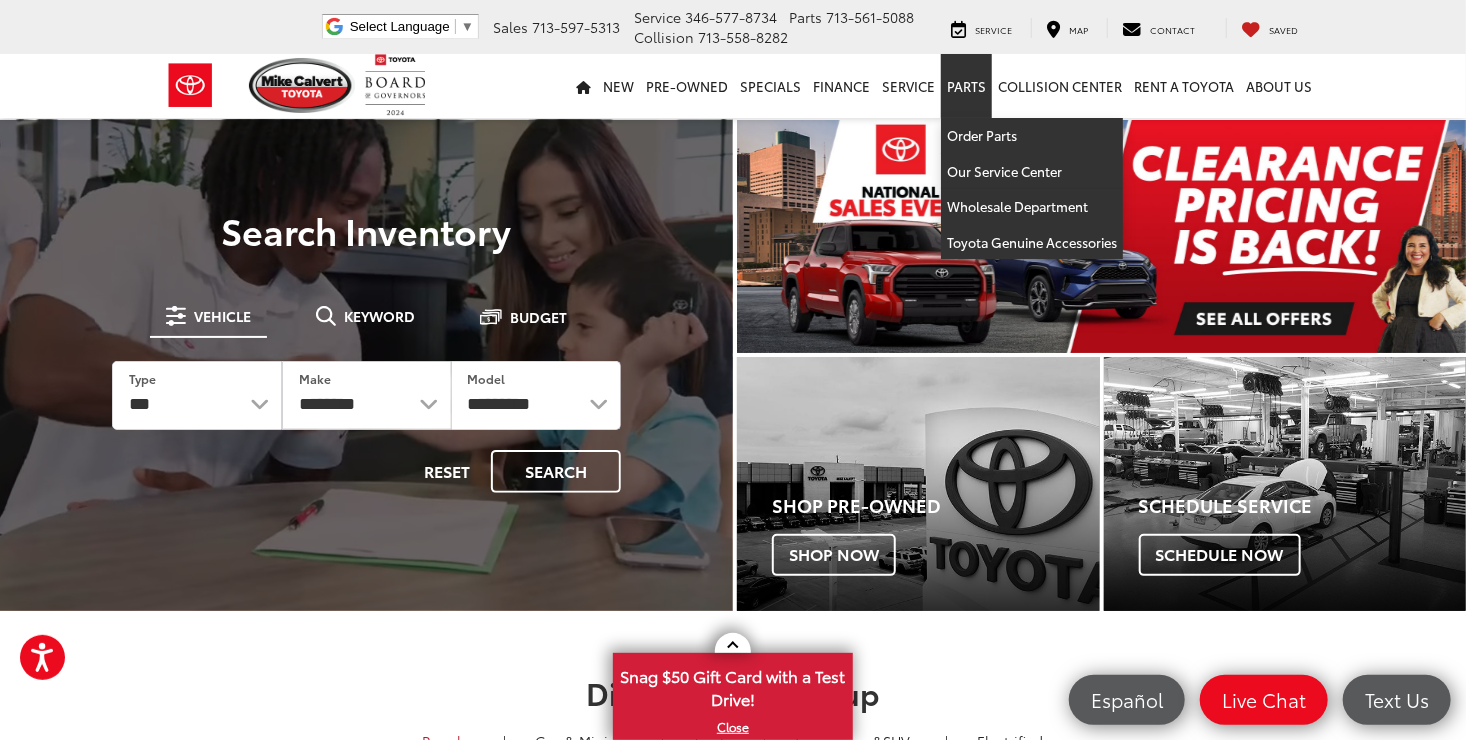 scroll, scrollTop: 0, scrollLeft: 0, axis: both 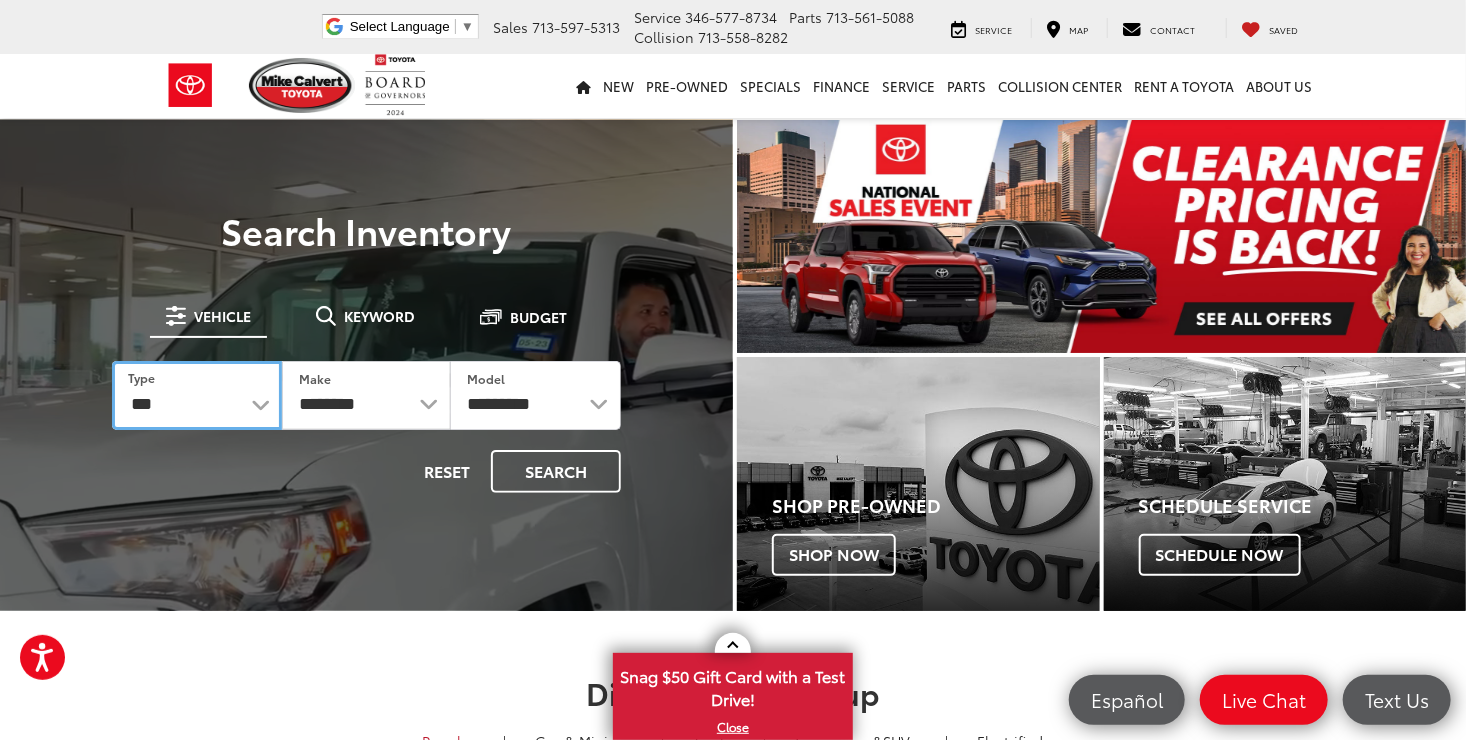 click on "***
***
****
*********" at bounding box center [197, 395] 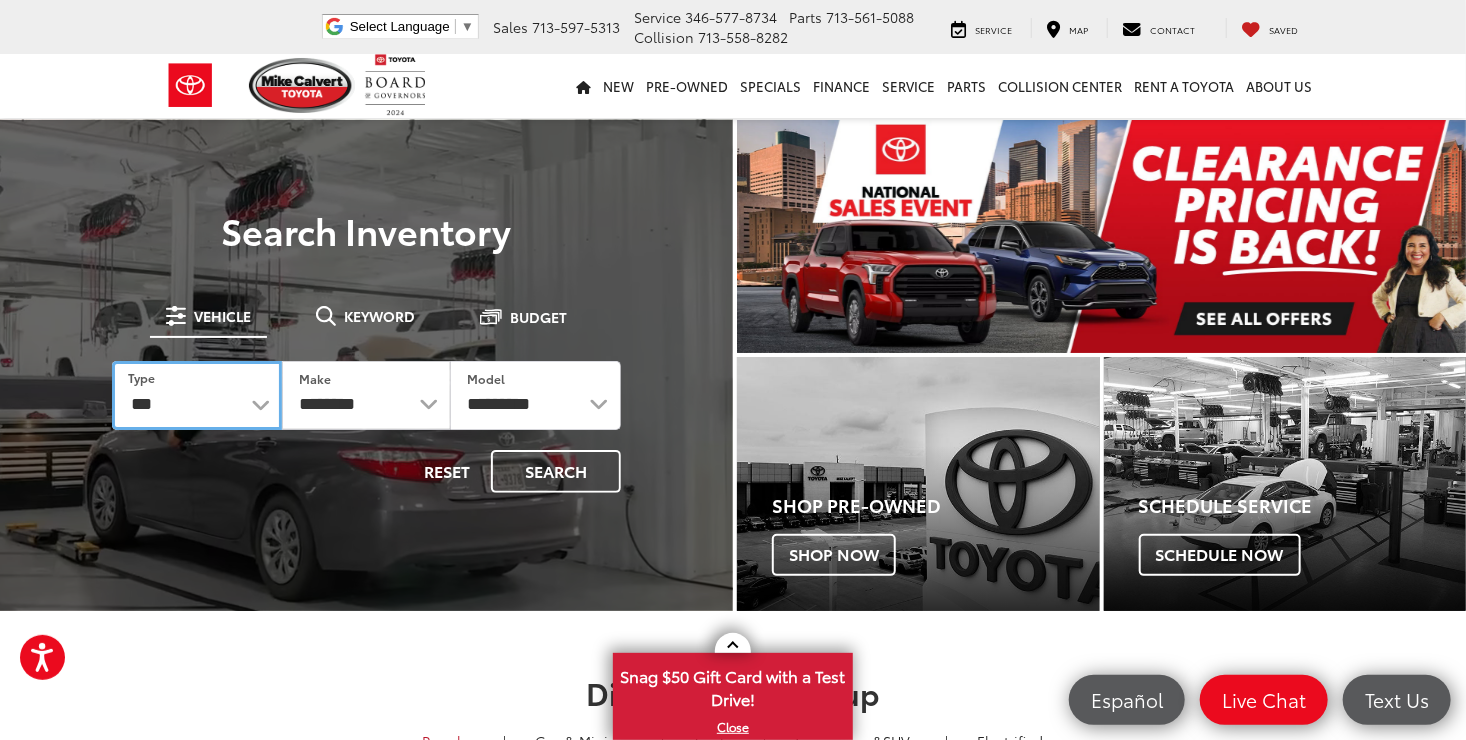 select on "******" 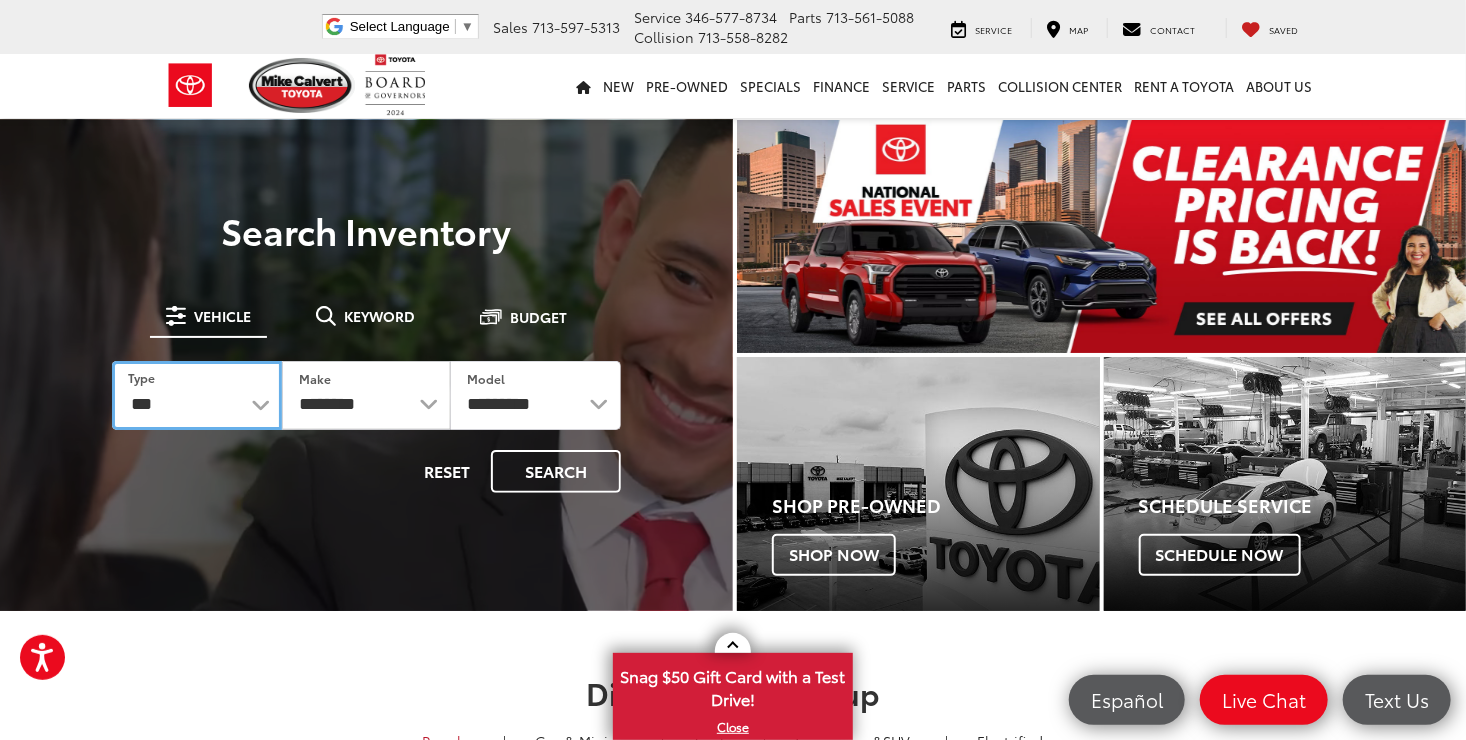 click on "***
***
****
*********" at bounding box center (197, 395) 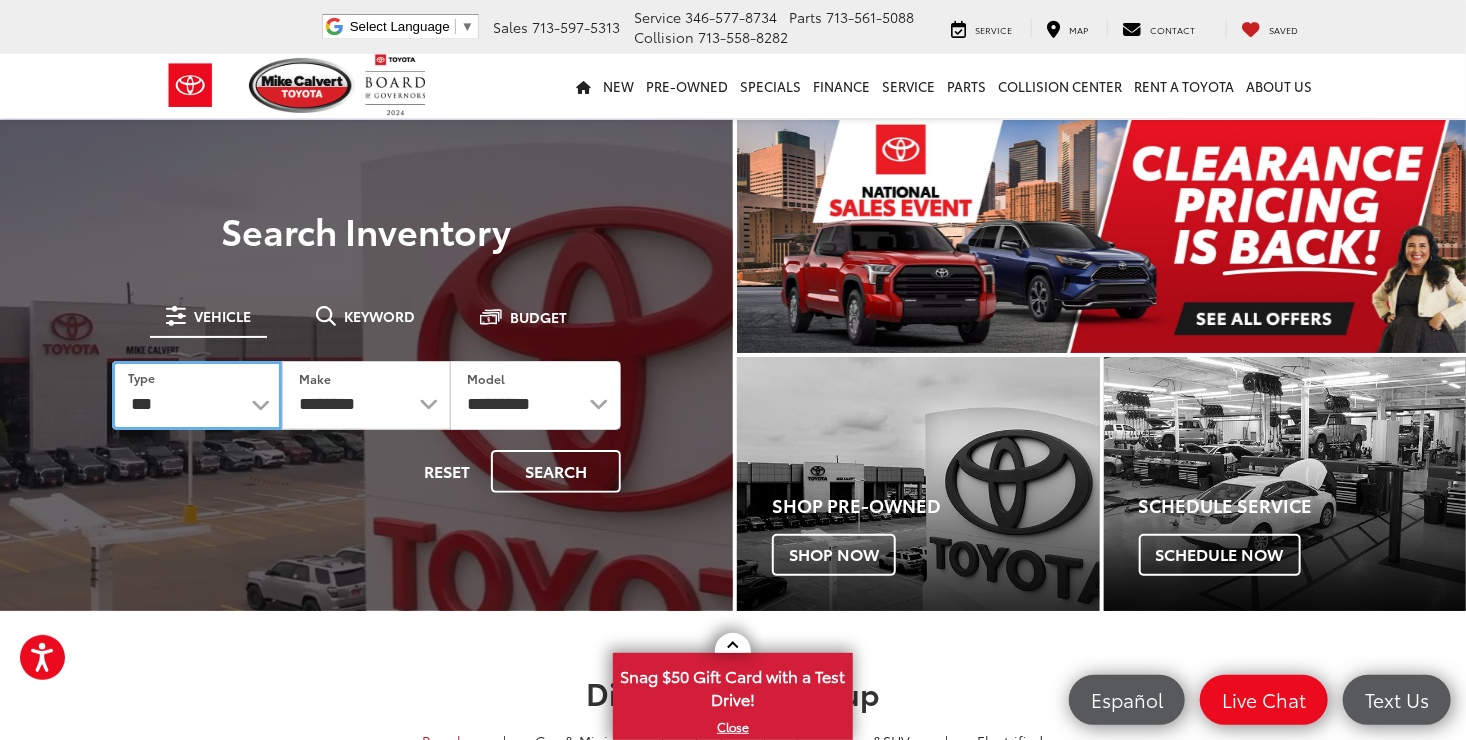 select 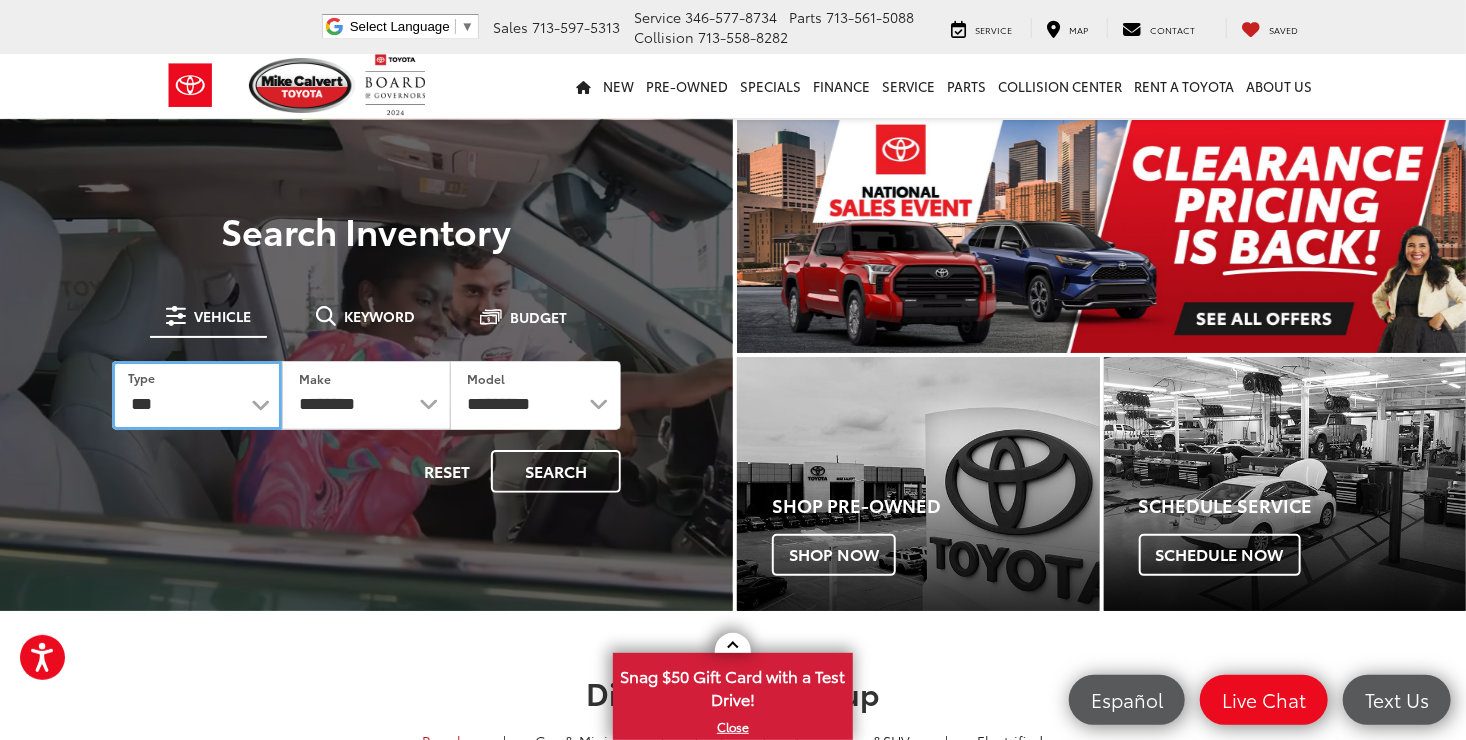 select 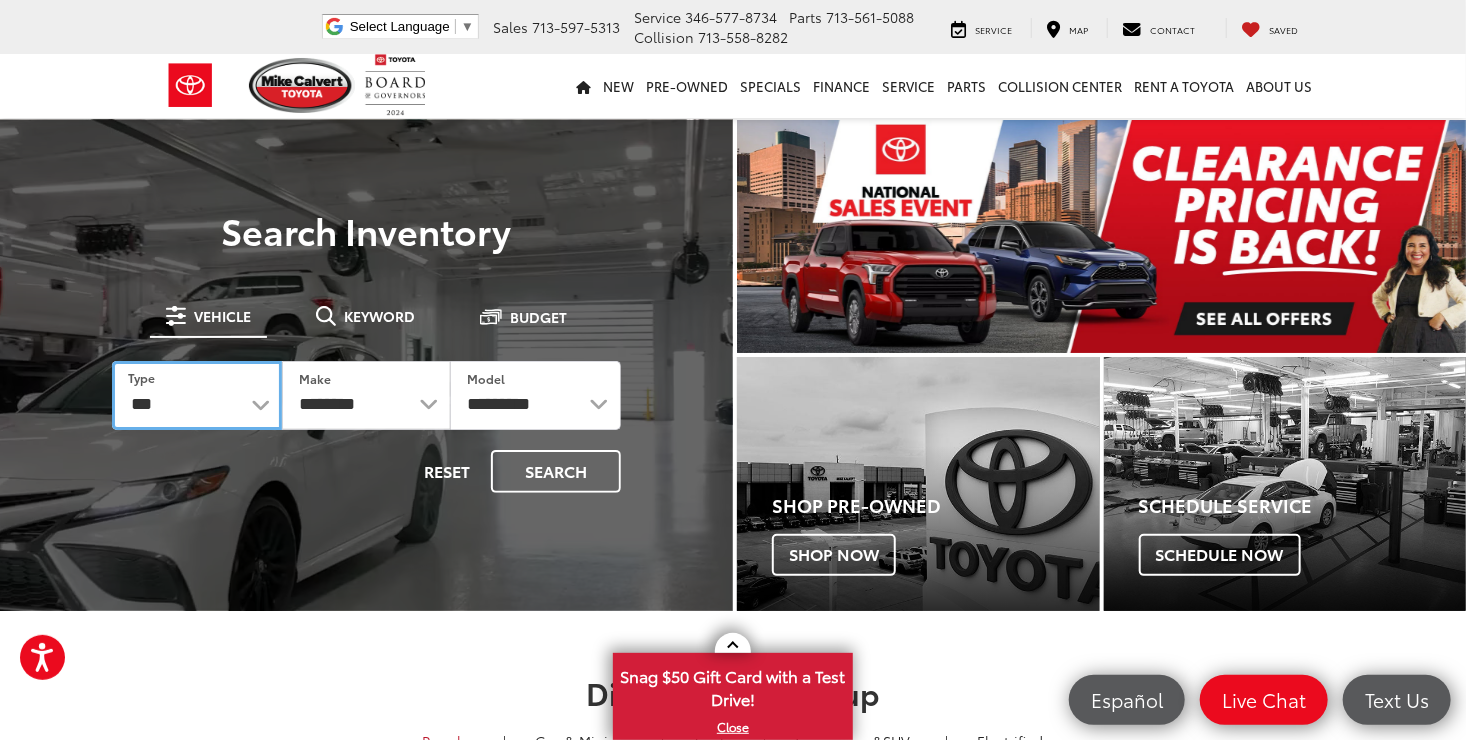 click on "***
***
****
*********" at bounding box center [197, 395] 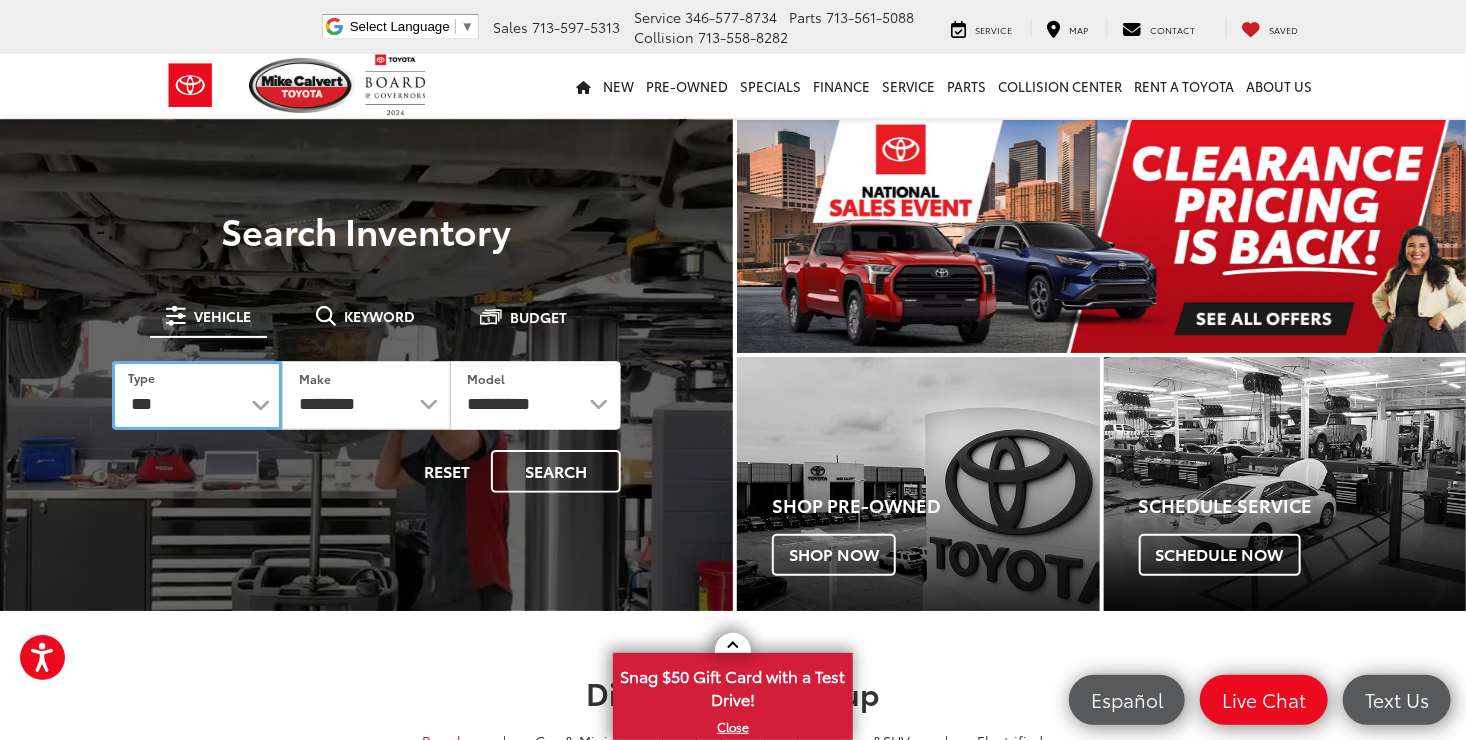 select on "******" 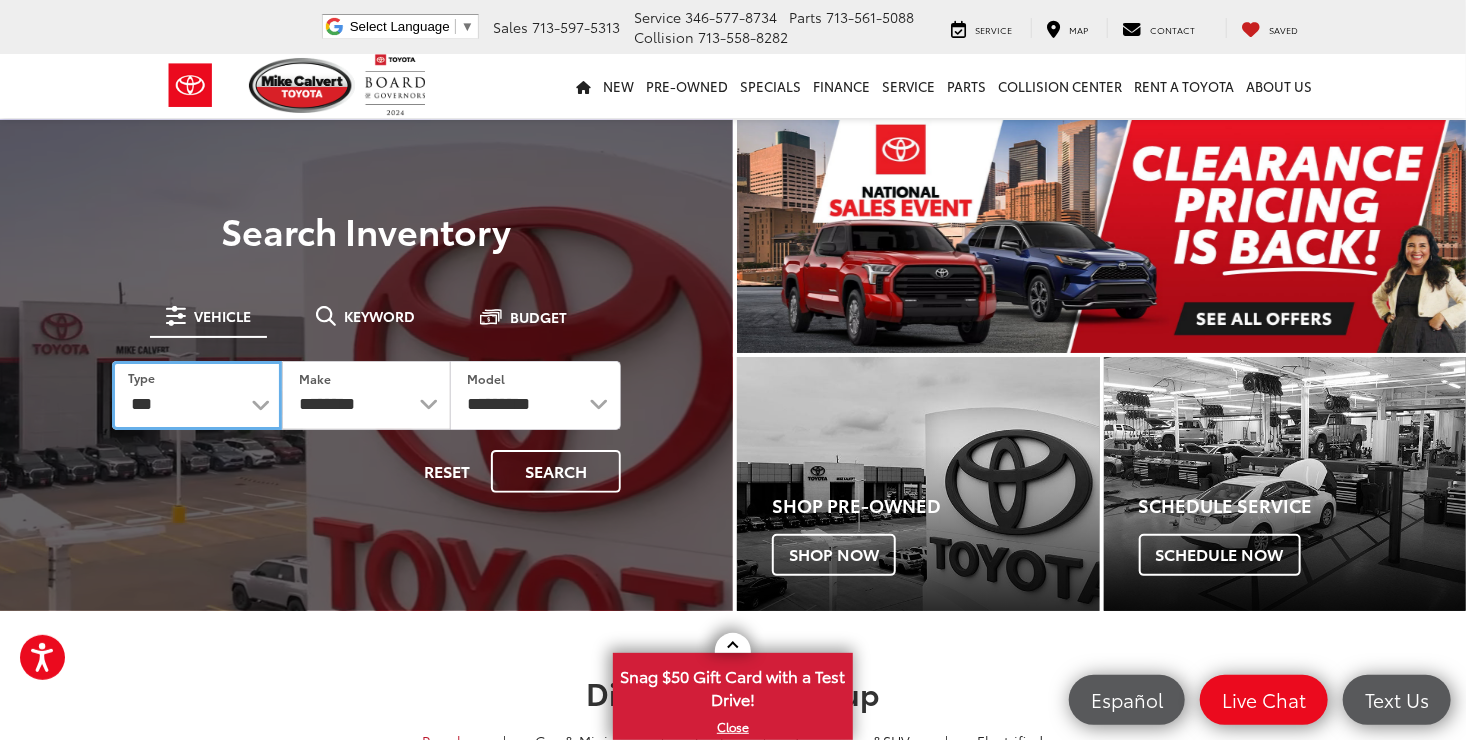 click on "***
***
****
*********" at bounding box center [197, 395] 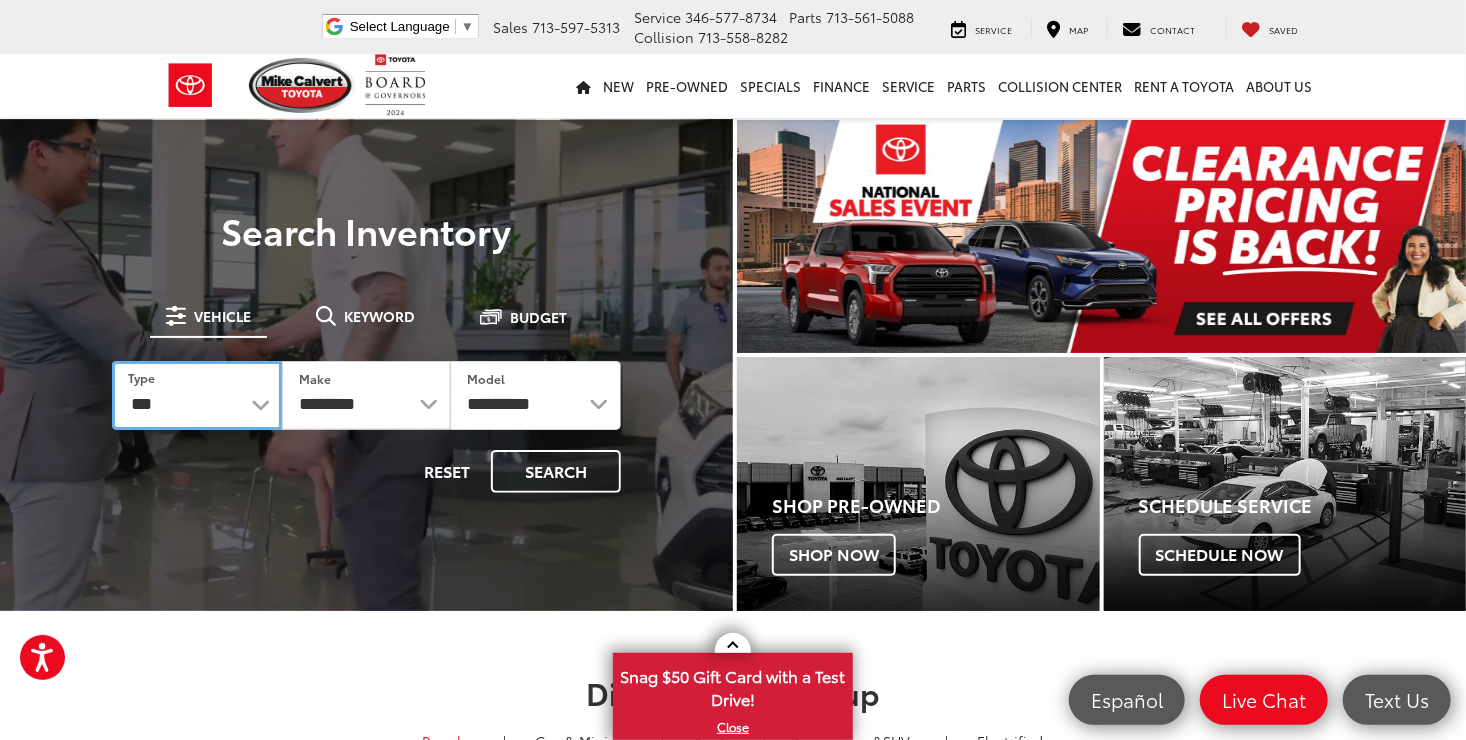 select 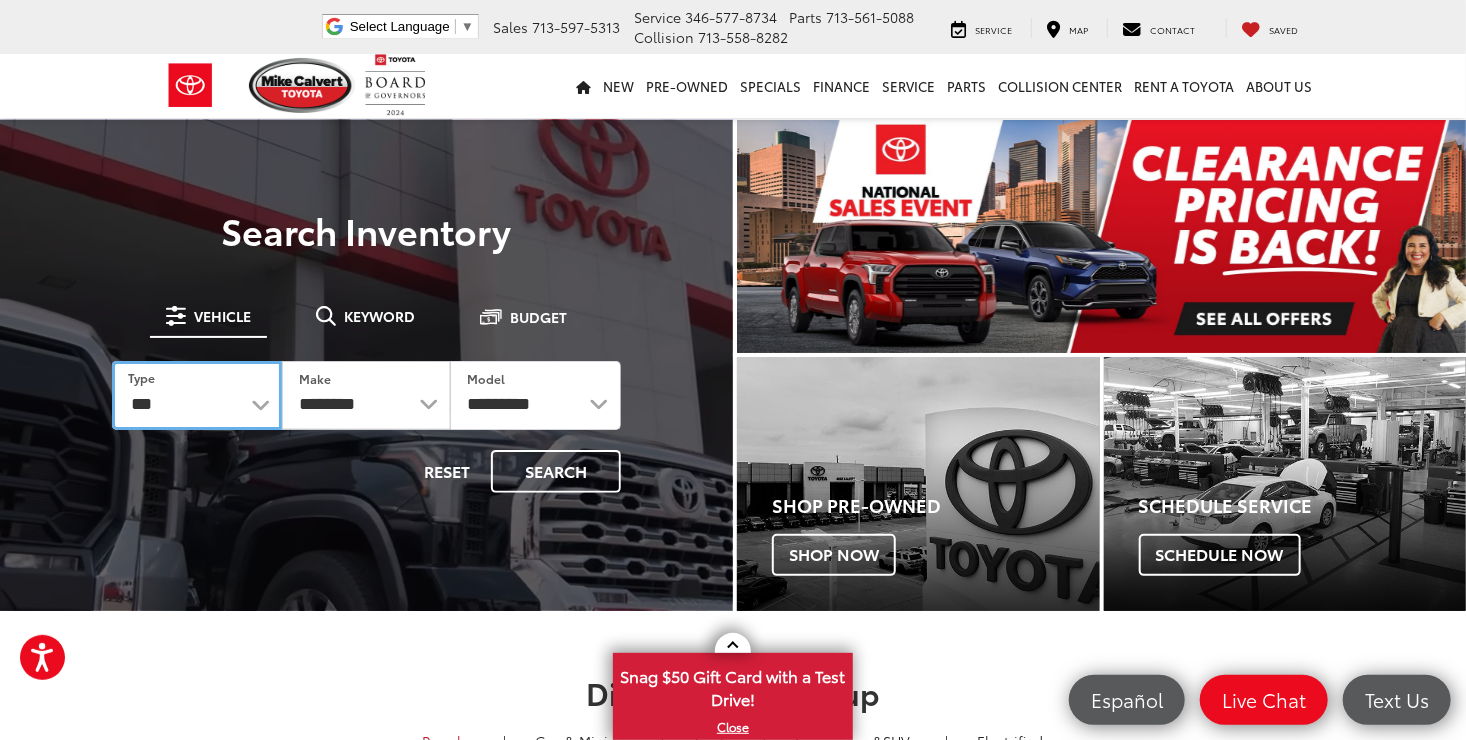 select 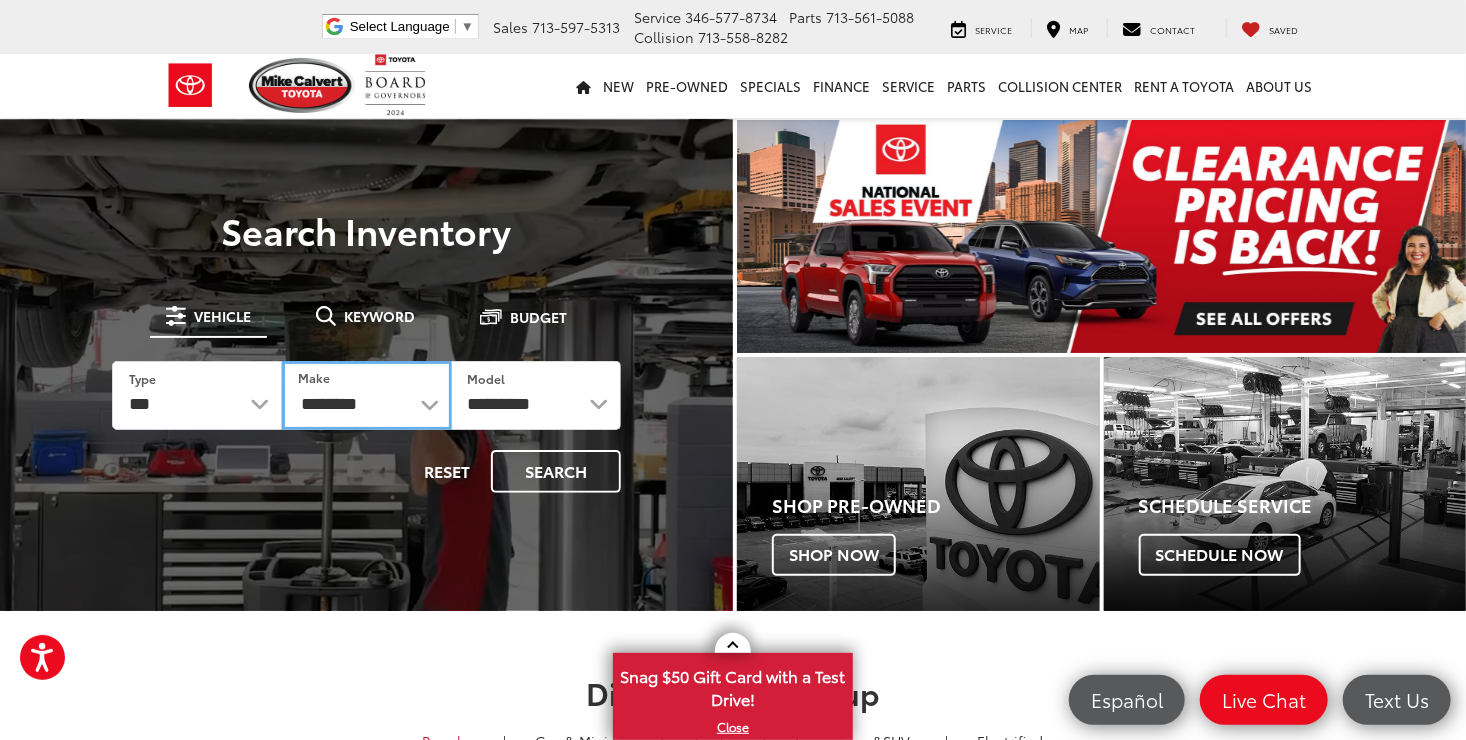click on "**********" at bounding box center [366, 395] 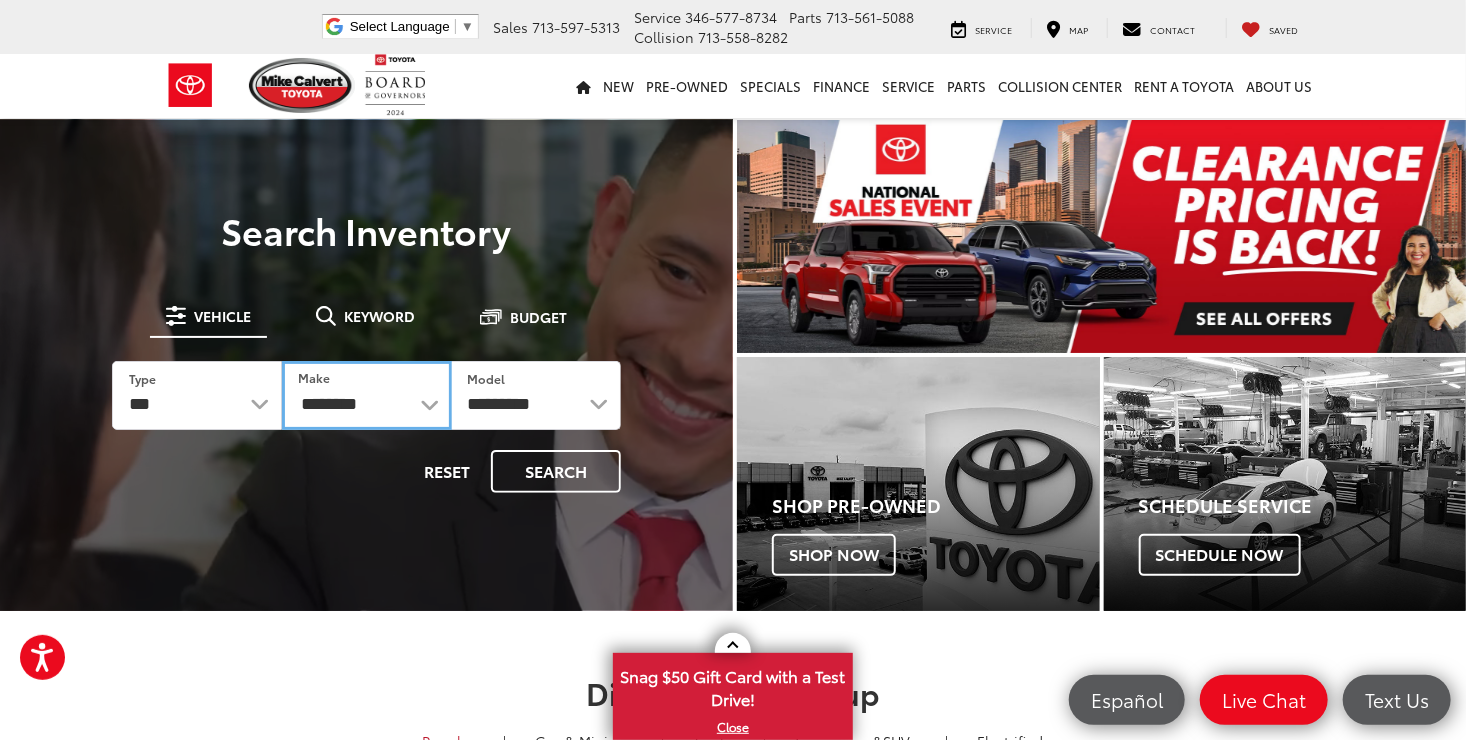 select on "******" 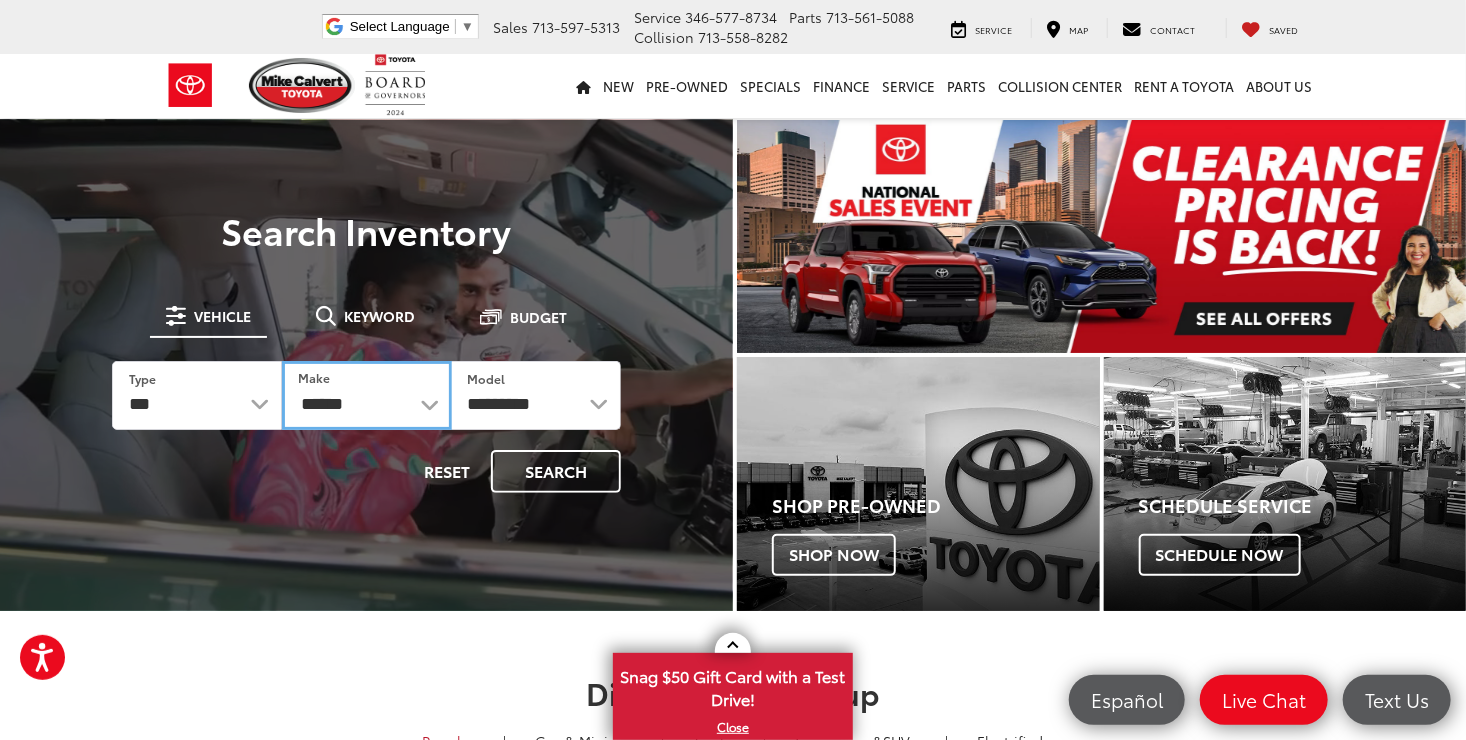 click on "**********" at bounding box center [366, 395] 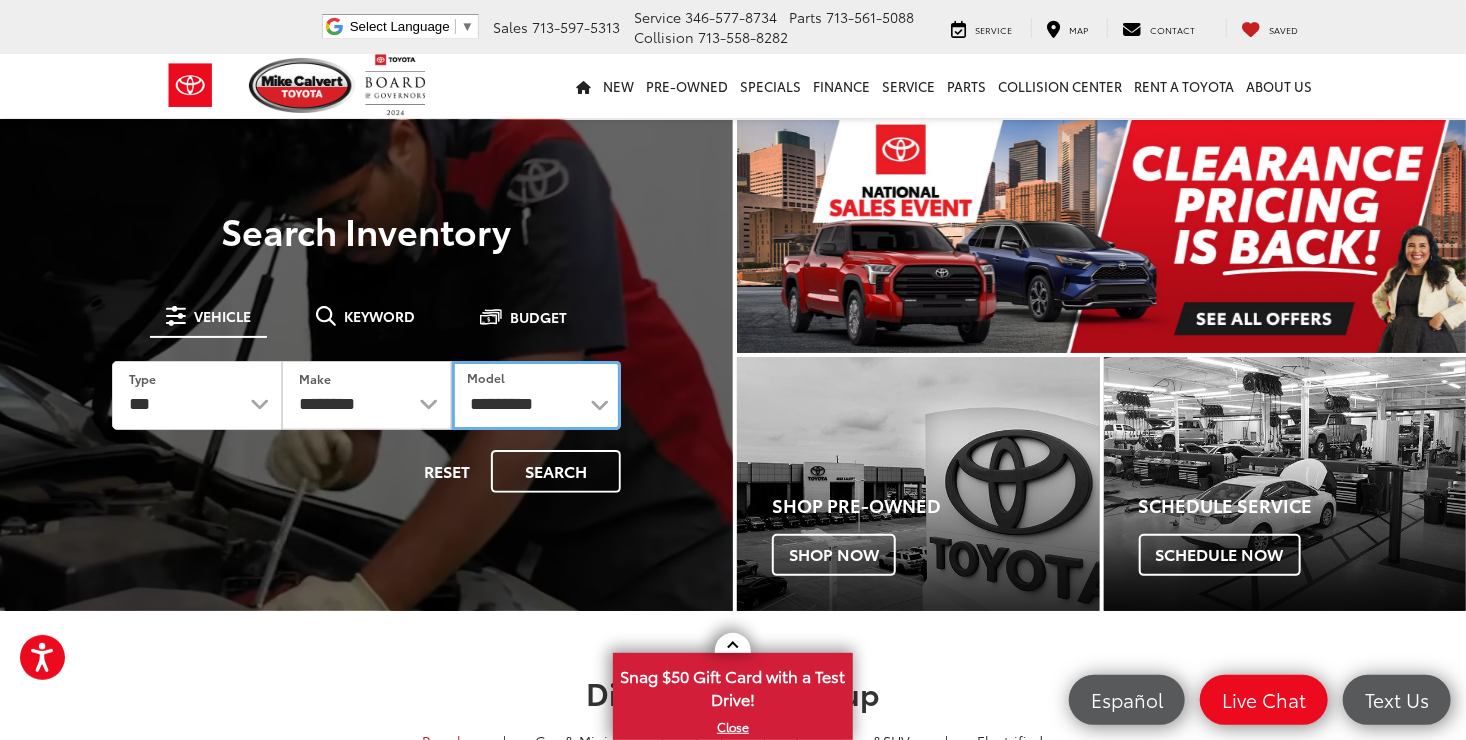 click on "**********" at bounding box center [536, 395] 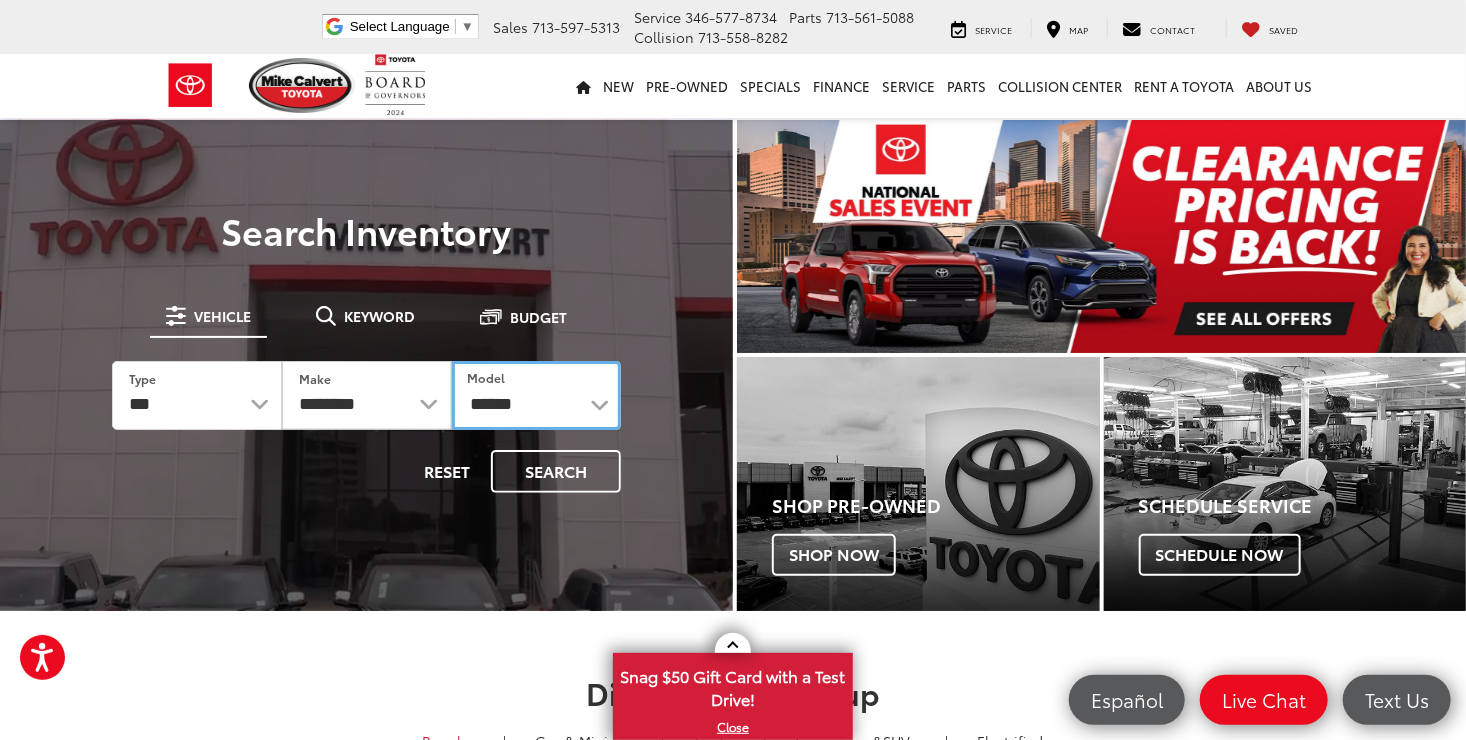 click on "**********" at bounding box center [536, 395] 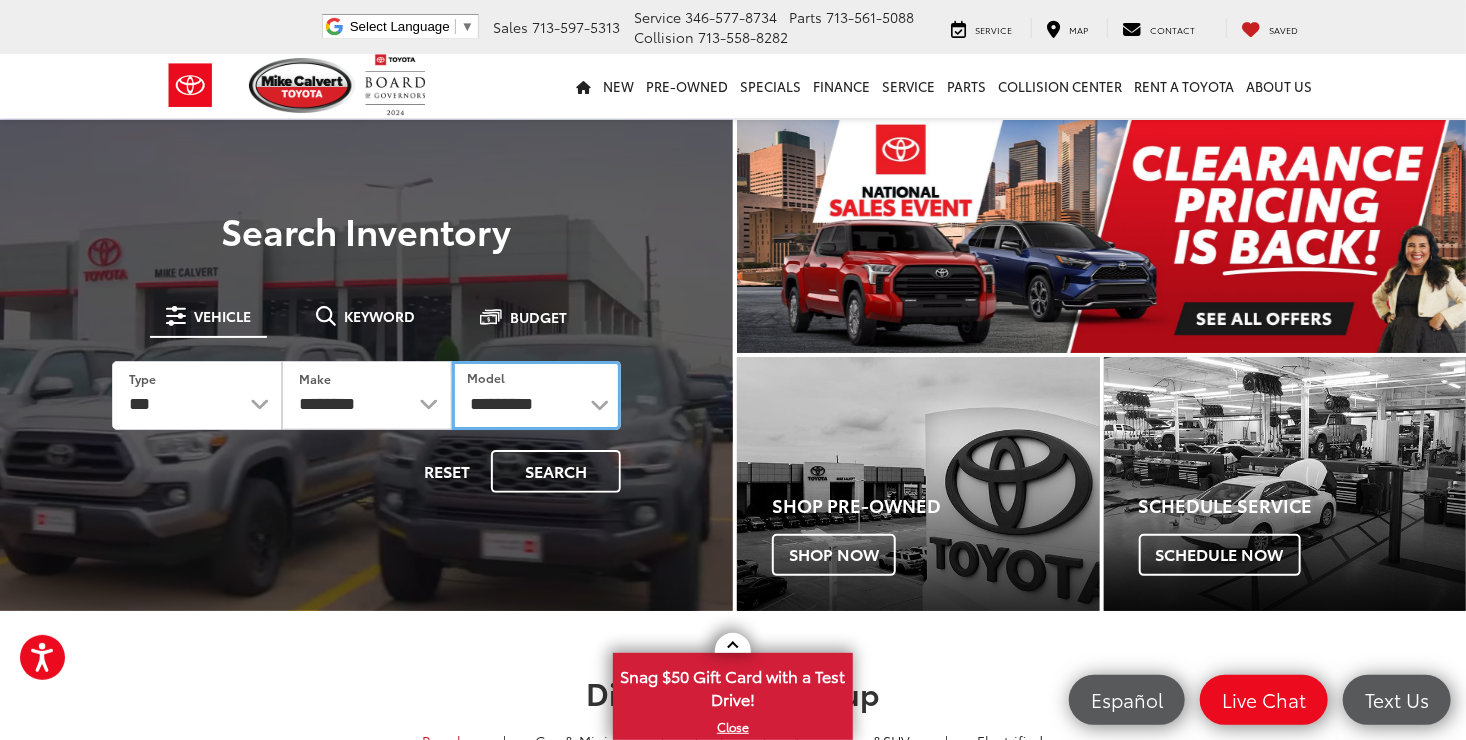 click on "**********" at bounding box center (536, 395) 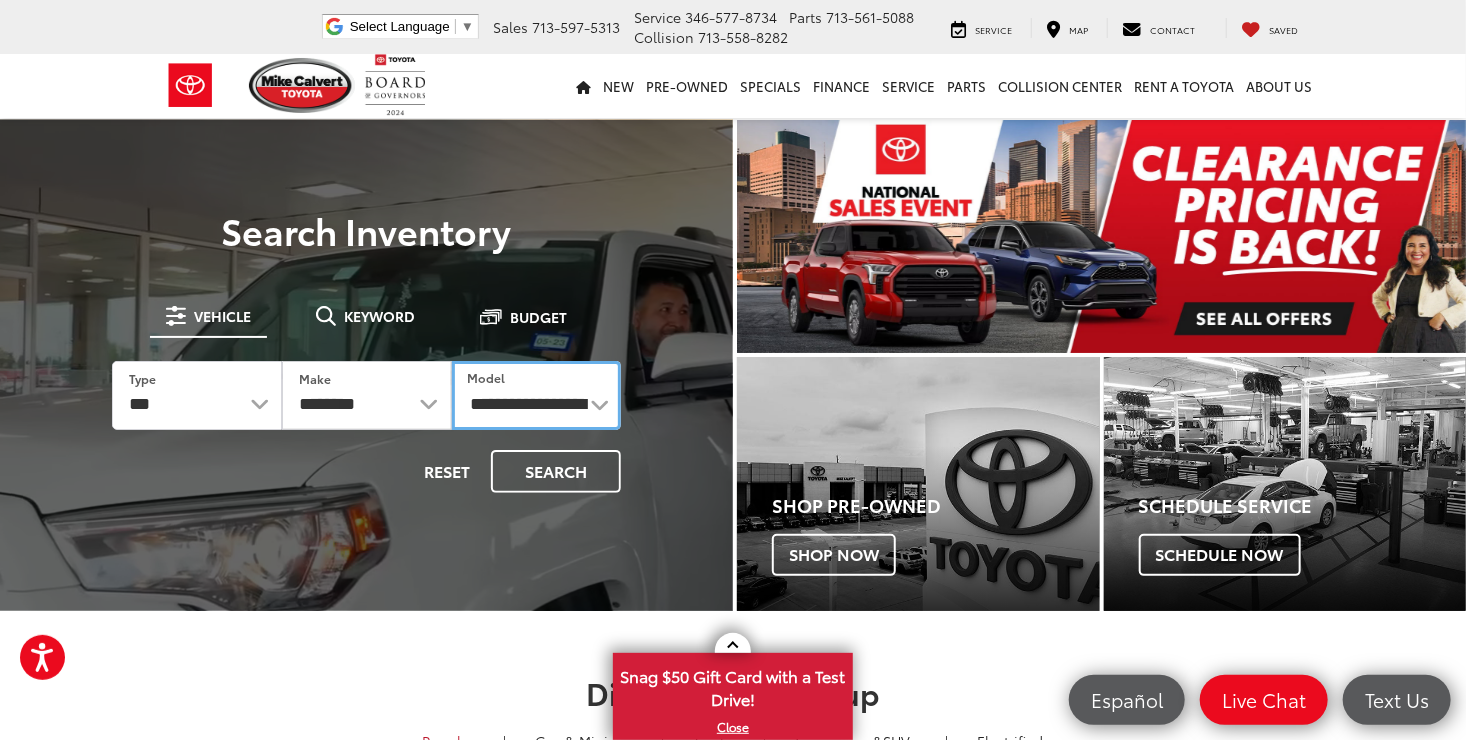 click on "**********" at bounding box center (536, 395) 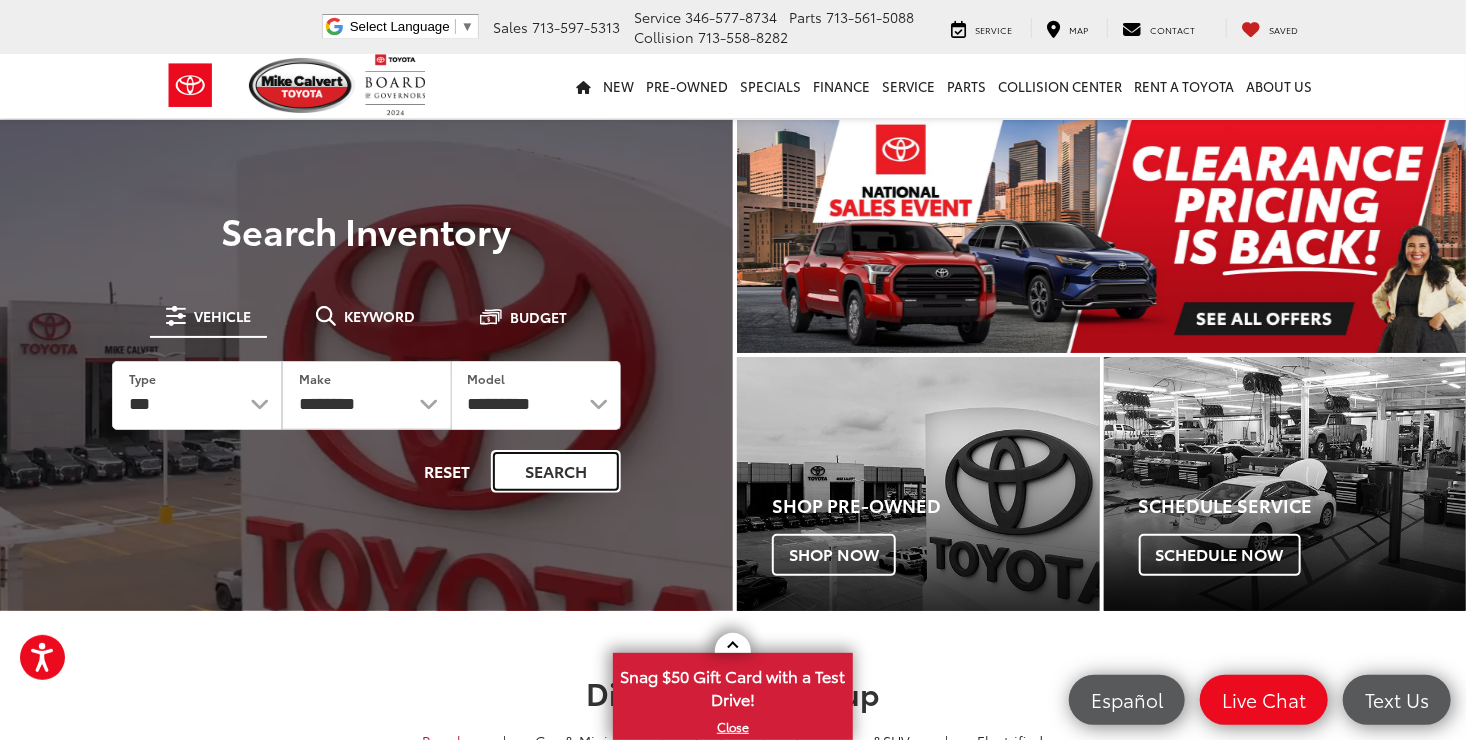 click on "Search" at bounding box center (556, 471) 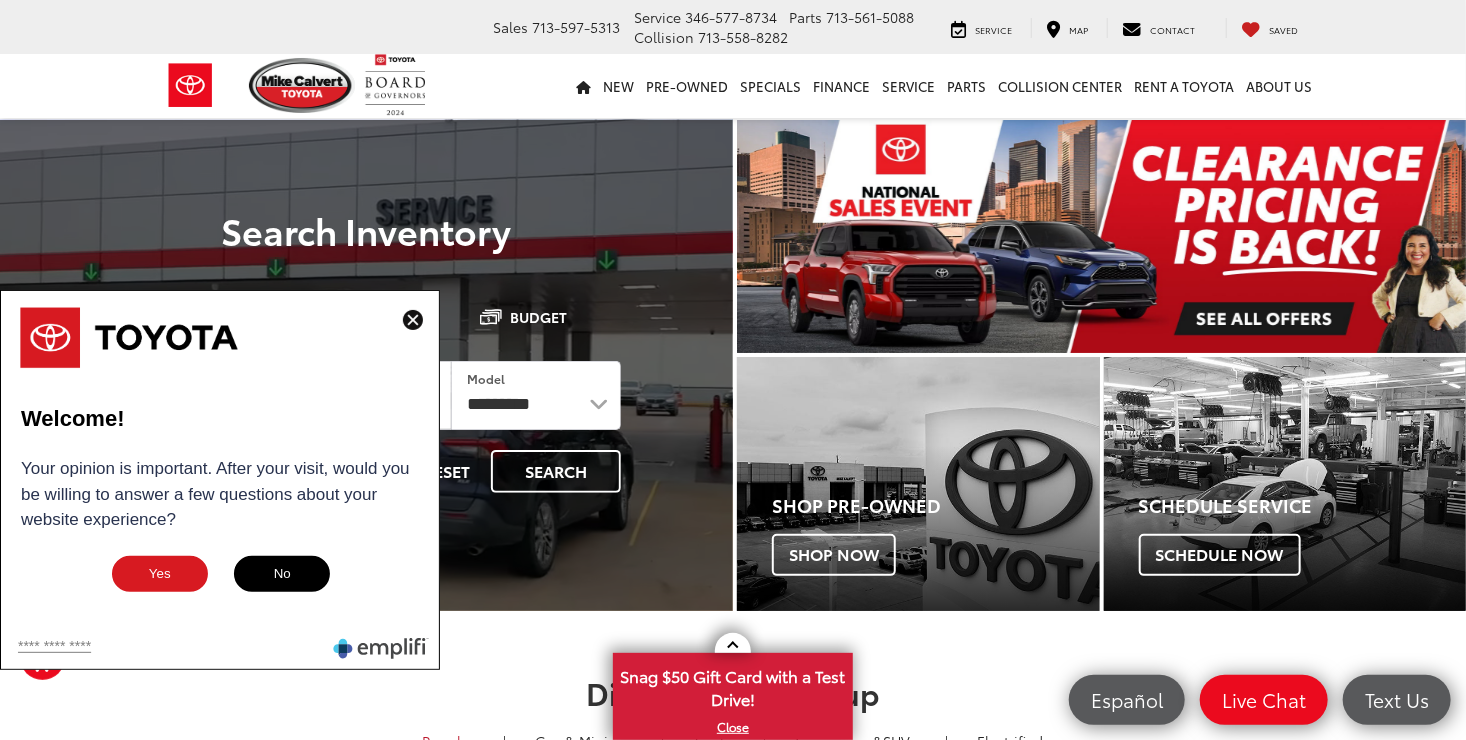 click at bounding box center [413, 320] 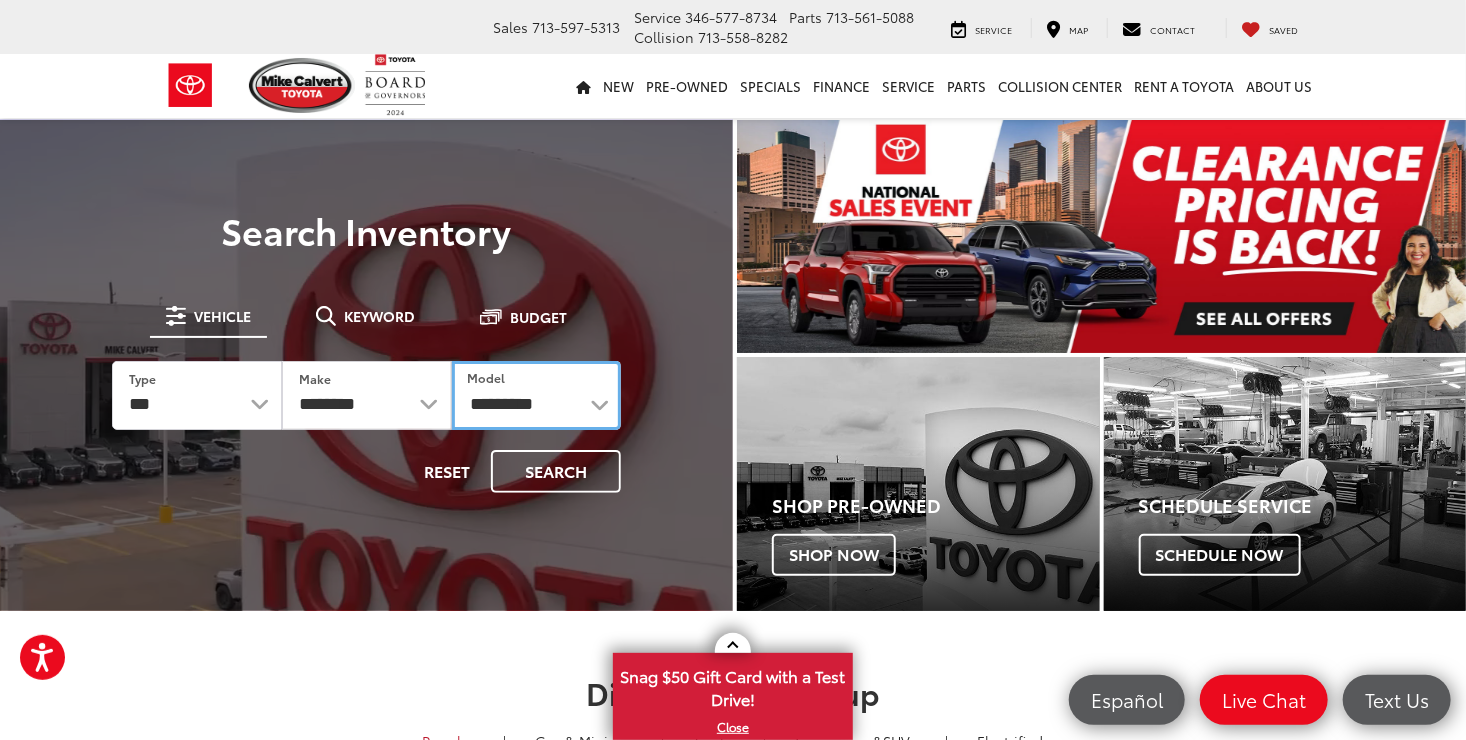 click on "**********" at bounding box center (536, 395) 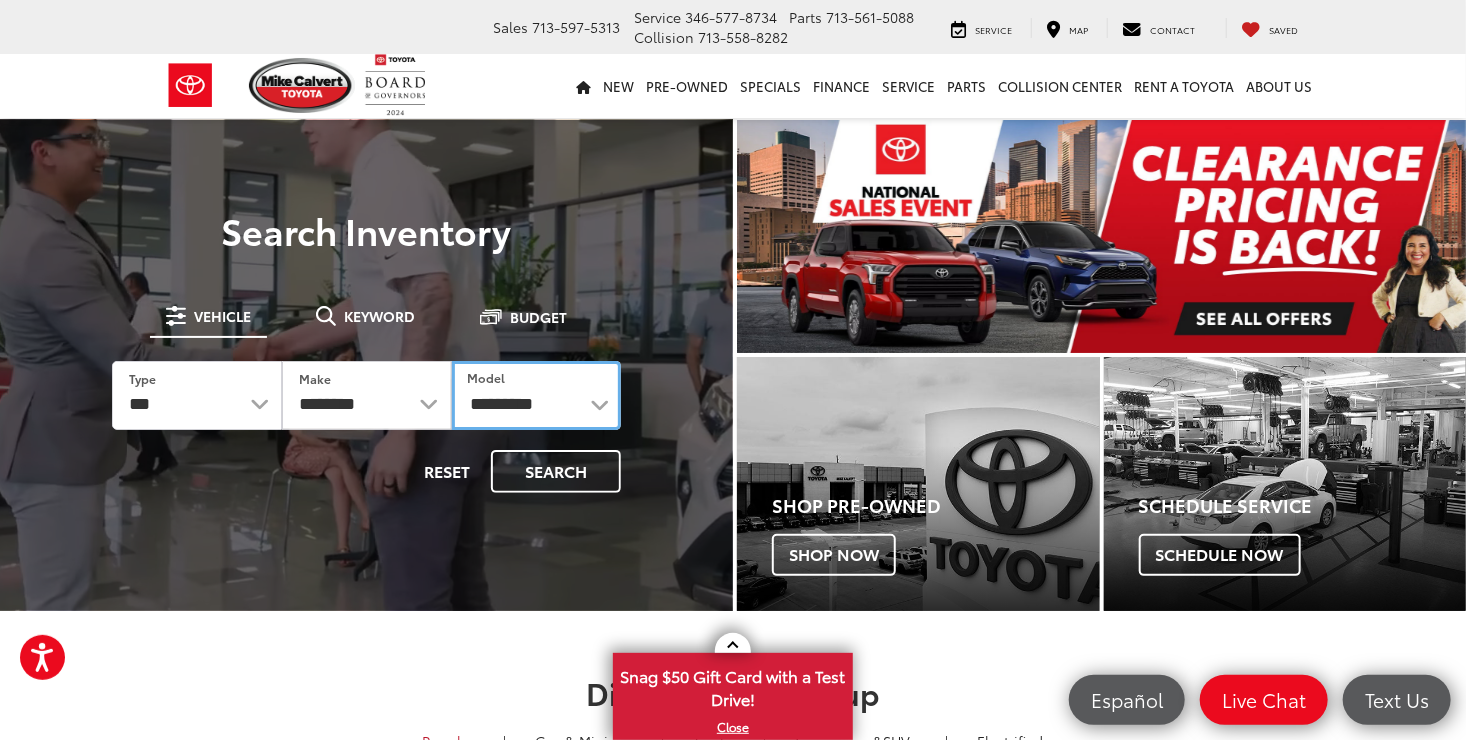 select on "******" 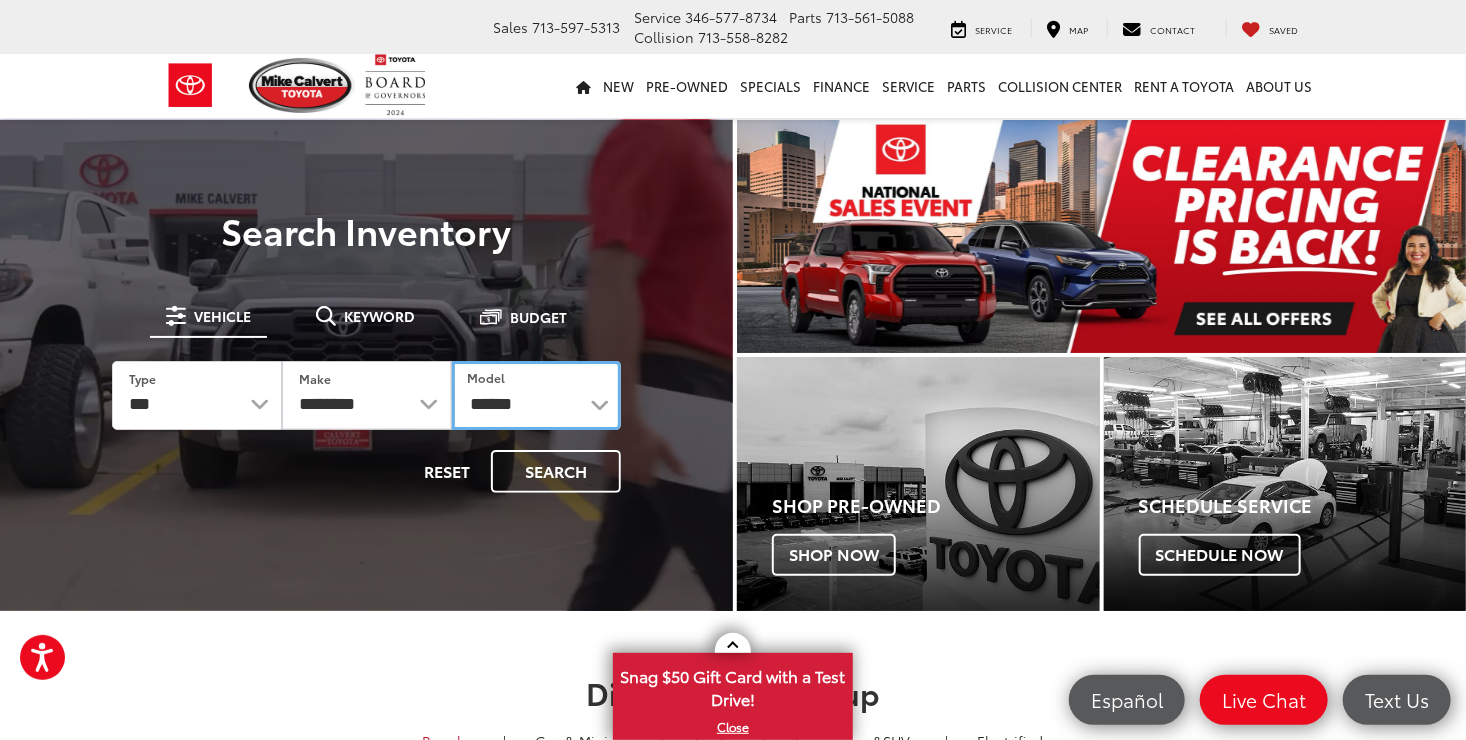 click on "**********" at bounding box center (536, 395) 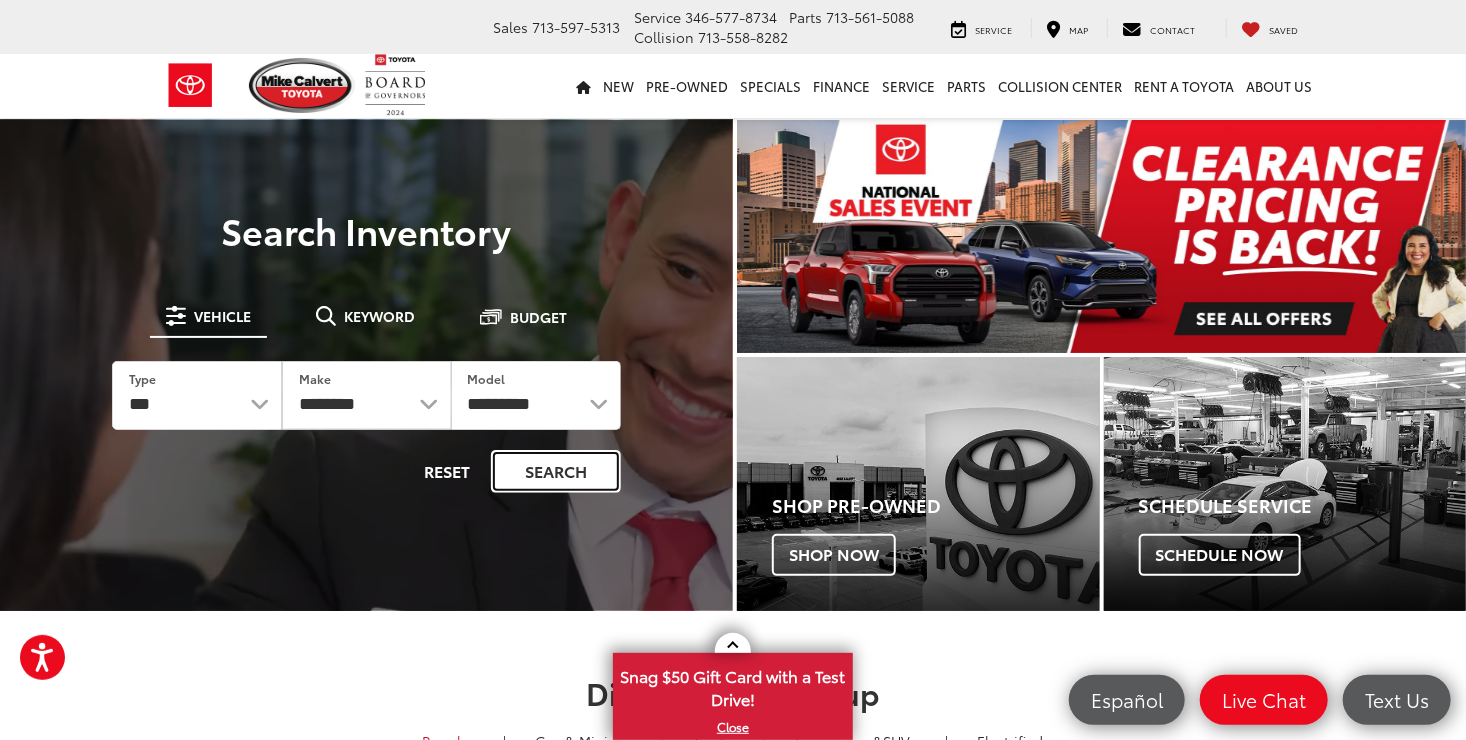 click on "Search" at bounding box center [556, 471] 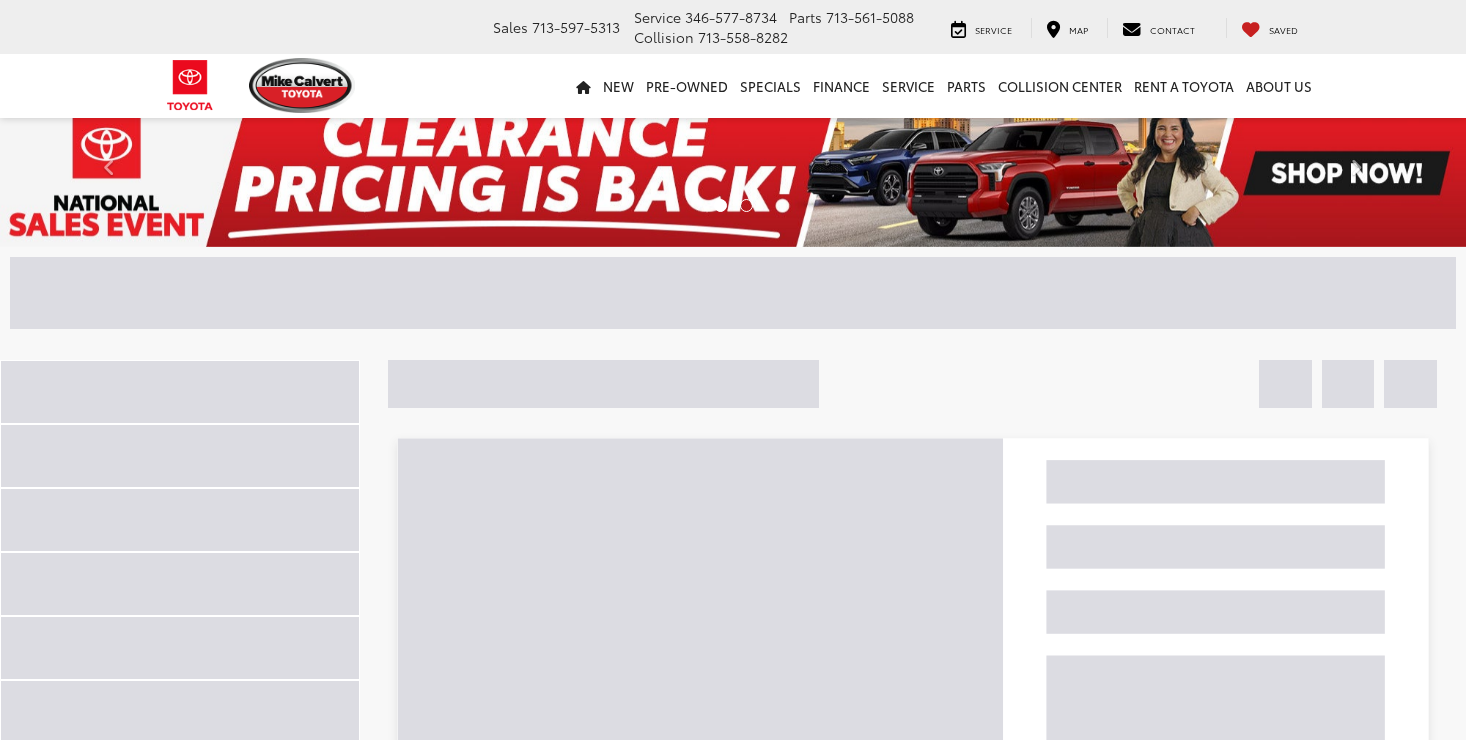 scroll, scrollTop: 0, scrollLeft: 0, axis: both 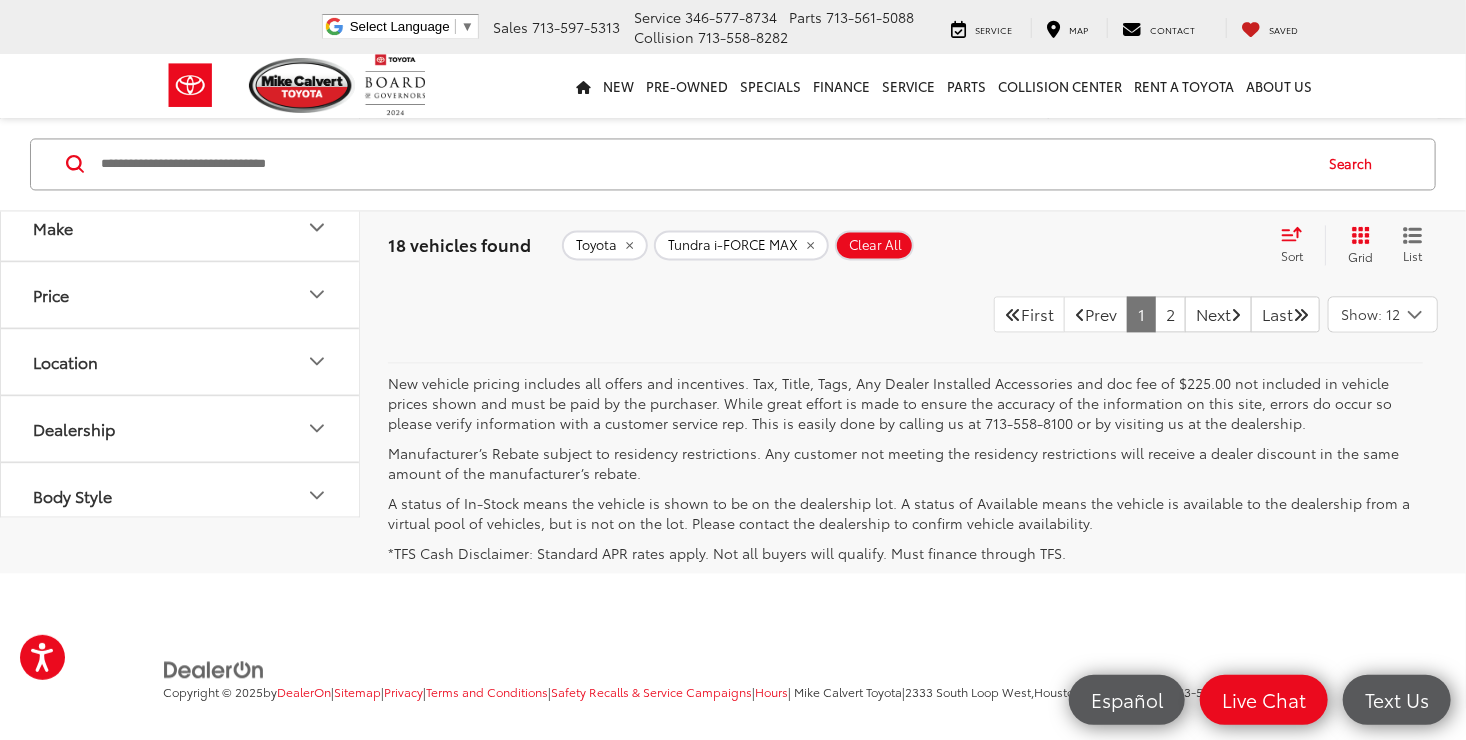 click 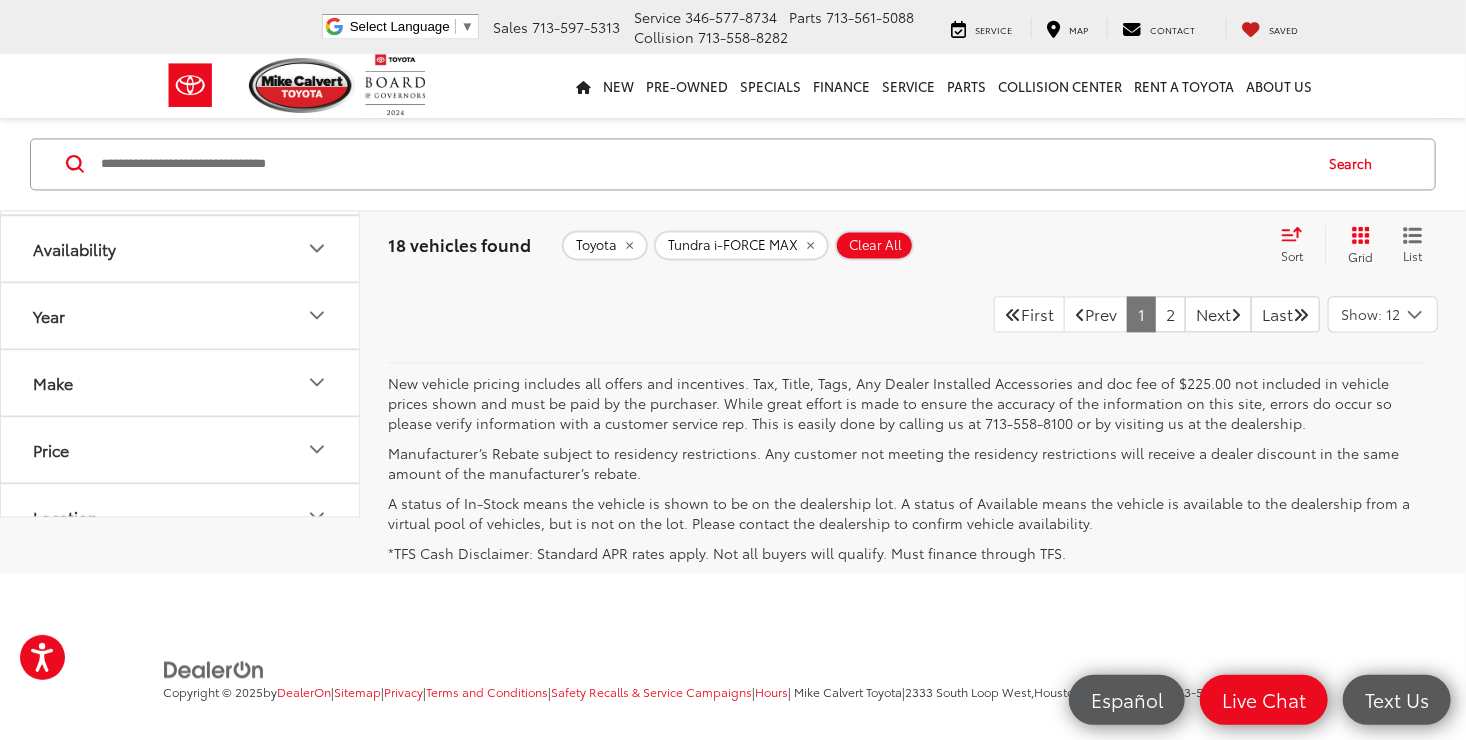 click 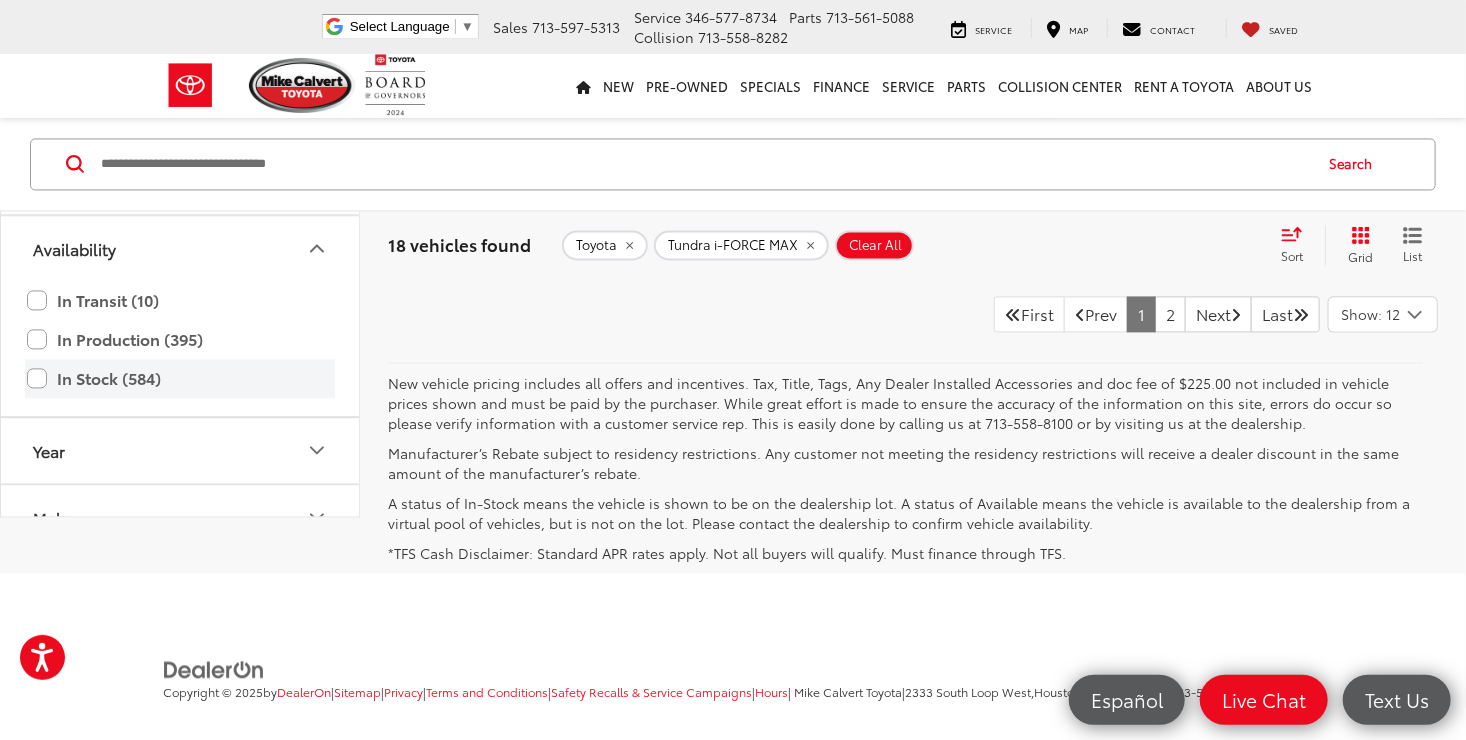 click on "In Stock (584)" at bounding box center (180, 378) 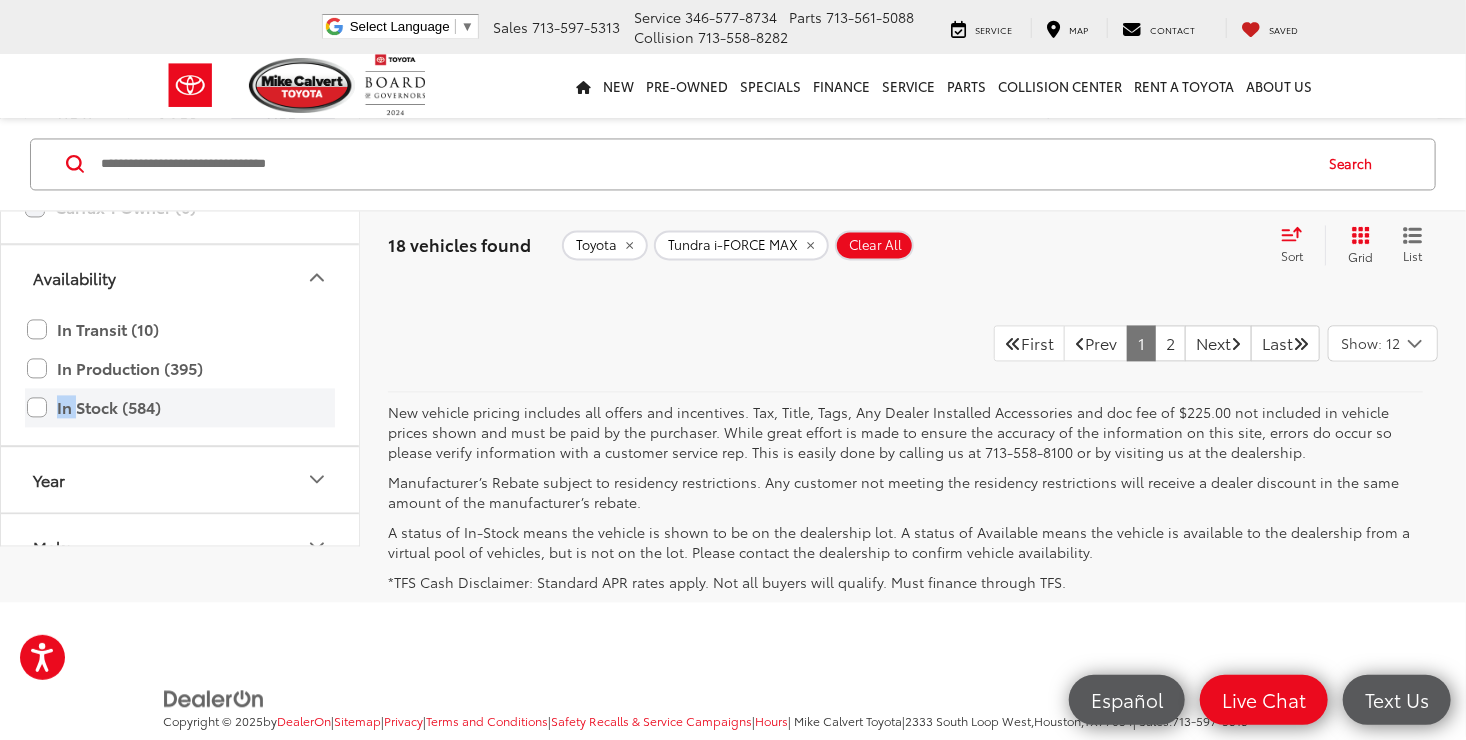 click on "In Stock (584)" at bounding box center (180, 407) 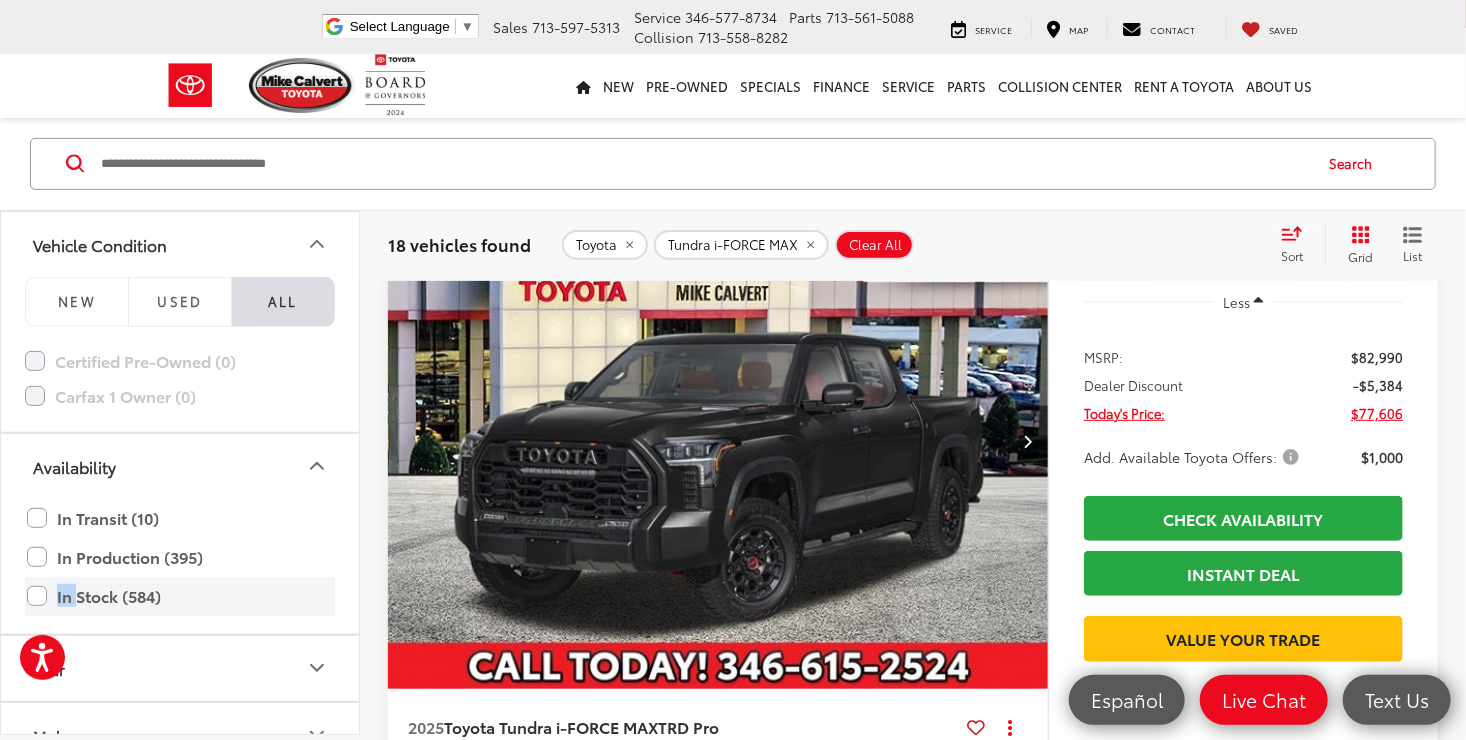scroll, scrollTop: 128, scrollLeft: 0, axis: vertical 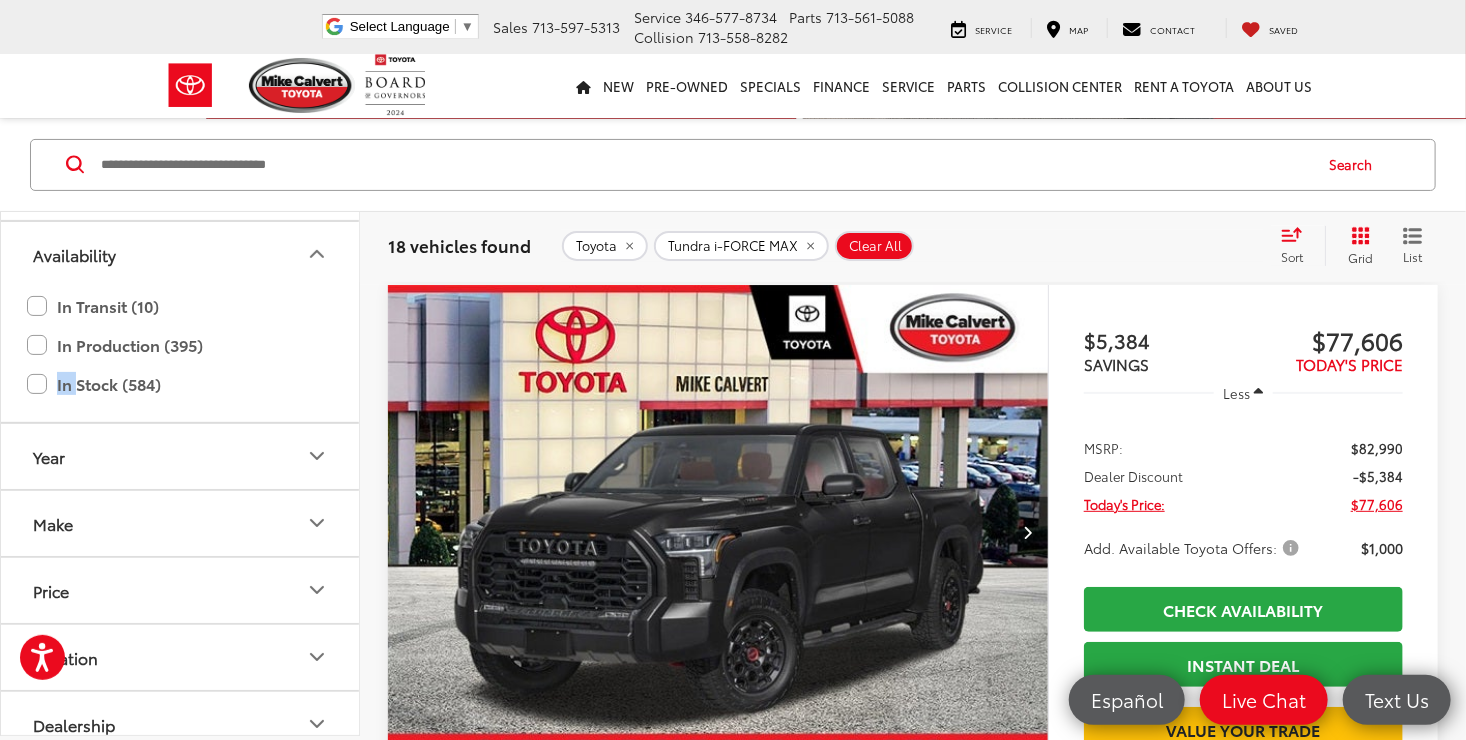 click 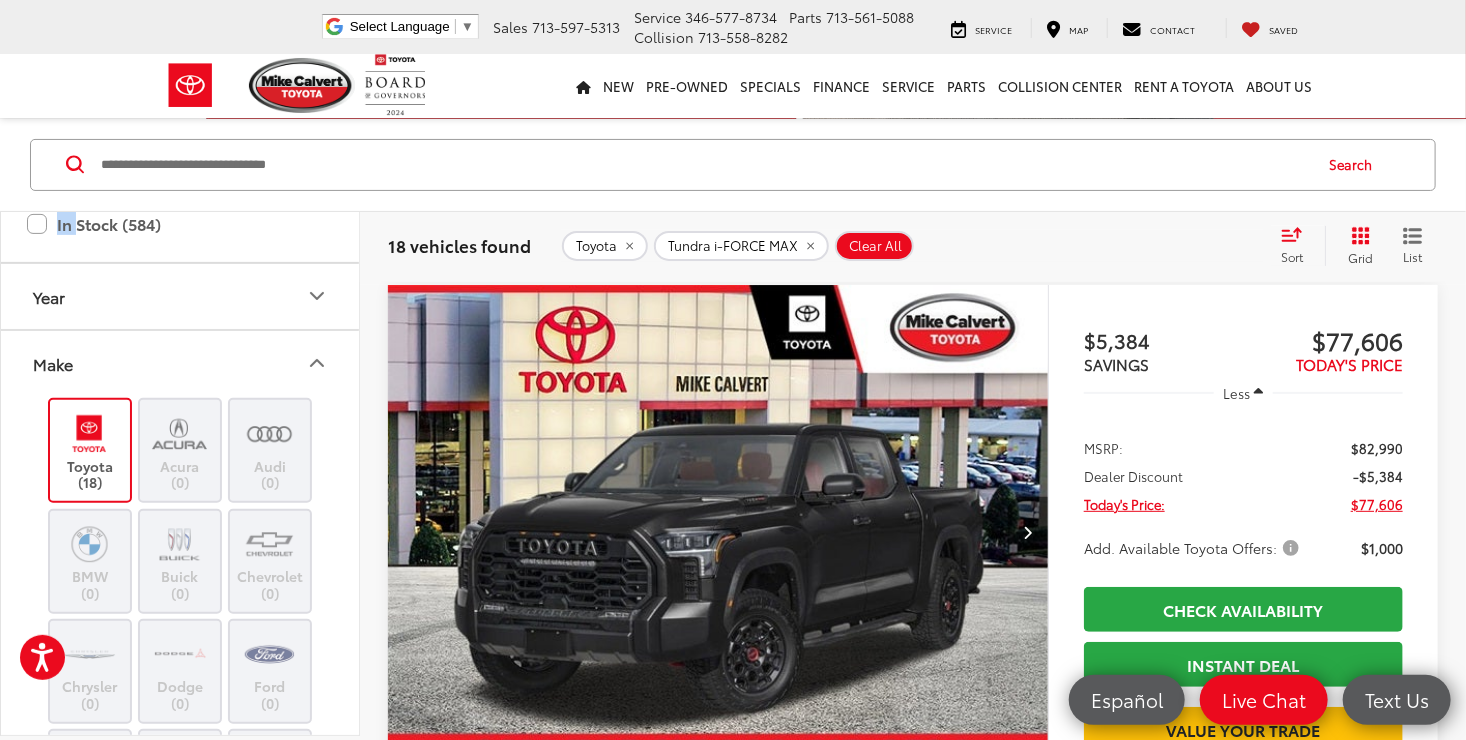 scroll, scrollTop: 413, scrollLeft: 0, axis: vertical 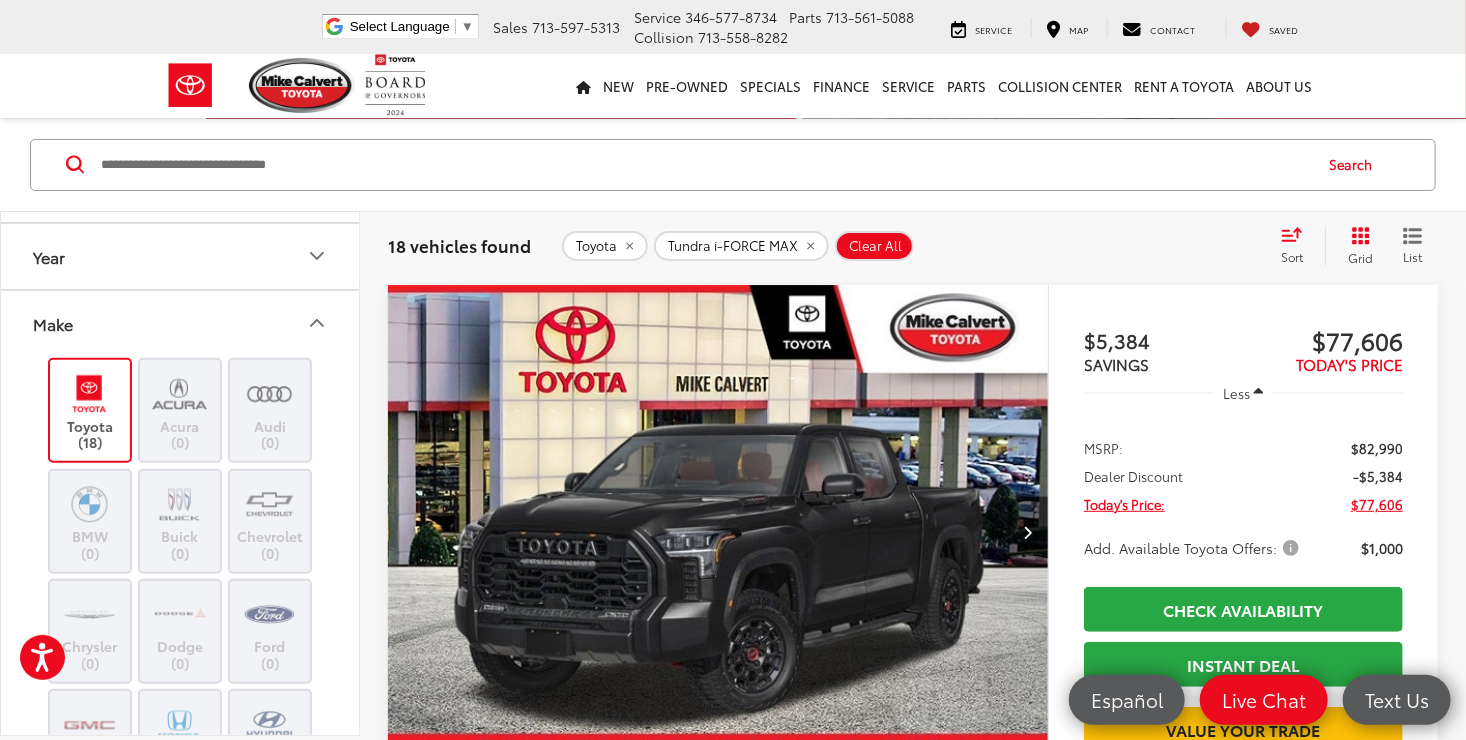 click at bounding box center (718, 533) 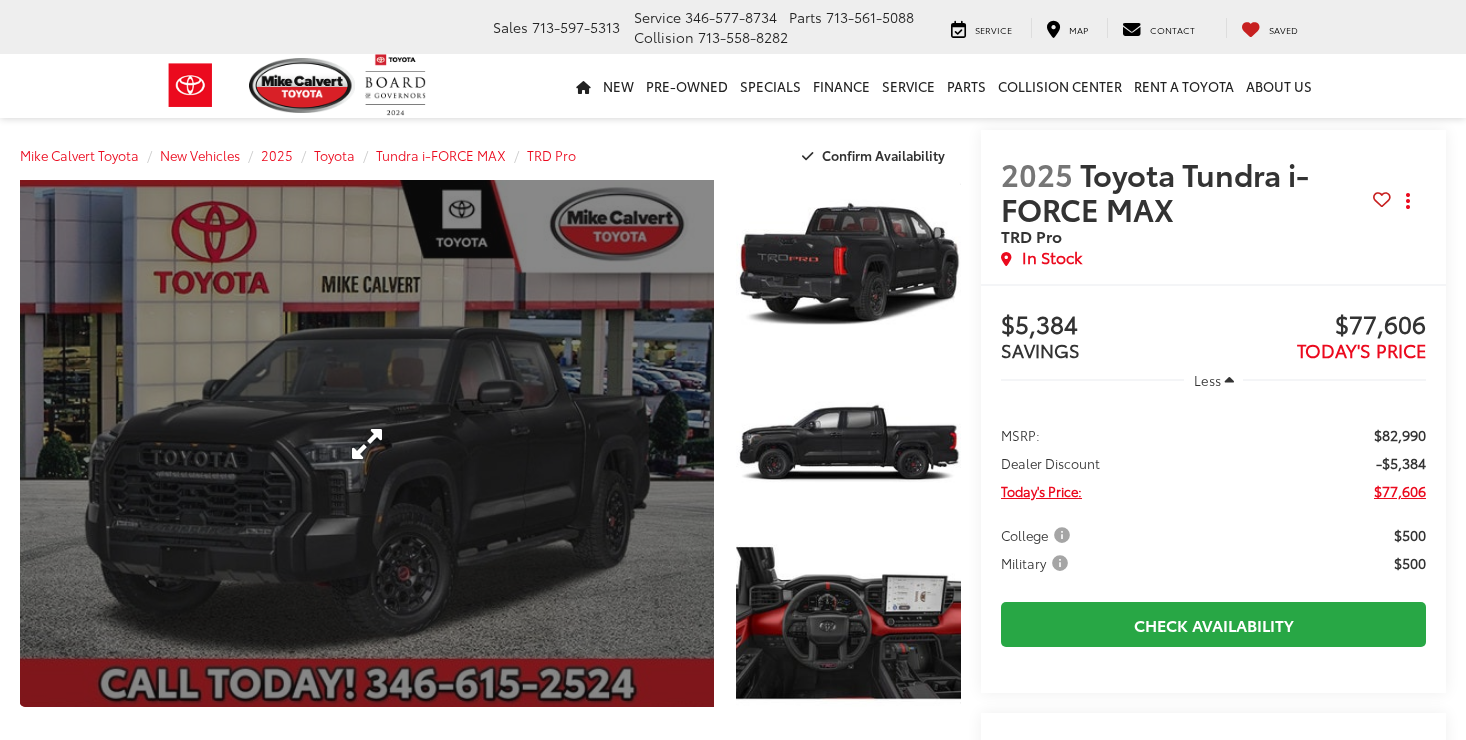 scroll, scrollTop: 0, scrollLeft: 0, axis: both 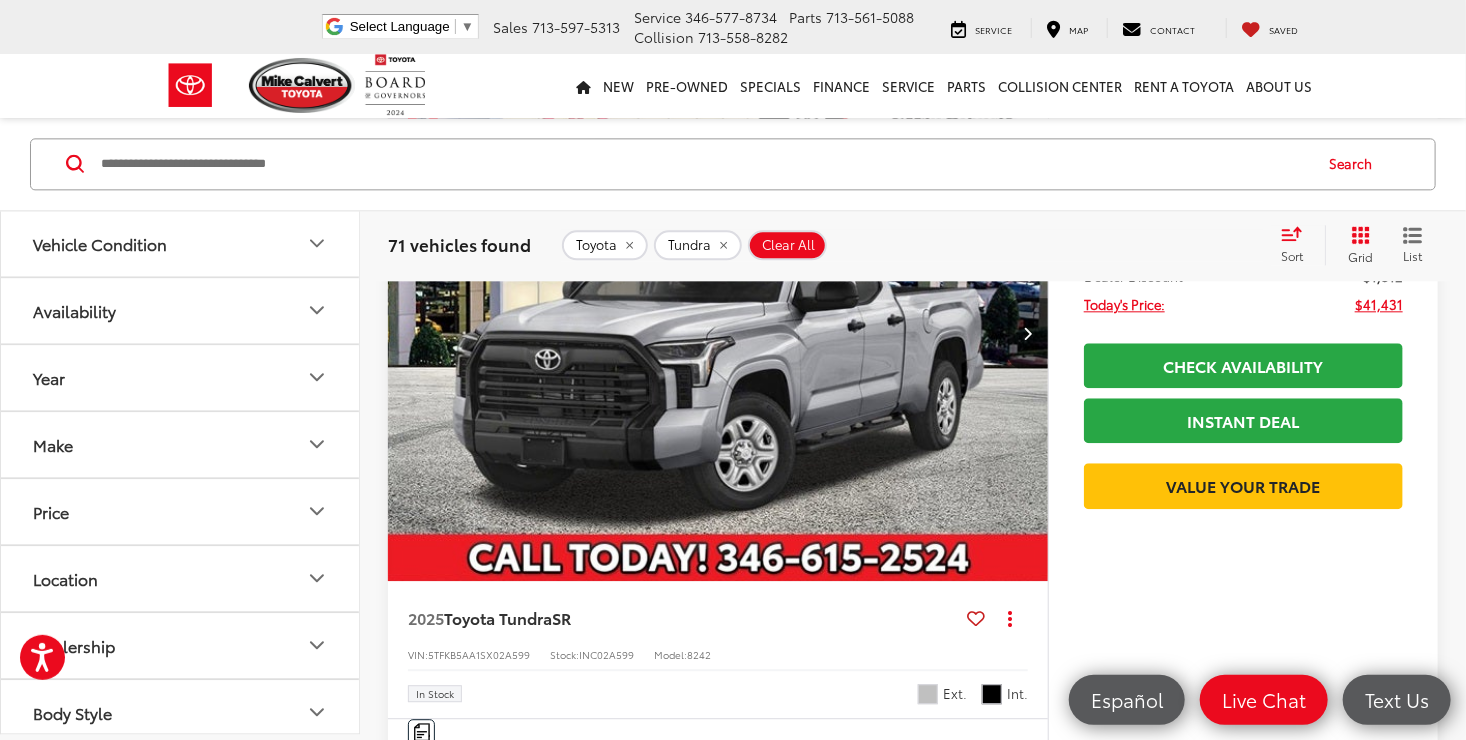 click 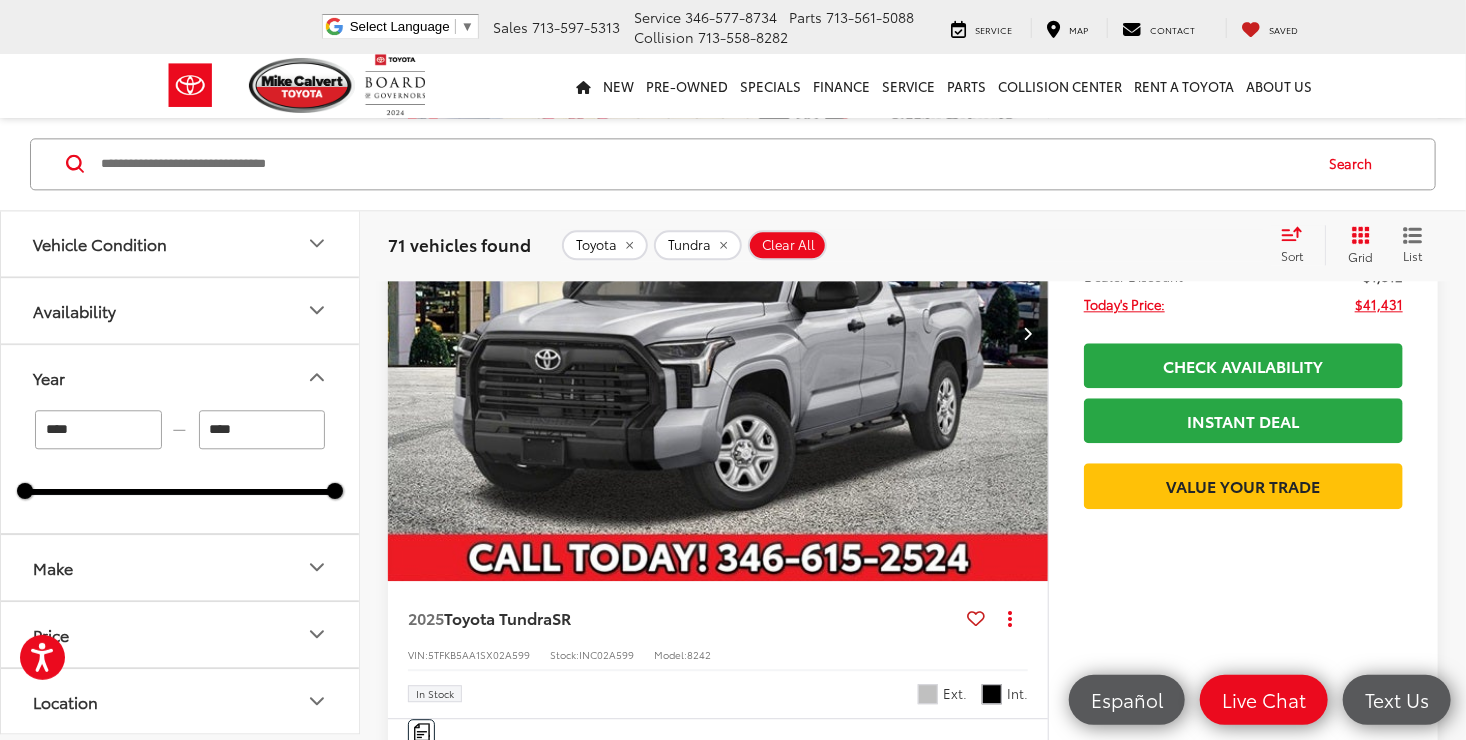 click on "****" at bounding box center (98, 429) 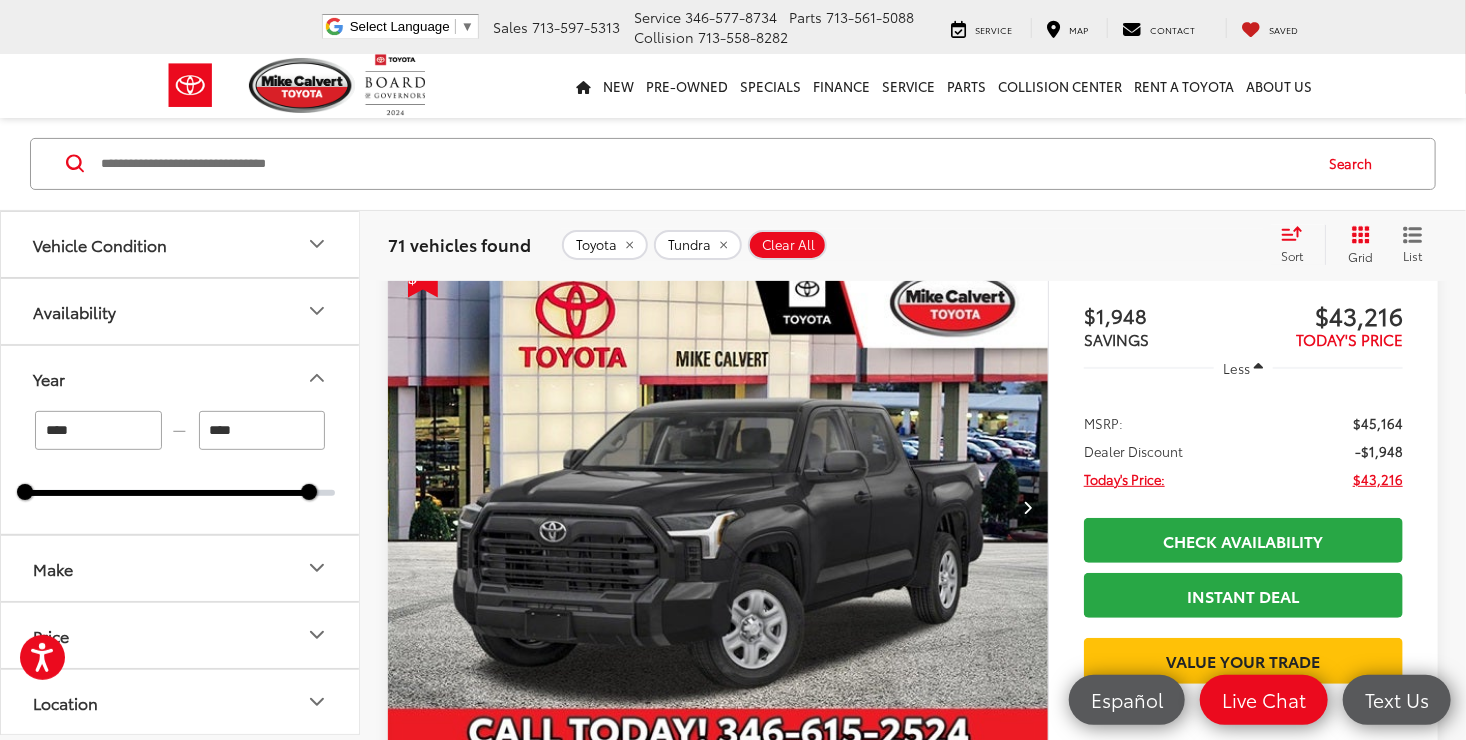 scroll, scrollTop: 128, scrollLeft: 0, axis: vertical 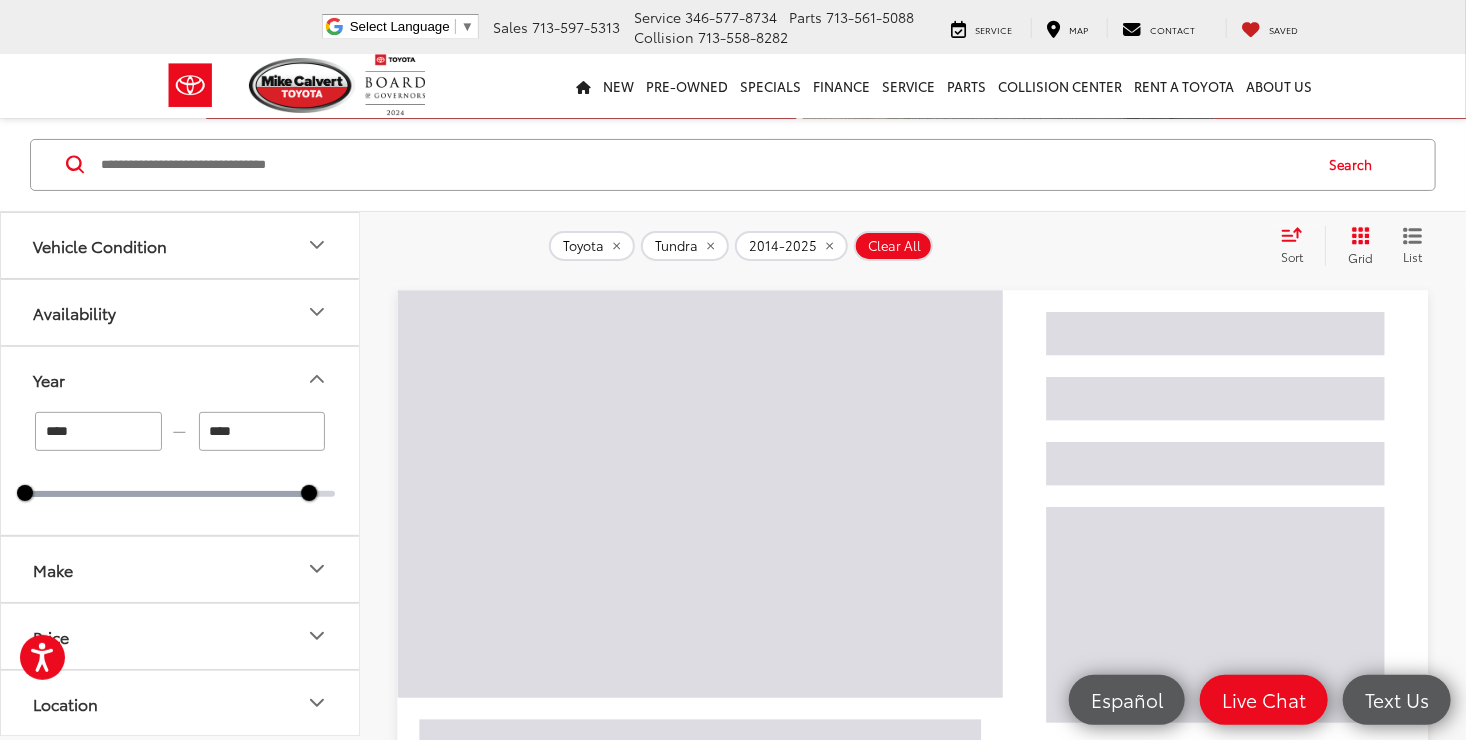 drag, startPoint x: 321, startPoint y: 493, endPoint x: 177, endPoint y: 495, distance: 144.01389 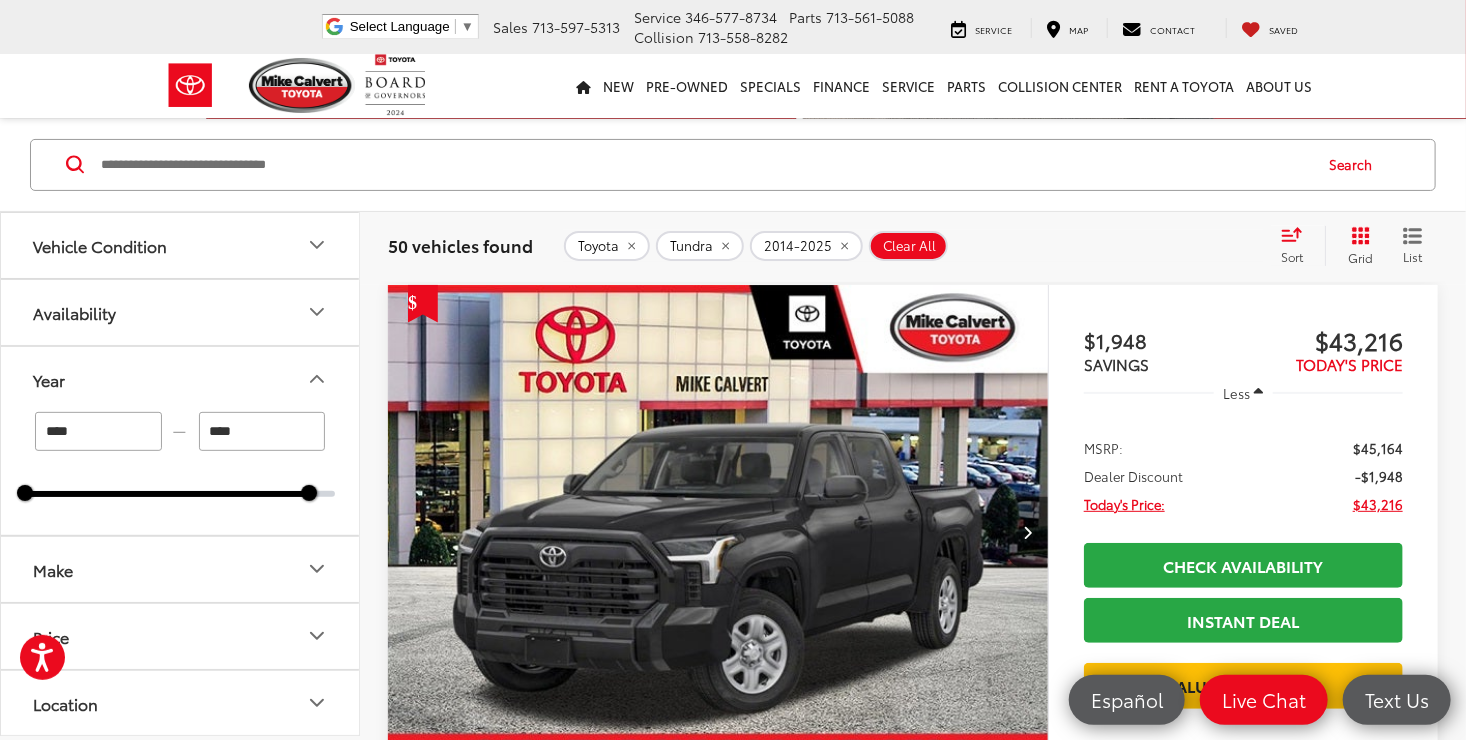 click on "****" at bounding box center (98, 431) 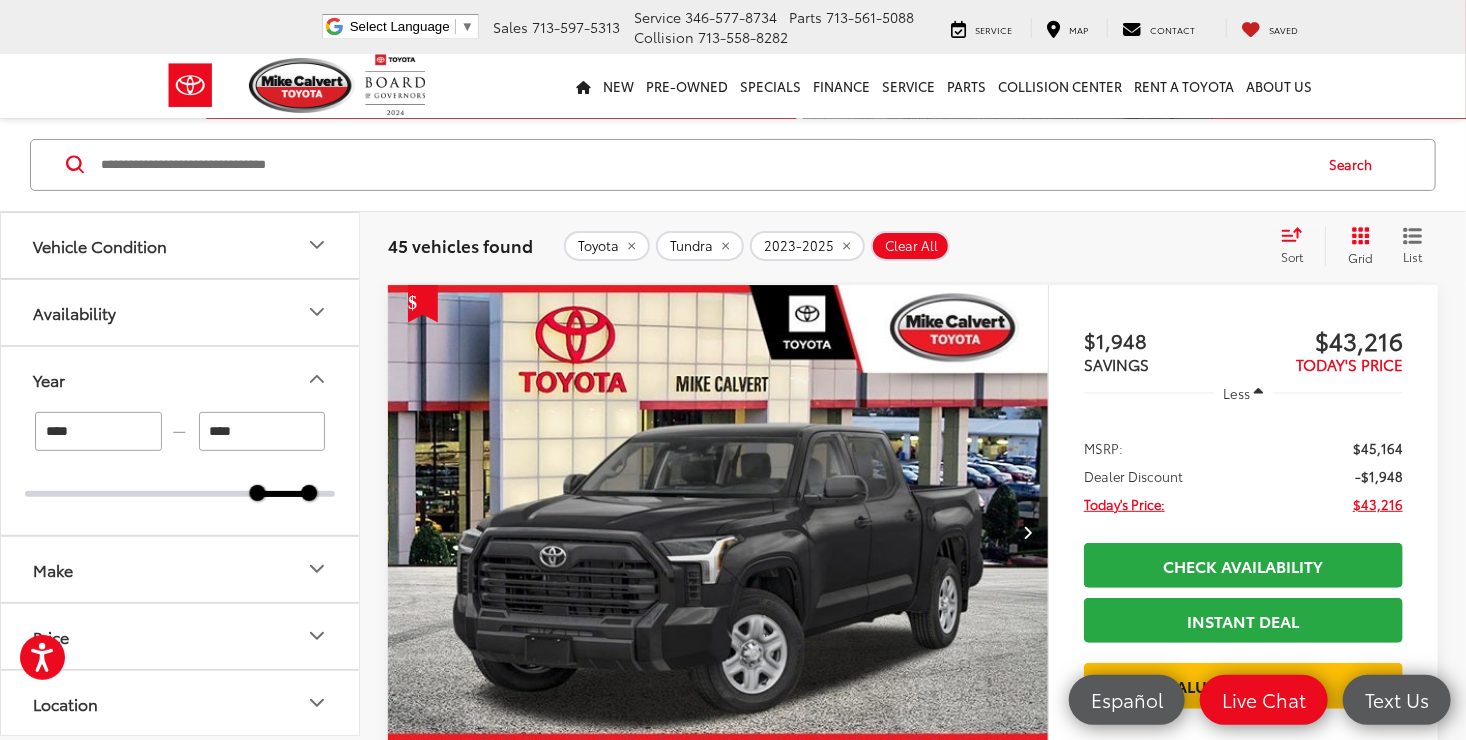 click on "****" at bounding box center [262, 431] 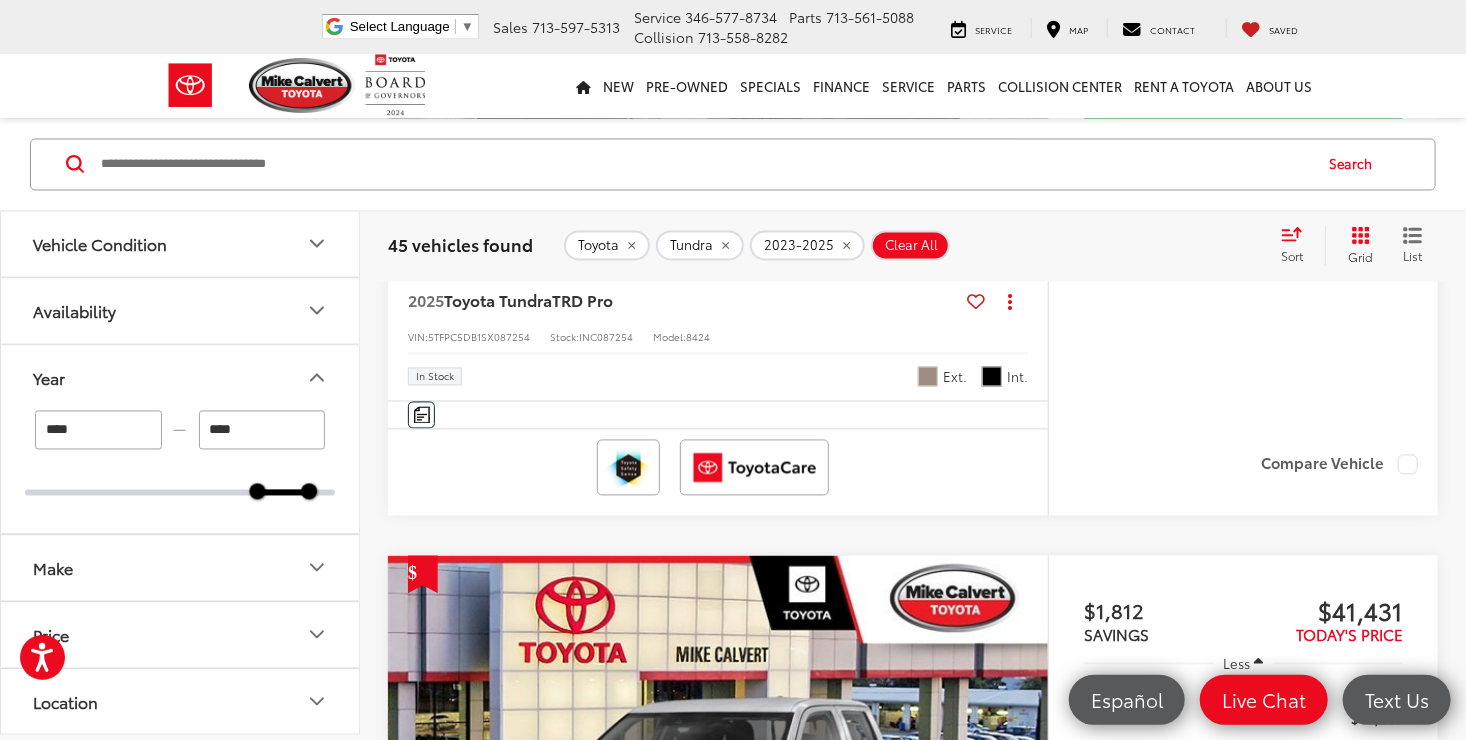 scroll, scrollTop: 5409, scrollLeft: 0, axis: vertical 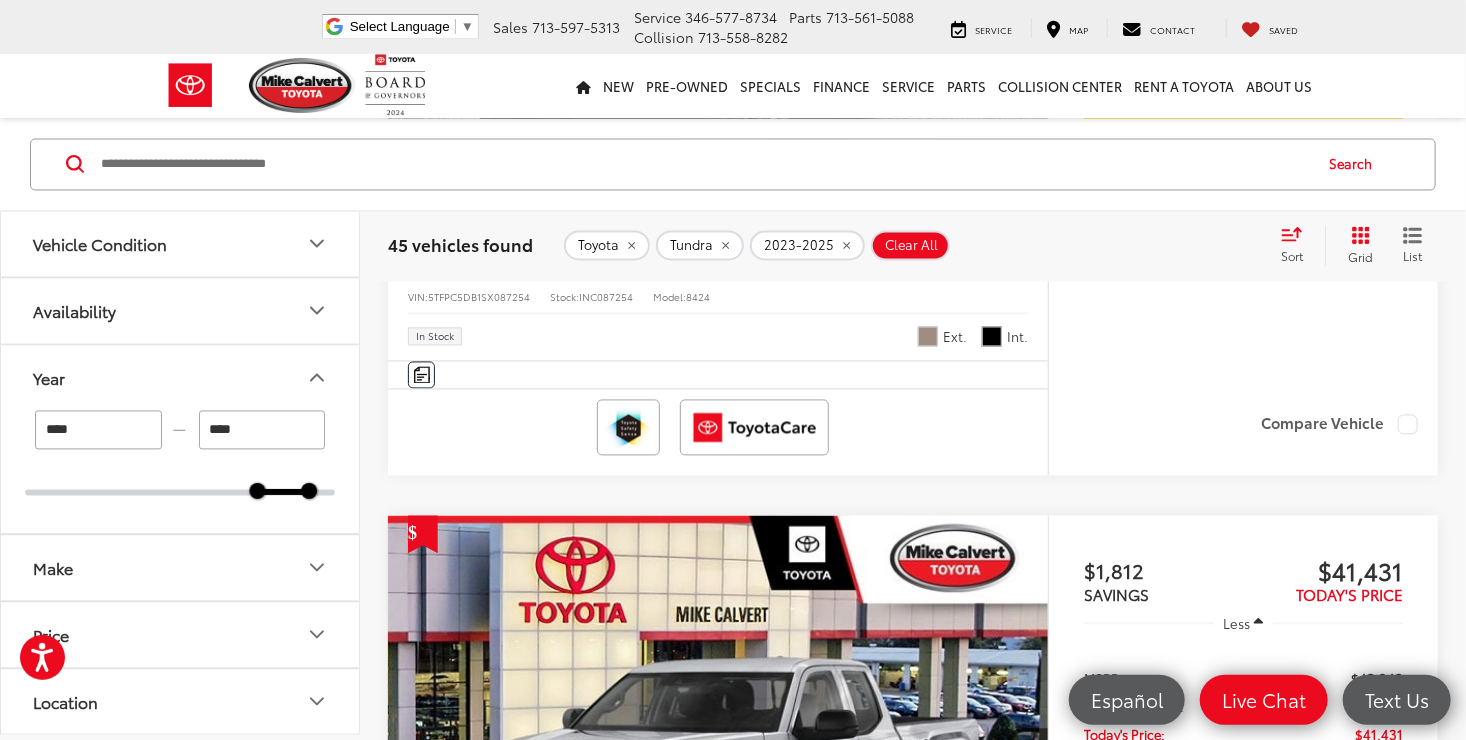 type on "****" 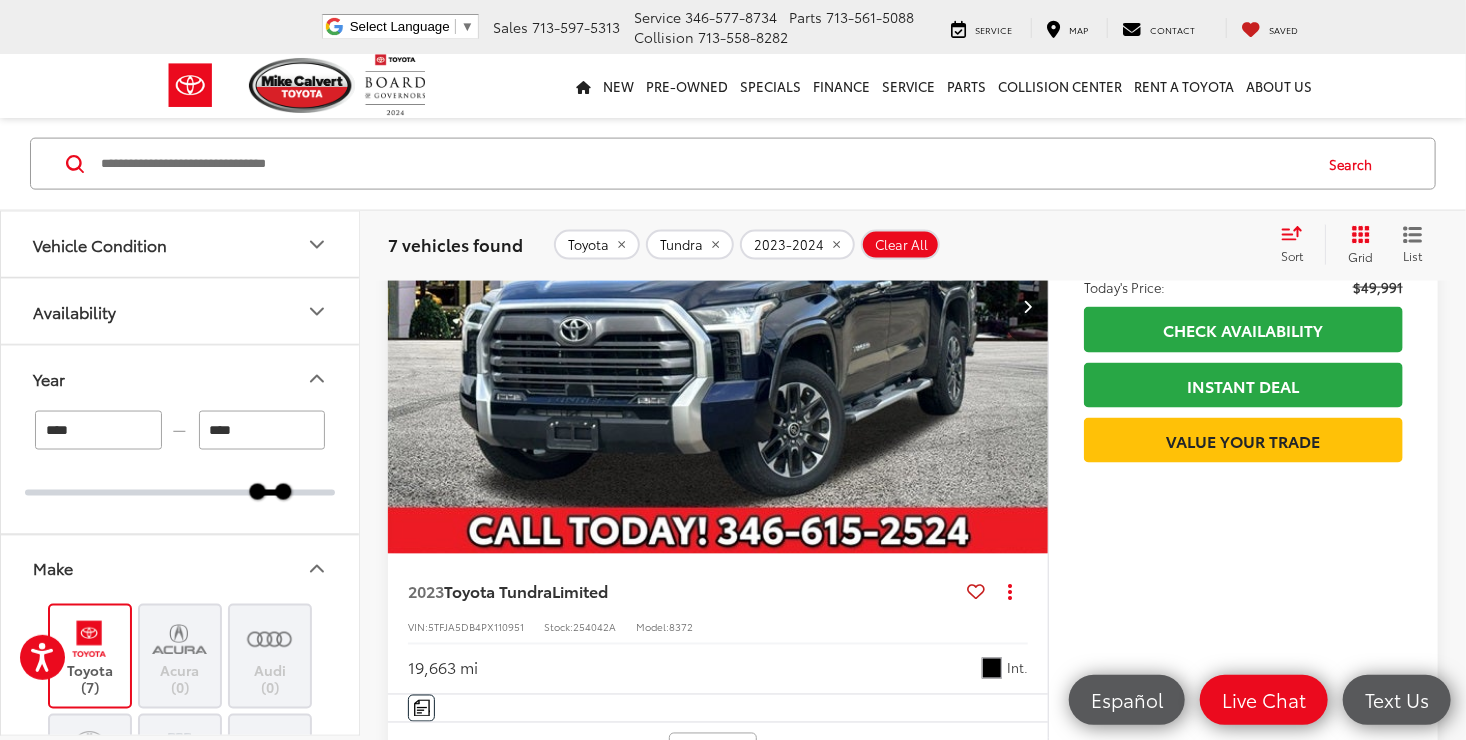 scroll, scrollTop: 4959, scrollLeft: 0, axis: vertical 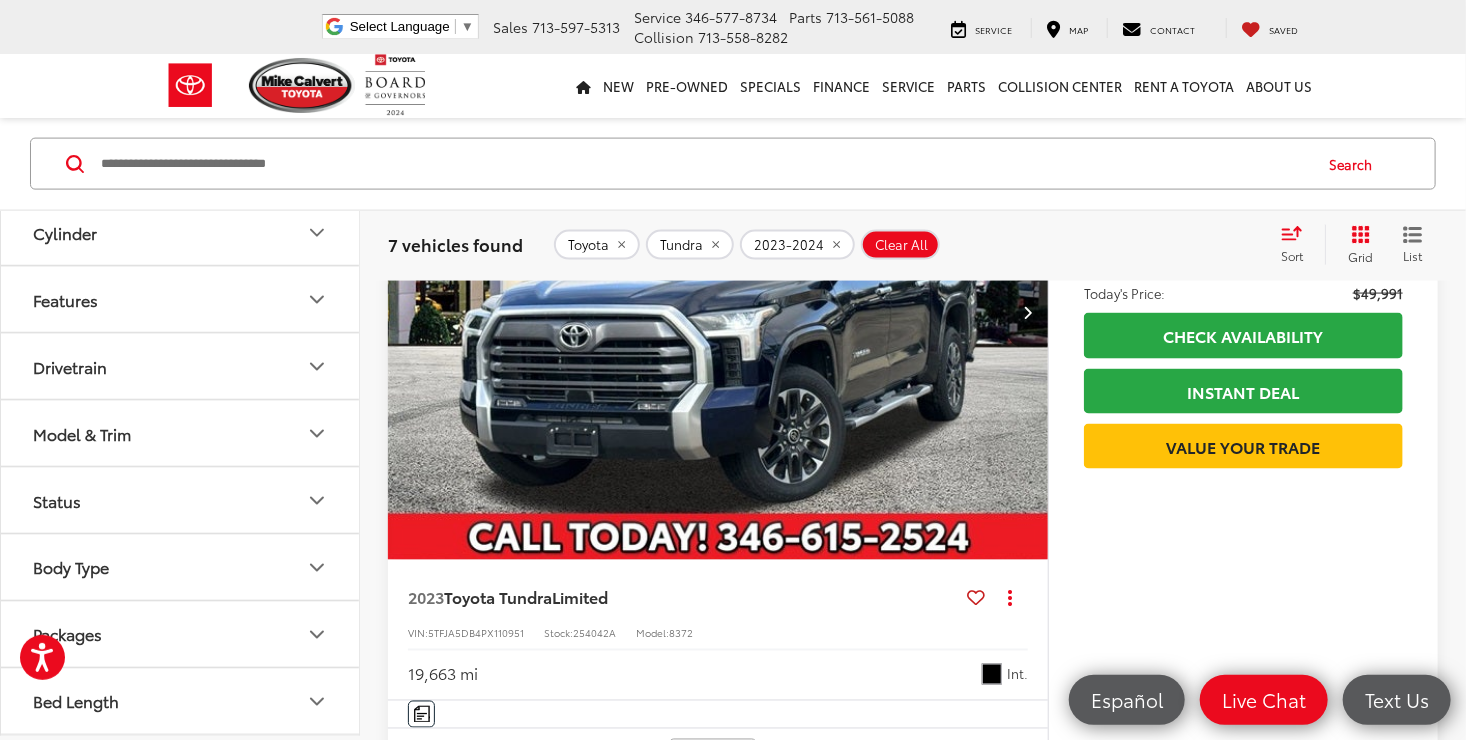 click on "Clear All" 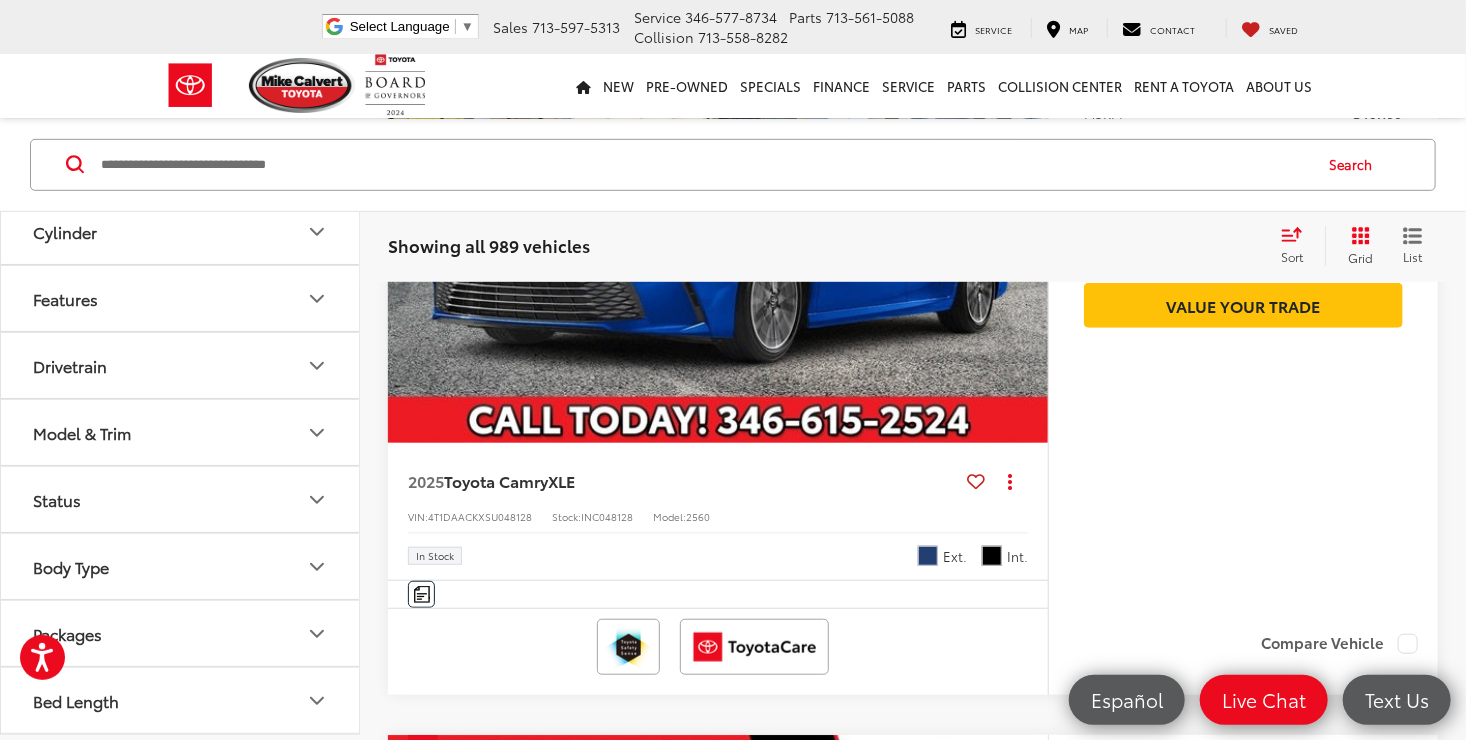 scroll, scrollTop: 146, scrollLeft: 0, axis: vertical 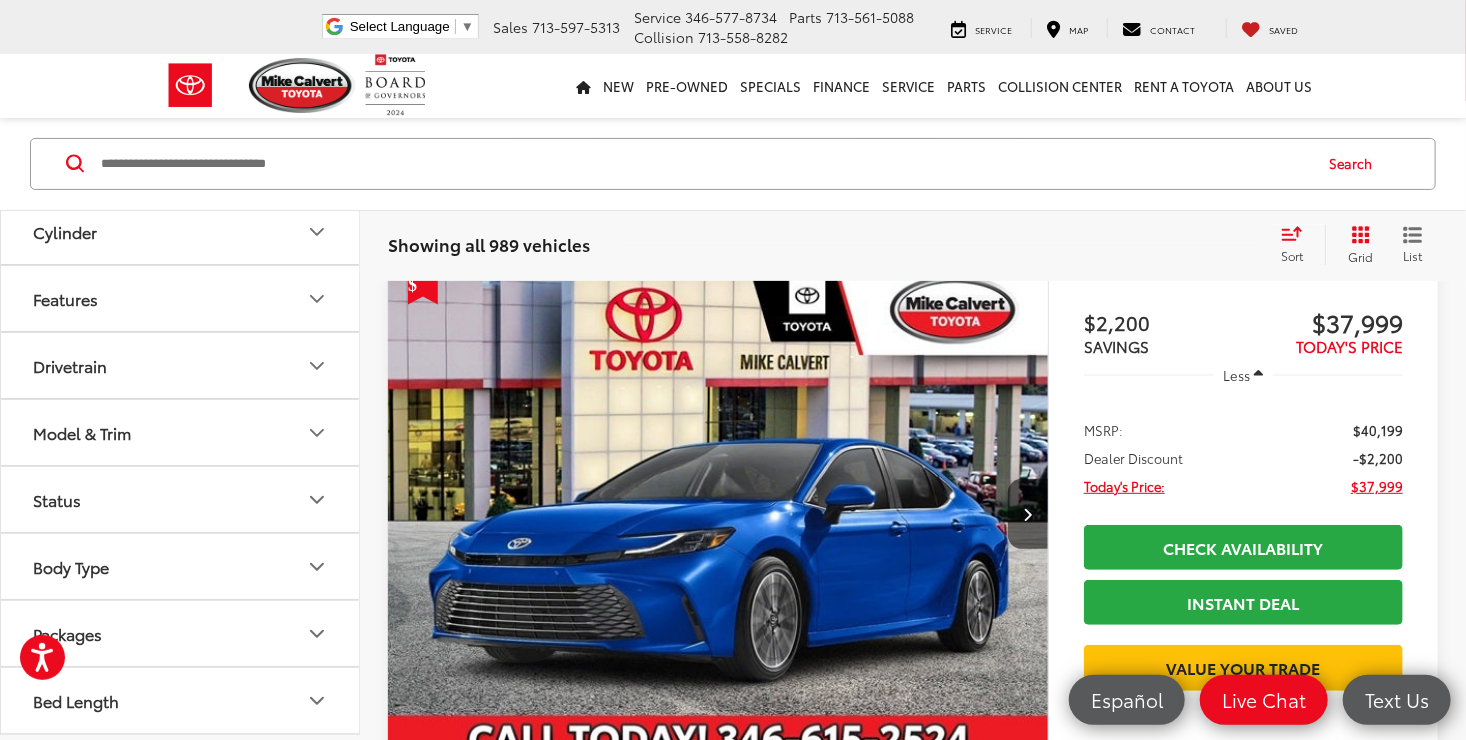 click at bounding box center [704, 164] 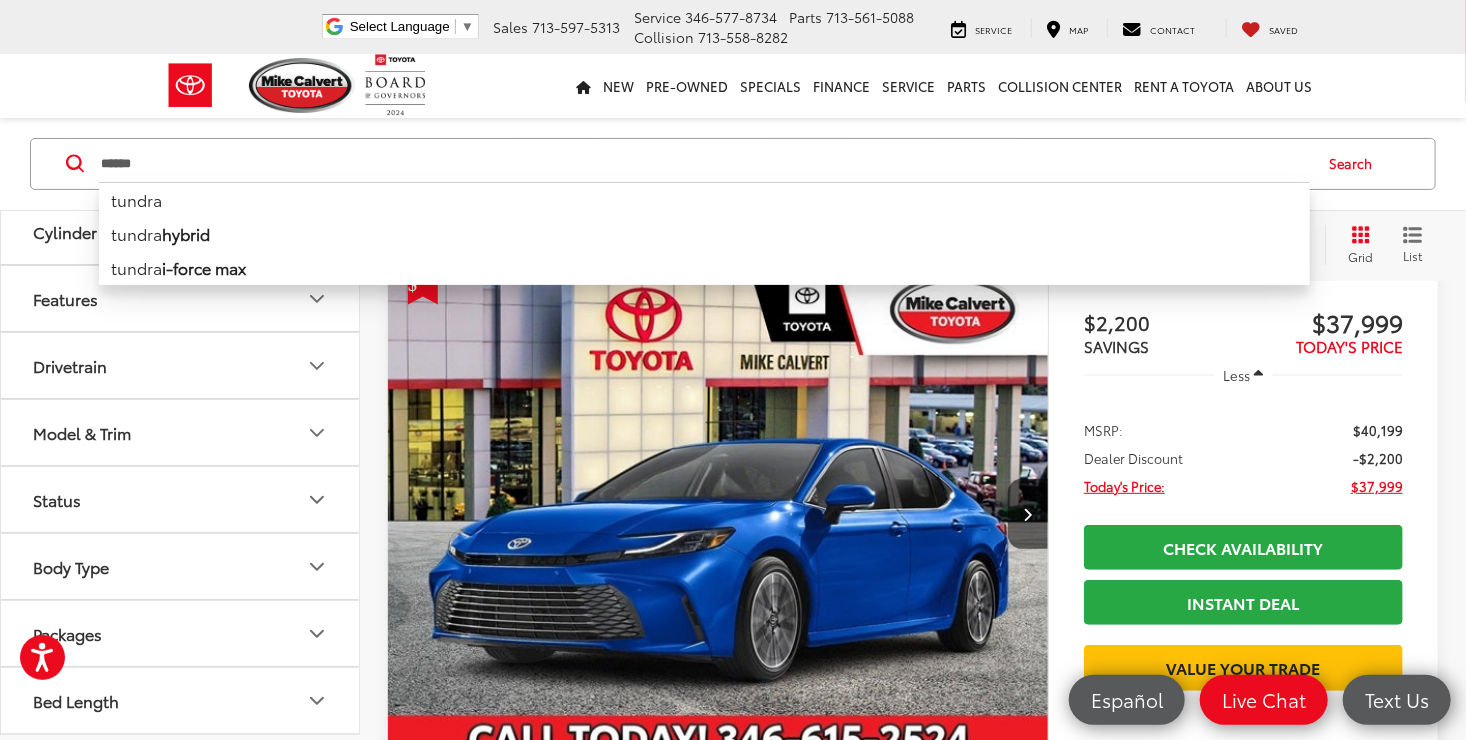 type on "******" 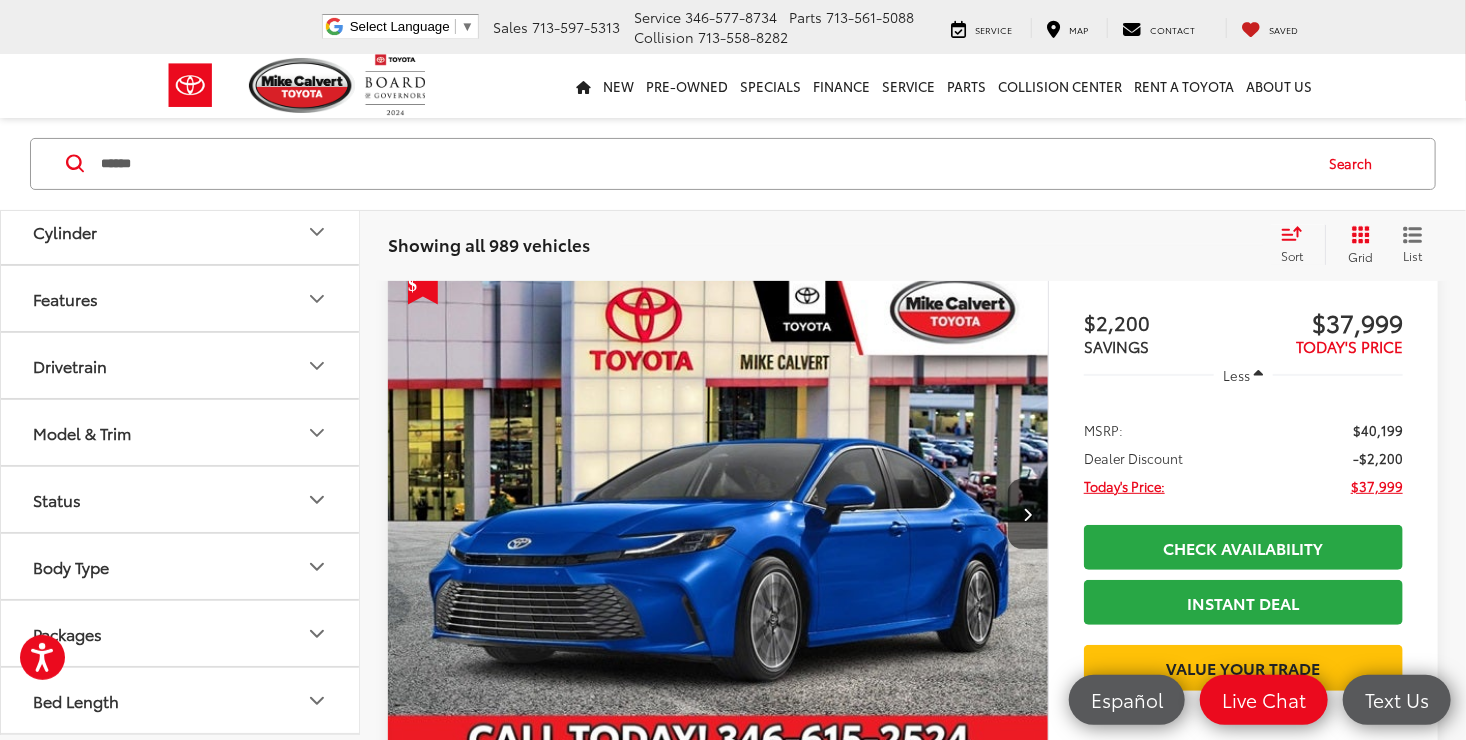click on "Search" at bounding box center (1355, 164) 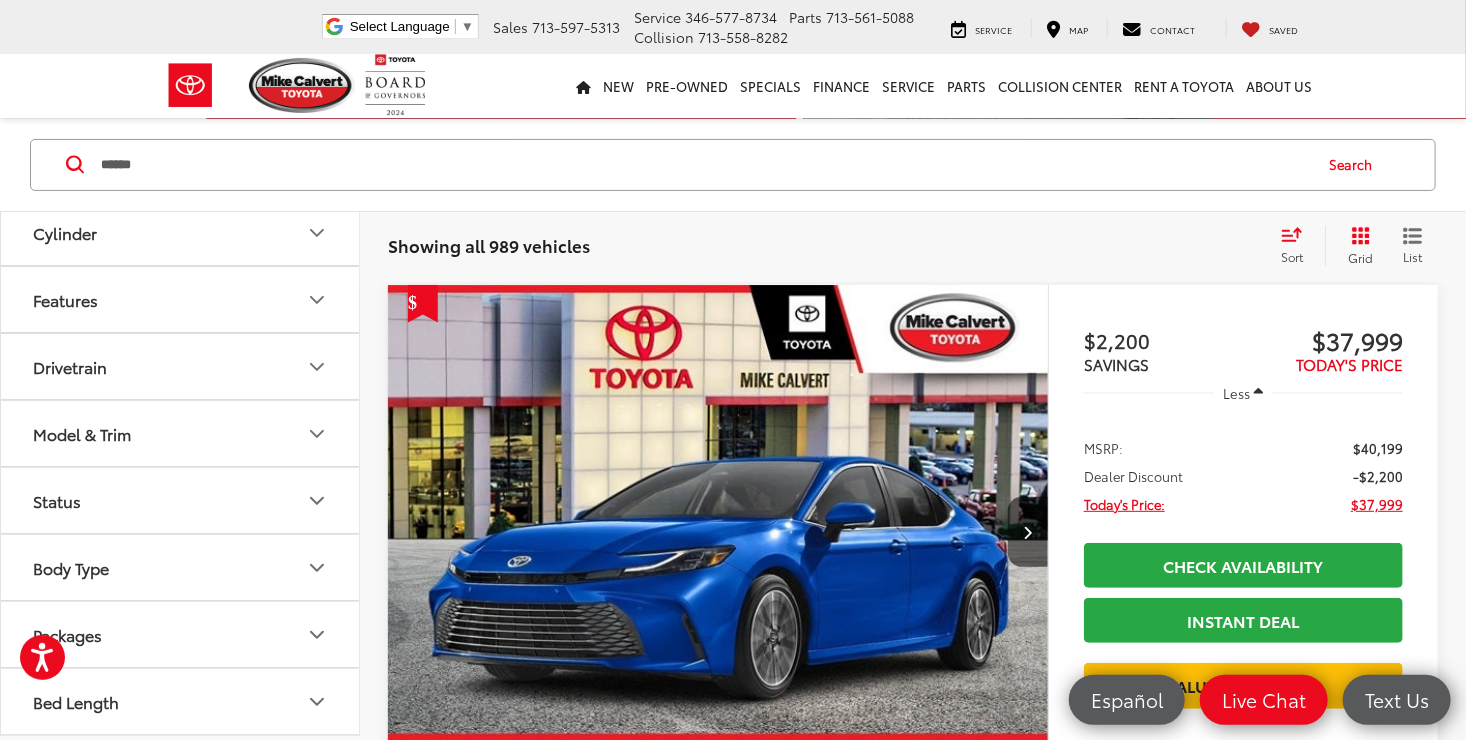type on "****" 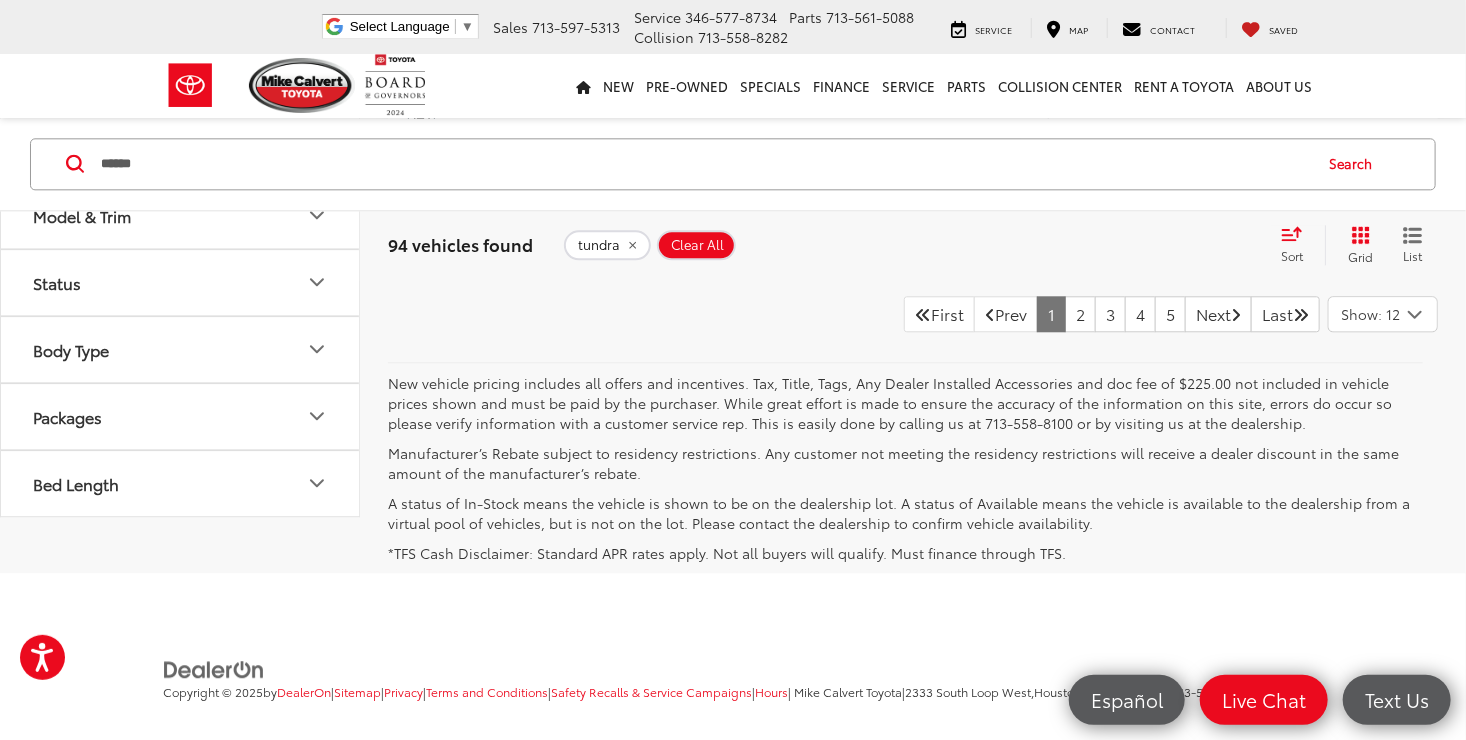 scroll, scrollTop: 9633, scrollLeft: 0, axis: vertical 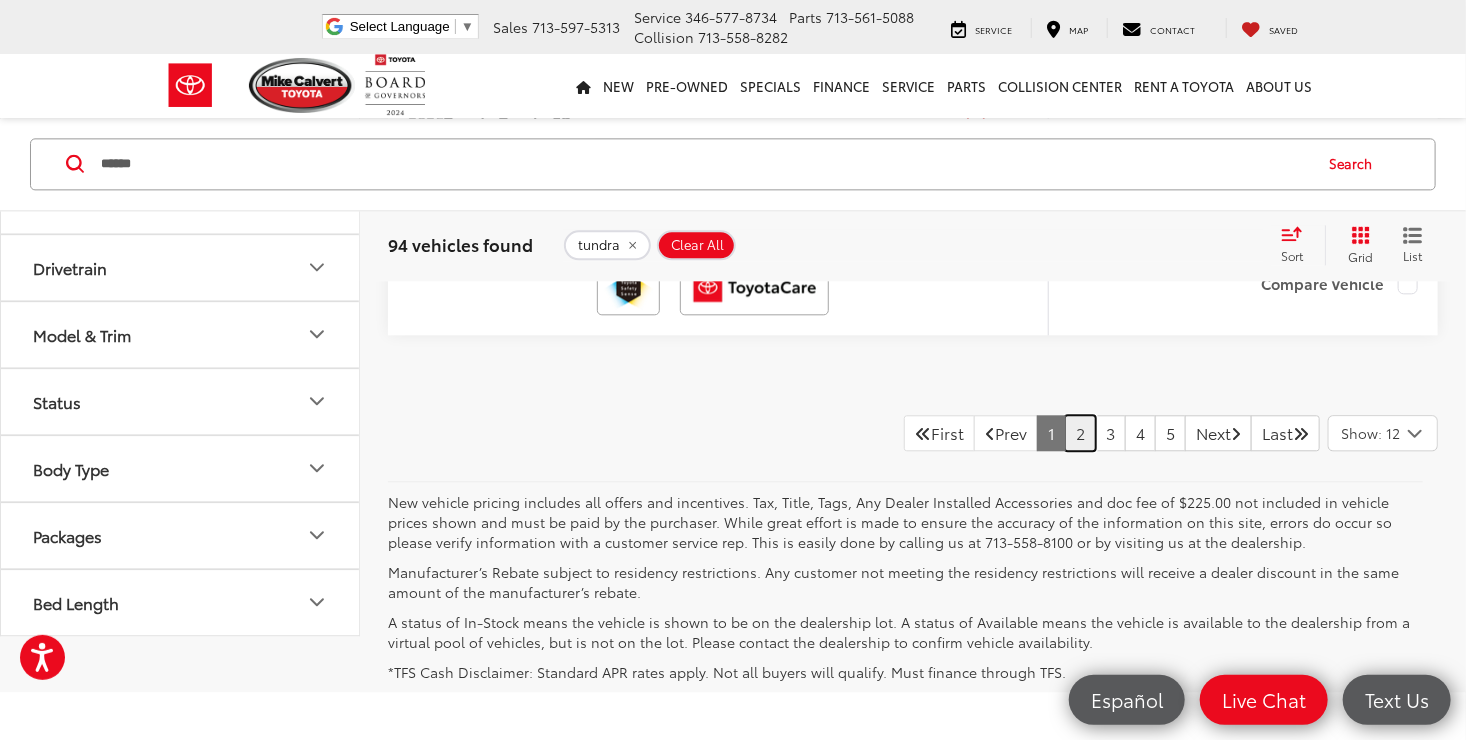 click on "2" at bounding box center [1080, 433] 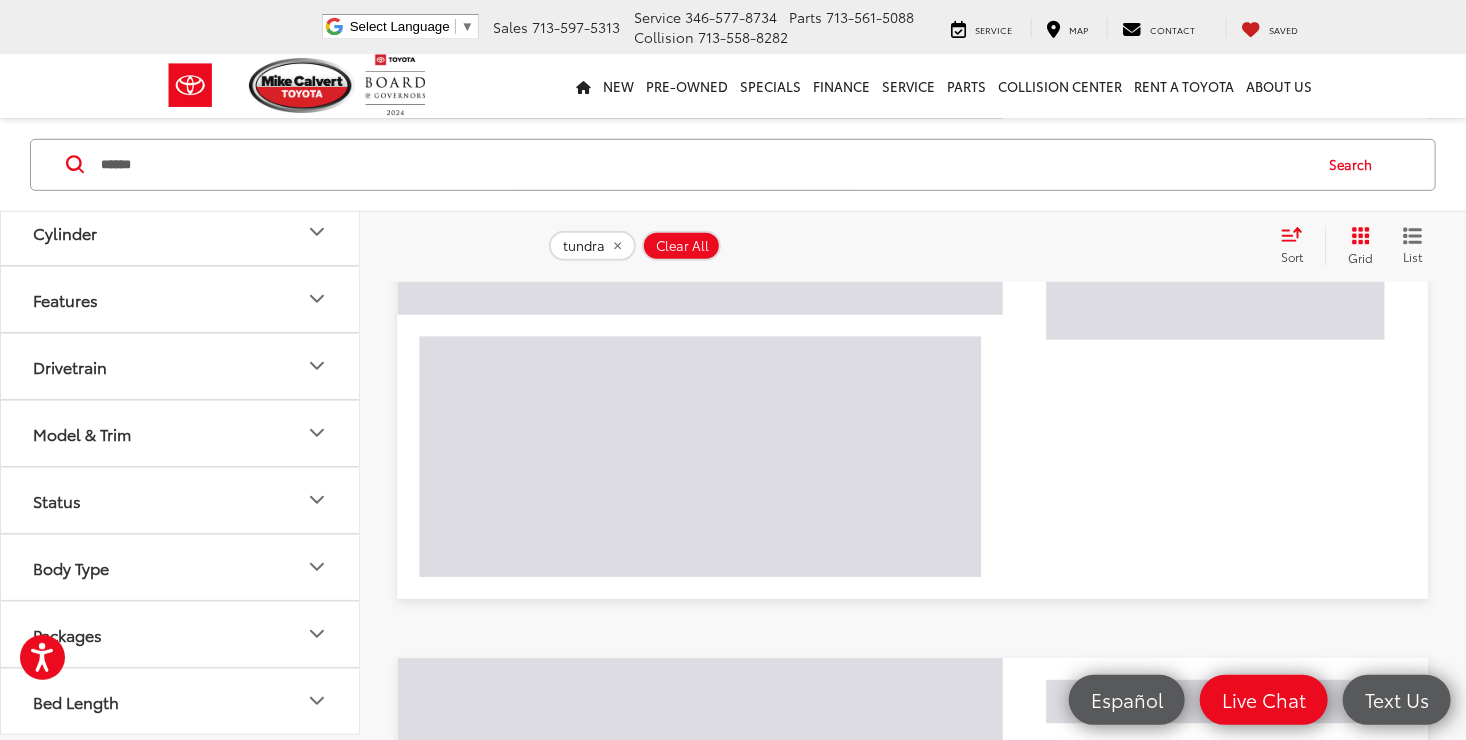 scroll, scrollTop: 128, scrollLeft: 0, axis: vertical 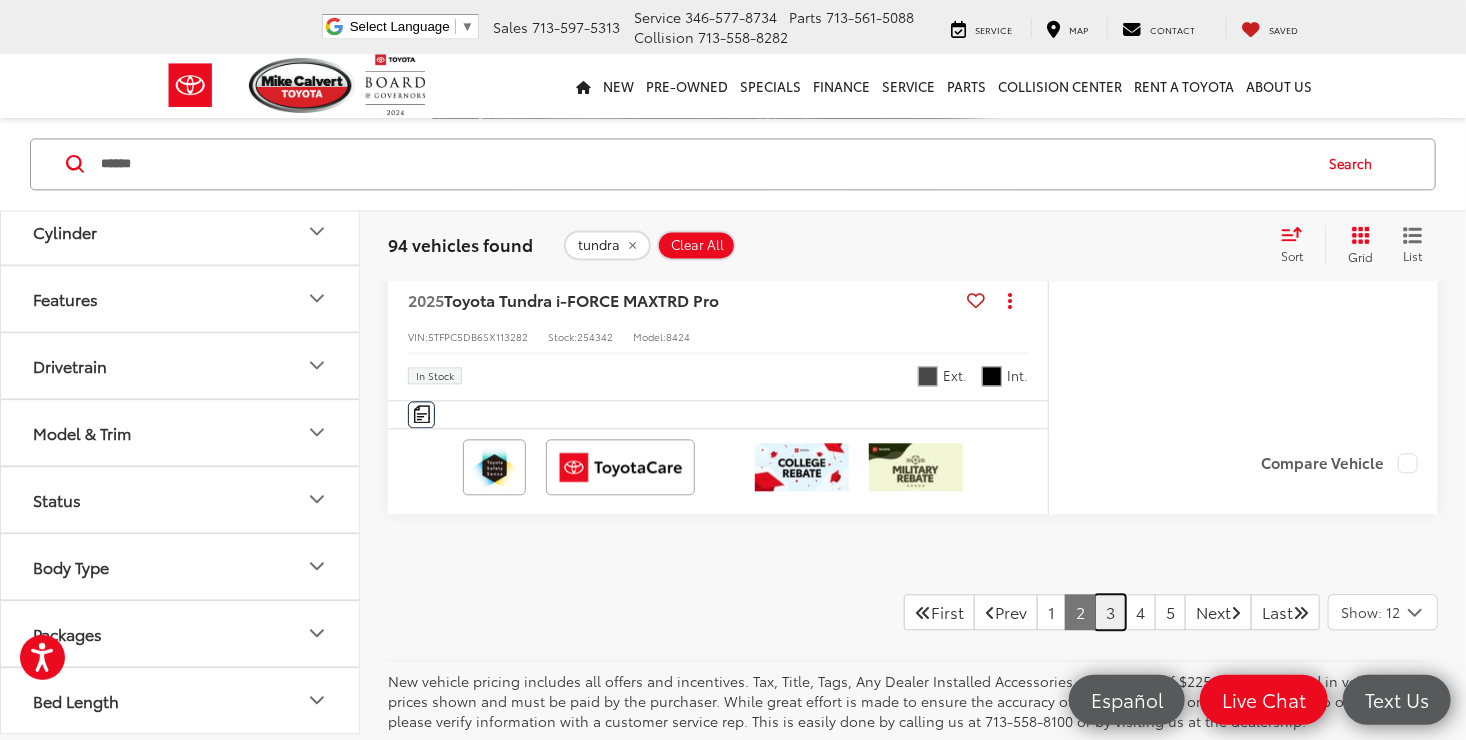 click on "3" at bounding box center (1110, 612) 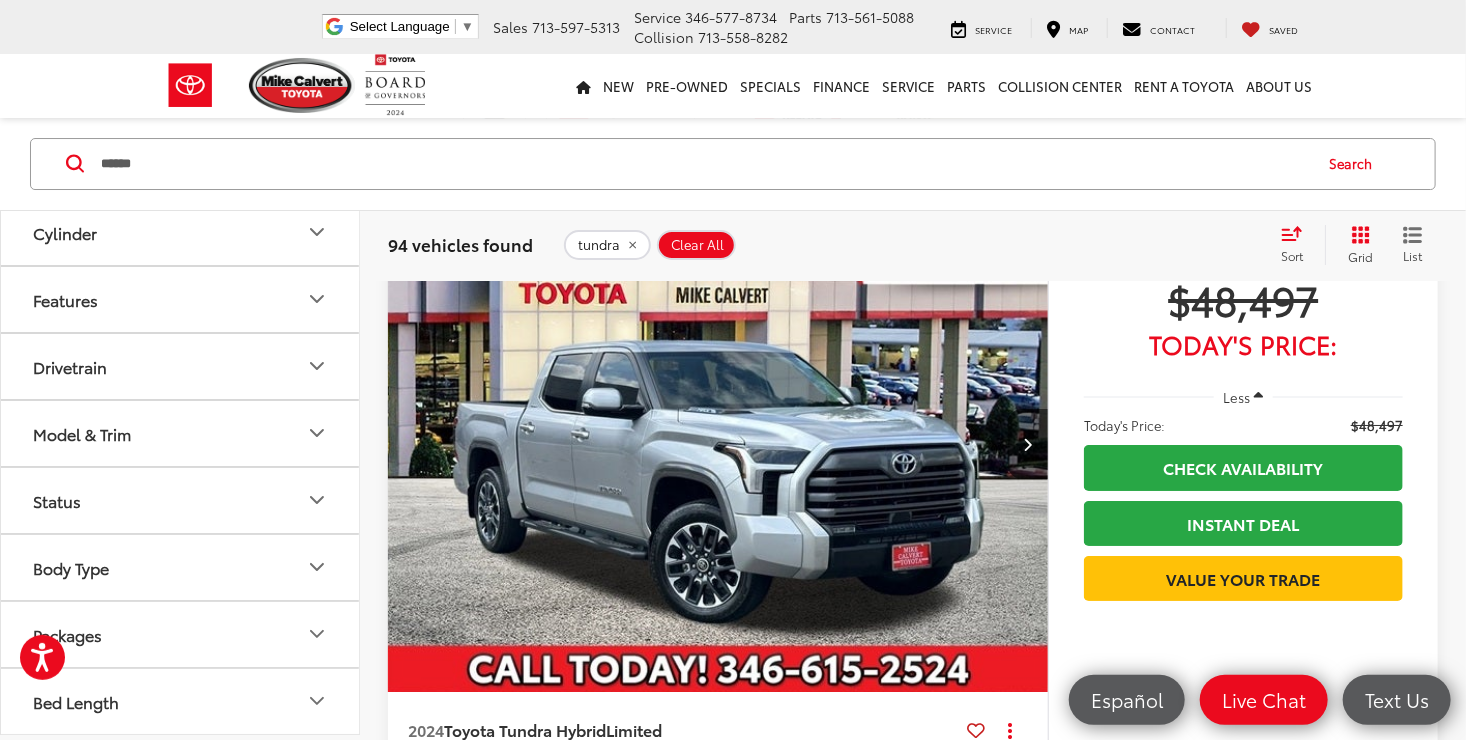 scroll, scrollTop: 3357, scrollLeft: 0, axis: vertical 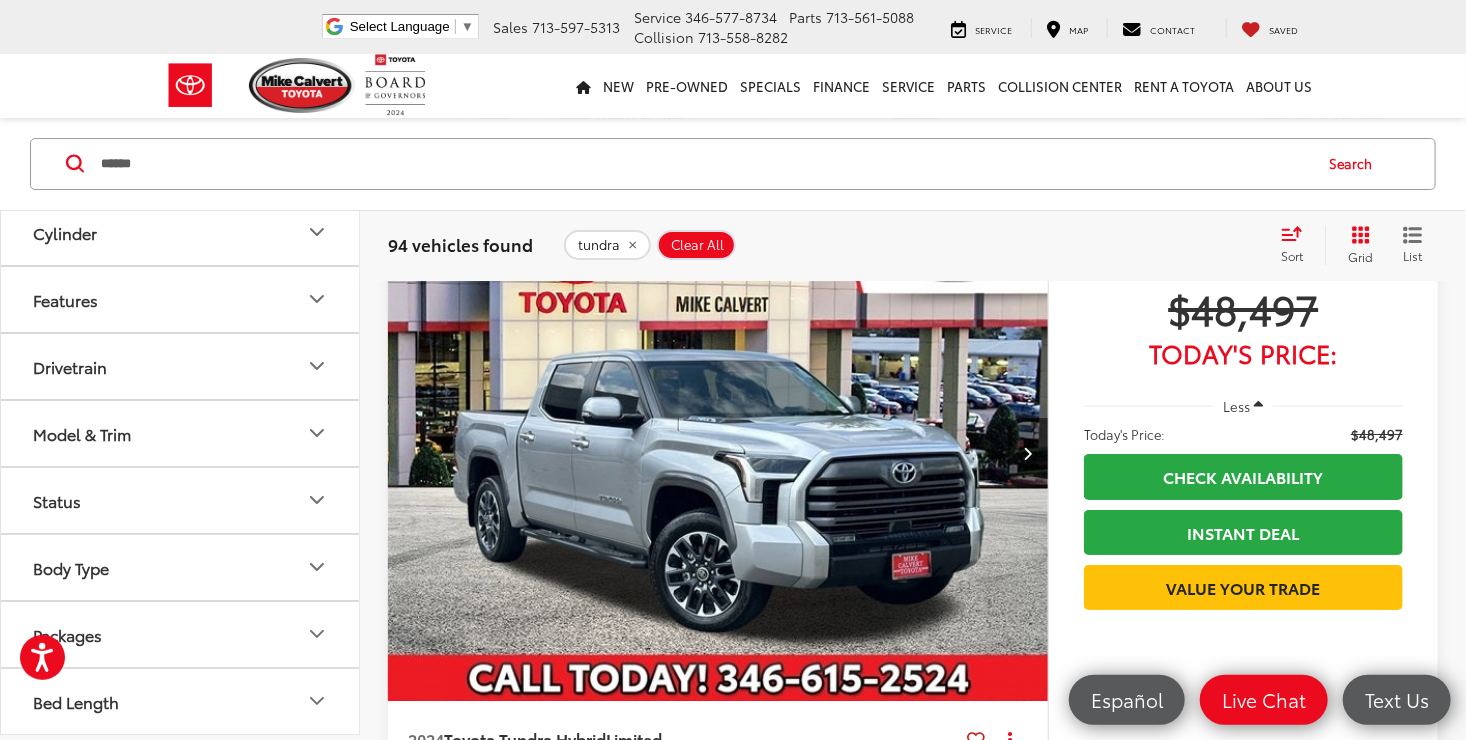 click at bounding box center (718, 453) 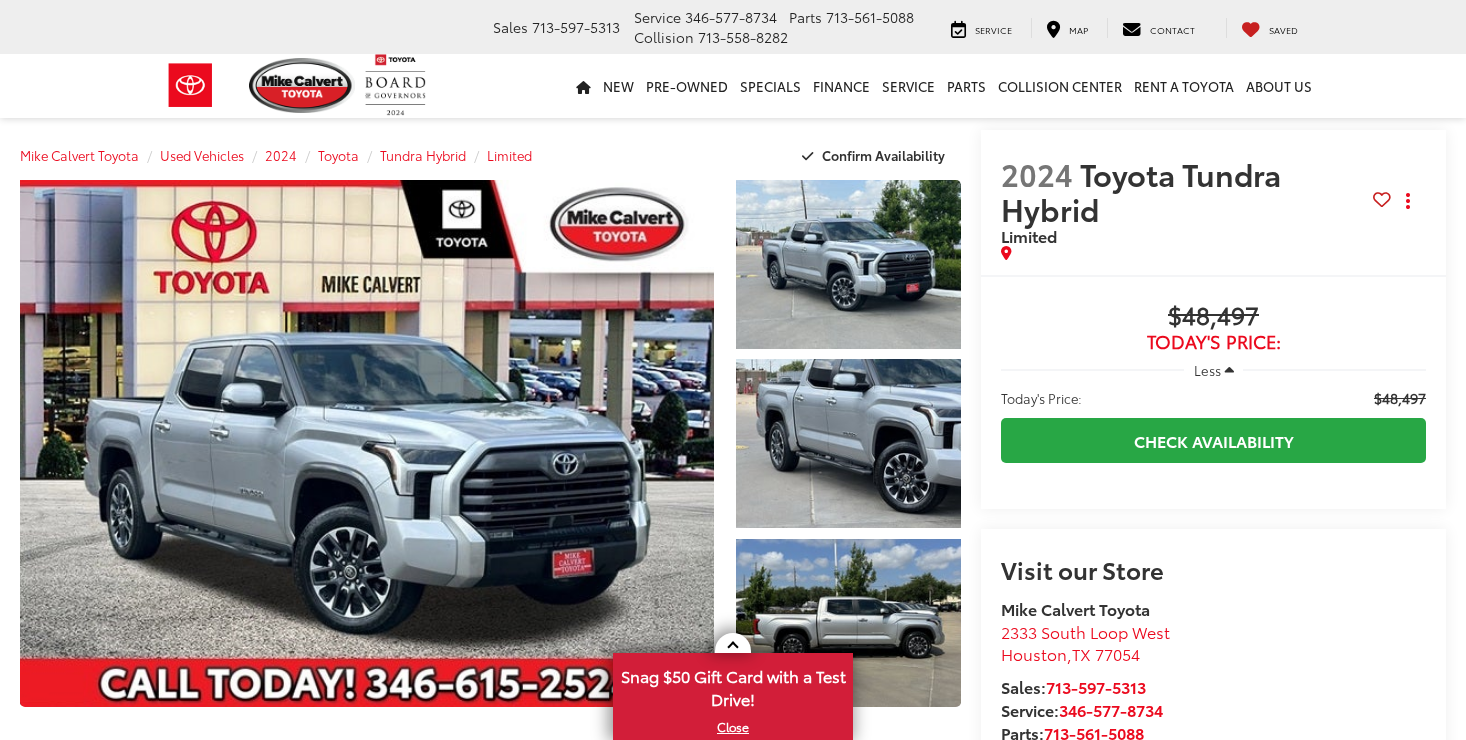 scroll, scrollTop: 0, scrollLeft: 0, axis: both 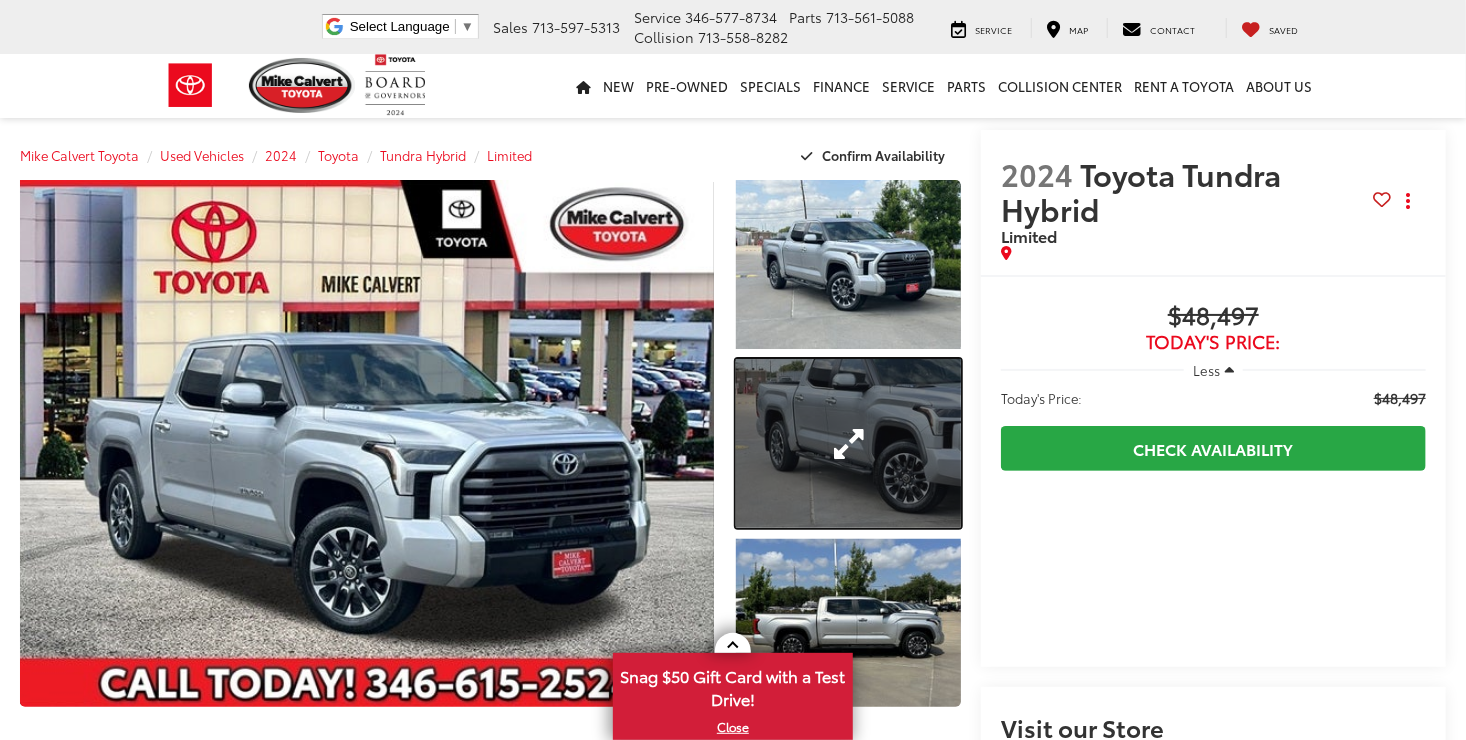 click at bounding box center (848, 443) 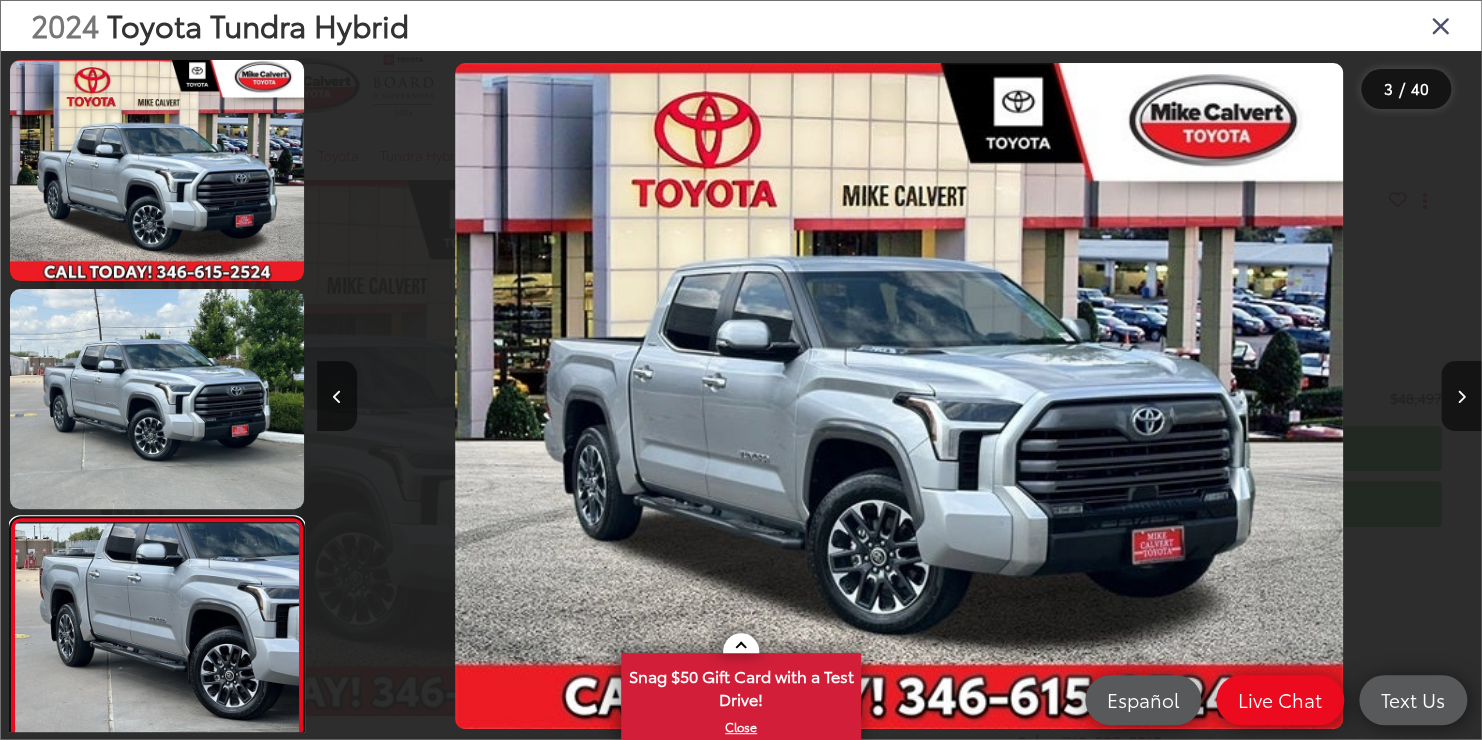 scroll, scrollTop: 19, scrollLeft: 0, axis: vertical 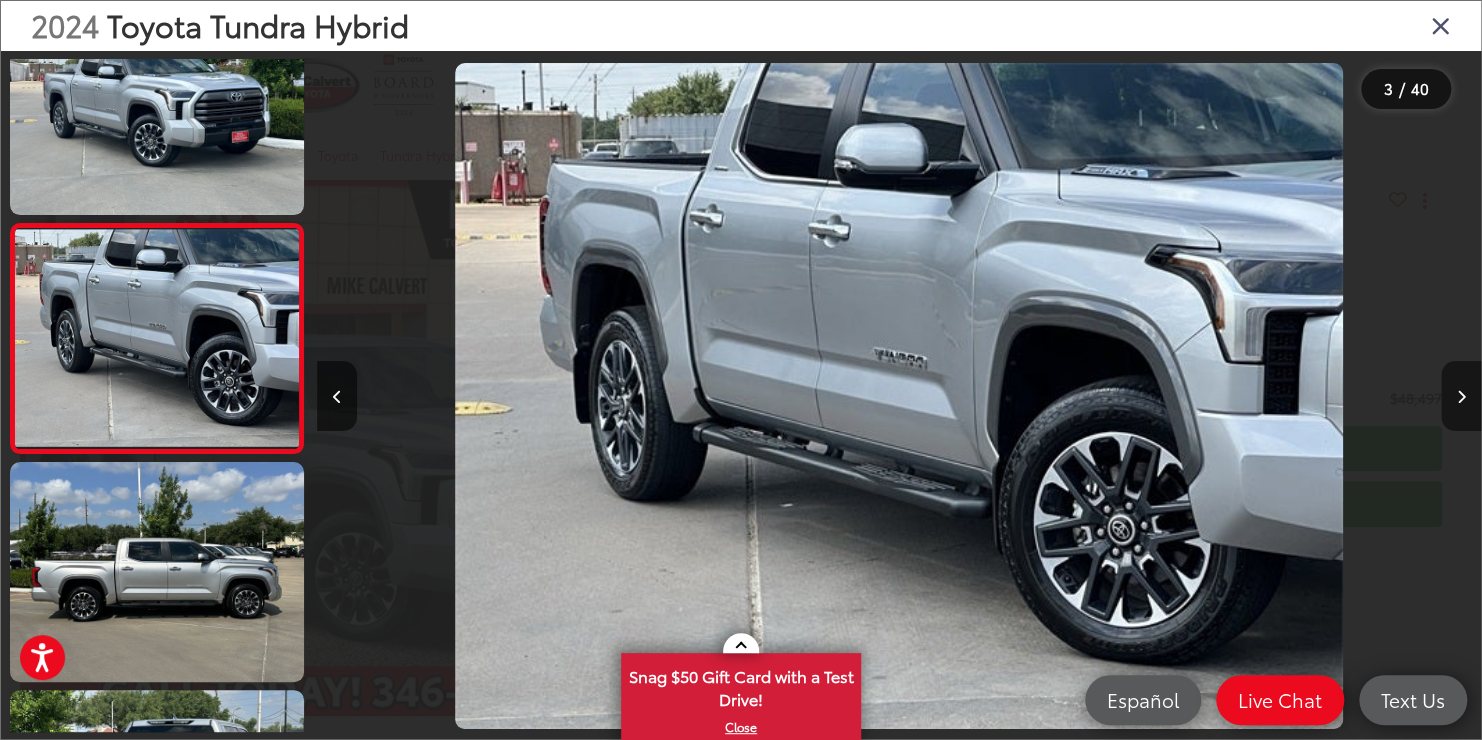 click at bounding box center [1461, 396] 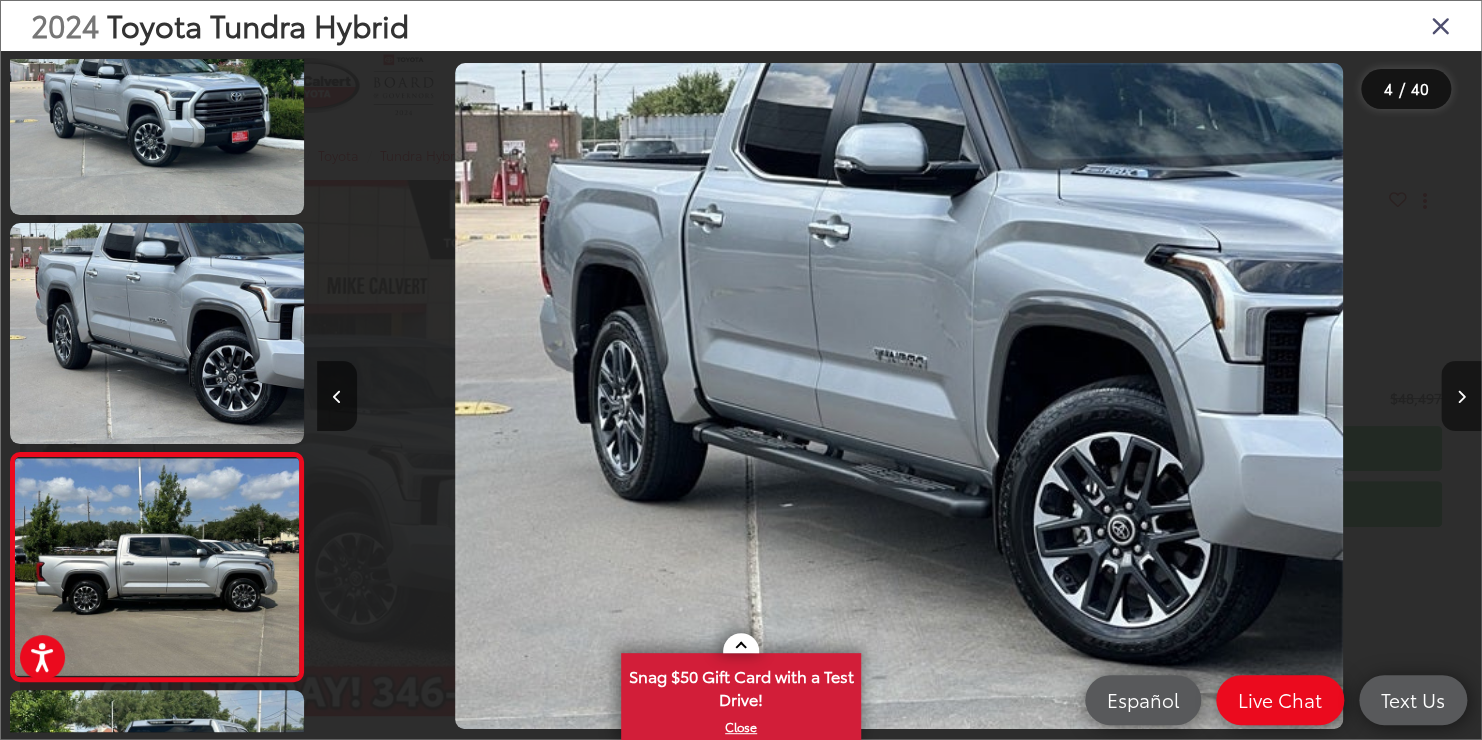 scroll, scrollTop: 0, scrollLeft: 2655, axis: horizontal 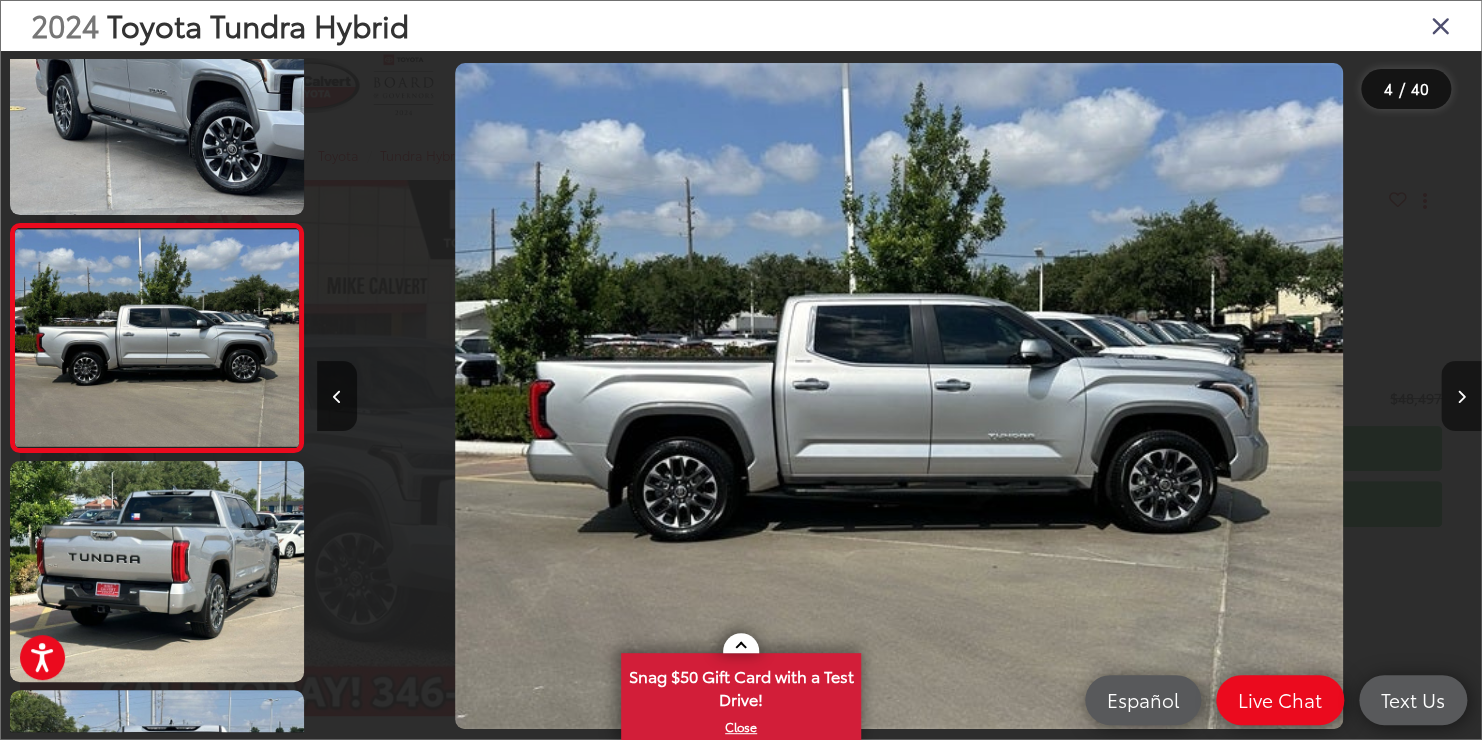 click at bounding box center (1461, 396) 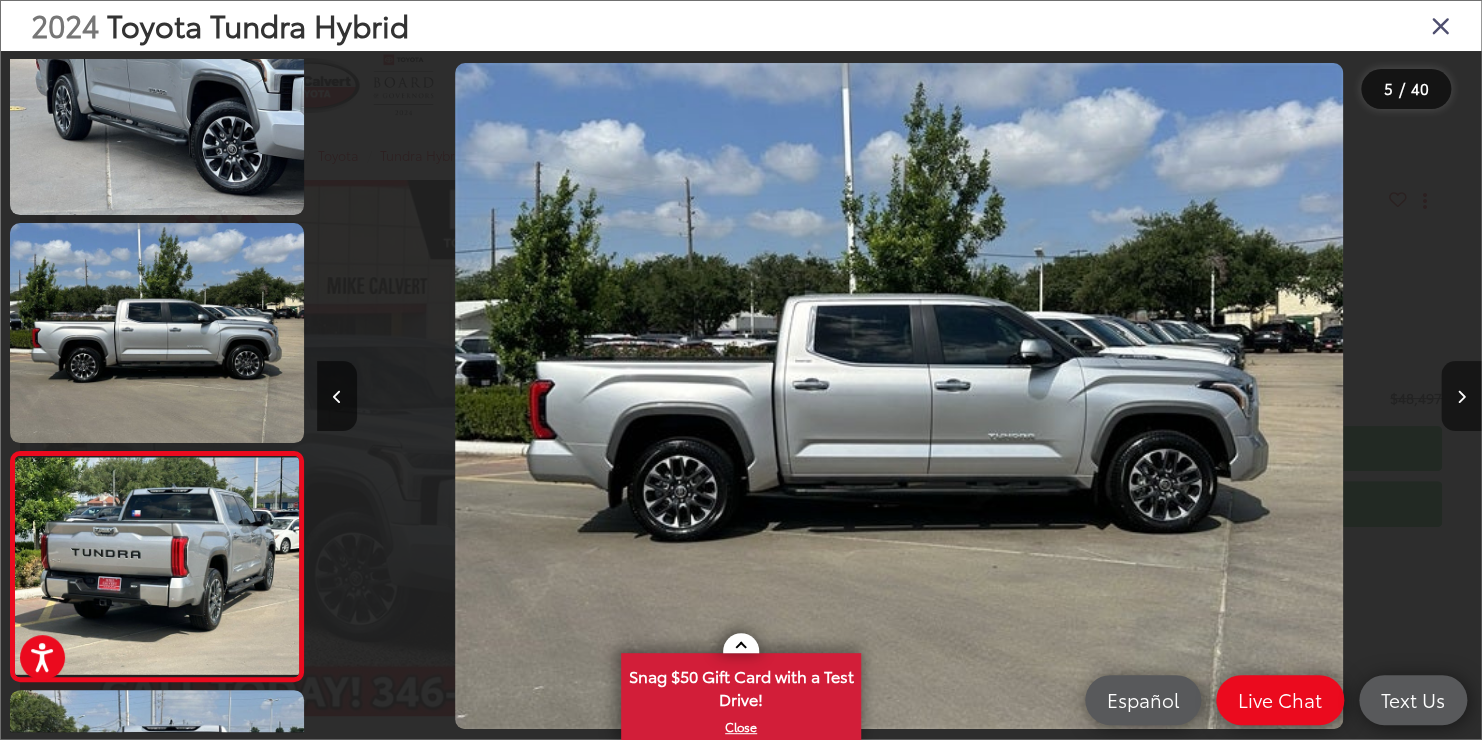 scroll, scrollTop: 0, scrollLeft: 3819, axis: horizontal 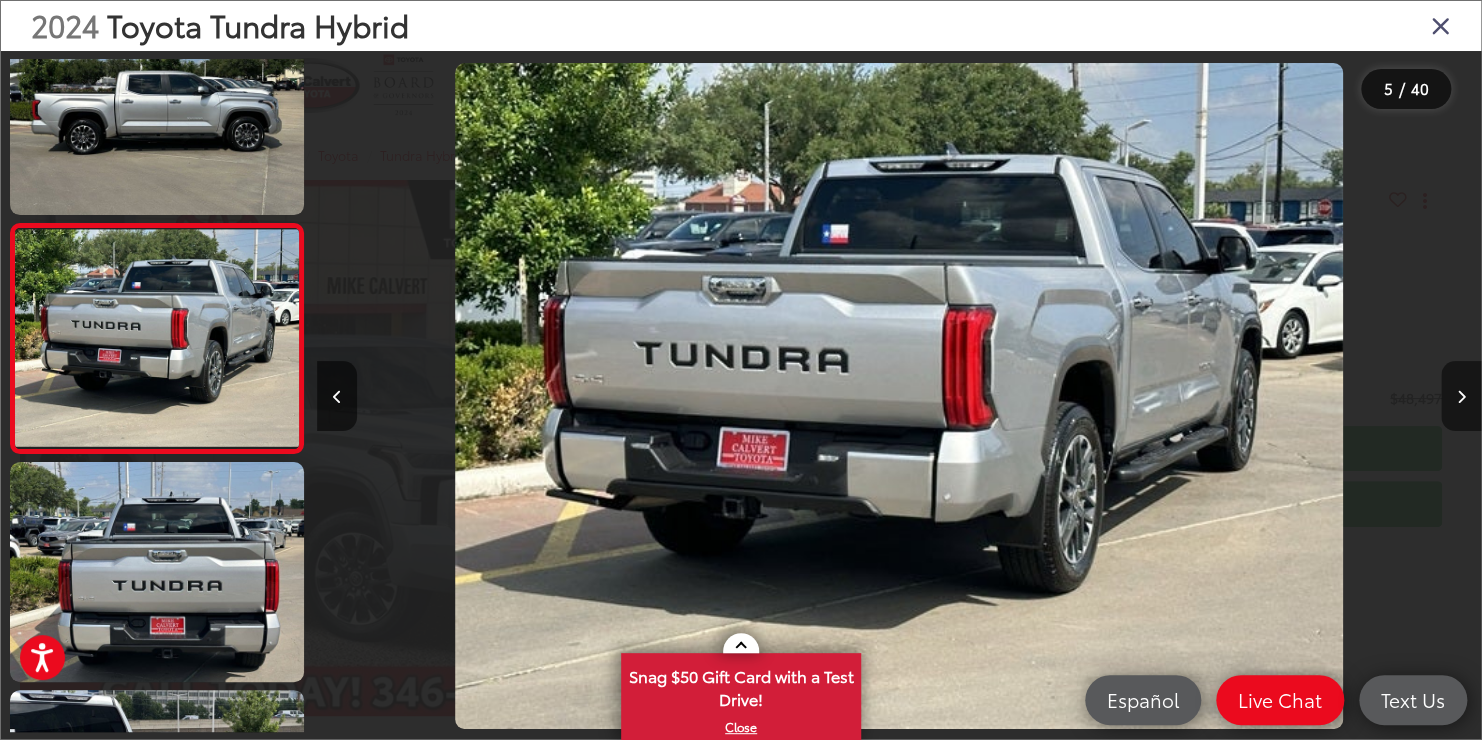 click at bounding box center [1461, 396] 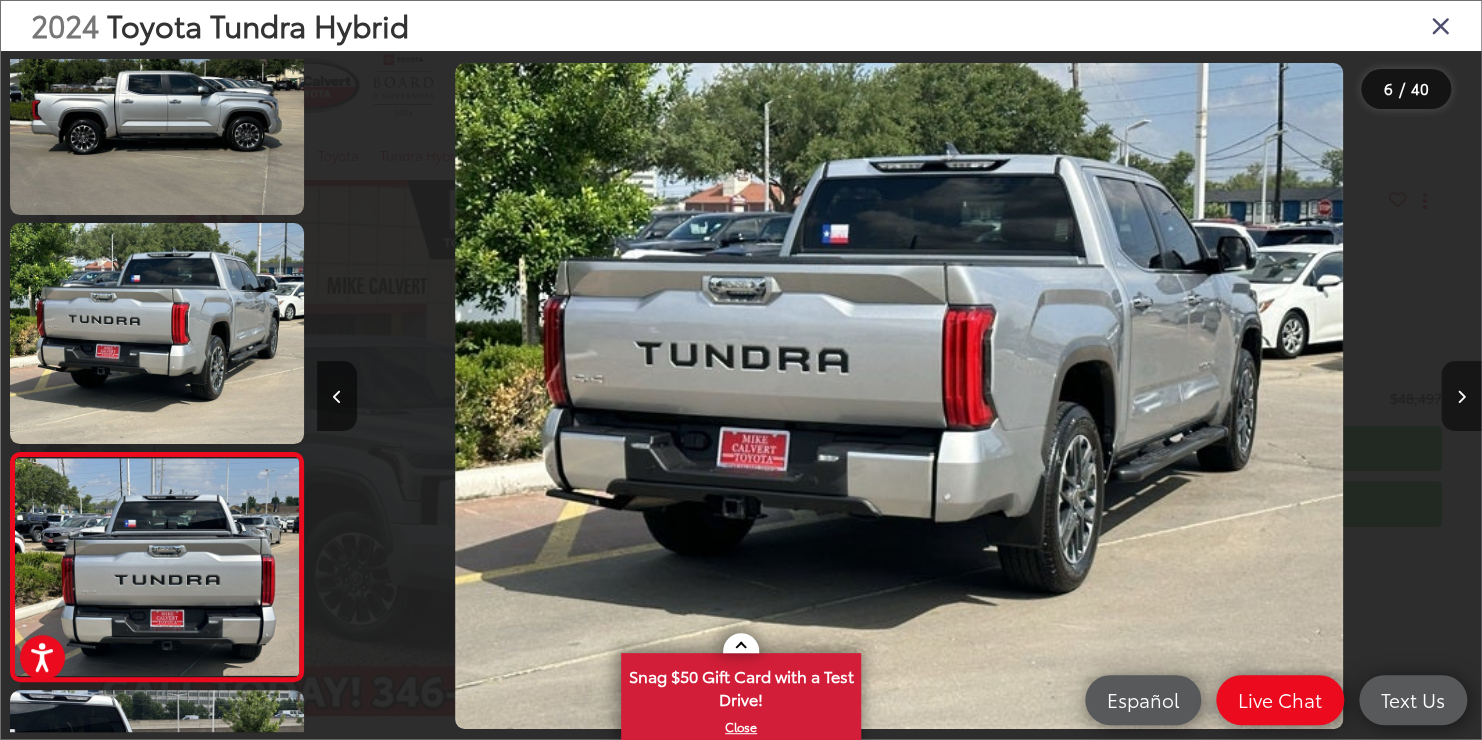 scroll, scrollTop: 0, scrollLeft: 4982, axis: horizontal 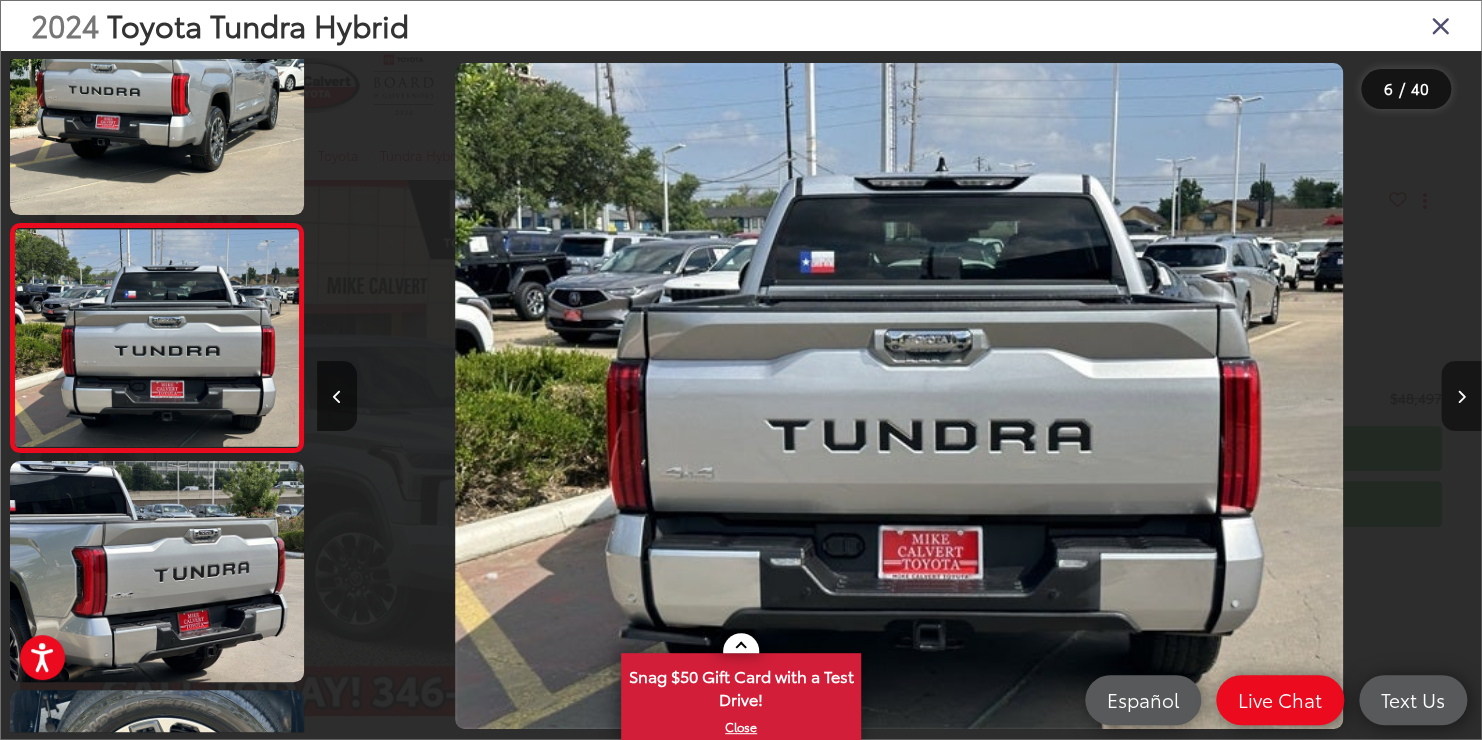 click at bounding box center (1461, 396) 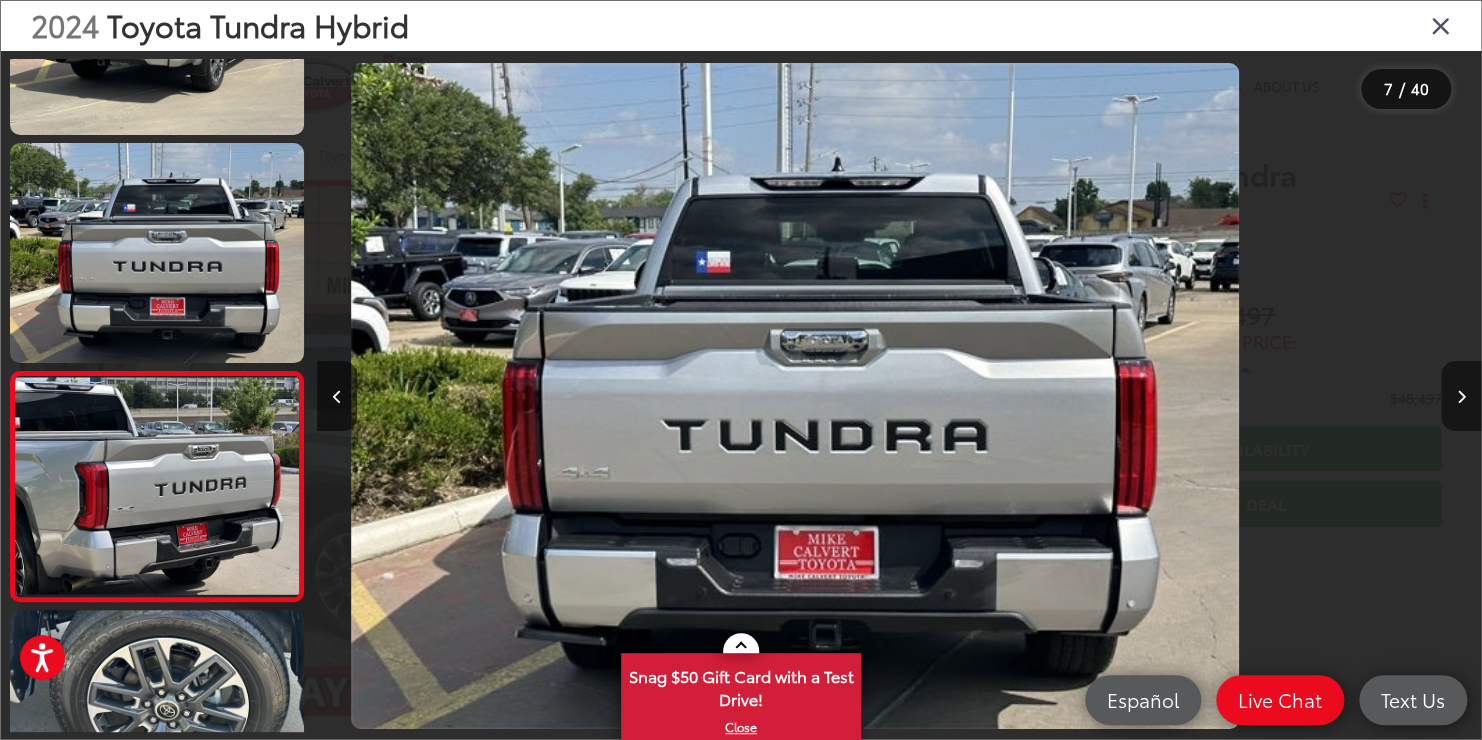 scroll, scrollTop: 1168, scrollLeft: 0, axis: vertical 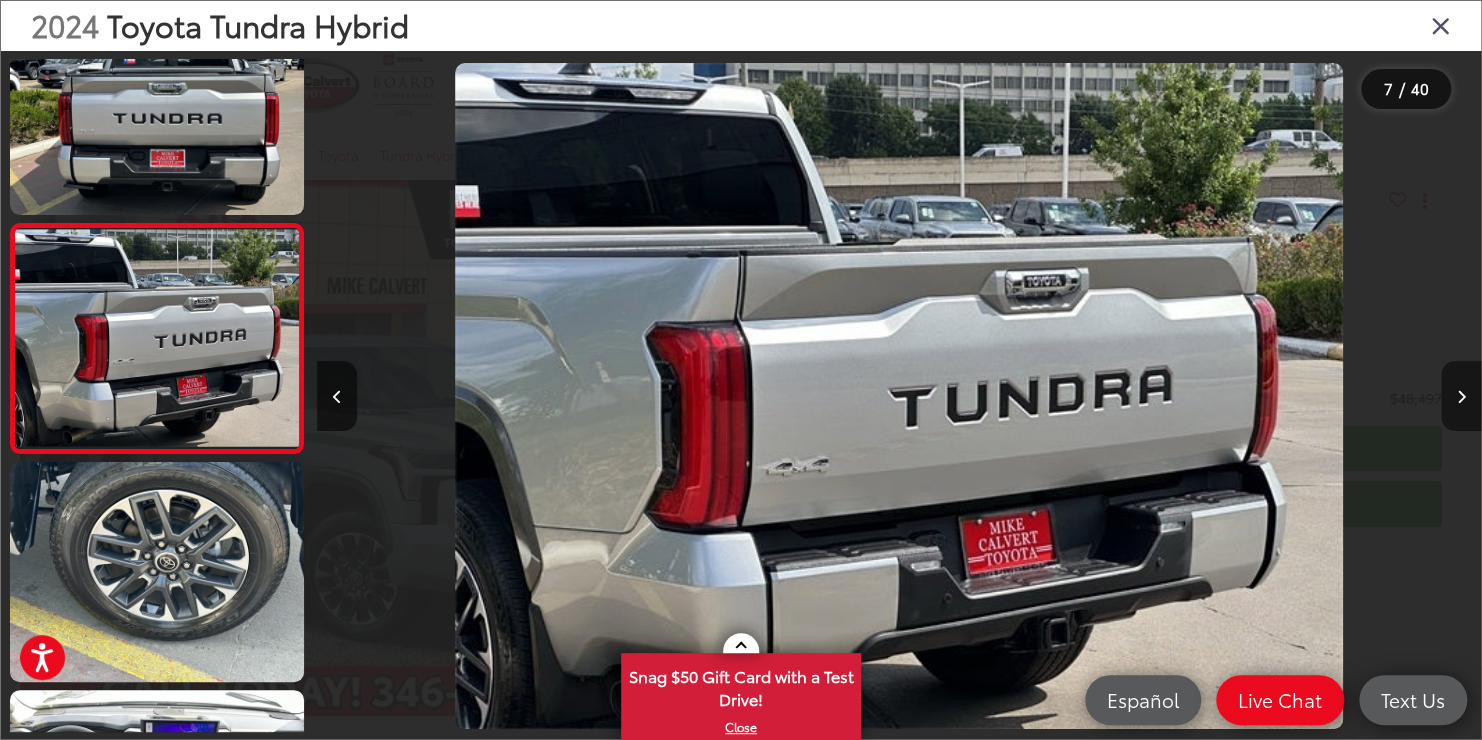 click at bounding box center [1461, 396] 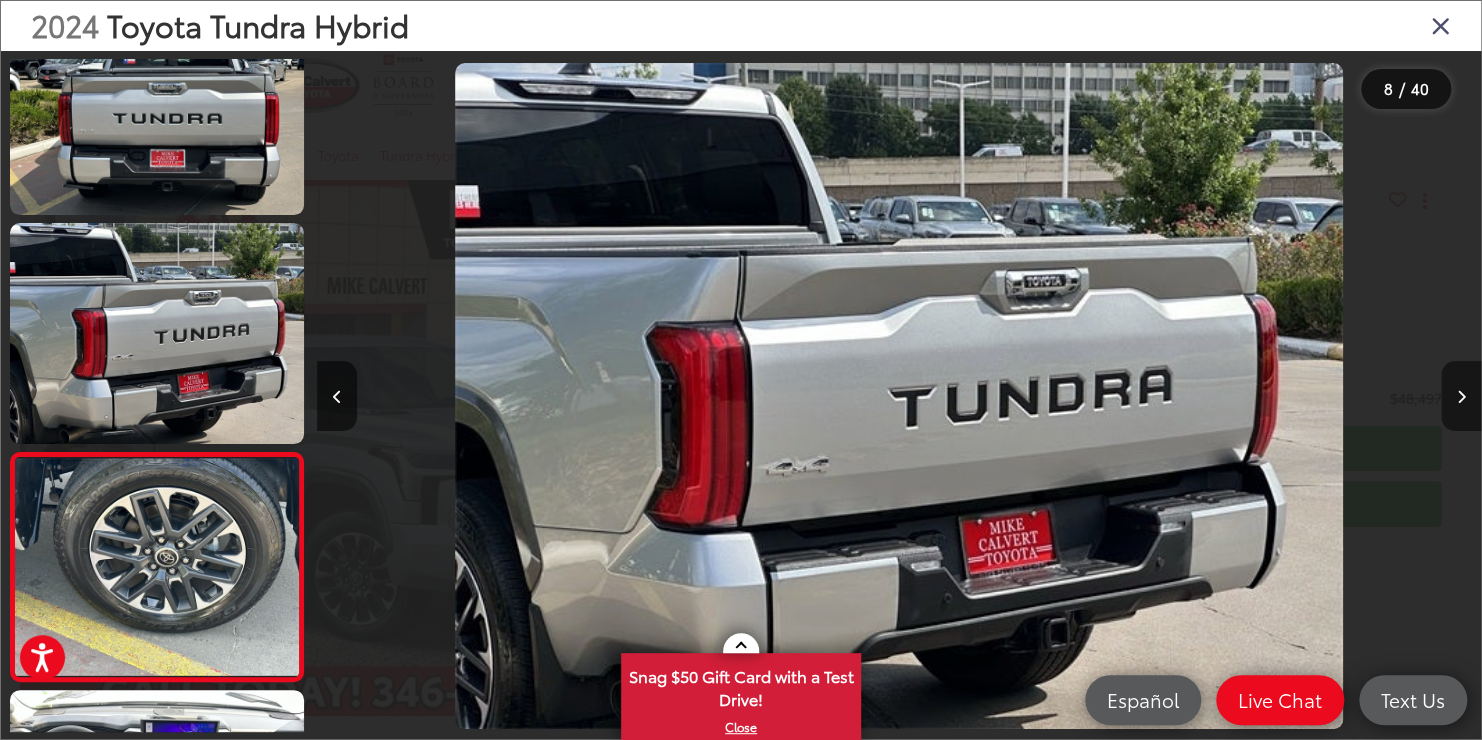 scroll, scrollTop: 0, scrollLeft: 7310, axis: horizontal 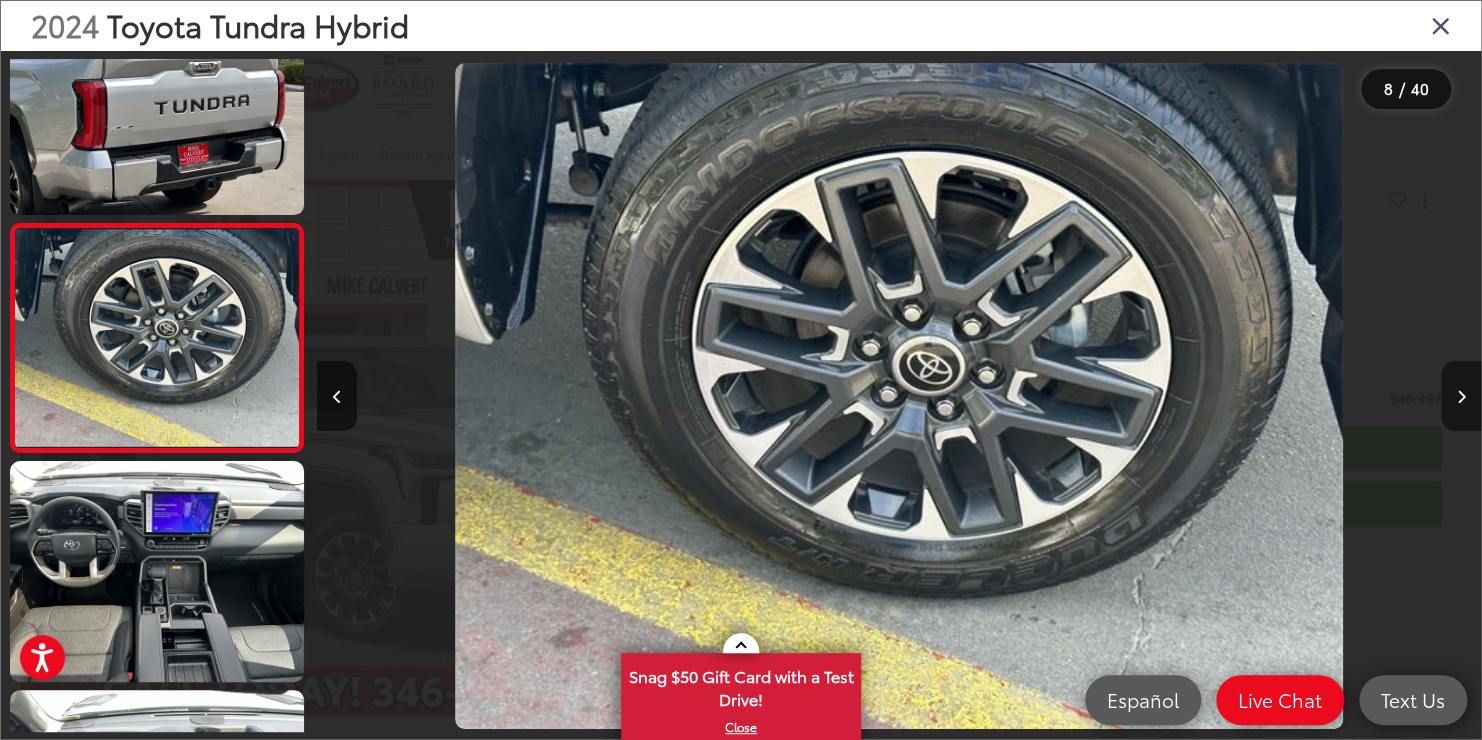 click at bounding box center [1461, 396] 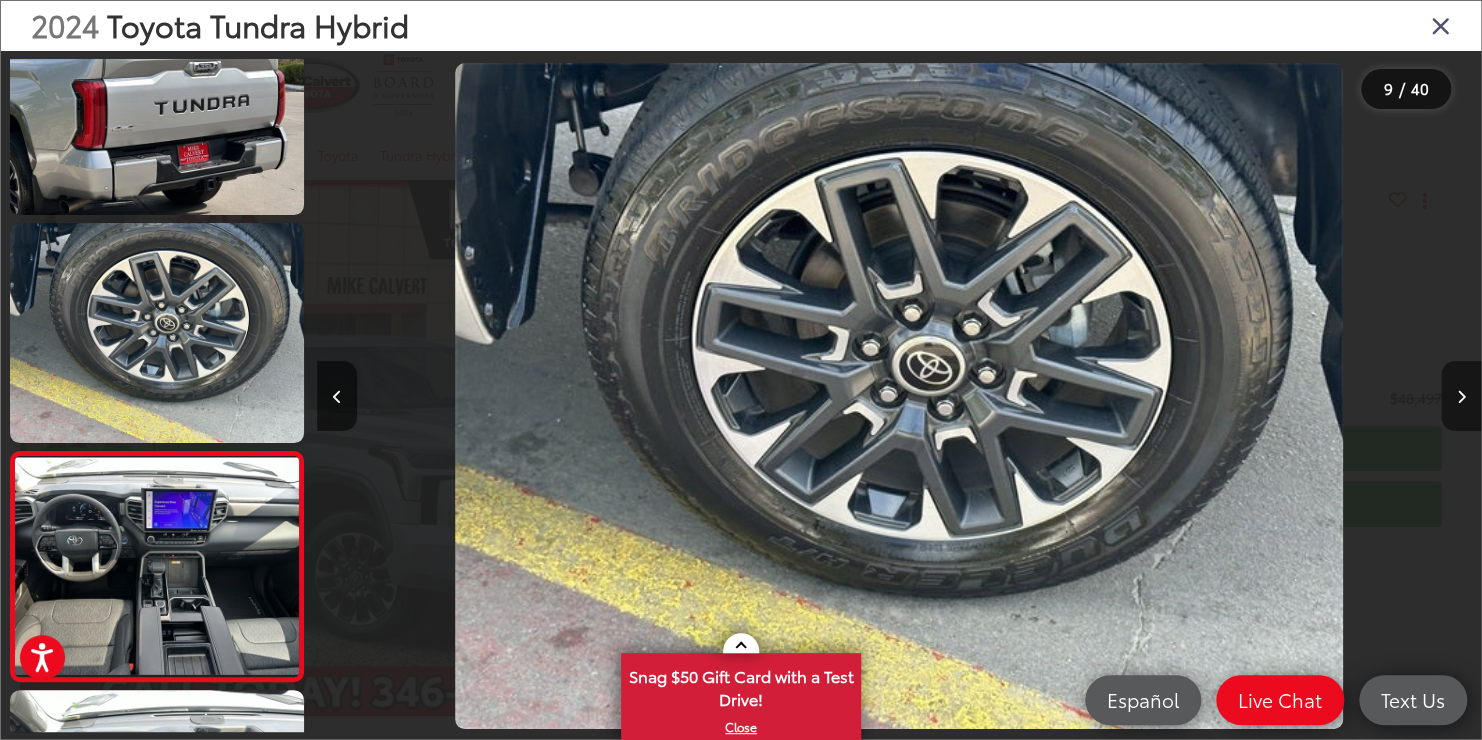 scroll, scrollTop: 0, scrollLeft: 8475, axis: horizontal 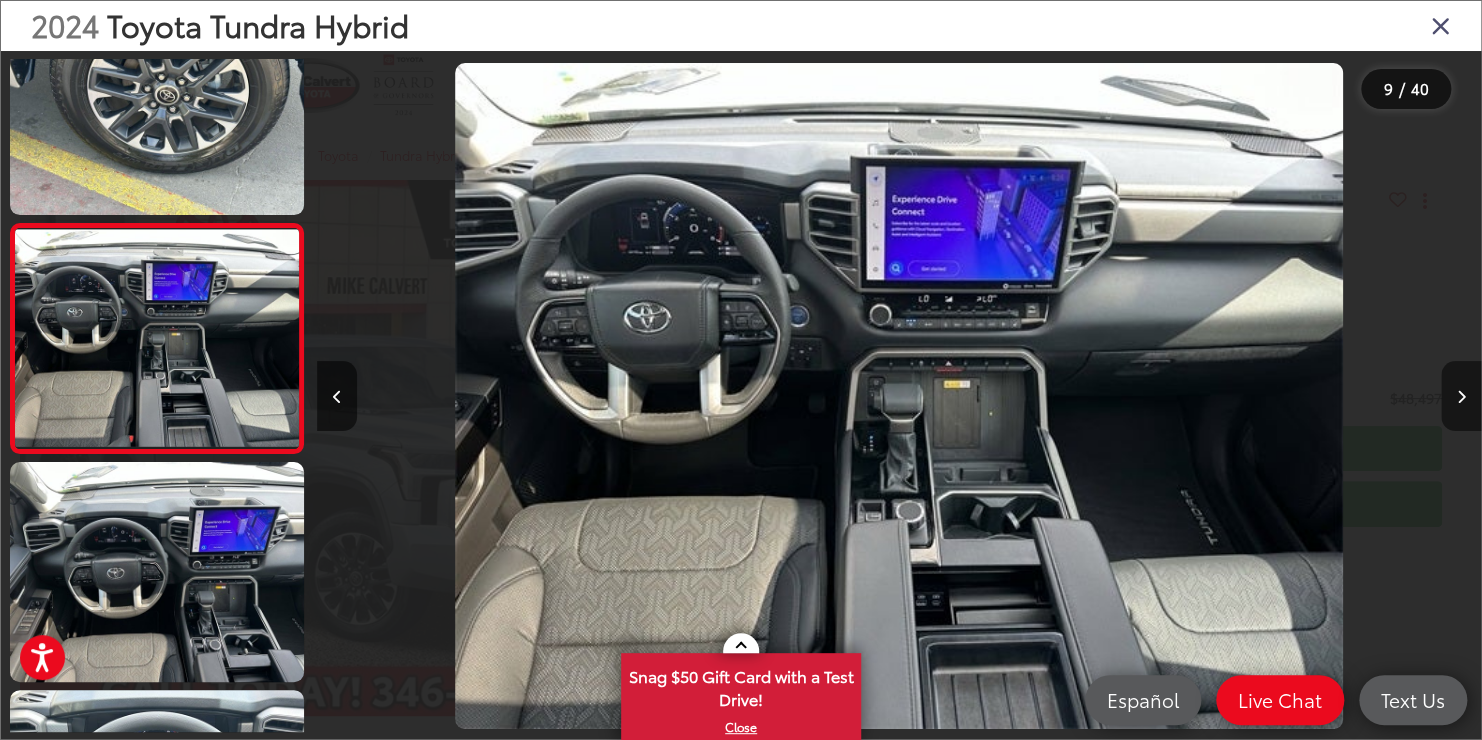 click at bounding box center (1461, 396) 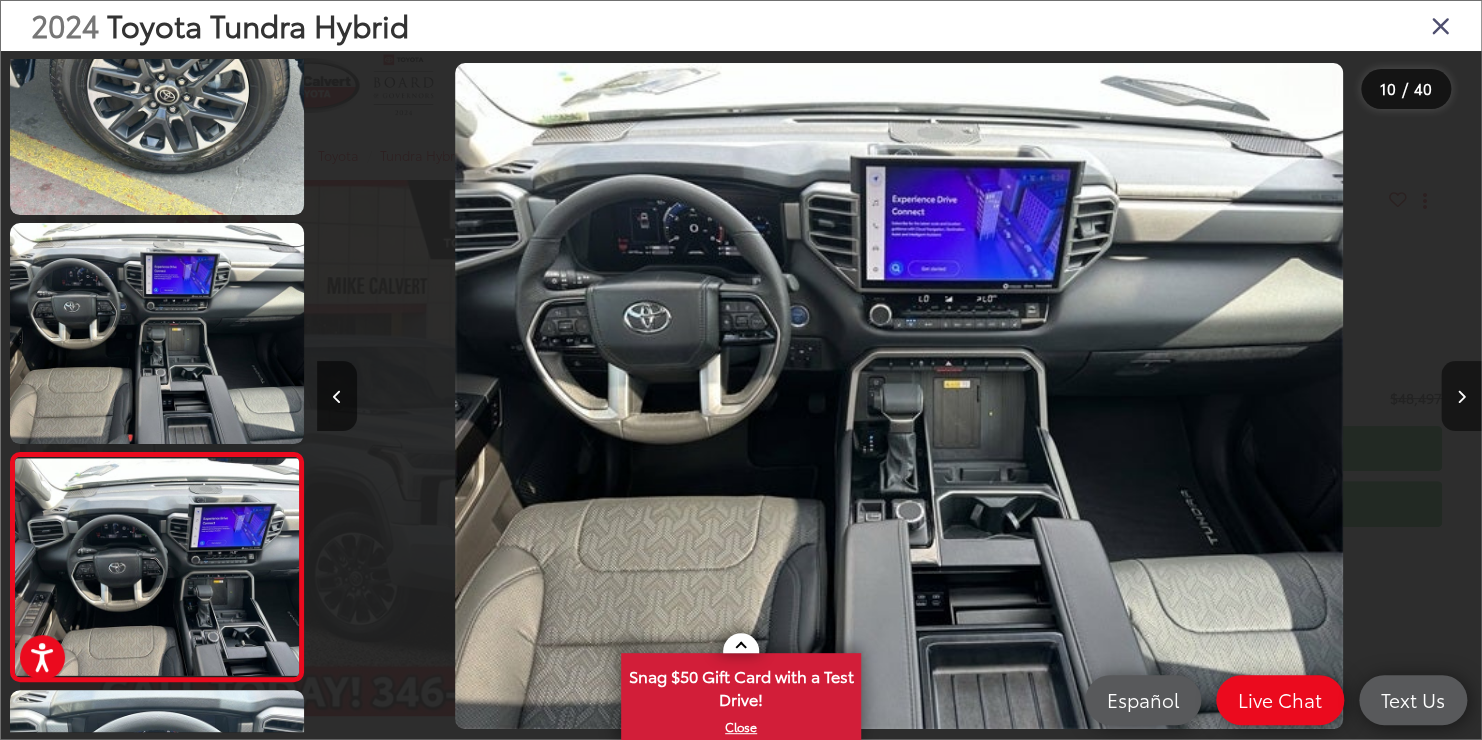 scroll, scrollTop: 0, scrollLeft: 9639, axis: horizontal 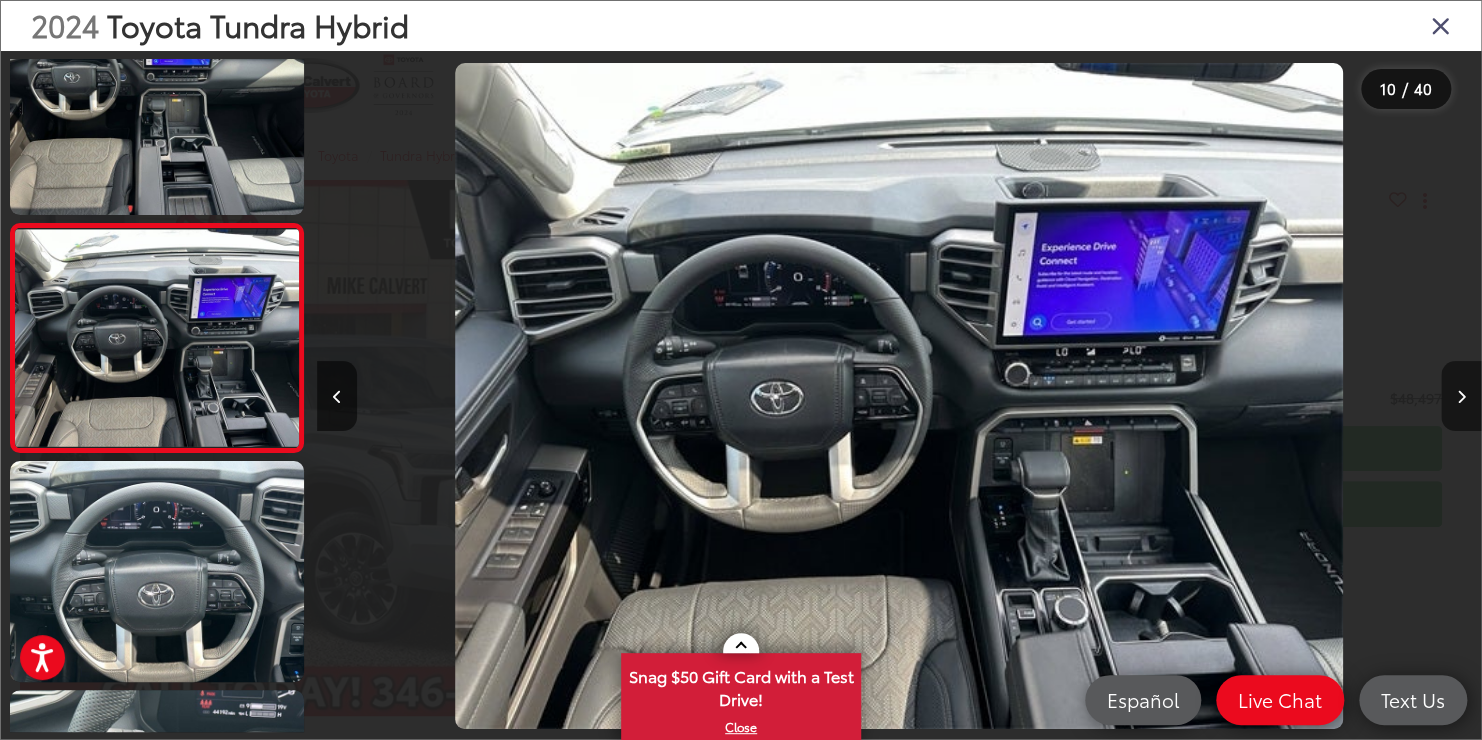 click at bounding box center (1461, 396) 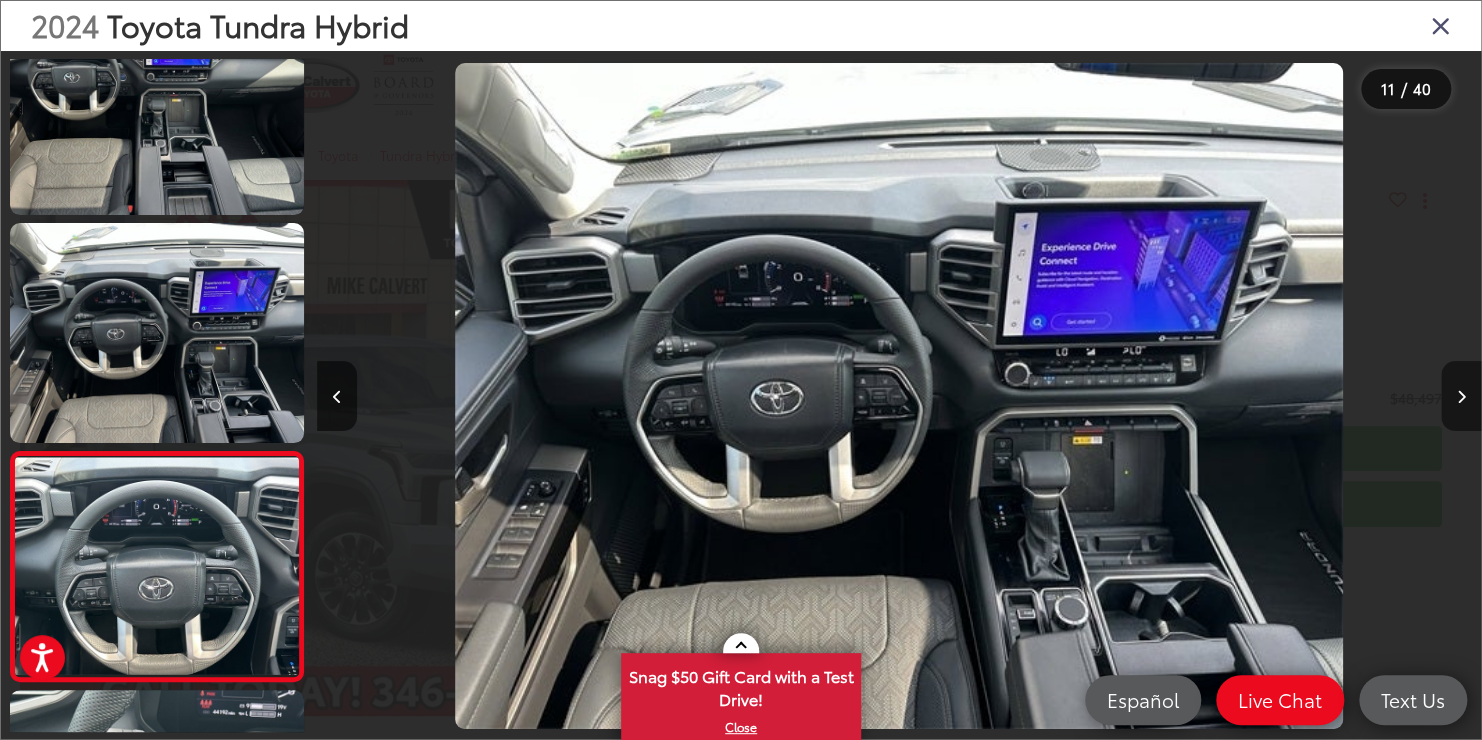 scroll, scrollTop: 0, scrollLeft: 10803, axis: horizontal 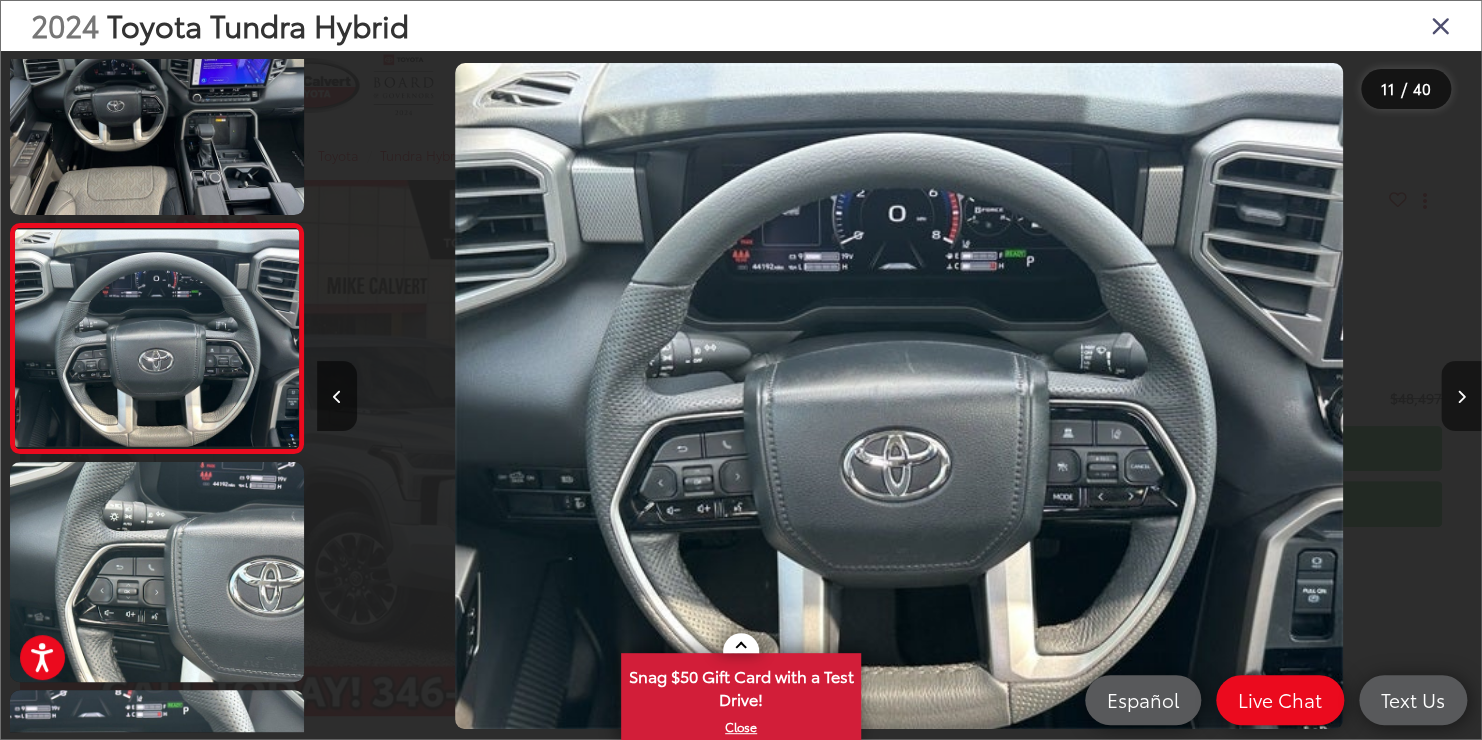 click at bounding box center (1461, 396) 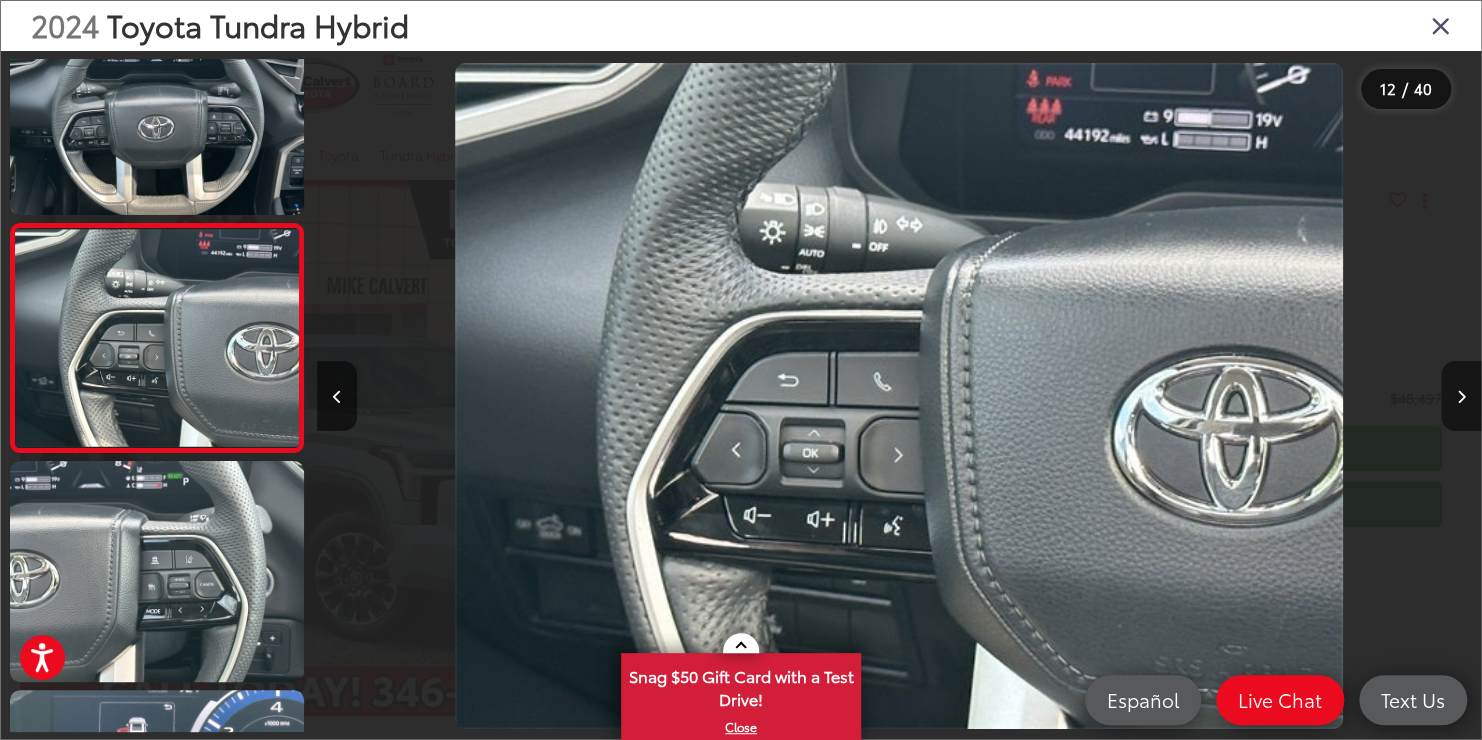 click at bounding box center [1461, 396] 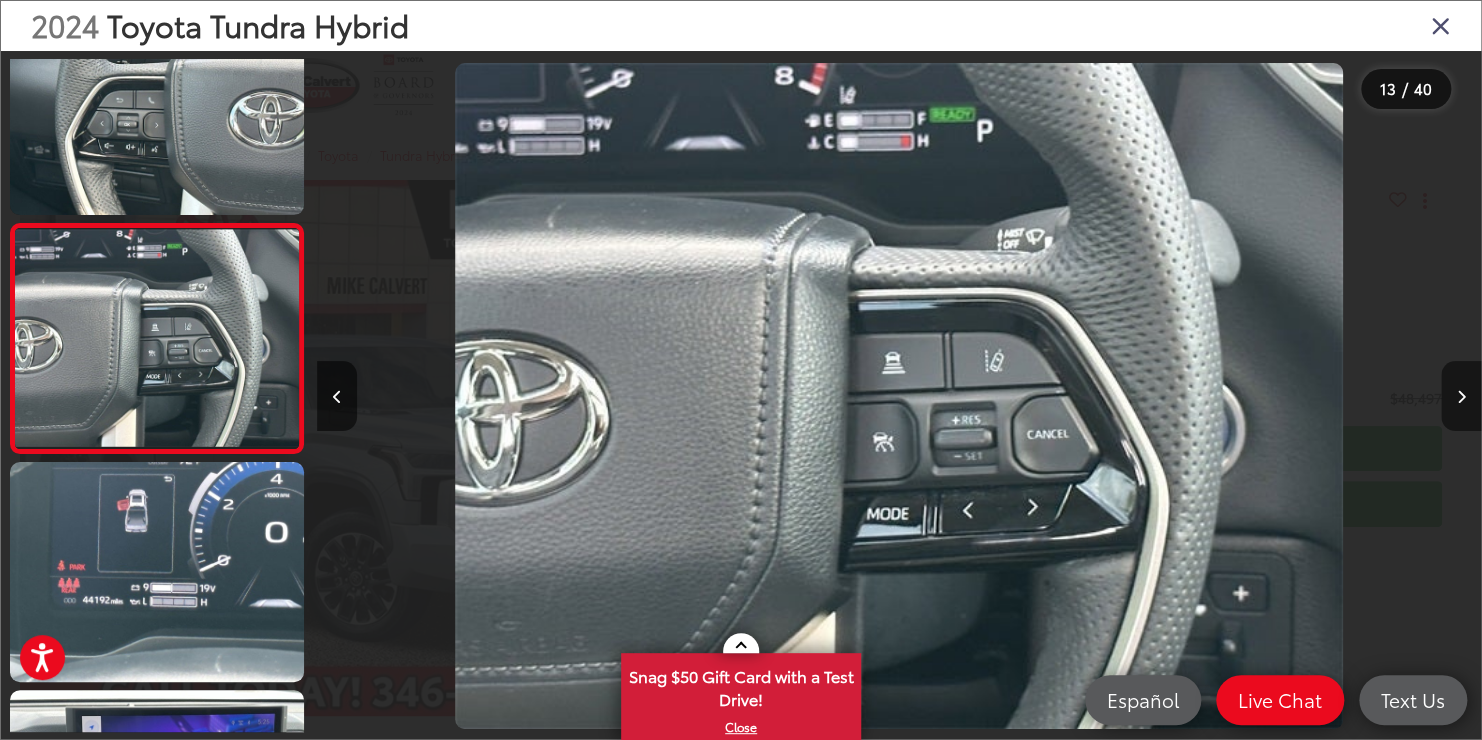 click at bounding box center (1461, 396) 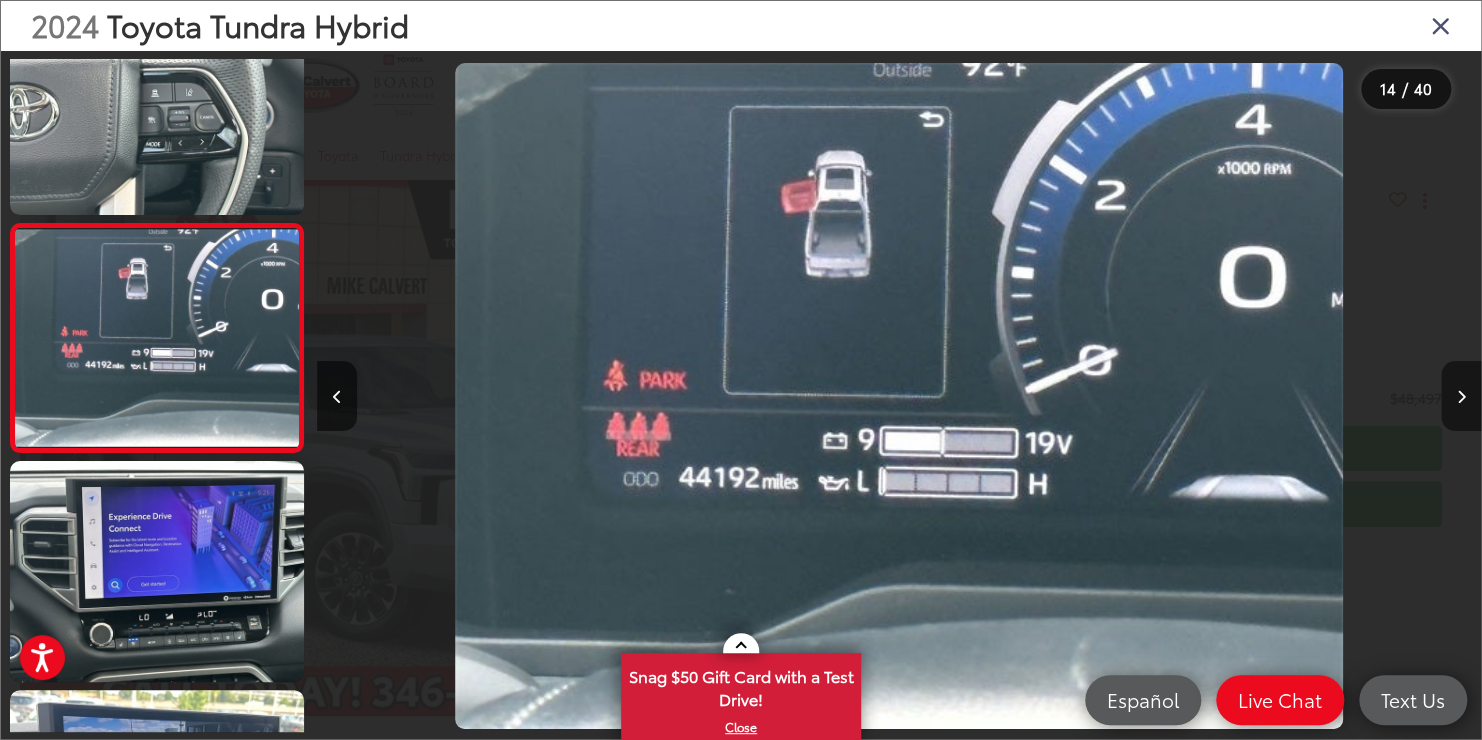 click at bounding box center [1461, 396] 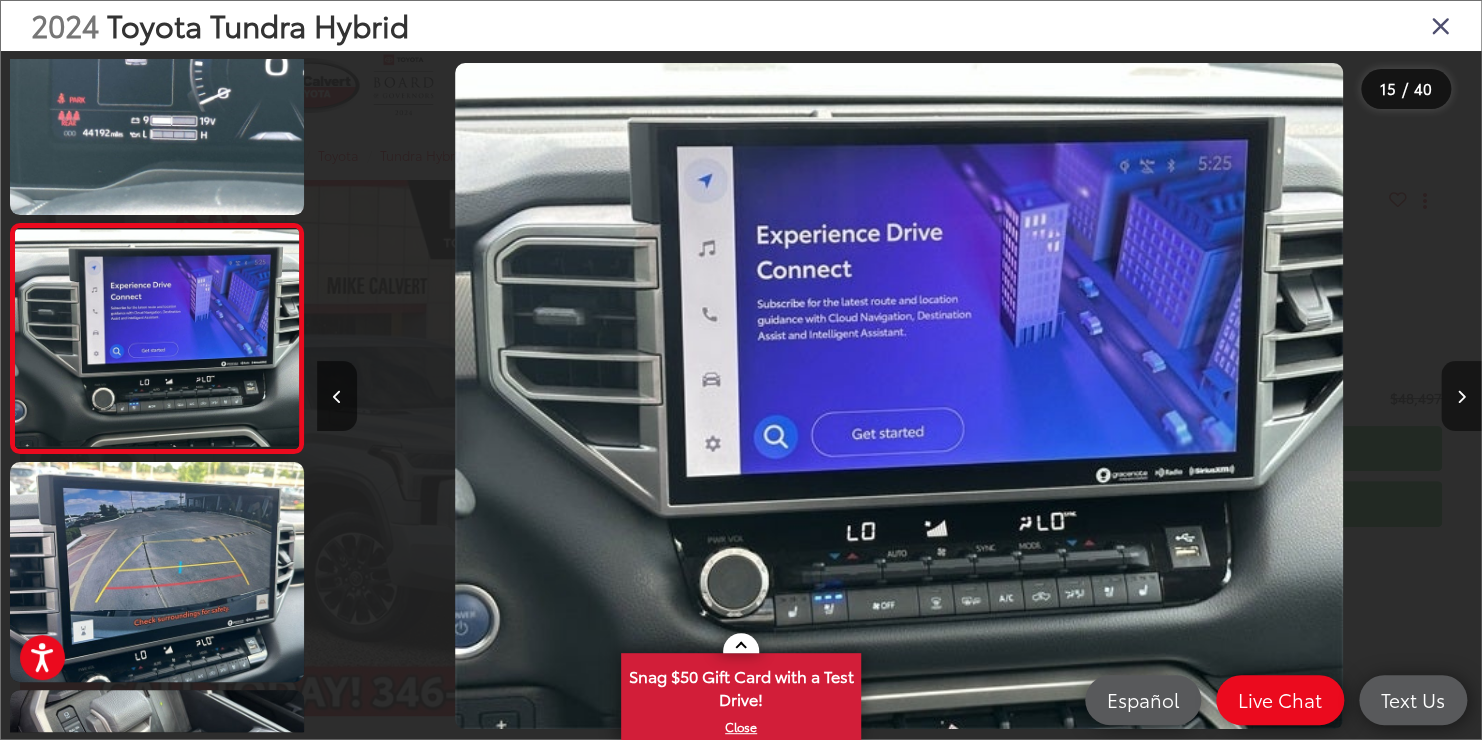 click at bounding box center [1461, 396] 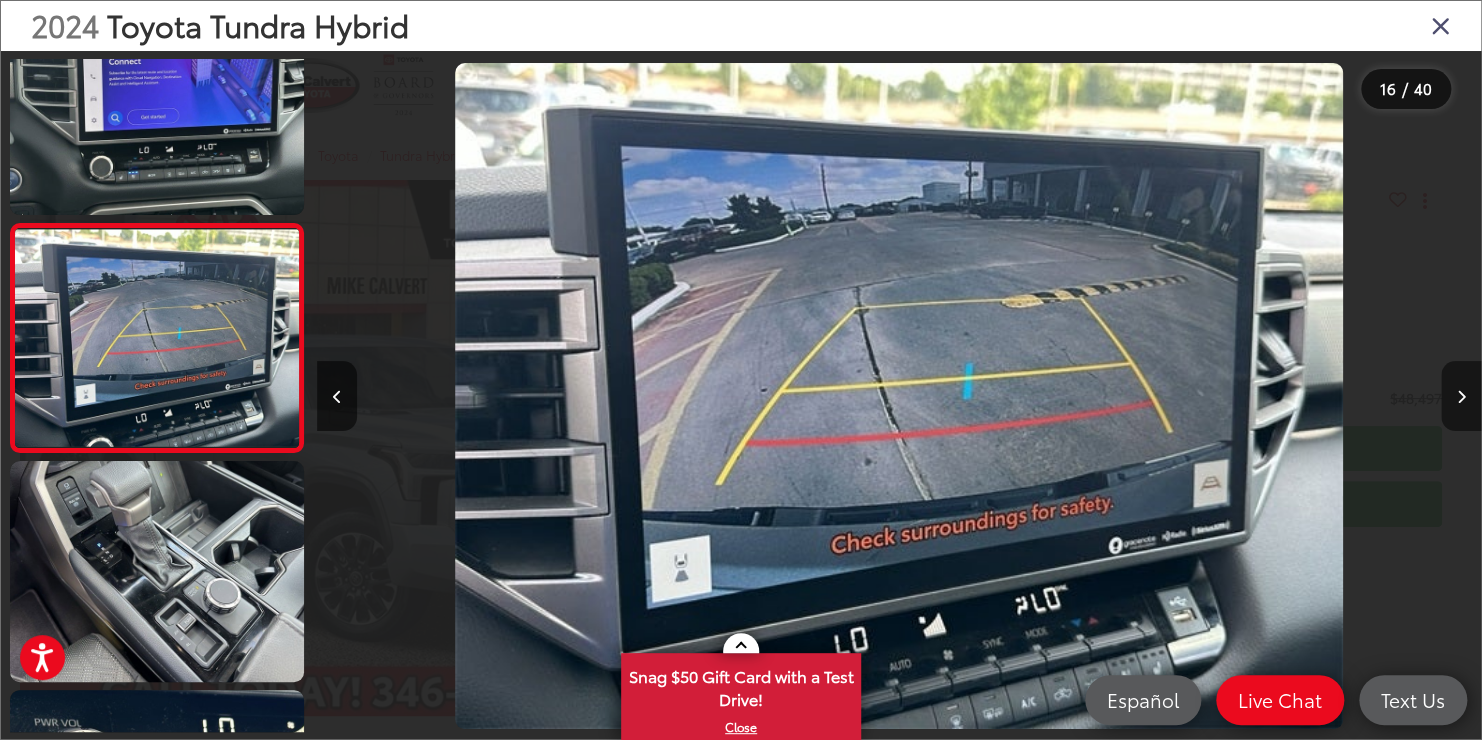 click at bounding box center (1461, 396) 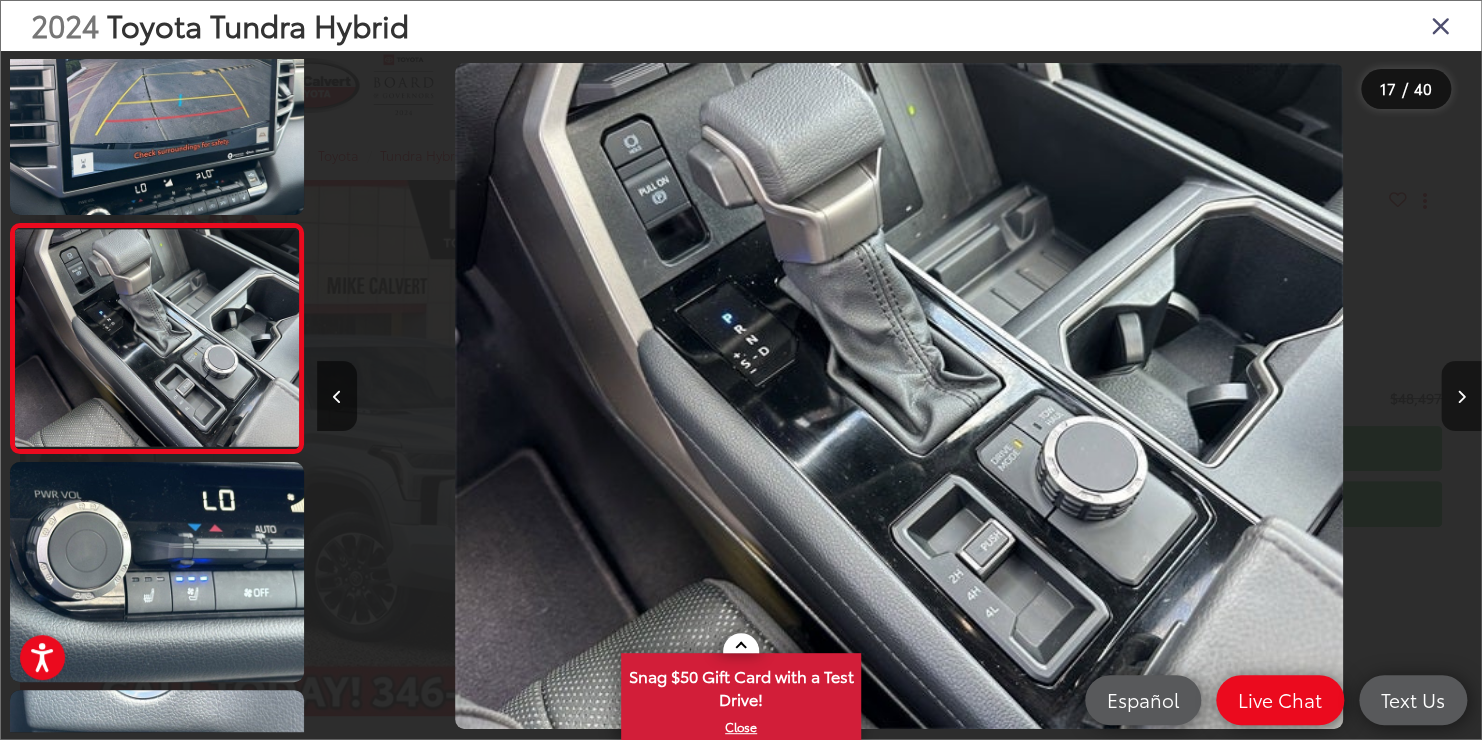 click at bounding box center [1461, 396] 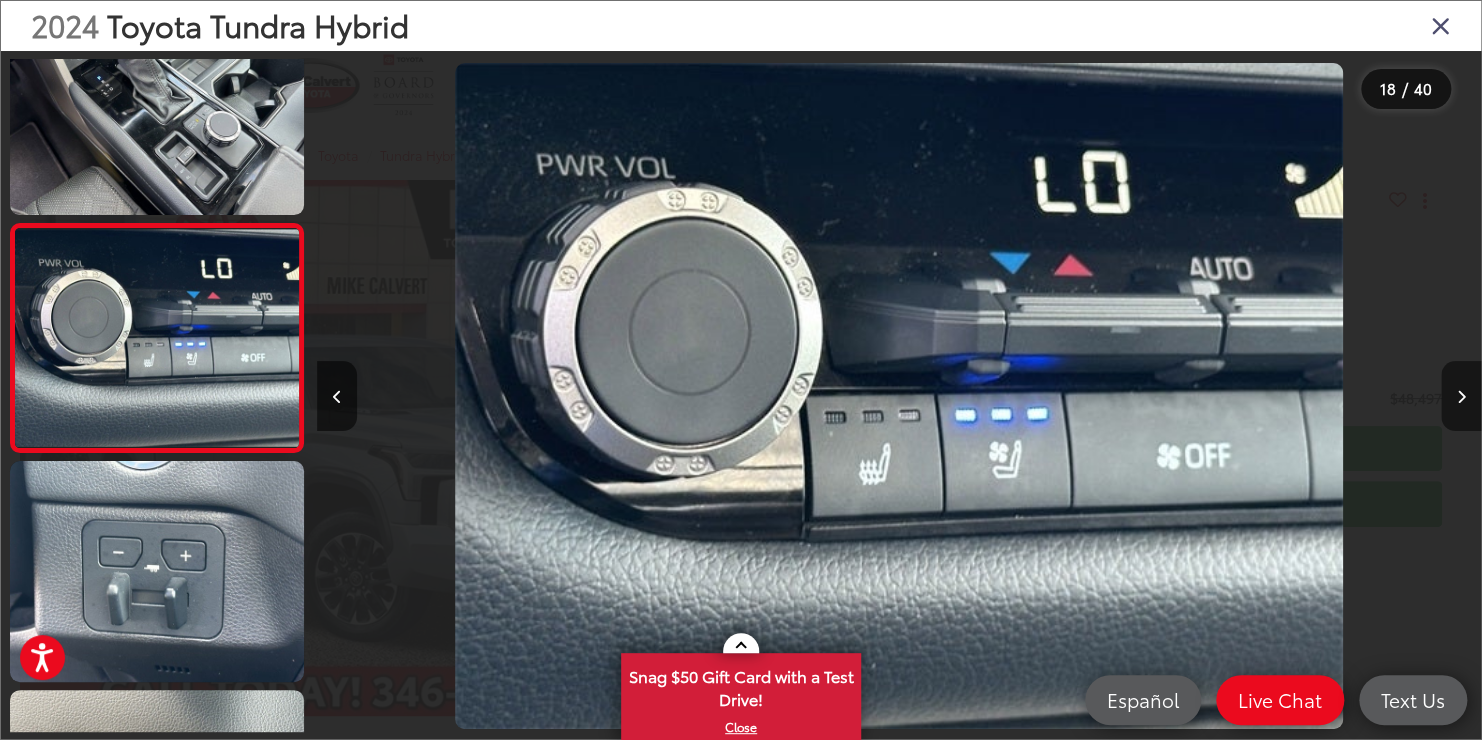 click at bounding box center (1461, 396) 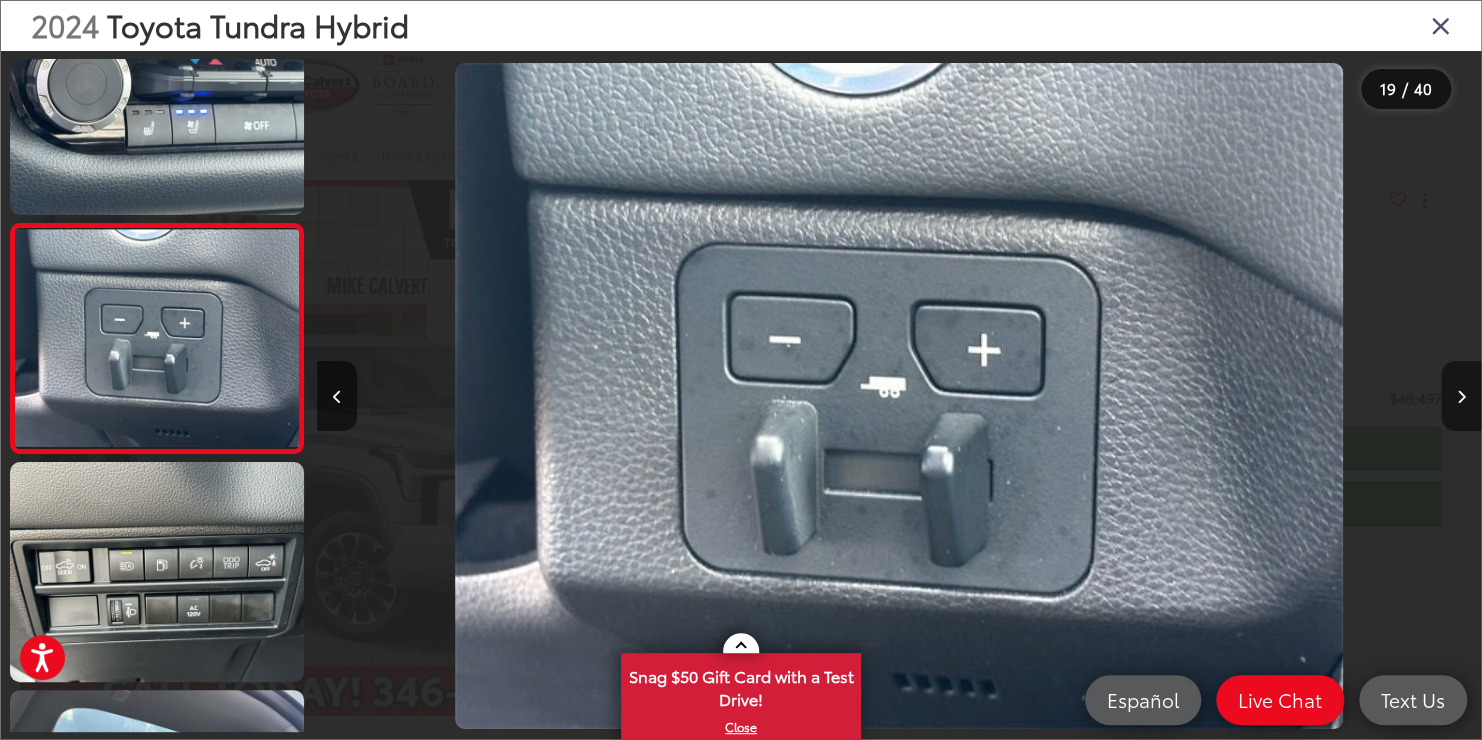 click at bounding box center (1461, 396) 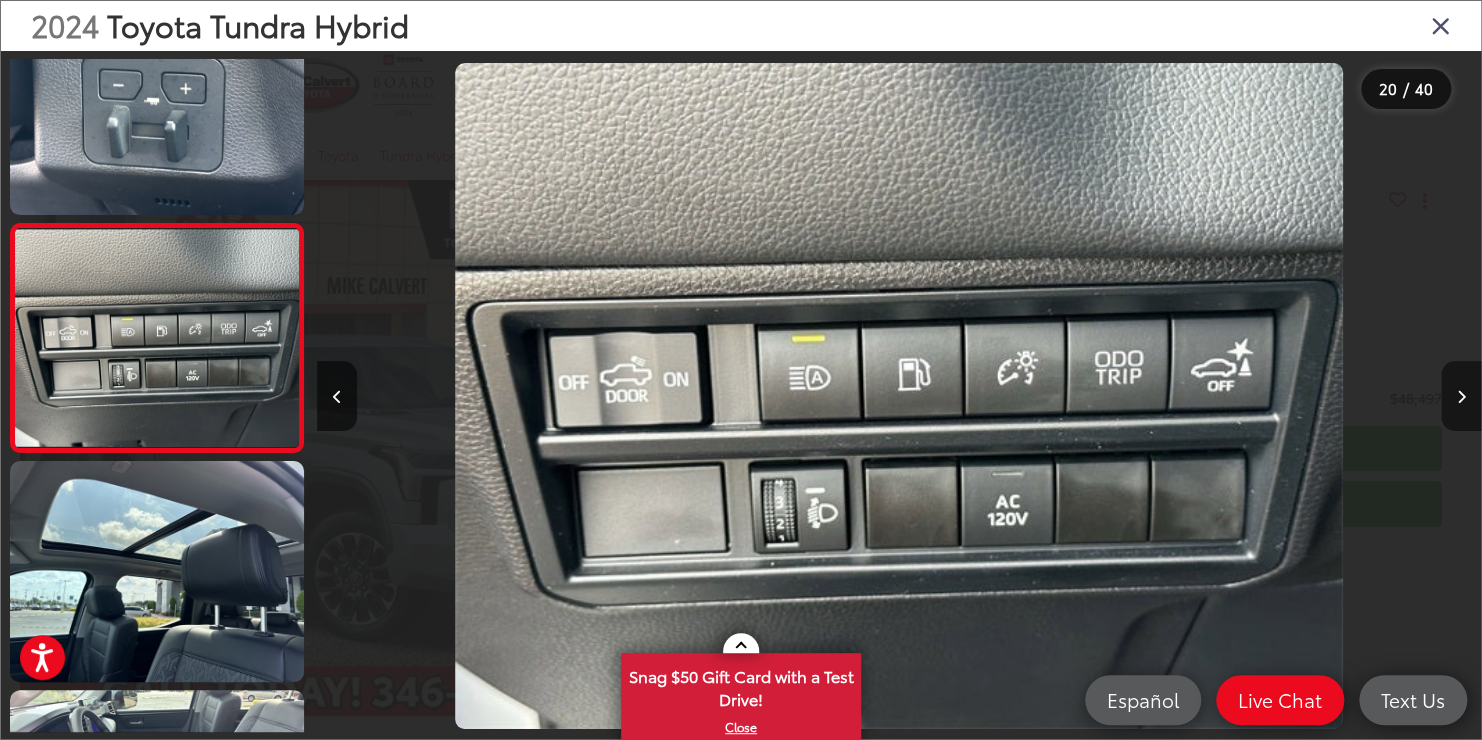 click at bounding box center (1461, 396) 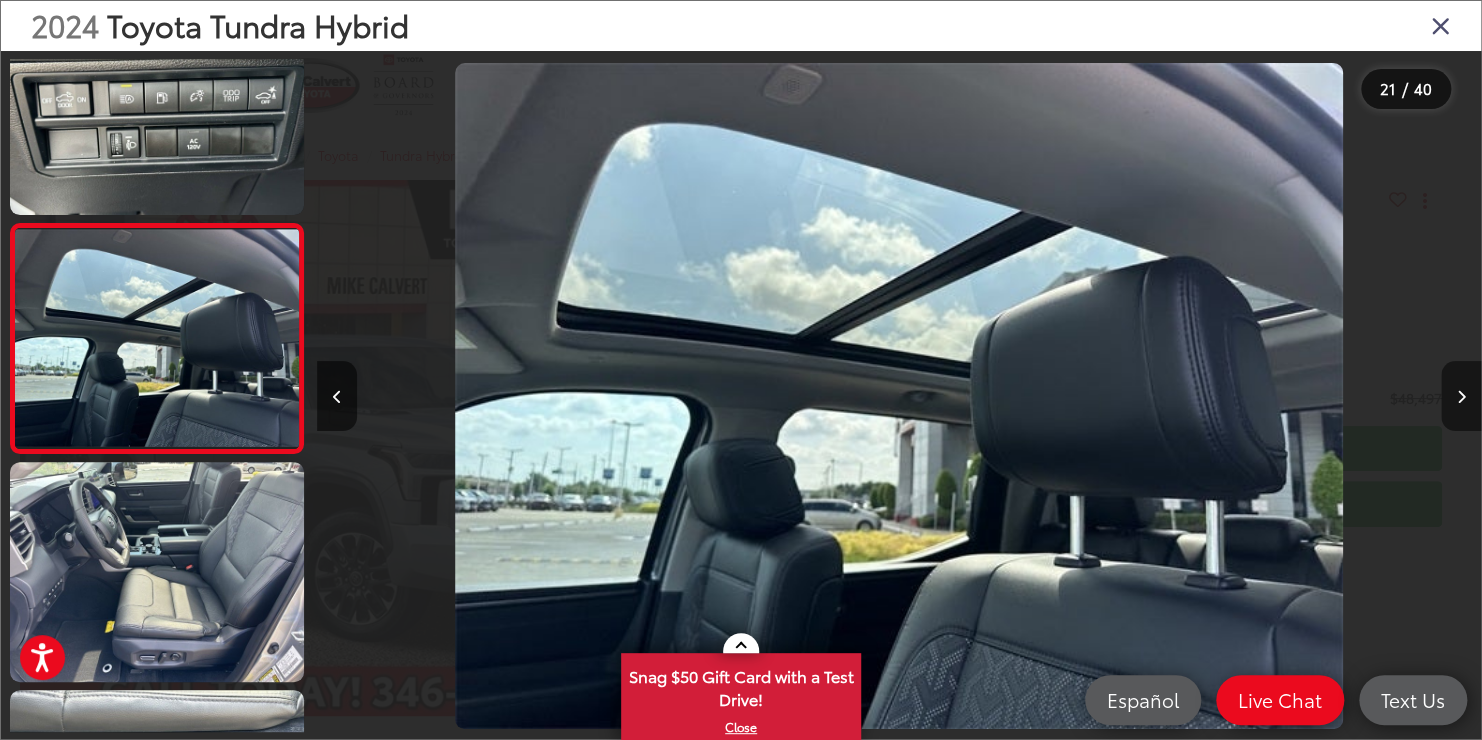 click at bounding box center [1461, 396] 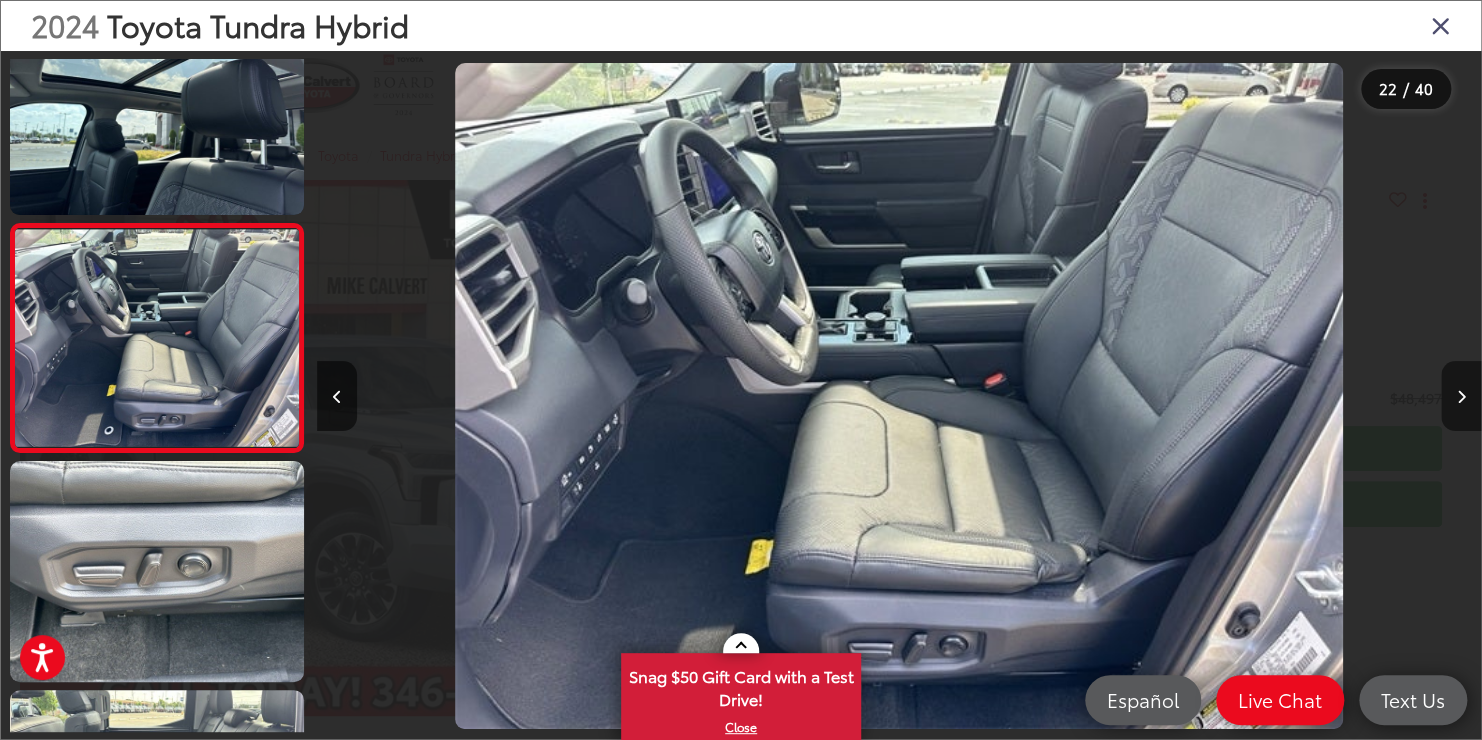 click at bounding box center [1461, 396] 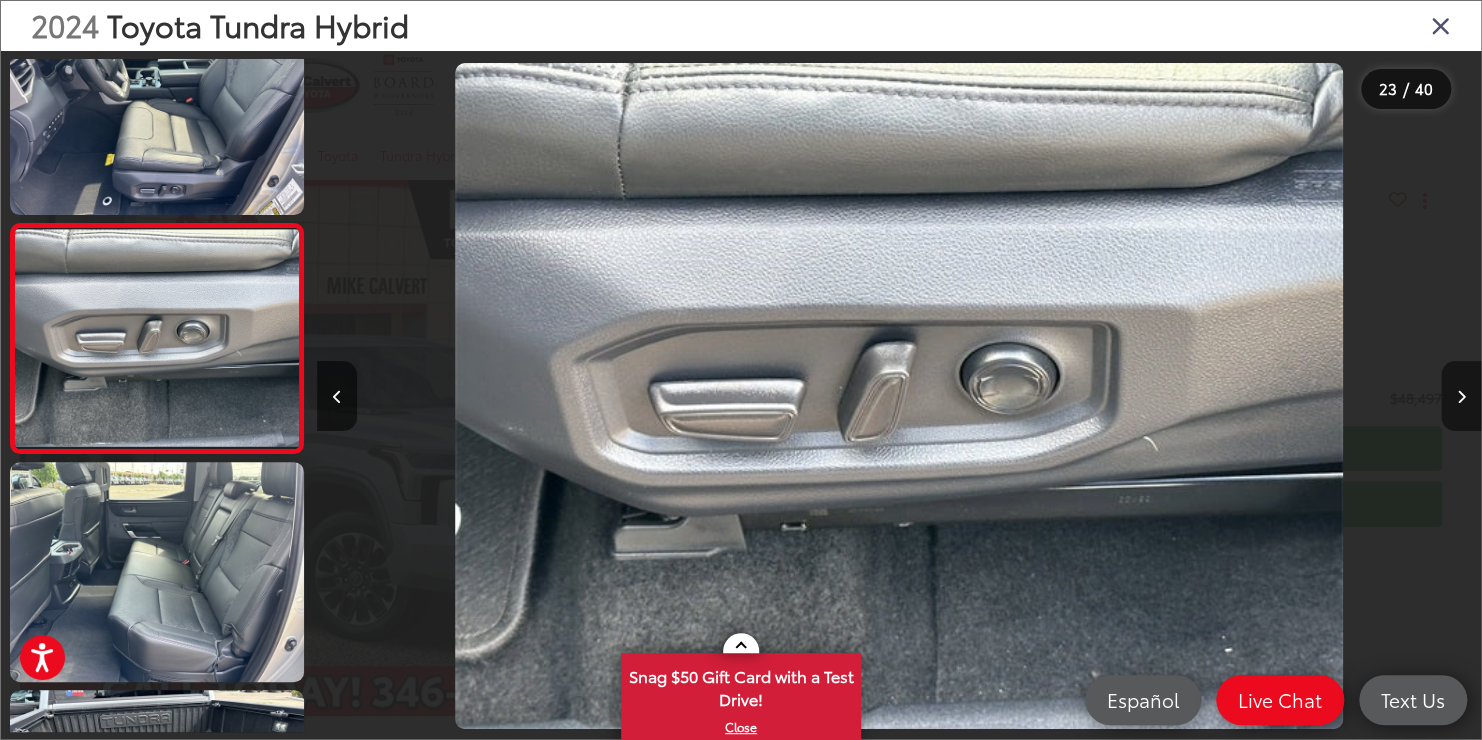 click at bounding box center [1461, 396] 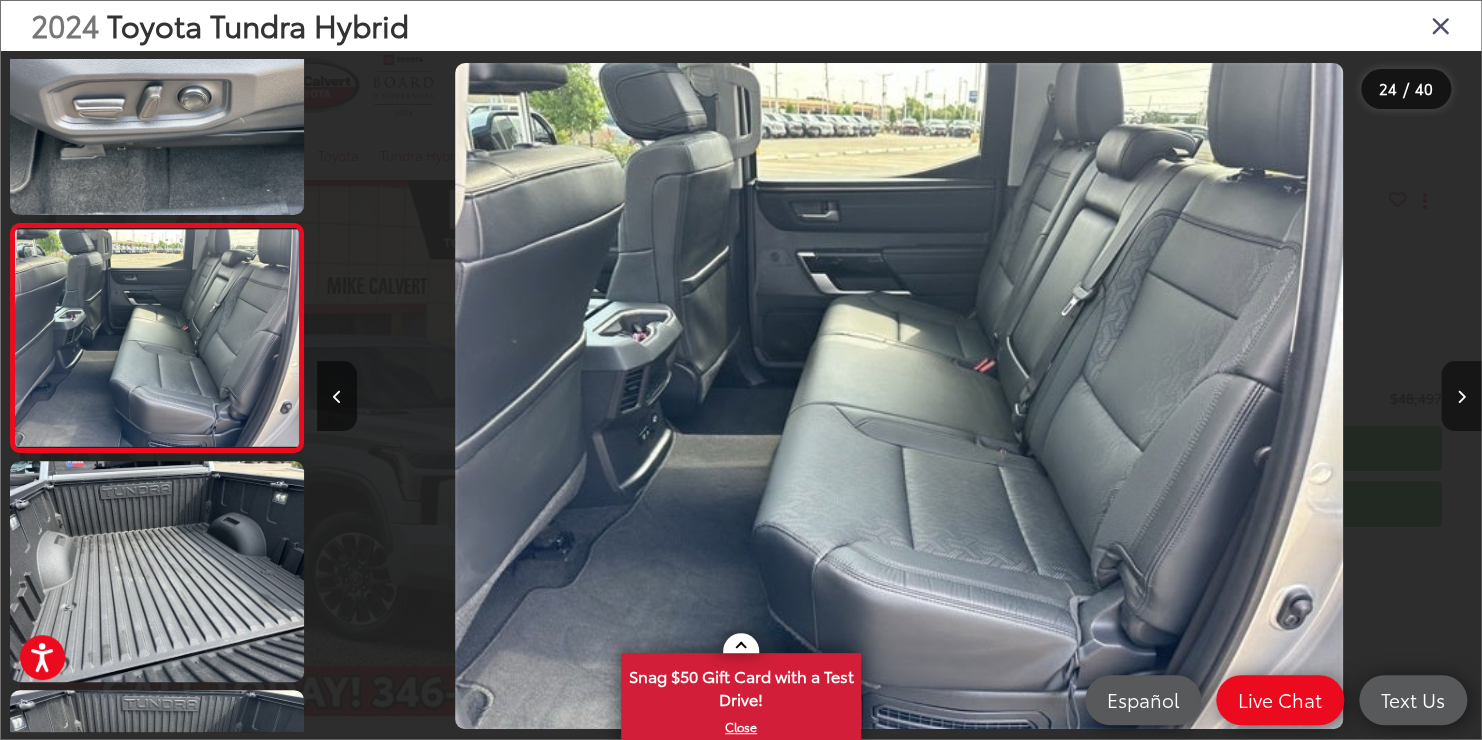 click at bounding box center [1461, 396] 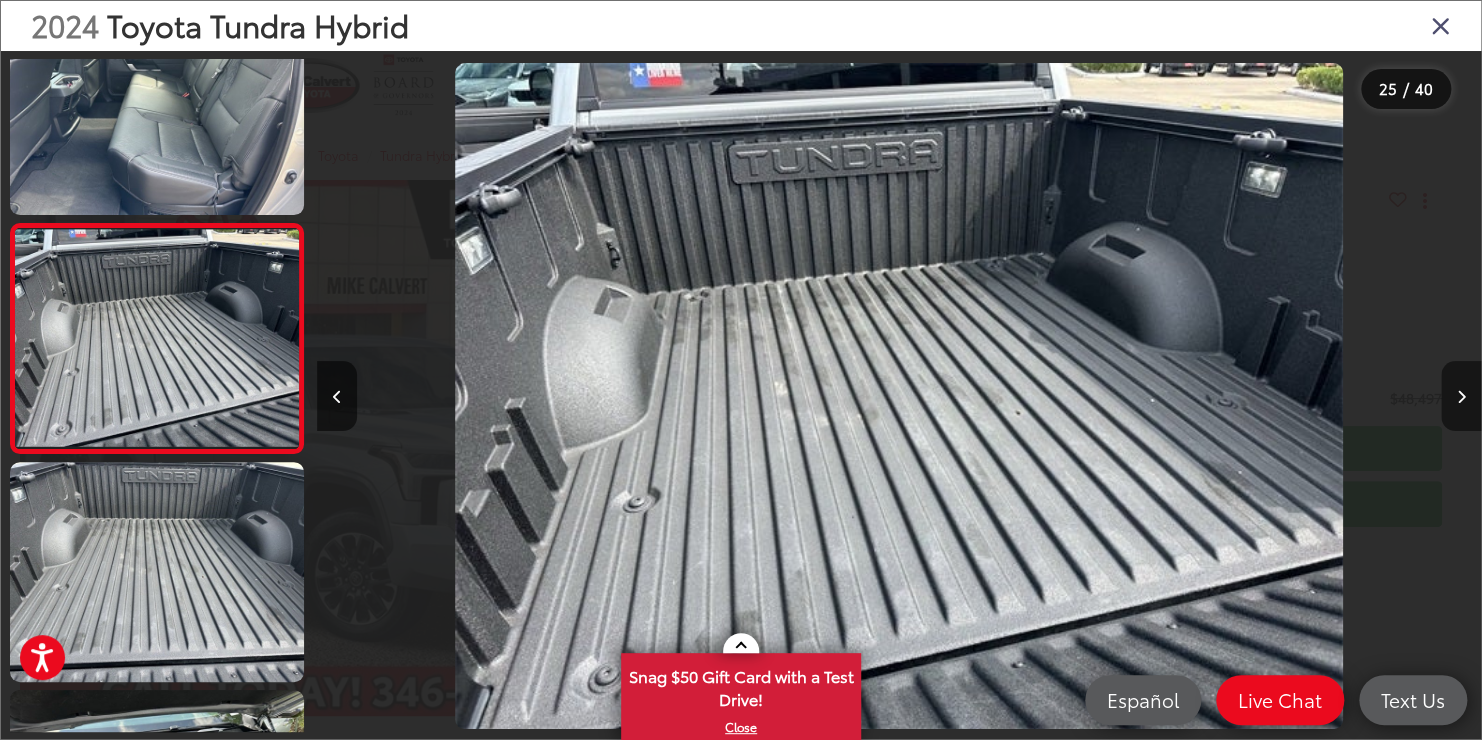 click at bounding box center (1461, 396) 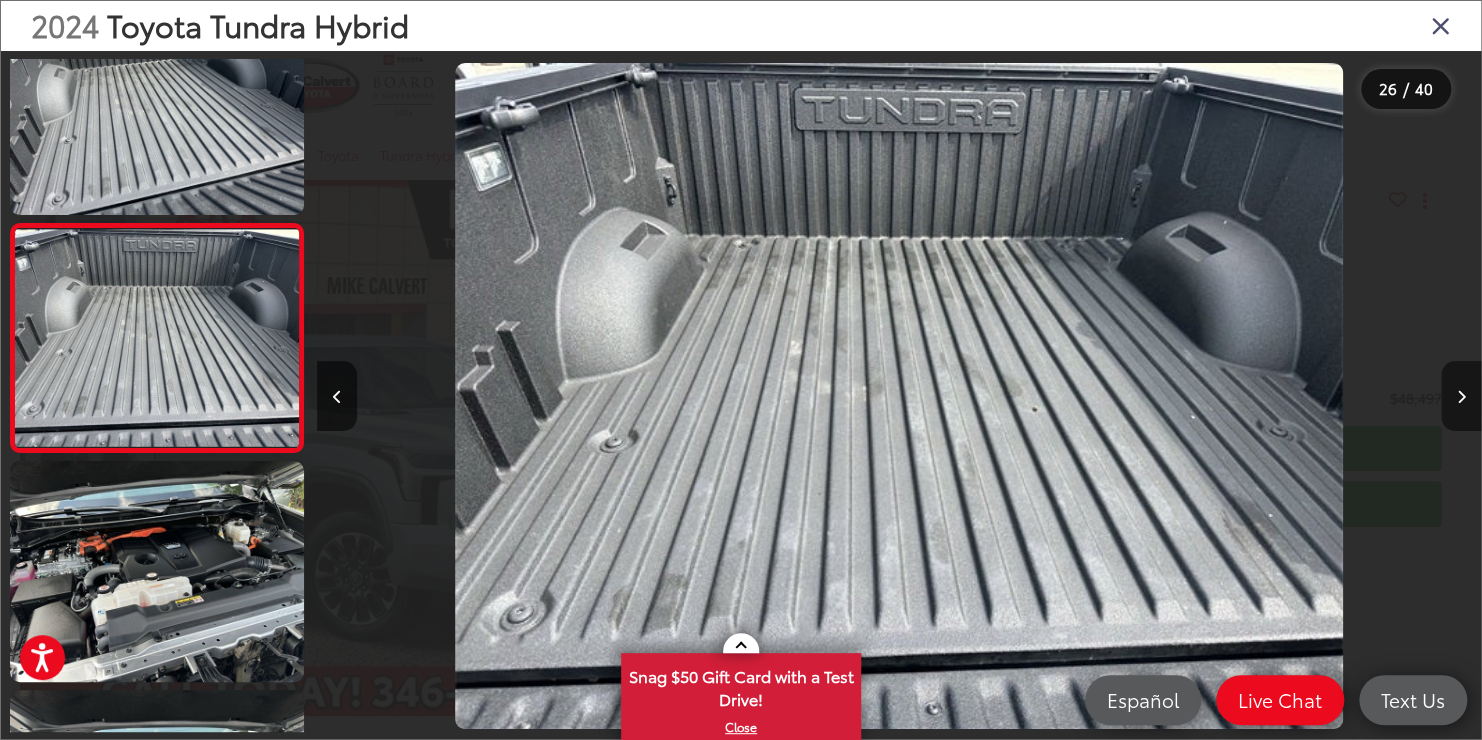click at bounding box center [1461, 396] 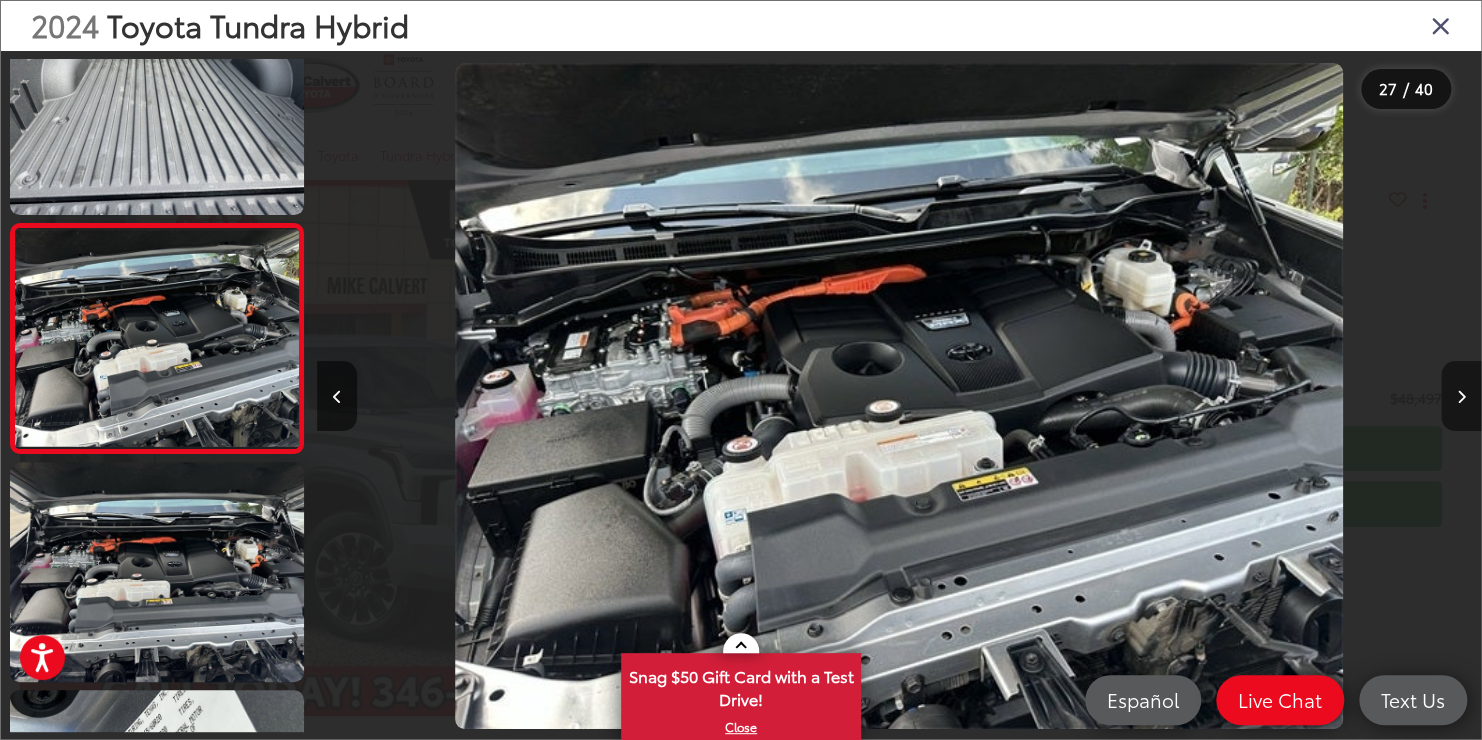 click at bounding box center [1461, 396] 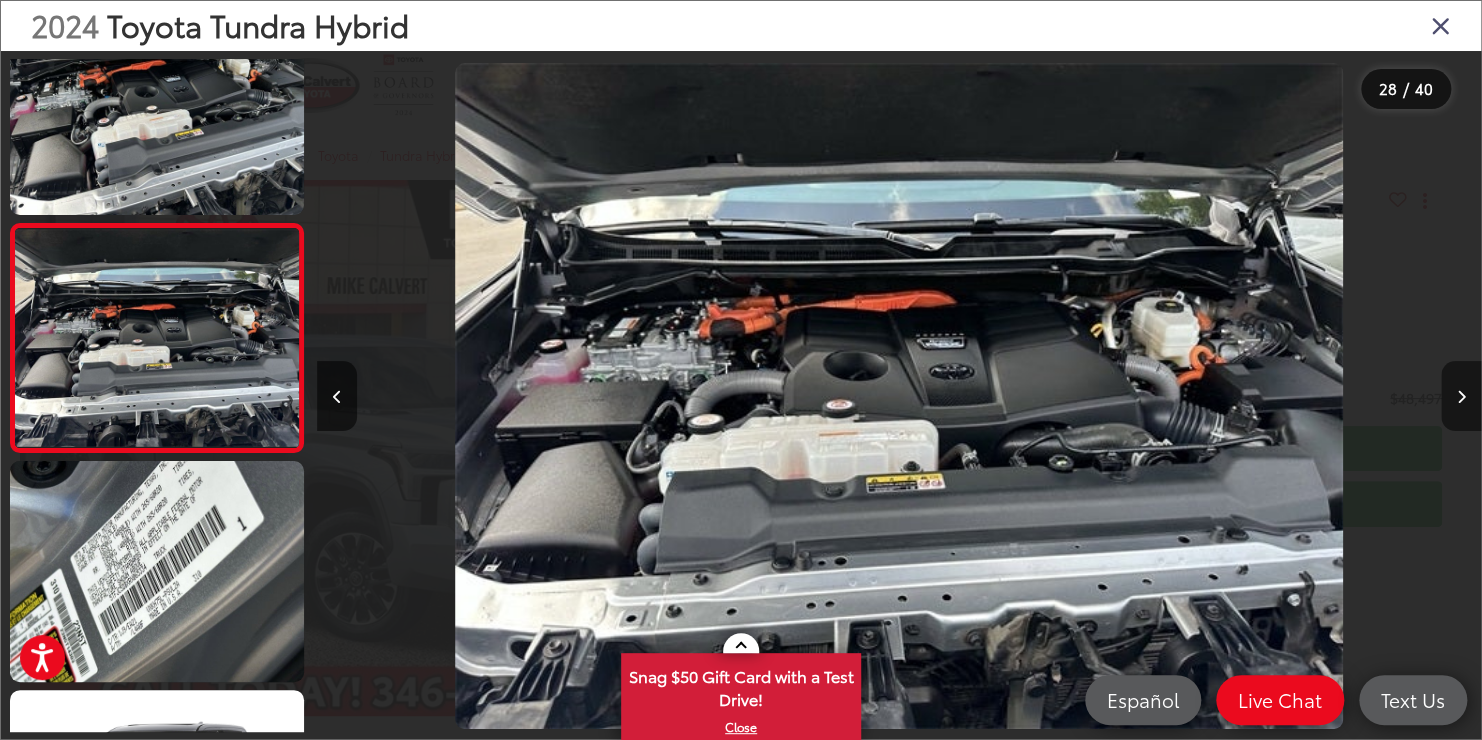 click at bounding box center (1461, 396) 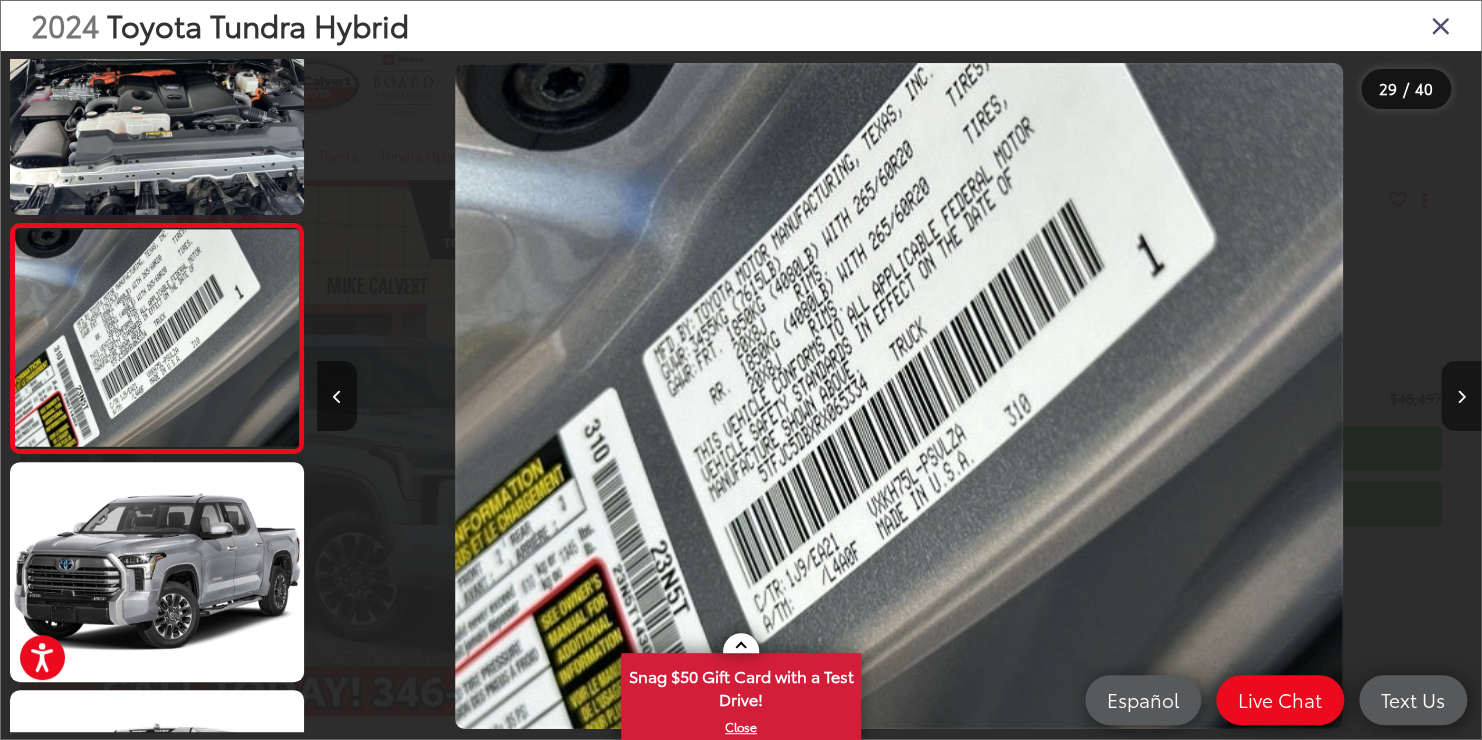 click at bounding box center (1461, 396) 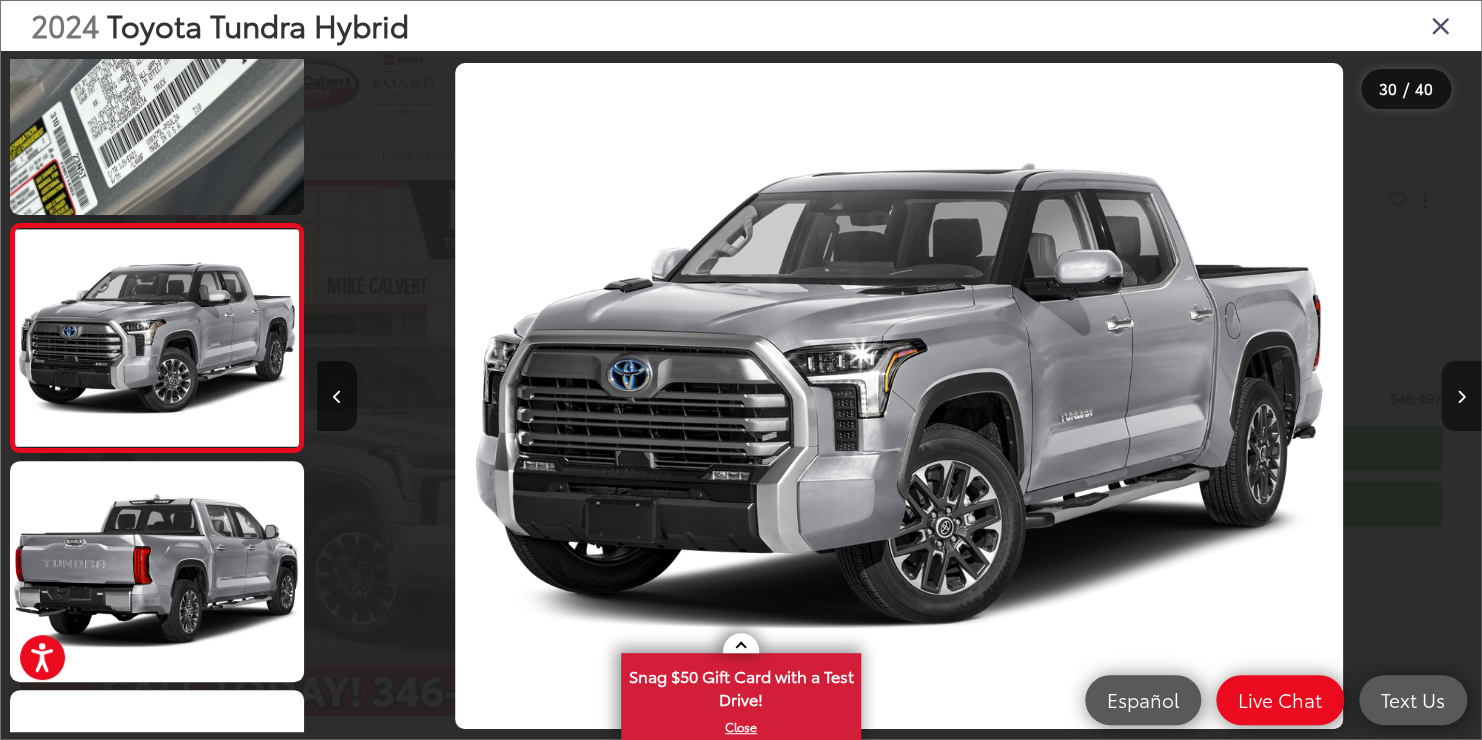 click at bounding box center [1461, 396] 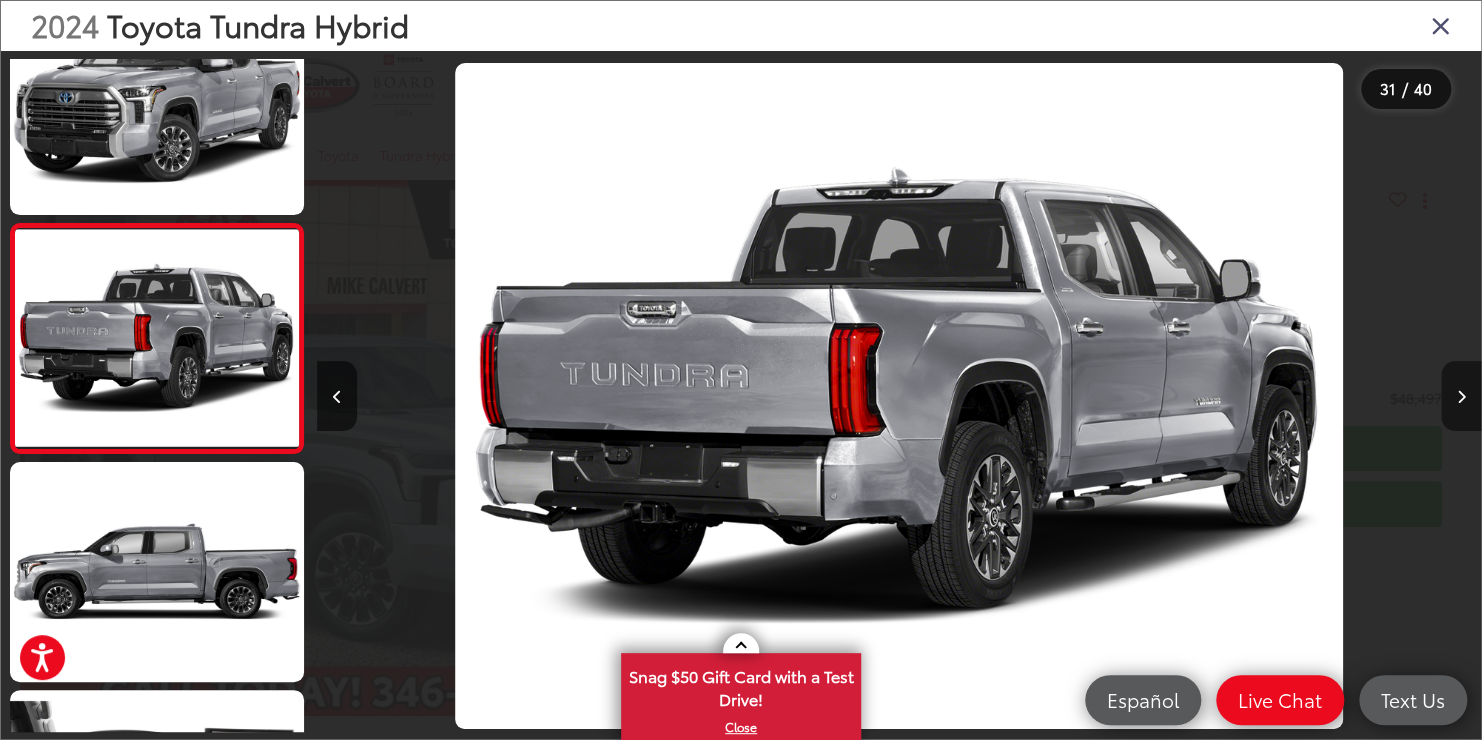 click at bounding box center (1461, 396) 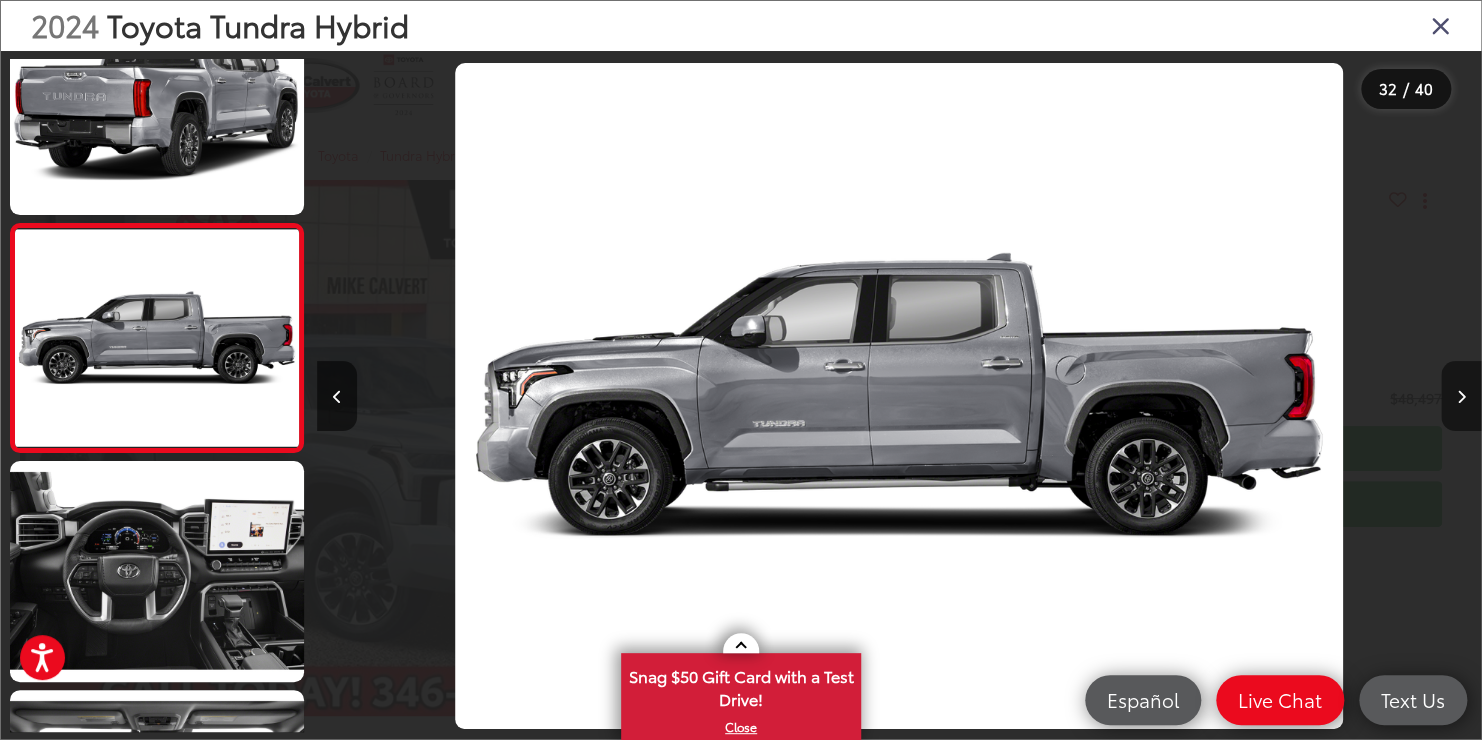 click at bounding box center (1461, 396) 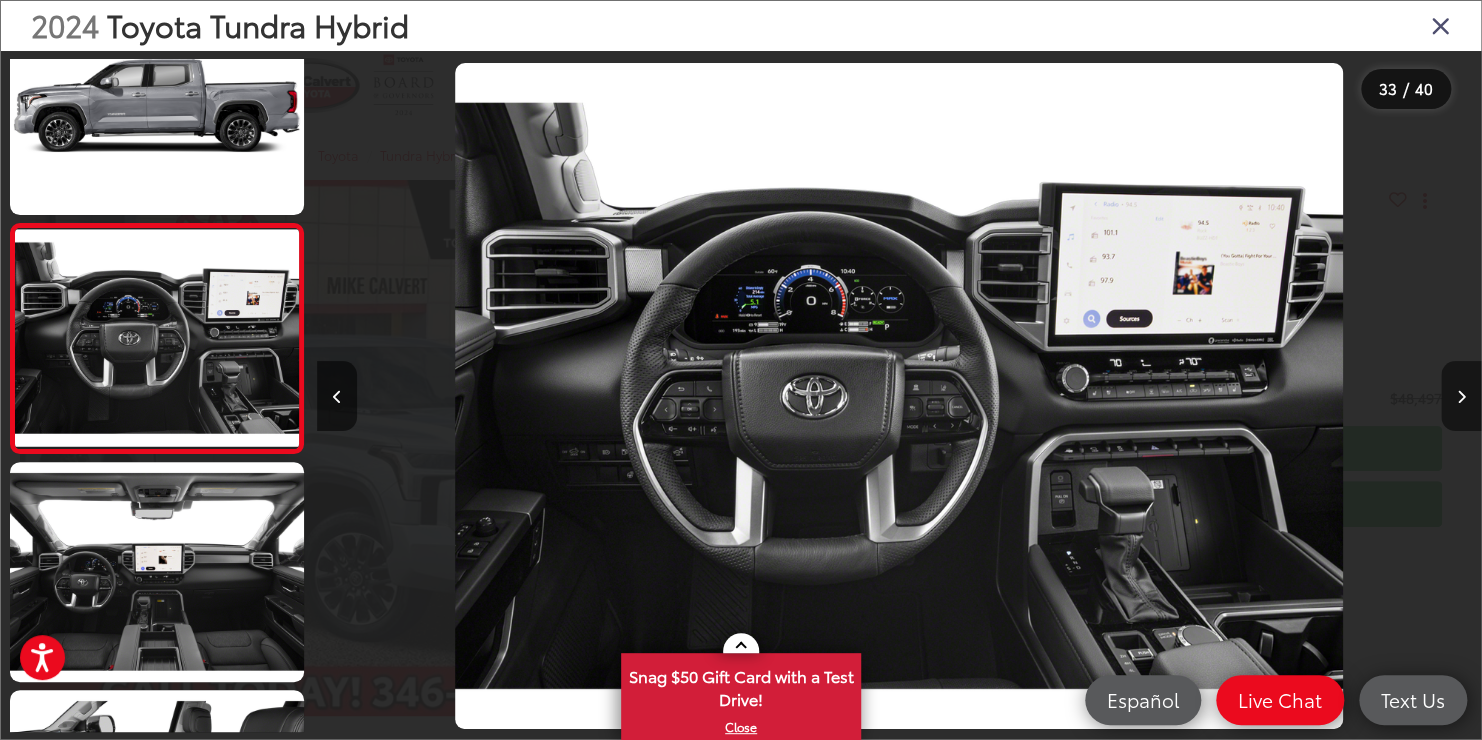 click at bounding box center (1461, 396) 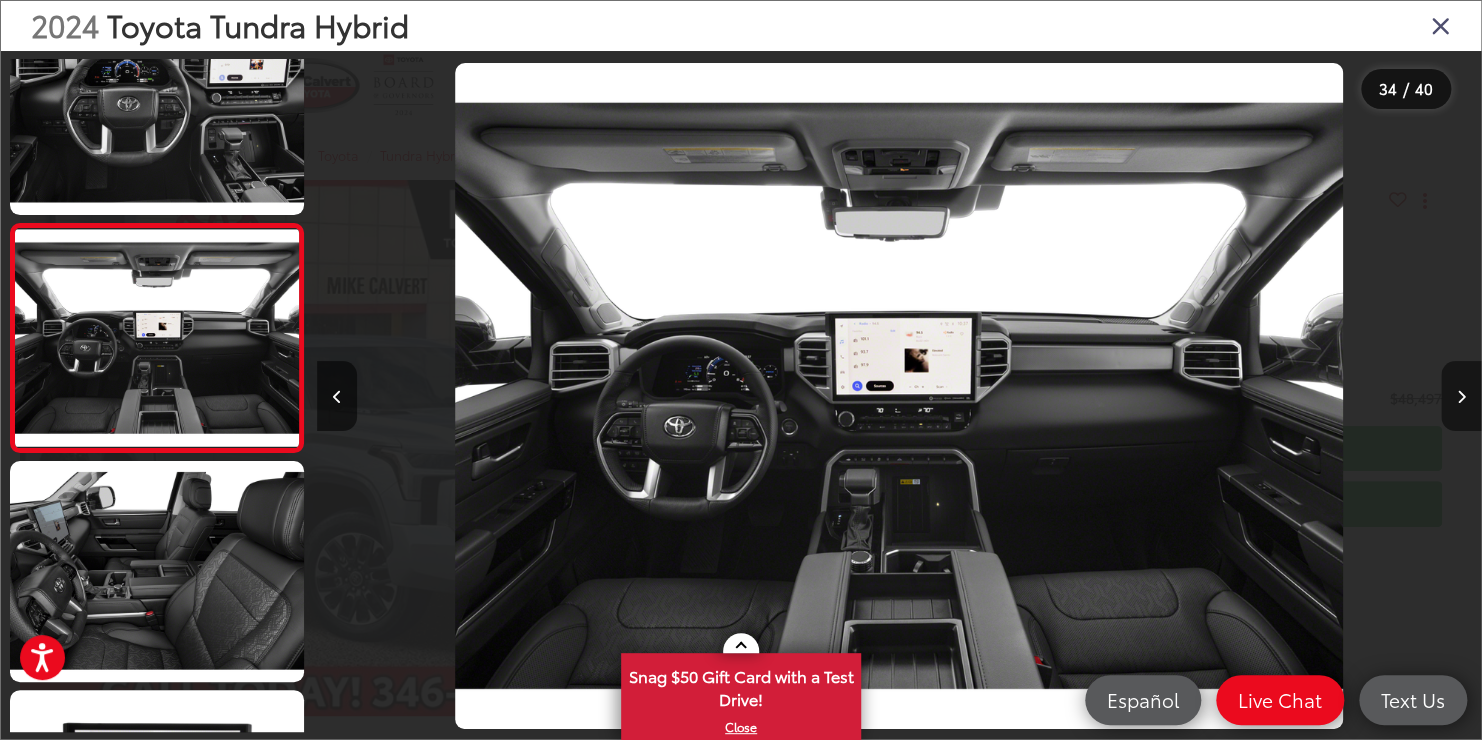 click at bounding box center [1461, 396] 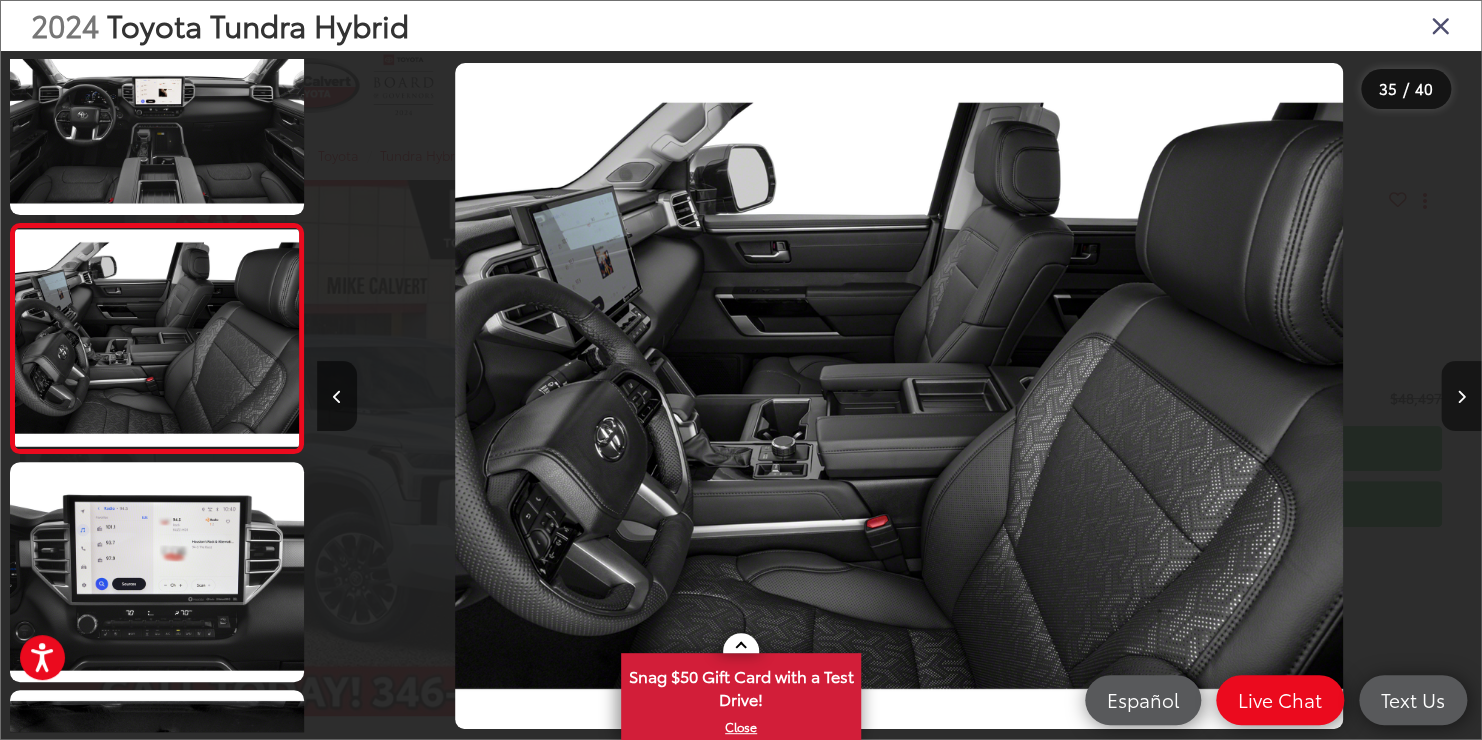 click at bounding box center (1461, 396) 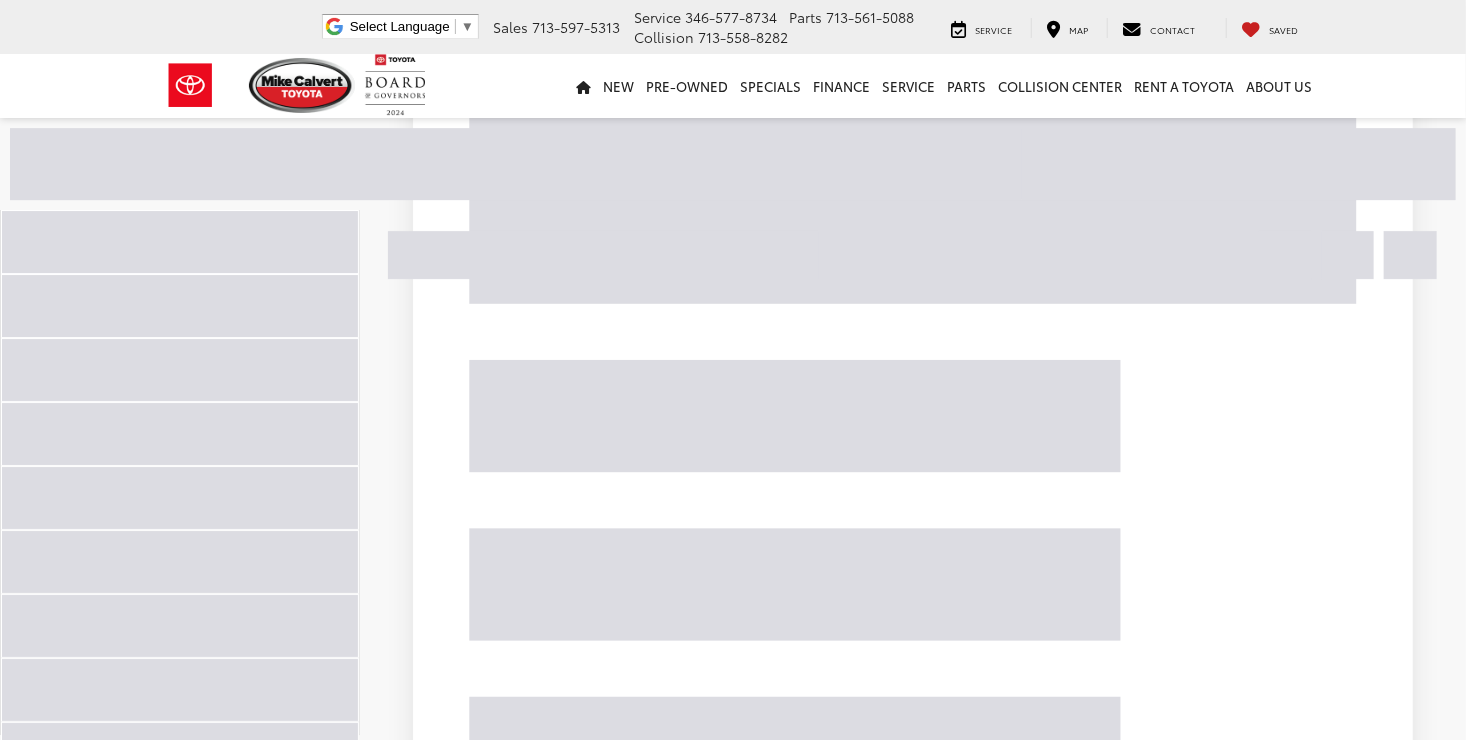 scroll, scrollTop: 128, scrollLeft: 0, axis: vertical 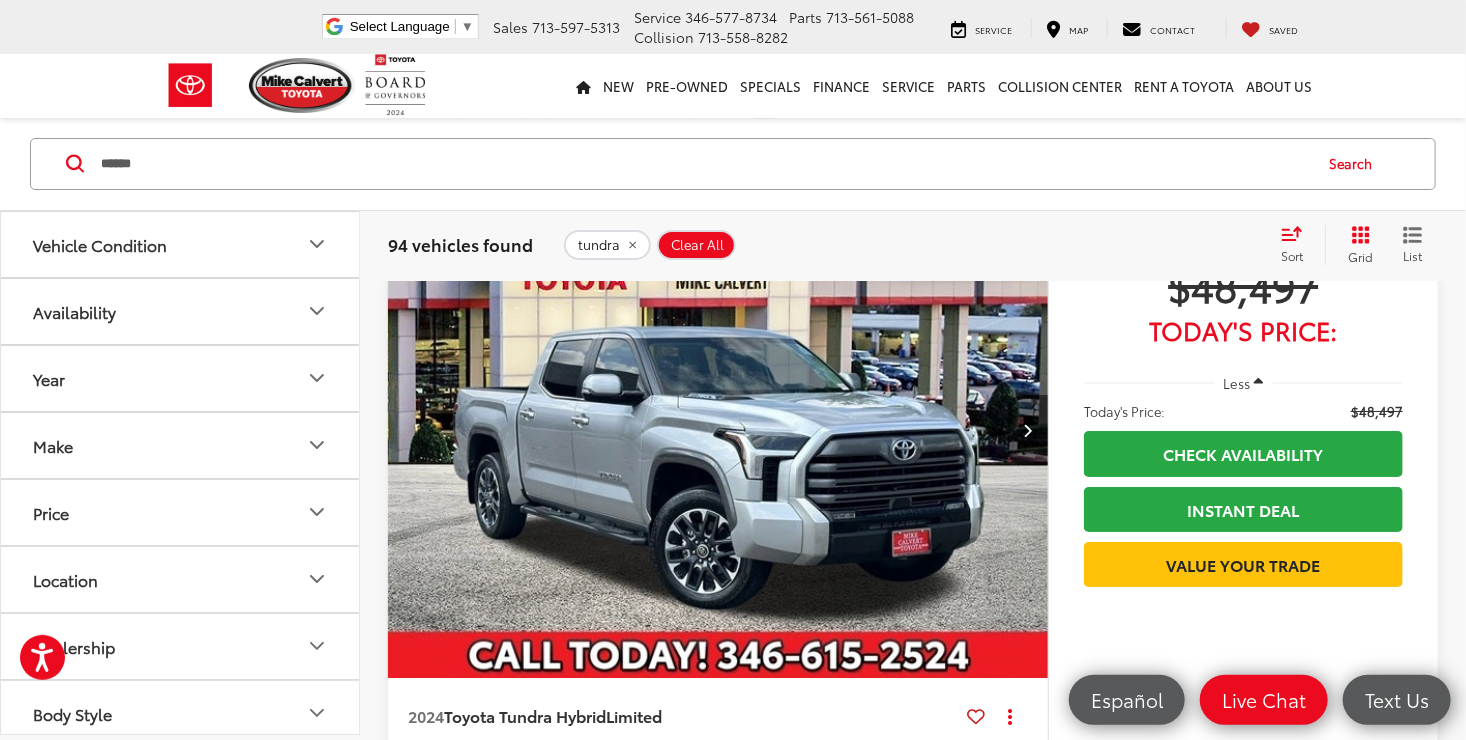 click at bounding box center [718, 430] 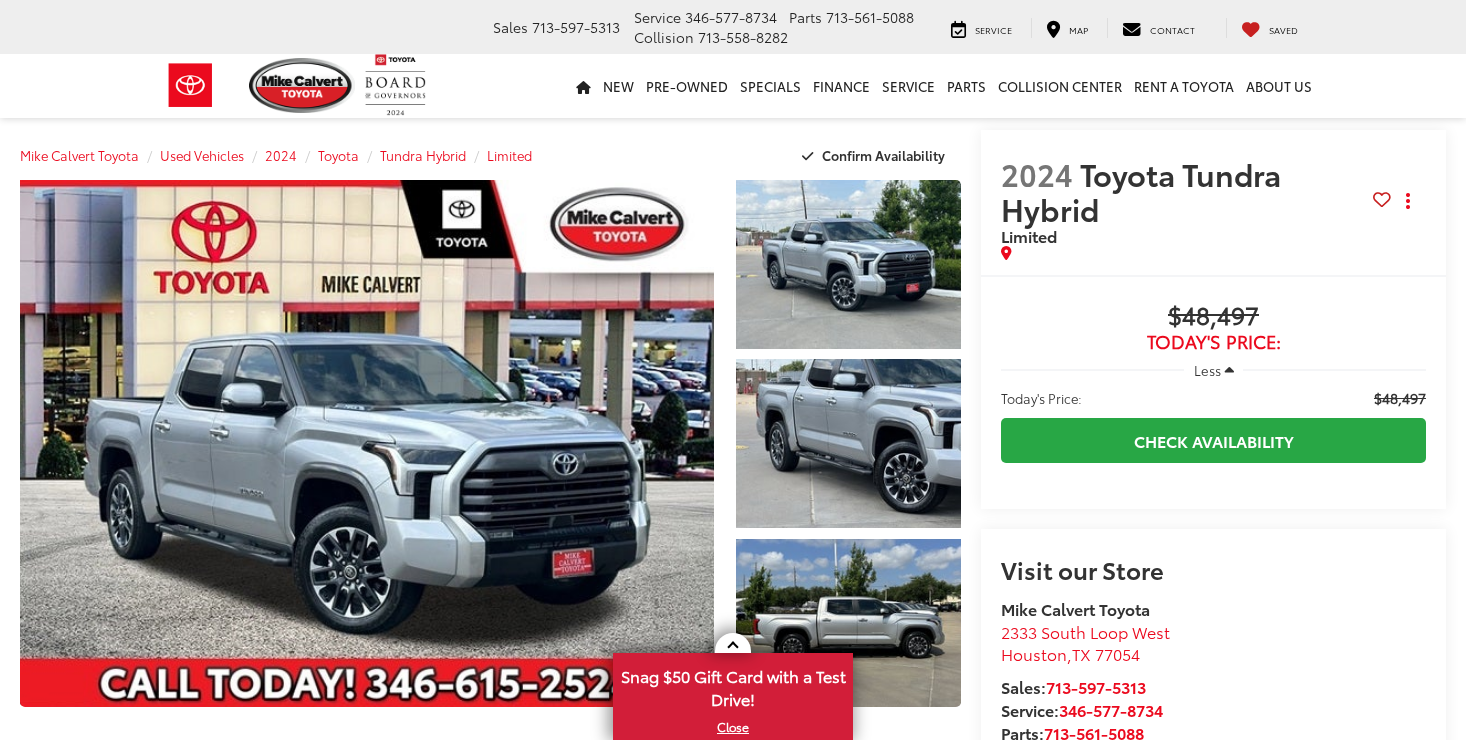 scroll, scrollTop: 0, scrollLeft: 0, axis: both 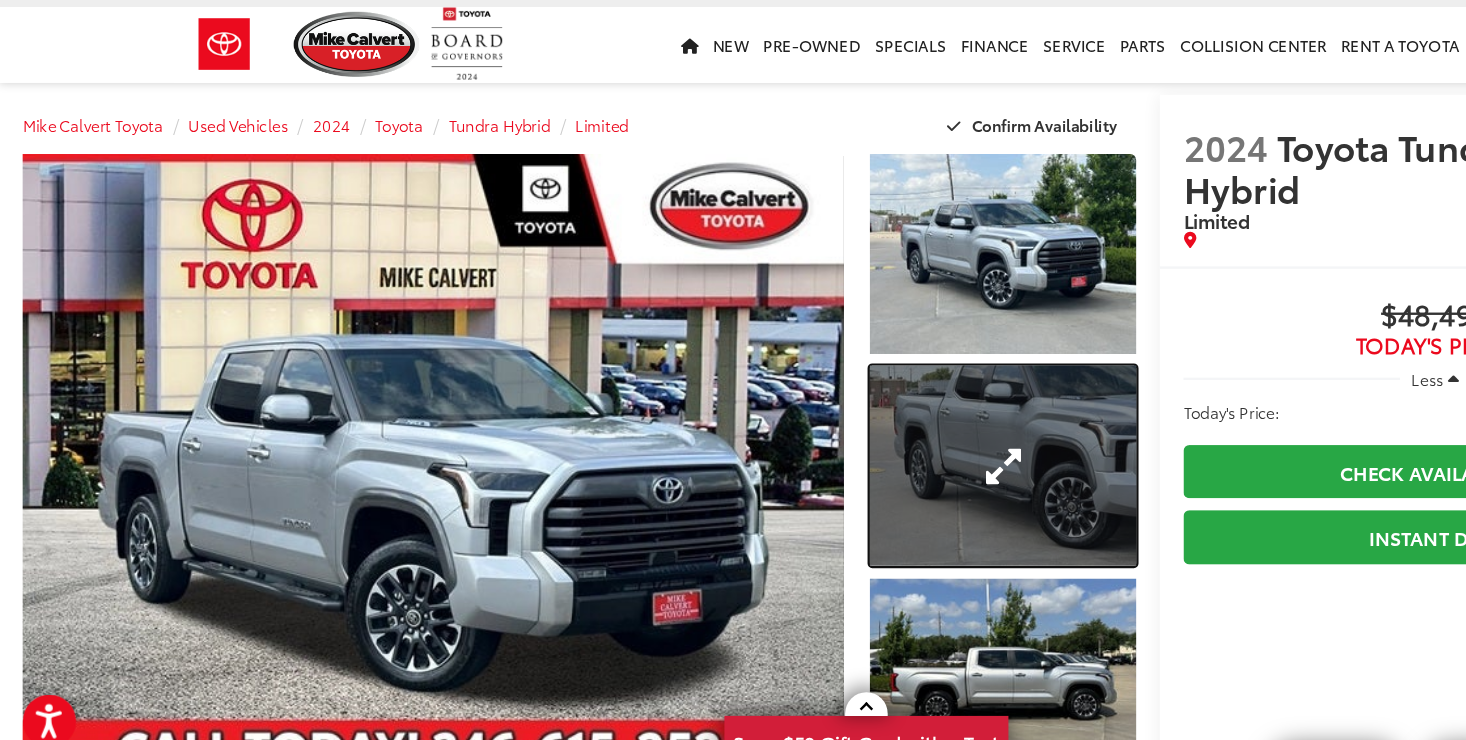 click at bounding box center (848, 441) 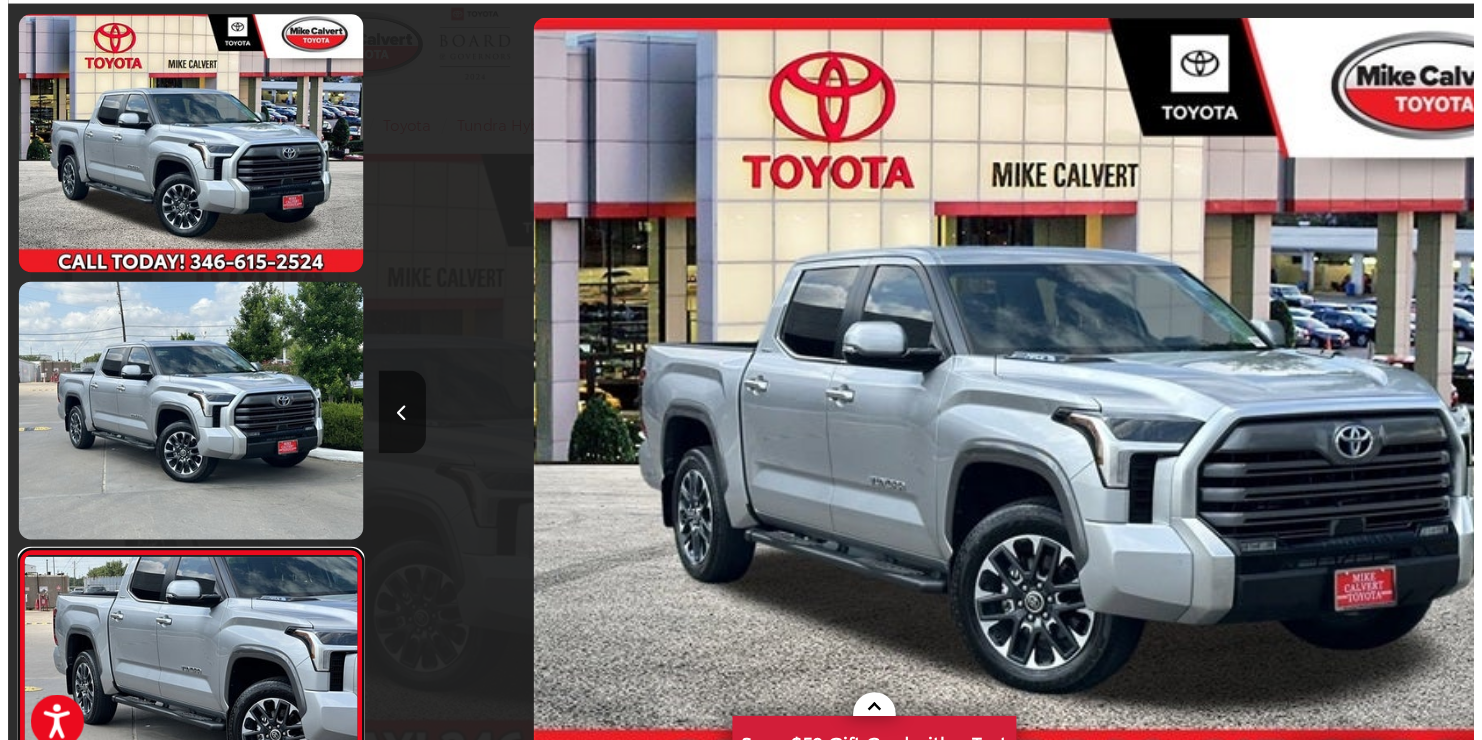 scroll, scrollTop: 288, scrollLeft: 0, axis: vertical 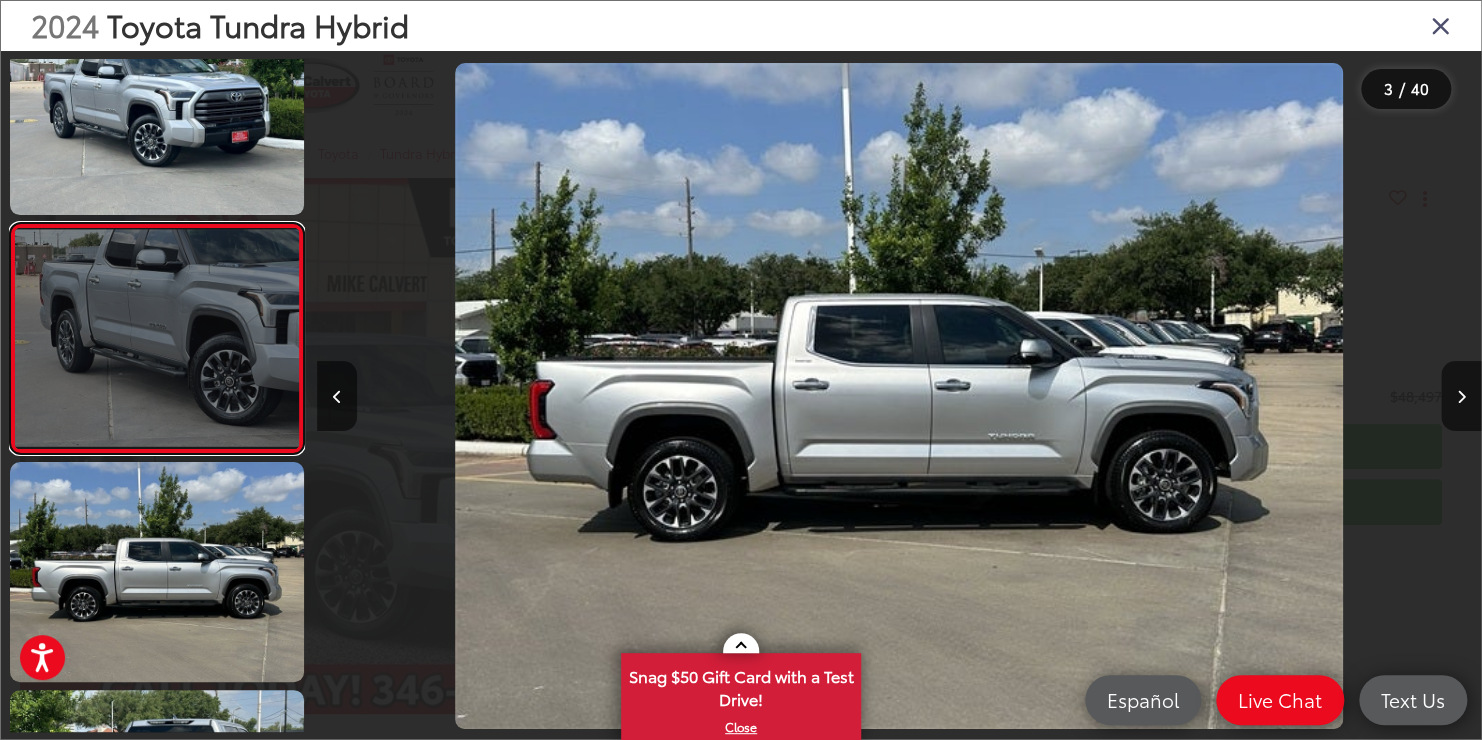 click at bounding box center (157, 338) 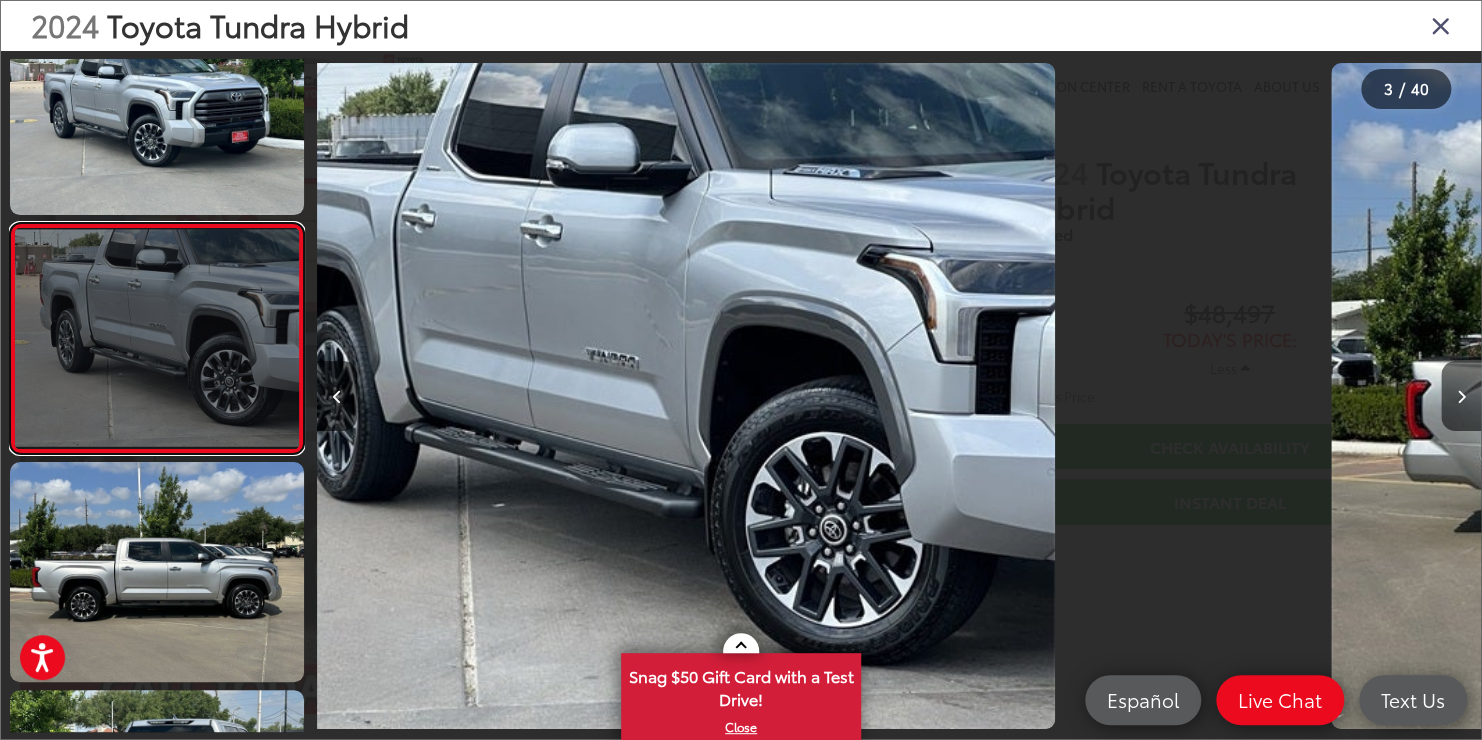 scroll, scrollTop: 0, scrollLeft: 2328, axis: horizontal 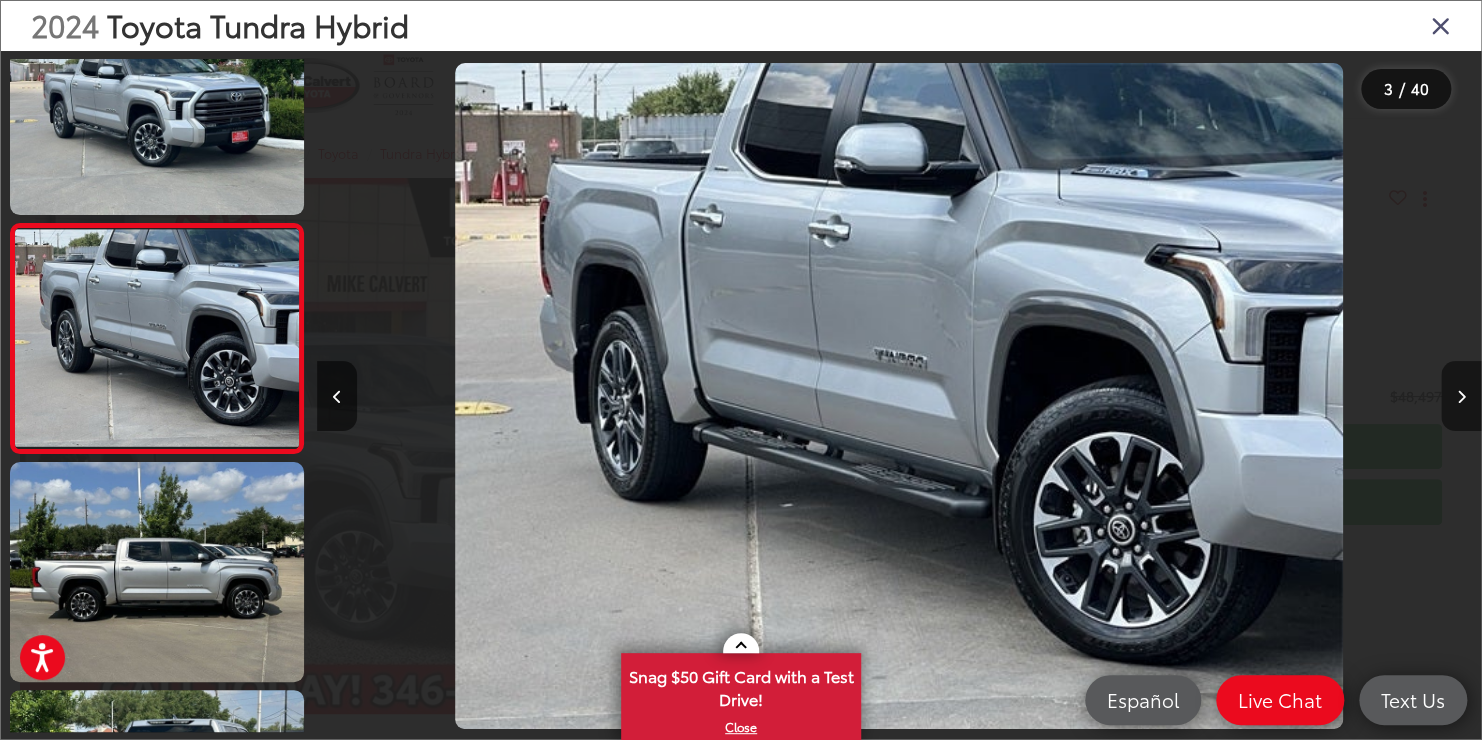 click at bounding box center (1461, 396) 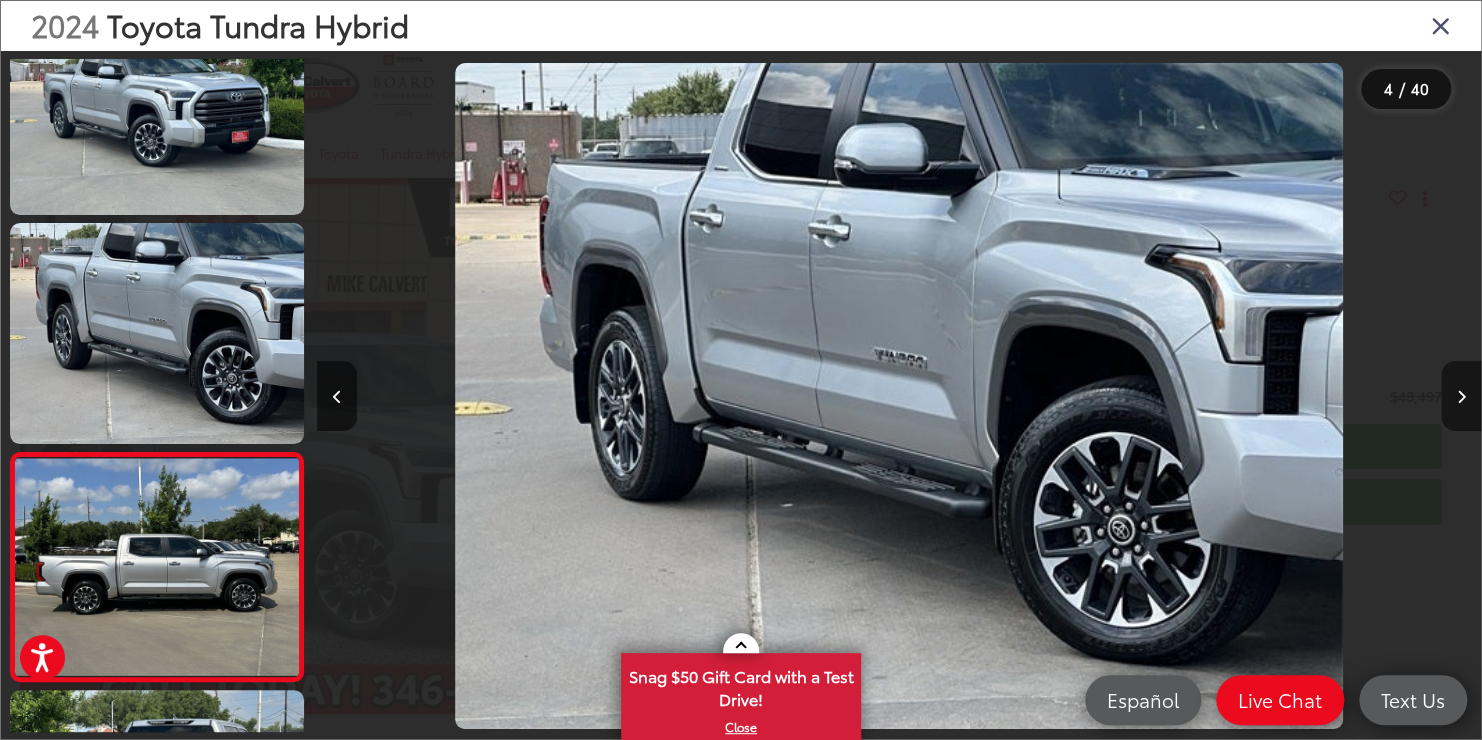 scroll, scrollTop: 0, scrollLeft: 2654, axis: horizontal 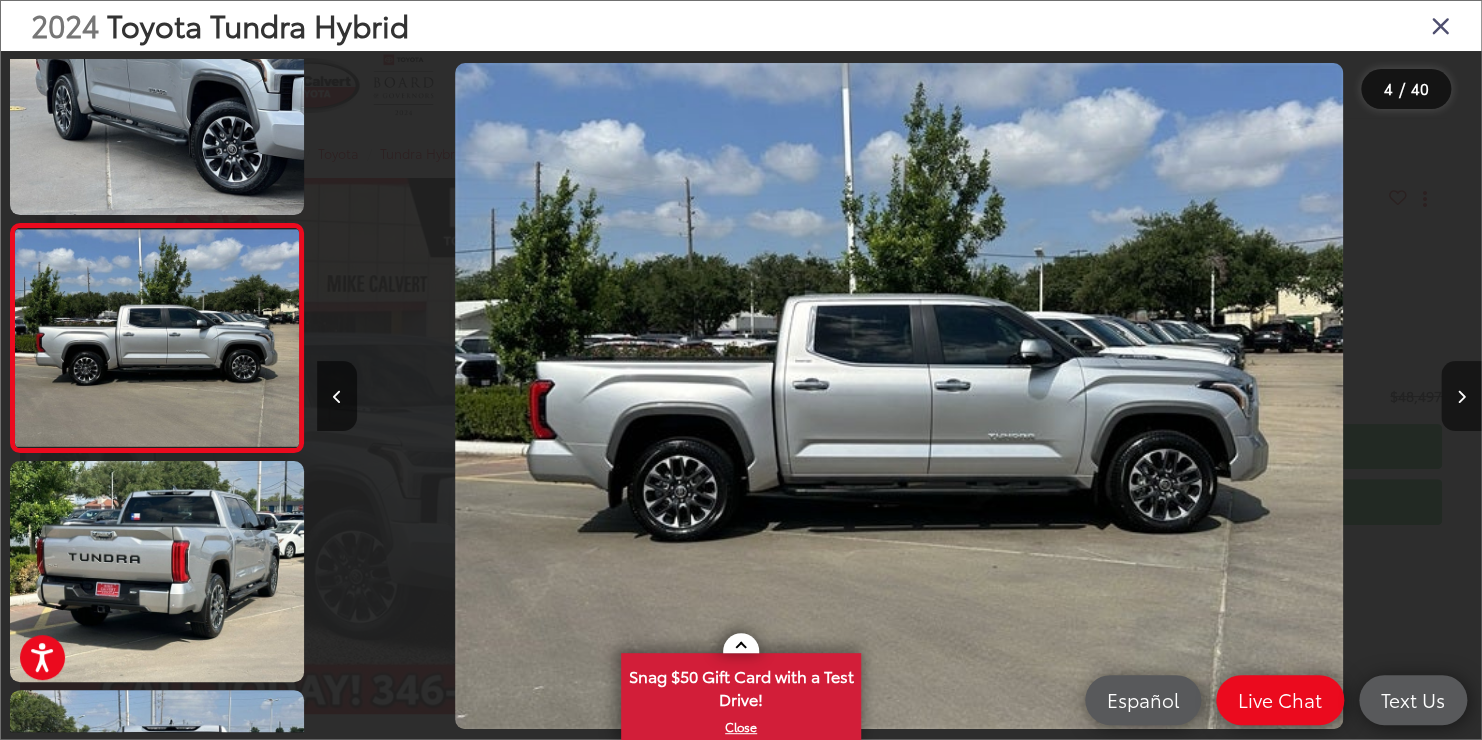 click at bounding box center [1461, 396] 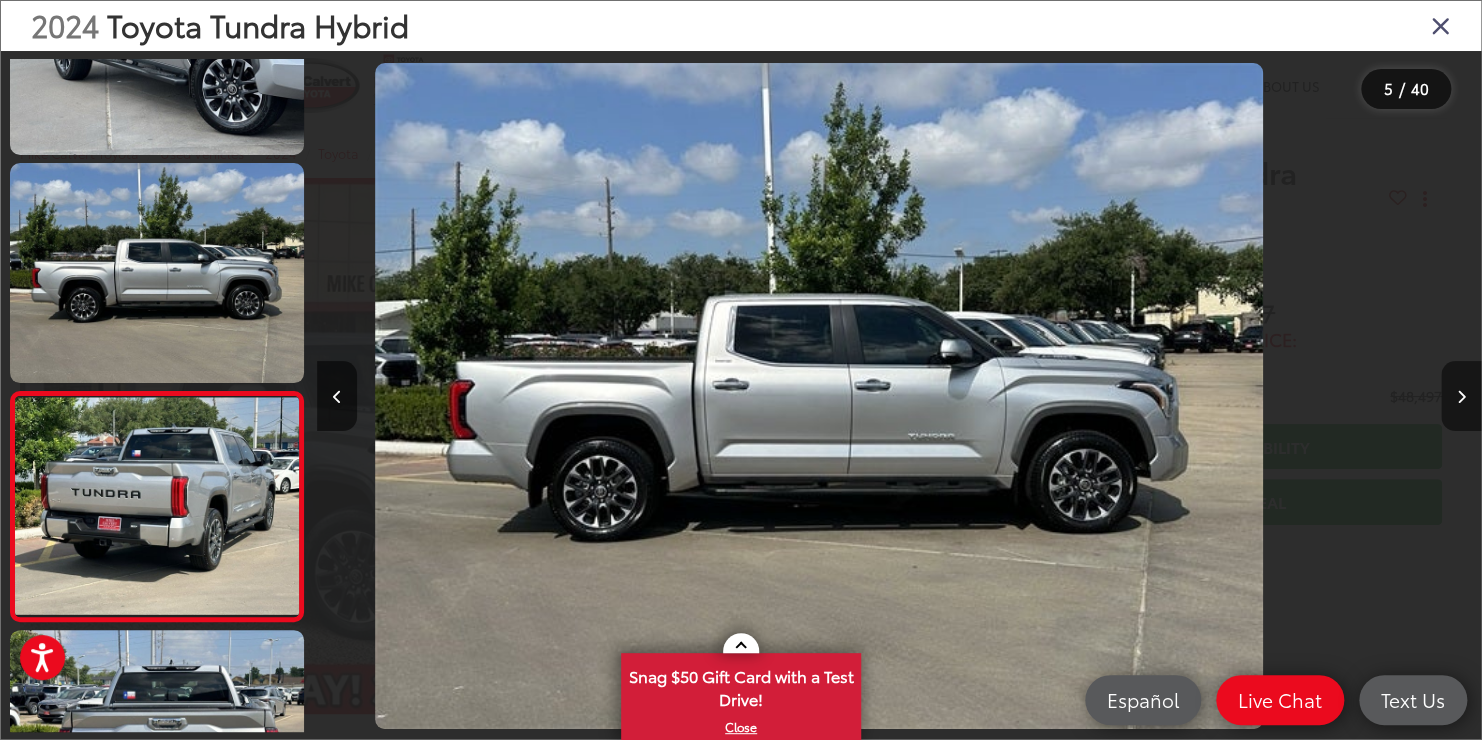 scroll, scrollTop: 726, scrollLeft: 0, axis: vertical 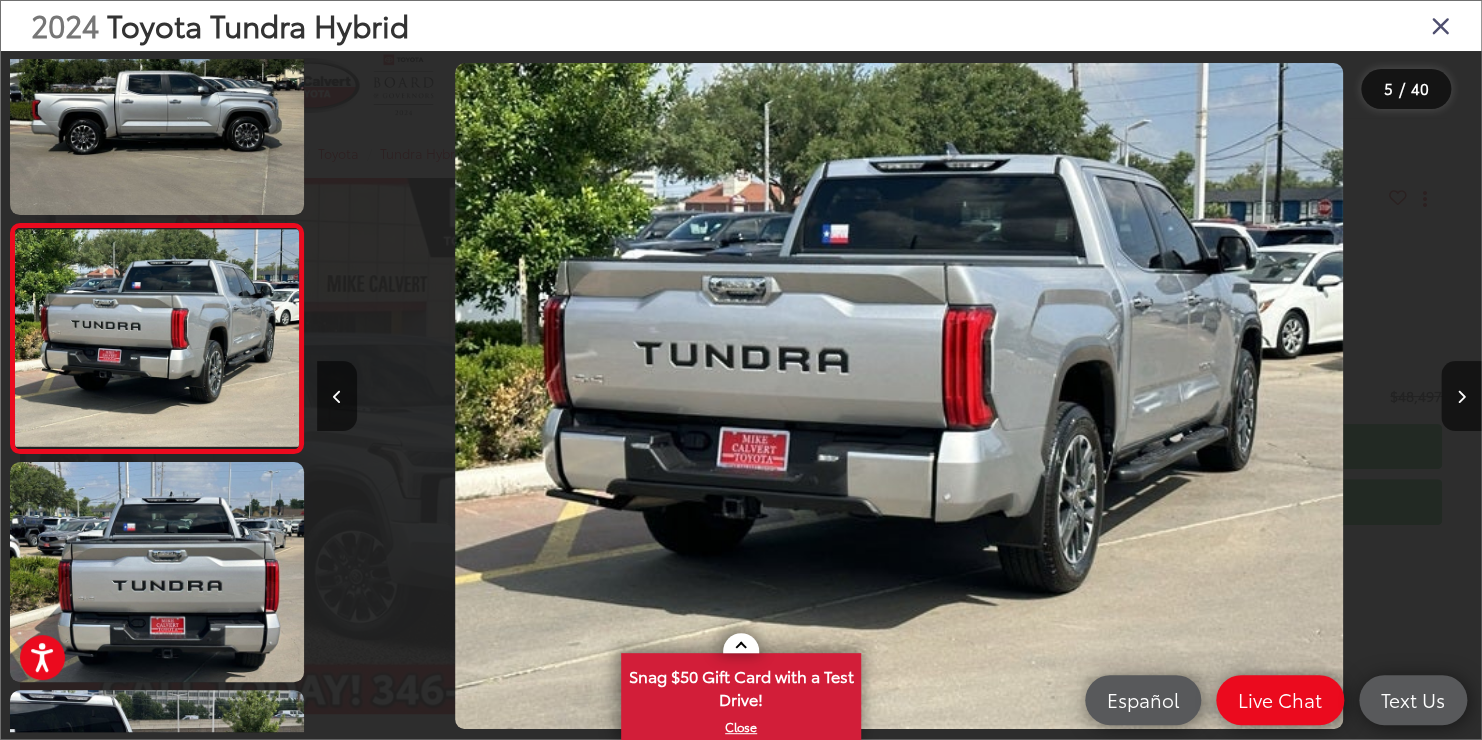 click at bounding box center [1441, 25] 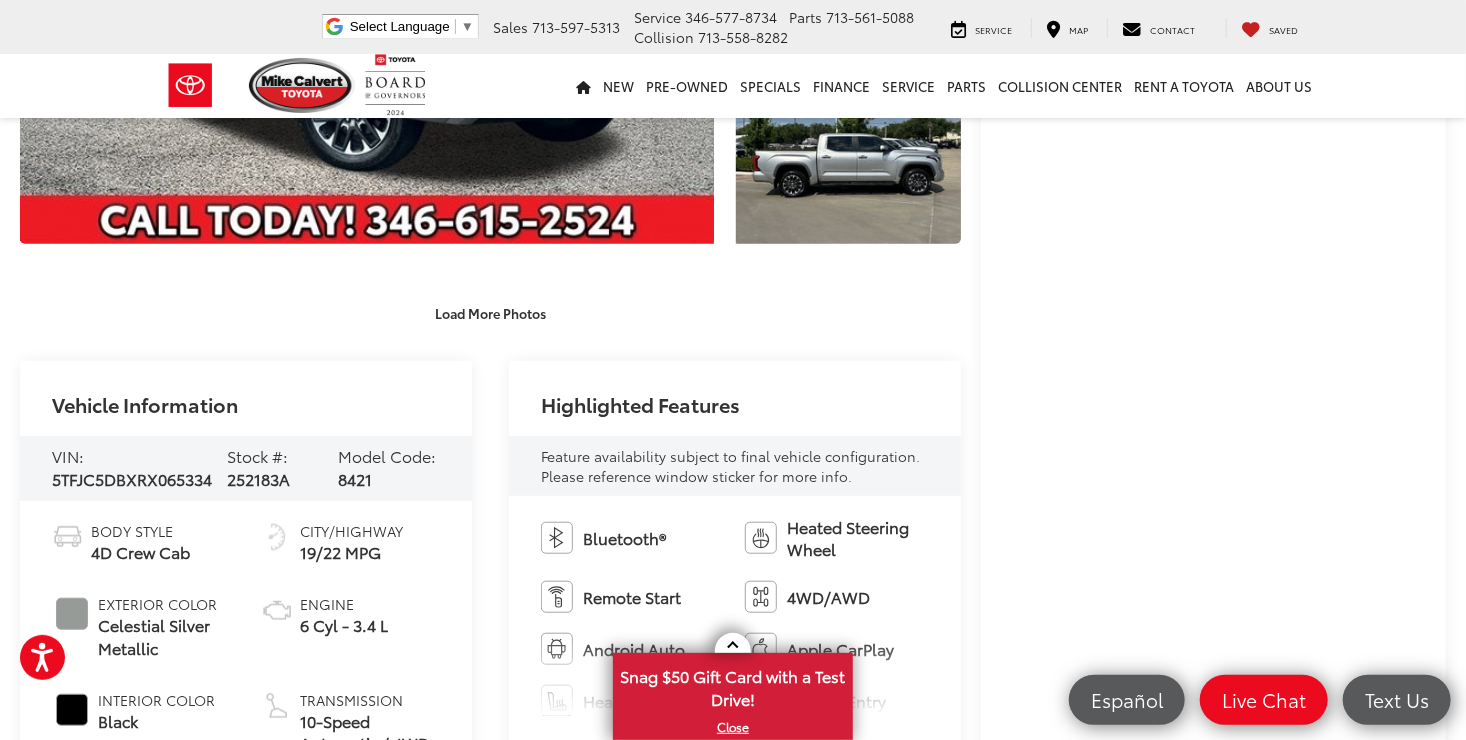 scroll, scrollTop: 462, scrollLeft: 0, axis: vertical 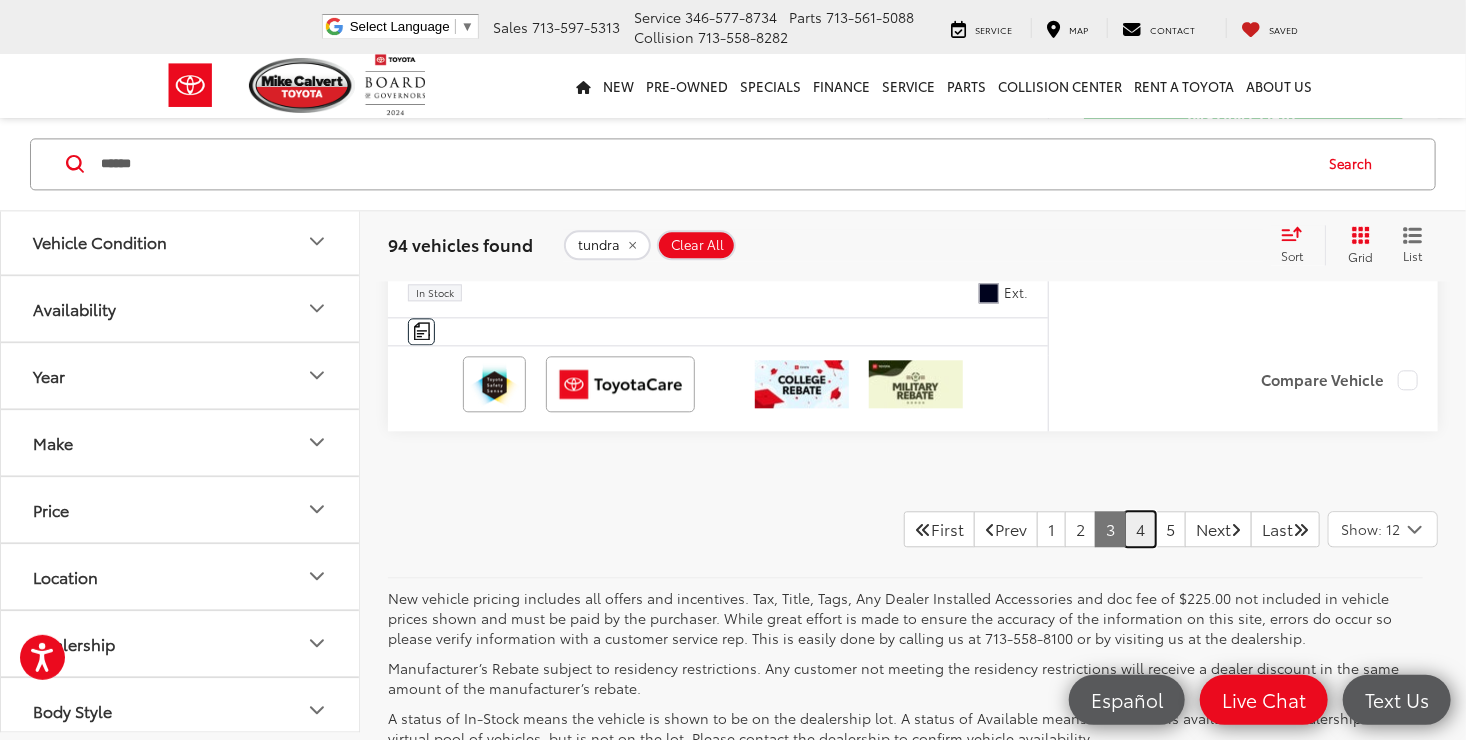 click on "4" at bounding box center [1140, 529] 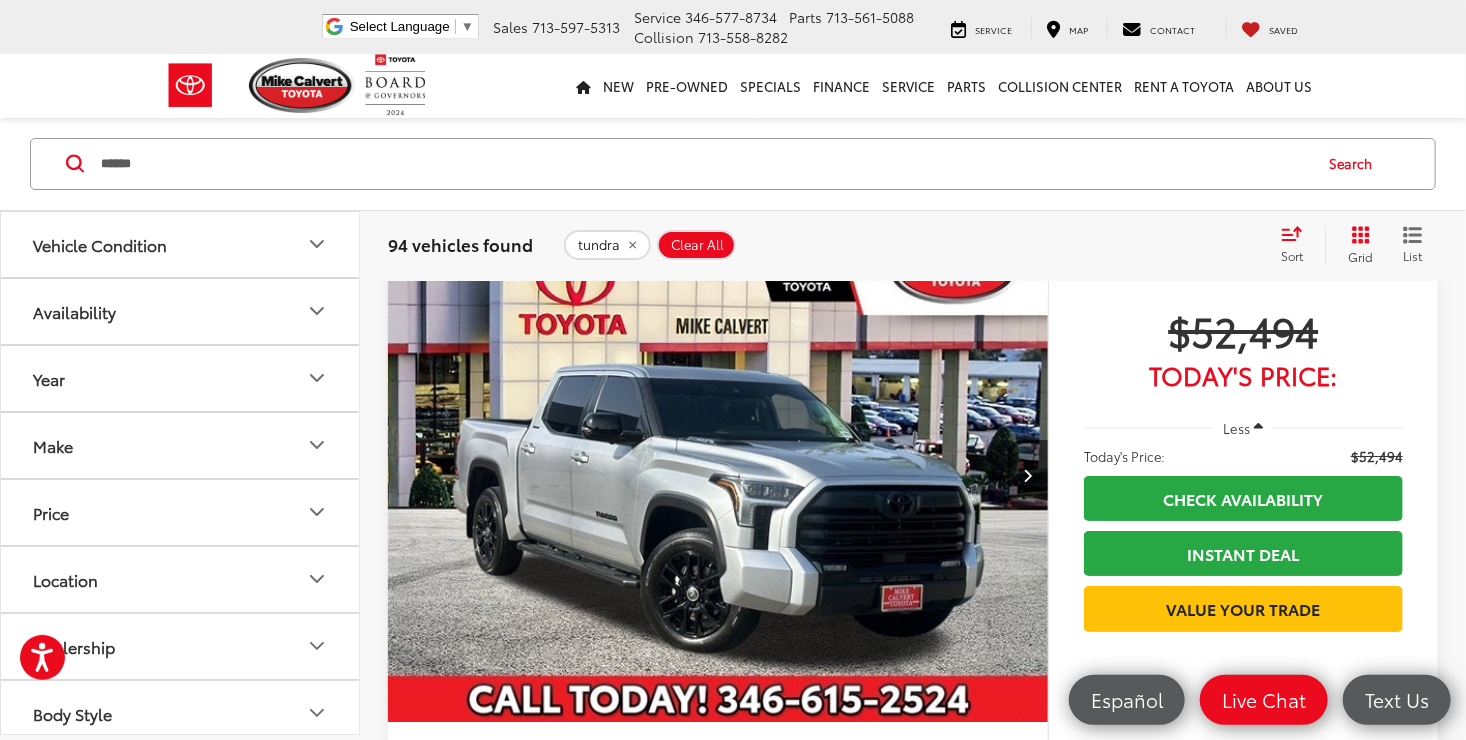 scroll, scrollTop: 3360, scrollLeft: 0, axis: vertical 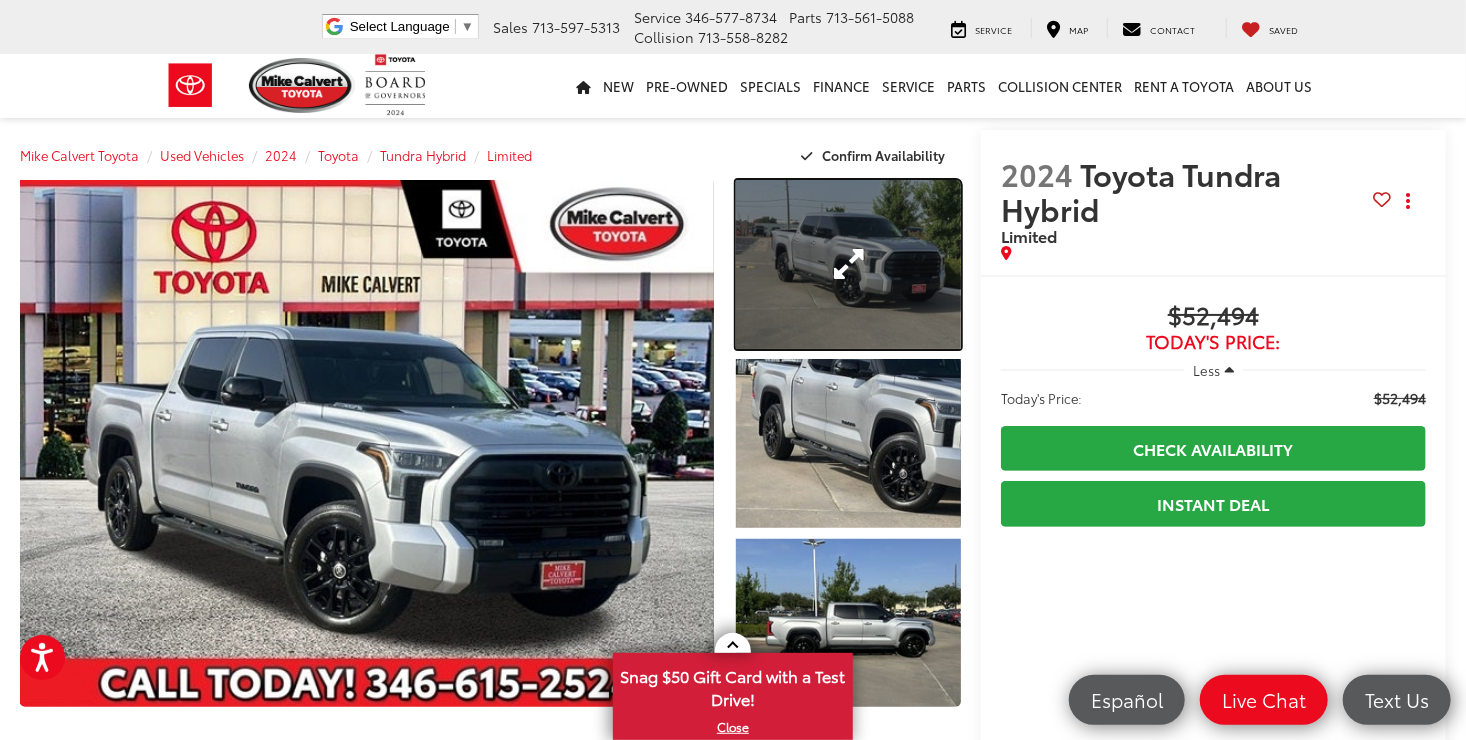 click at bounding box center (848, 264) 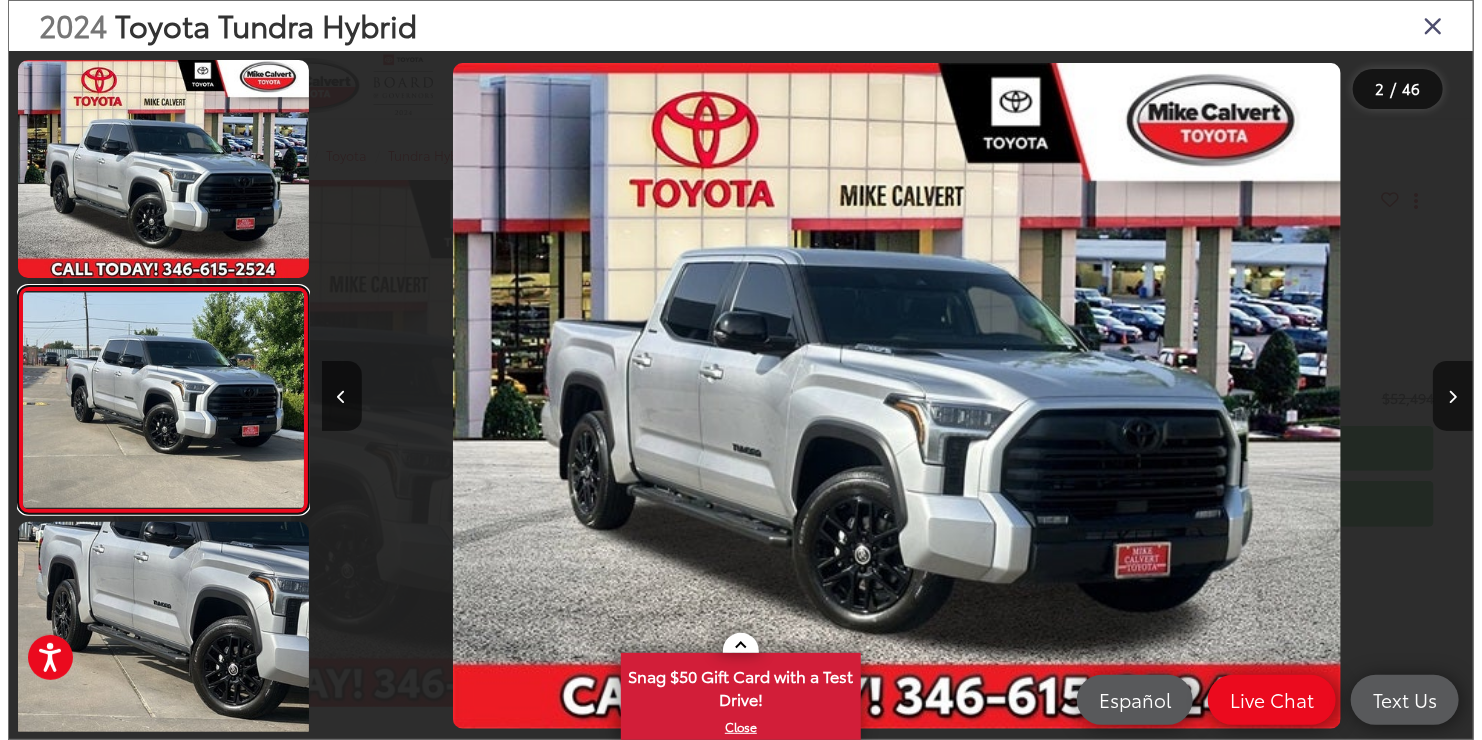 scroll, scrollTop: 0, scrollLeft: 25, axis: horizontal 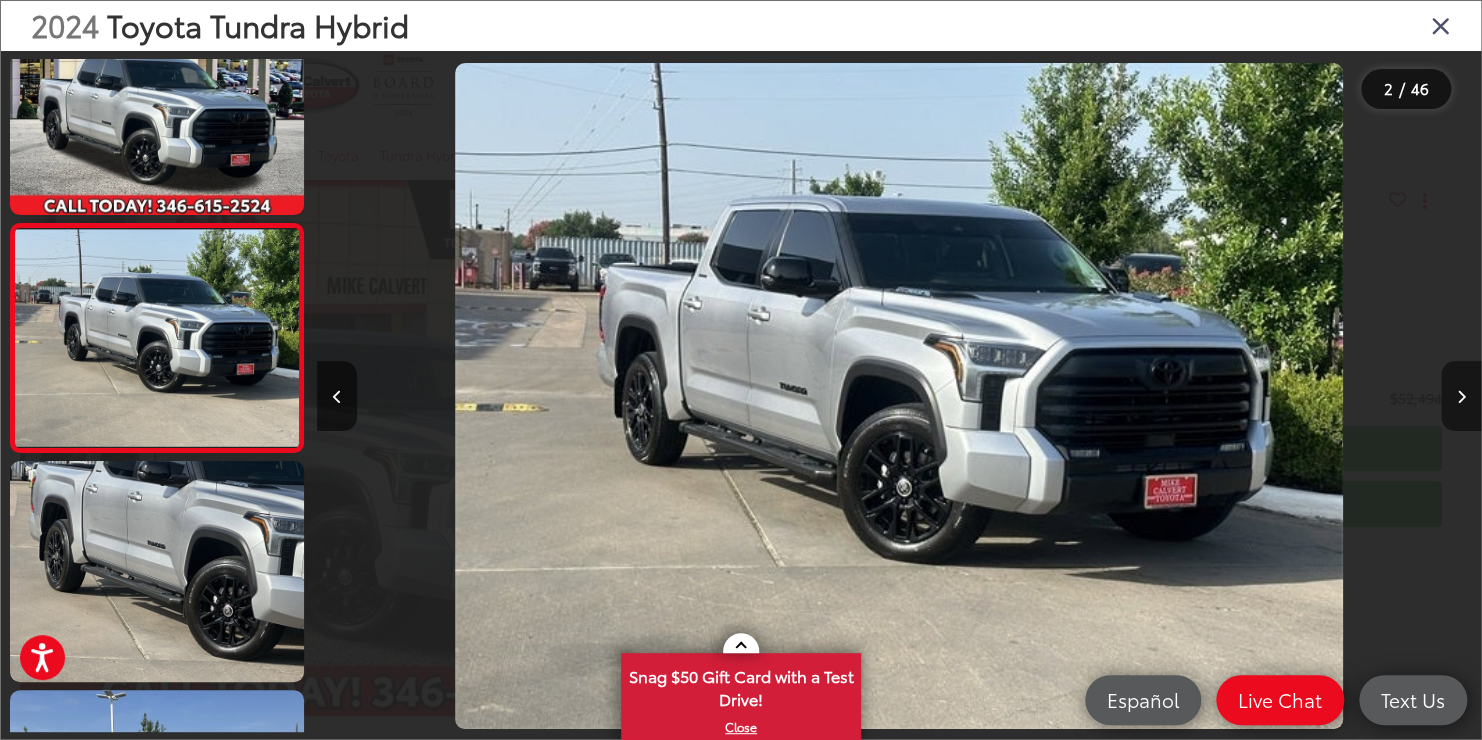 click at bounding box center [1461, 396] 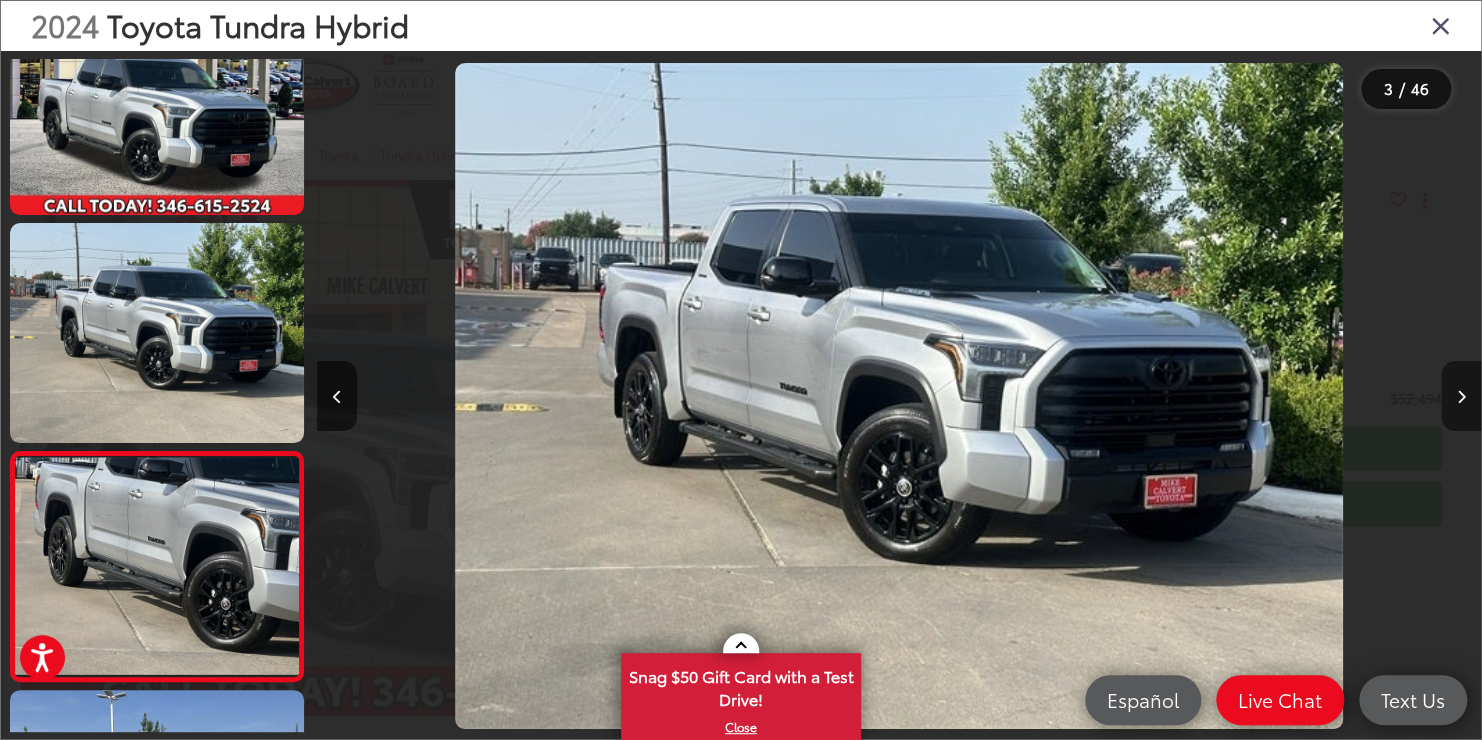 scroll, scrollTop: 0, scrollLeft: 1538, axis: horizontal 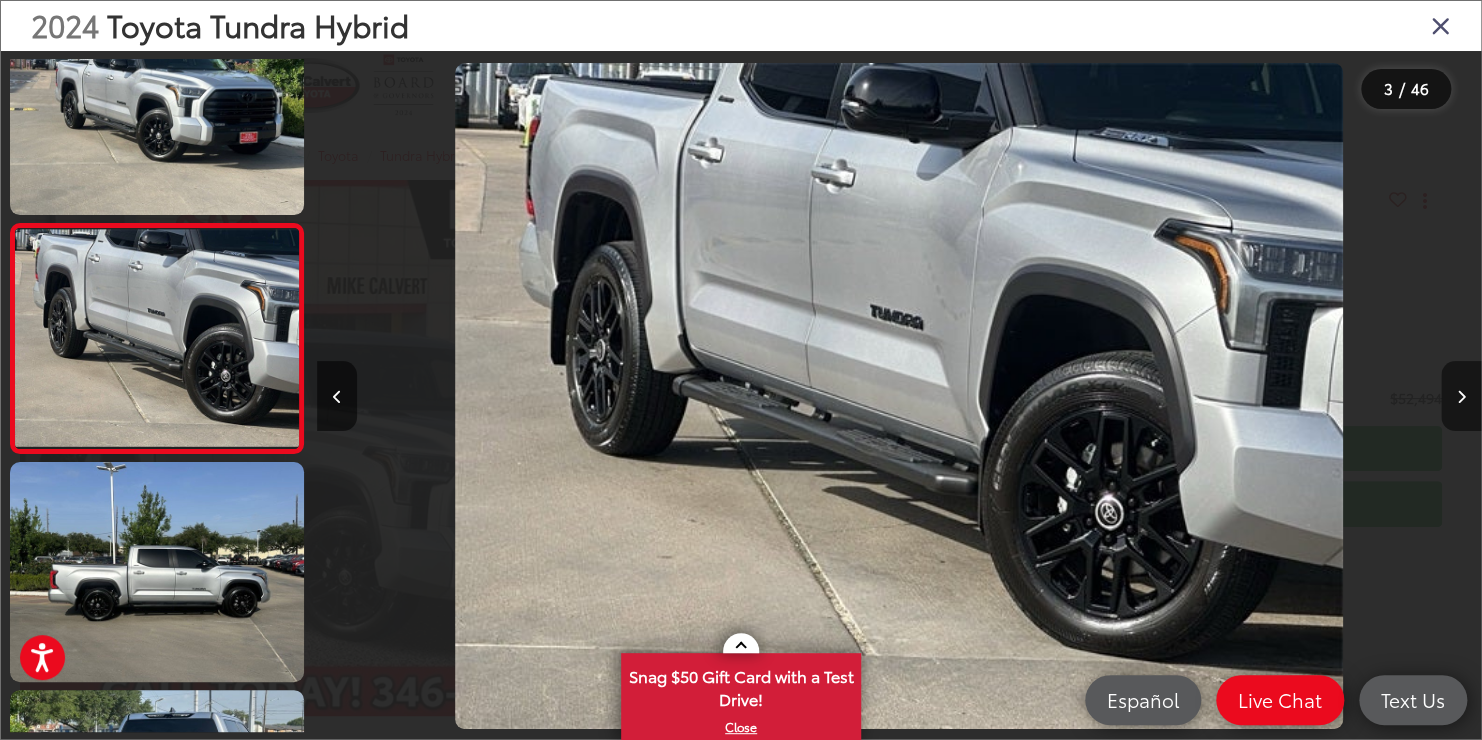 click at bounding box center [1461, 396] 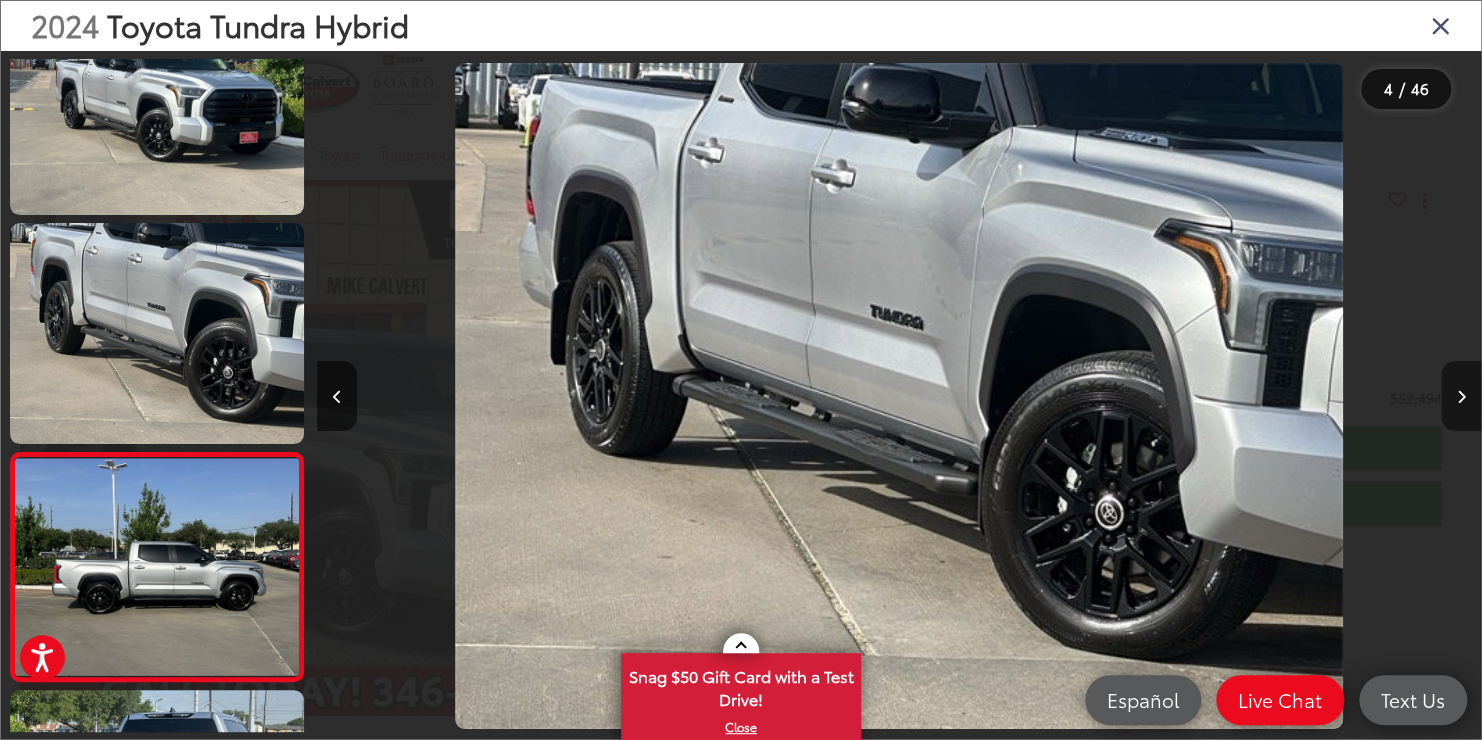 scroll, scrollTop: 0, scrollLeft: 2702, axis: horizontal 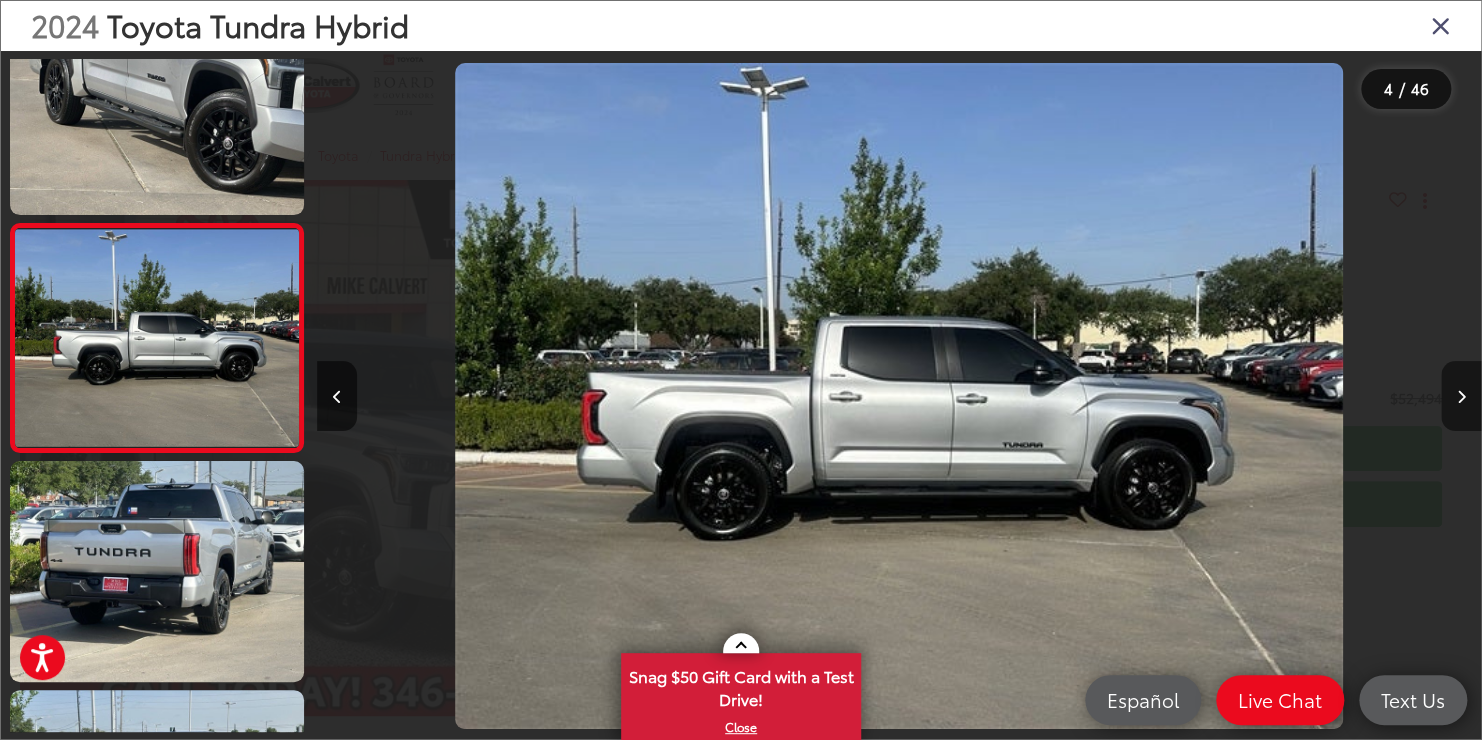 click at bounding box center (1461, 396) 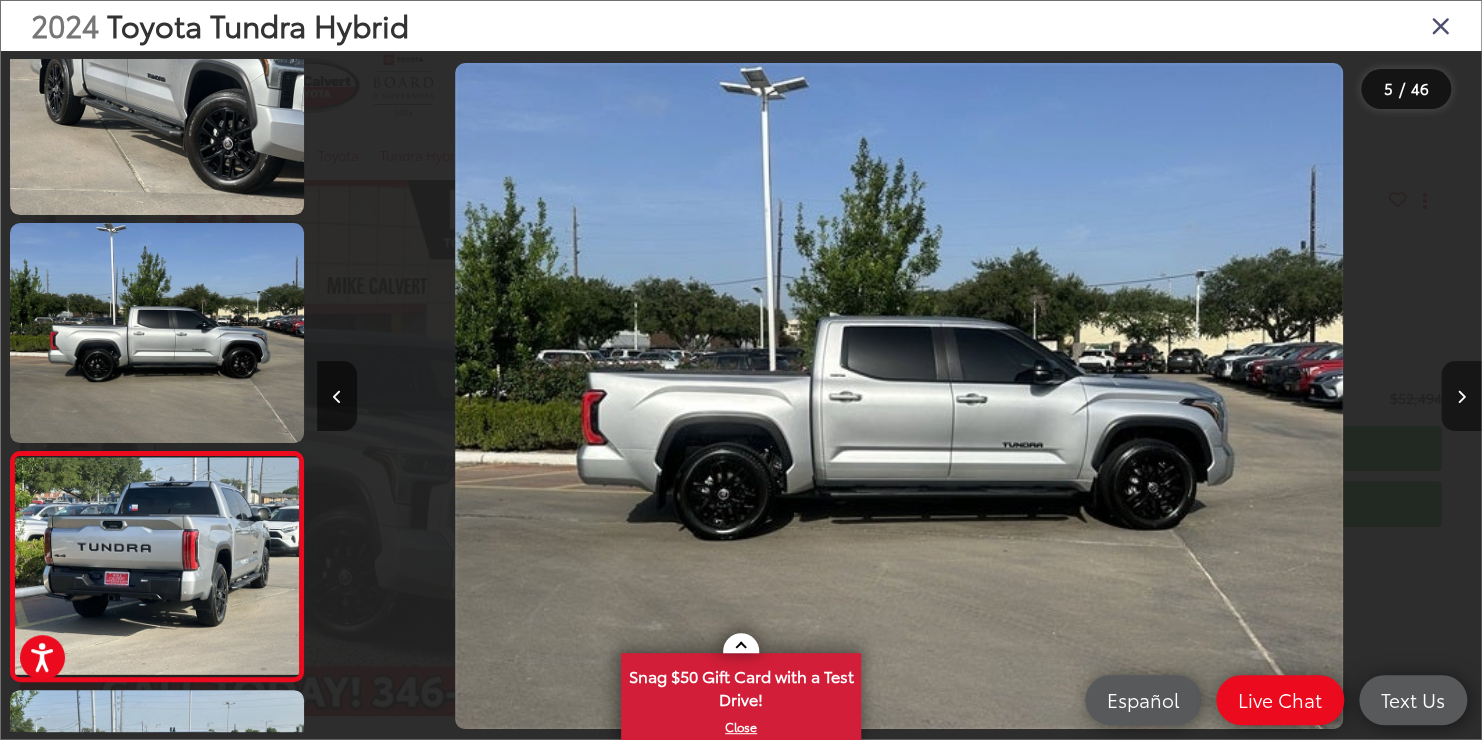scroll, scrollTop: 0, scrollLeft: 3773, axis: horizontal 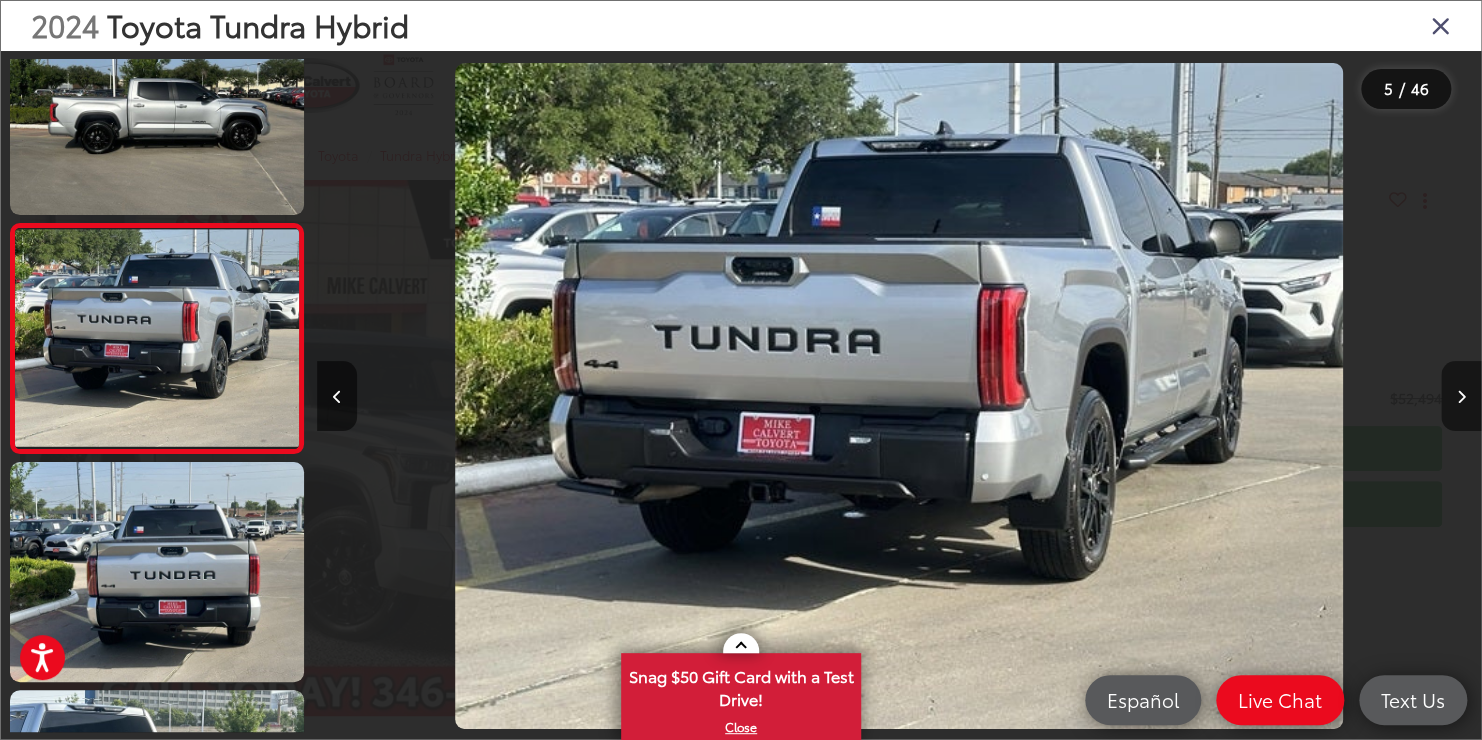 click at bounding box center (1461, 396) 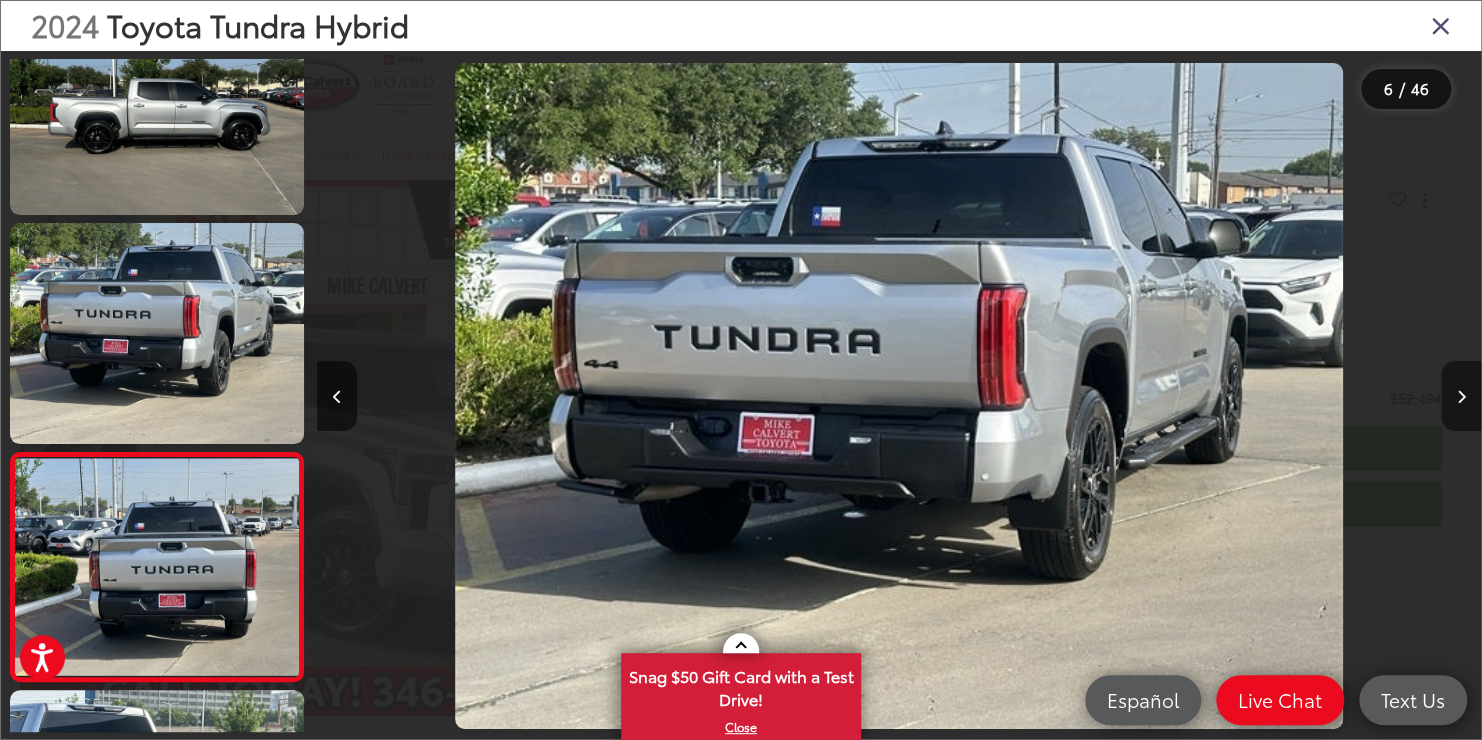 scroll, scrollTop: 0, scrollLeft: 4760, axis: horizontal 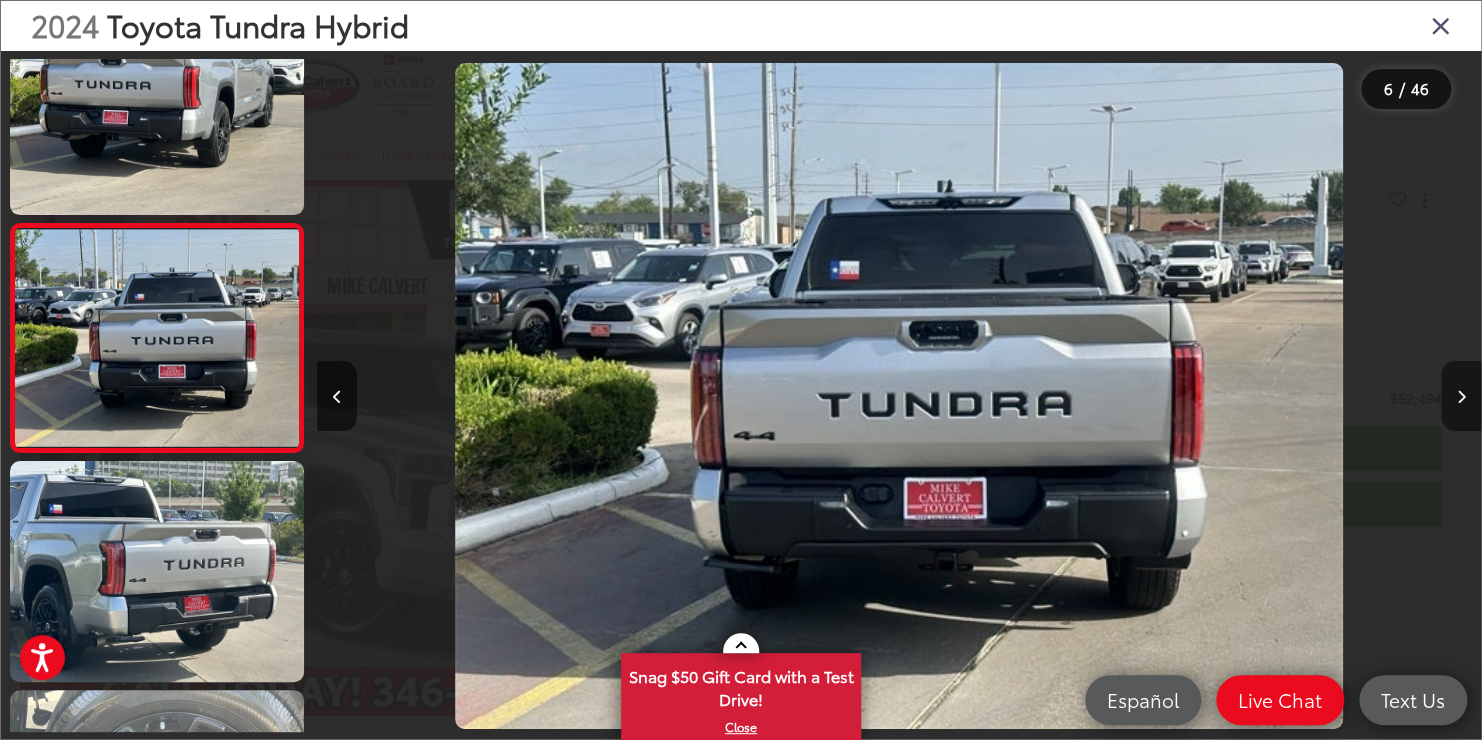 click at bounding box center (1461, 396) 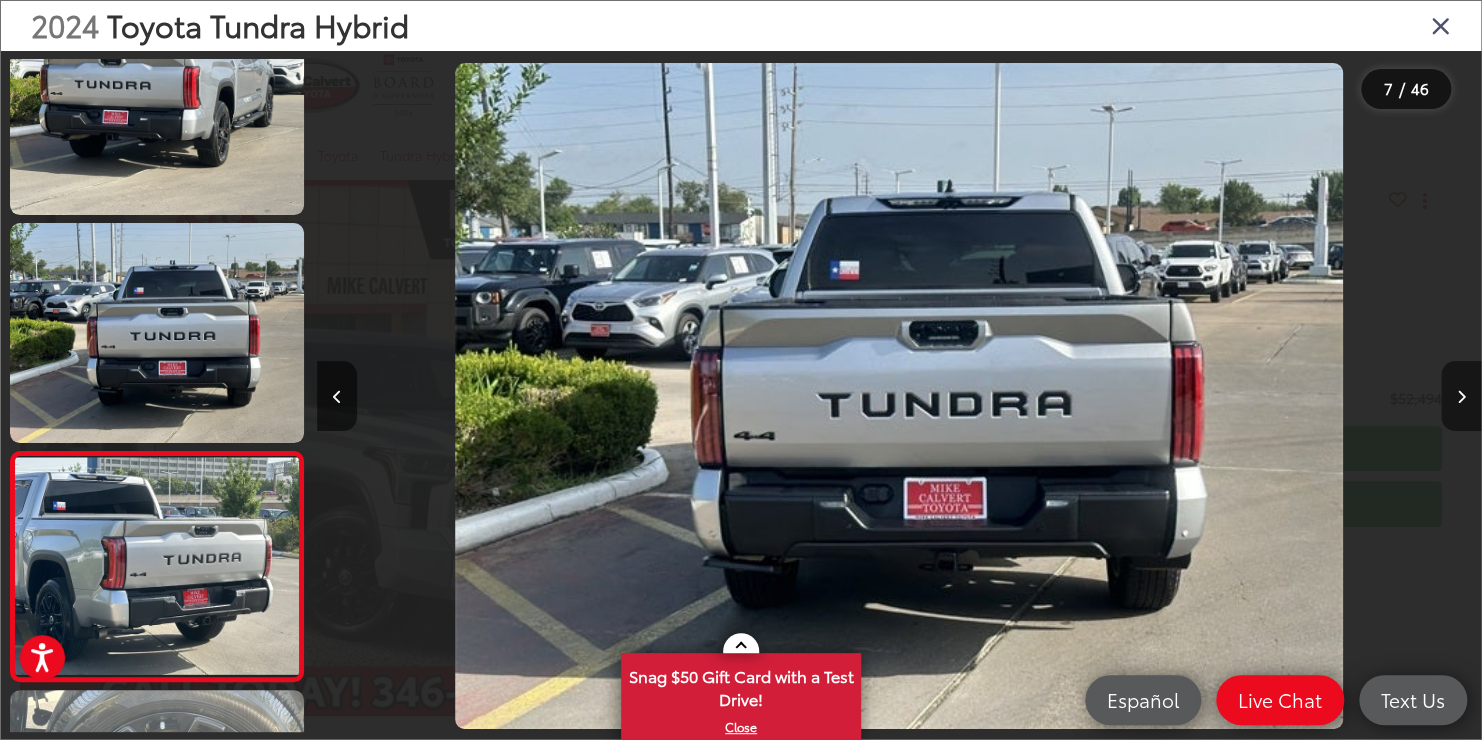 scroll, scrollTop: 0, scrollLeft: 6102, axis: horizontal 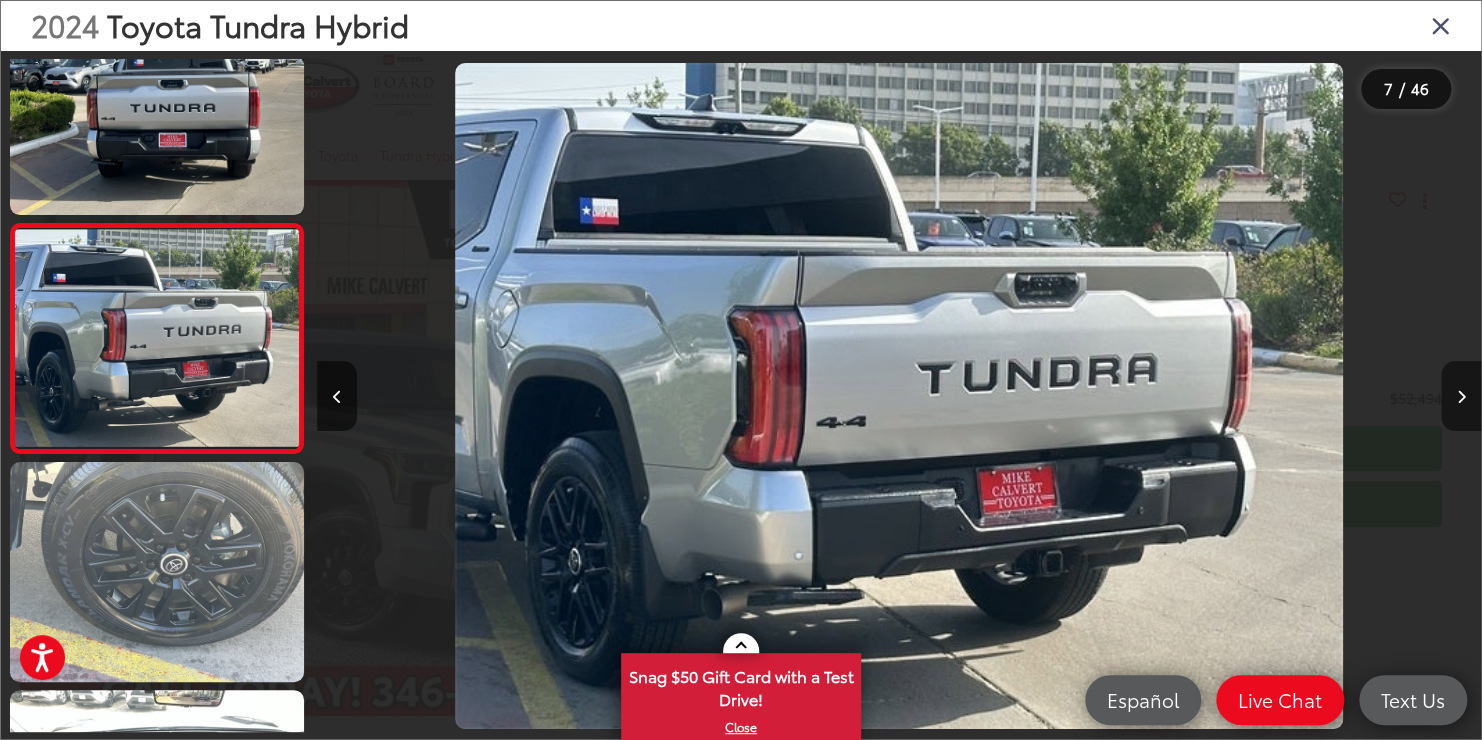 click at bounding box center [1461, 396] 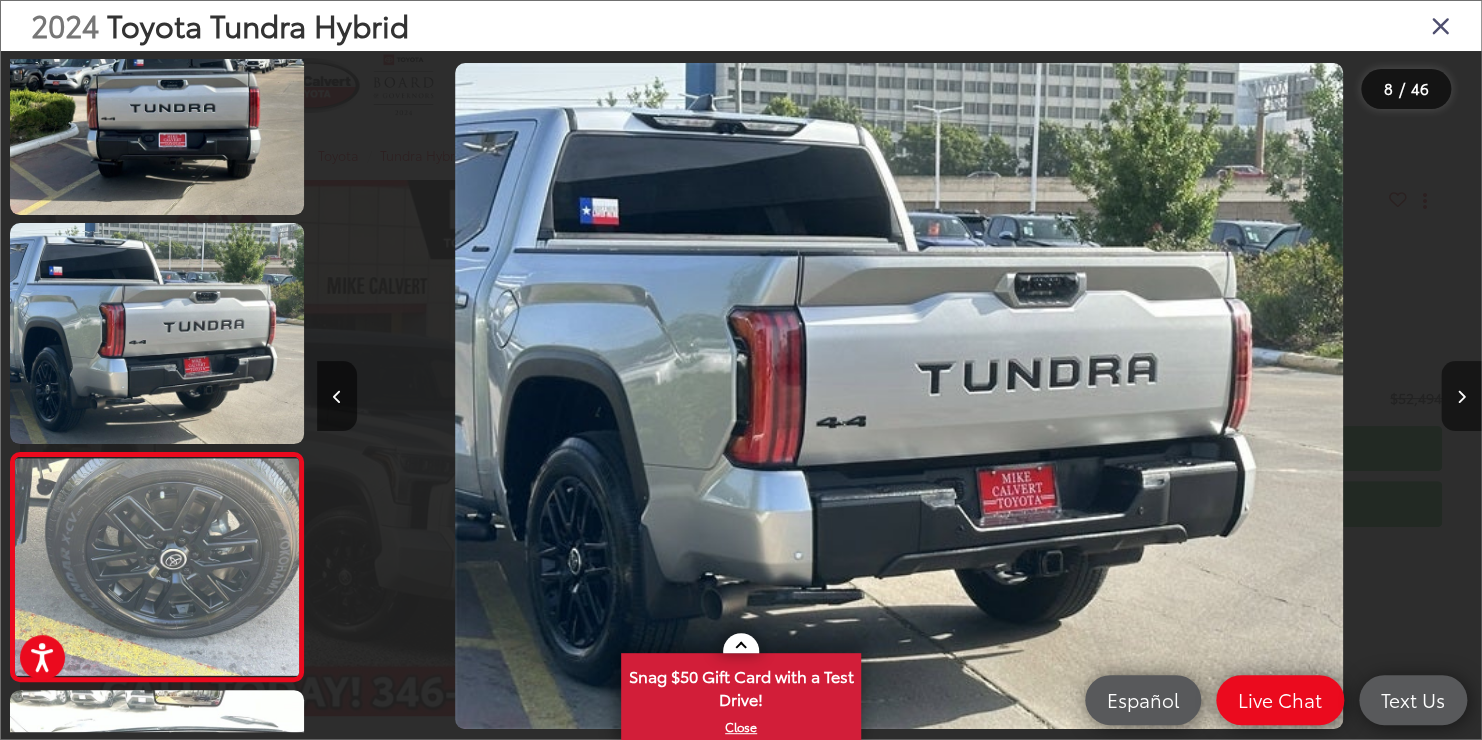 scroll, scrollTop: 0, scrollLeft: 7311, axis: horizontal 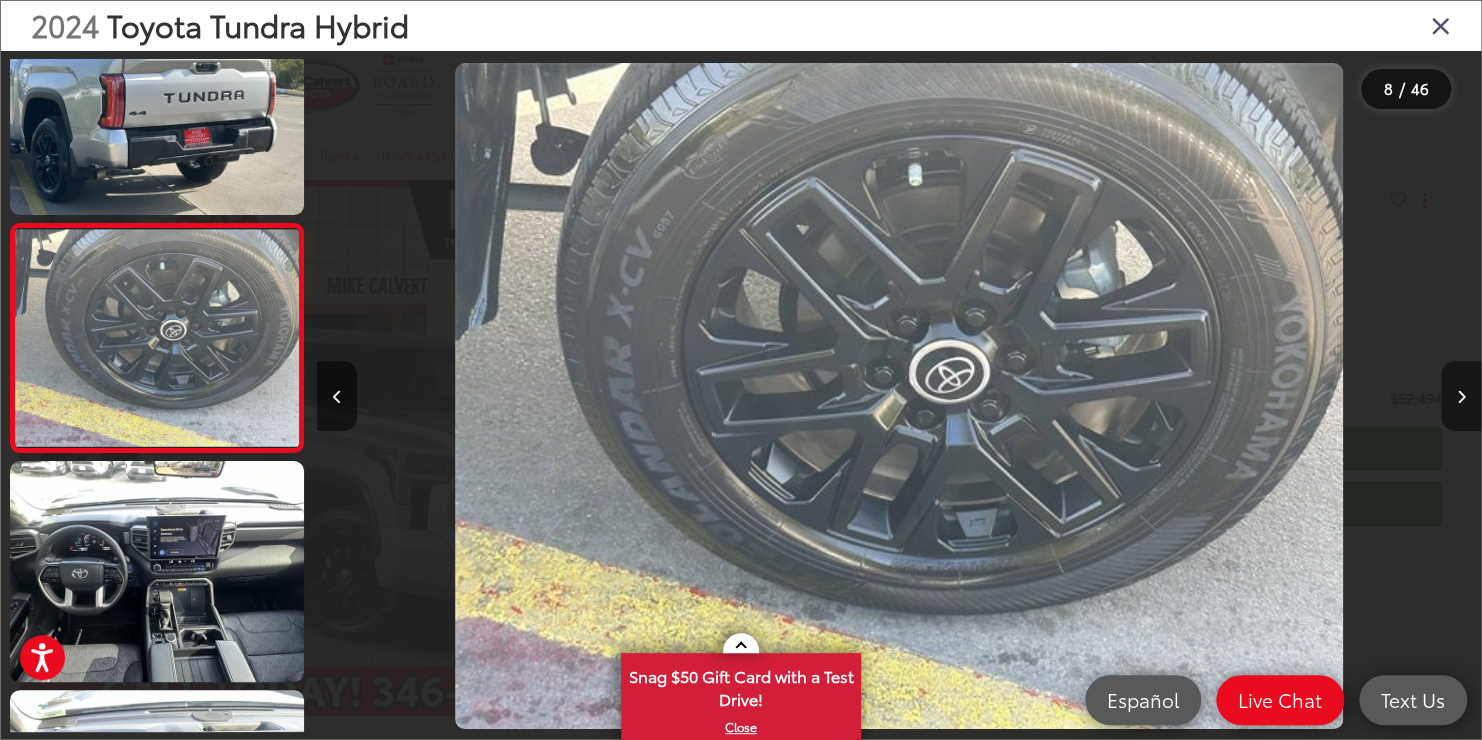 click at bounding box center (1461, 396) 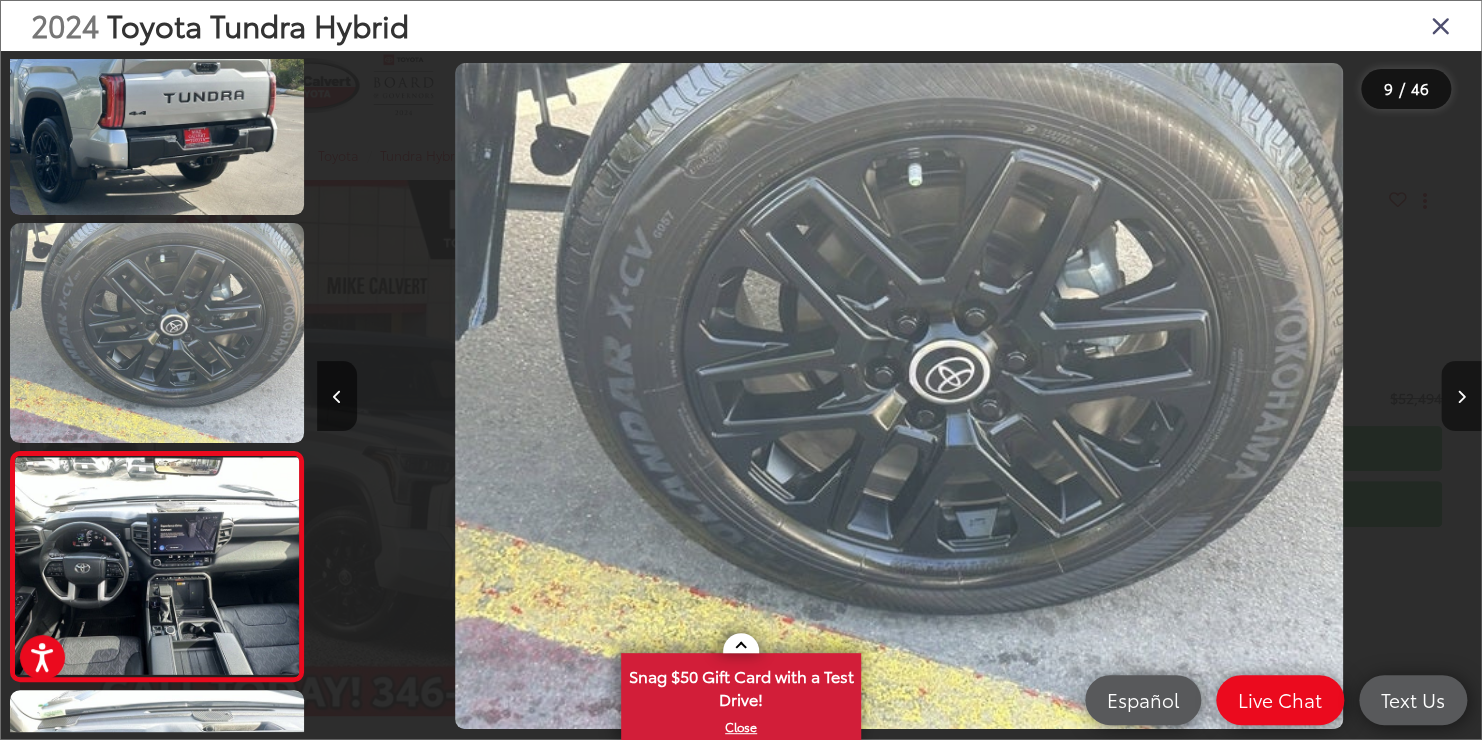 scroll, scrollTop: 0, scrollLeft: 8227, axis: horizontal 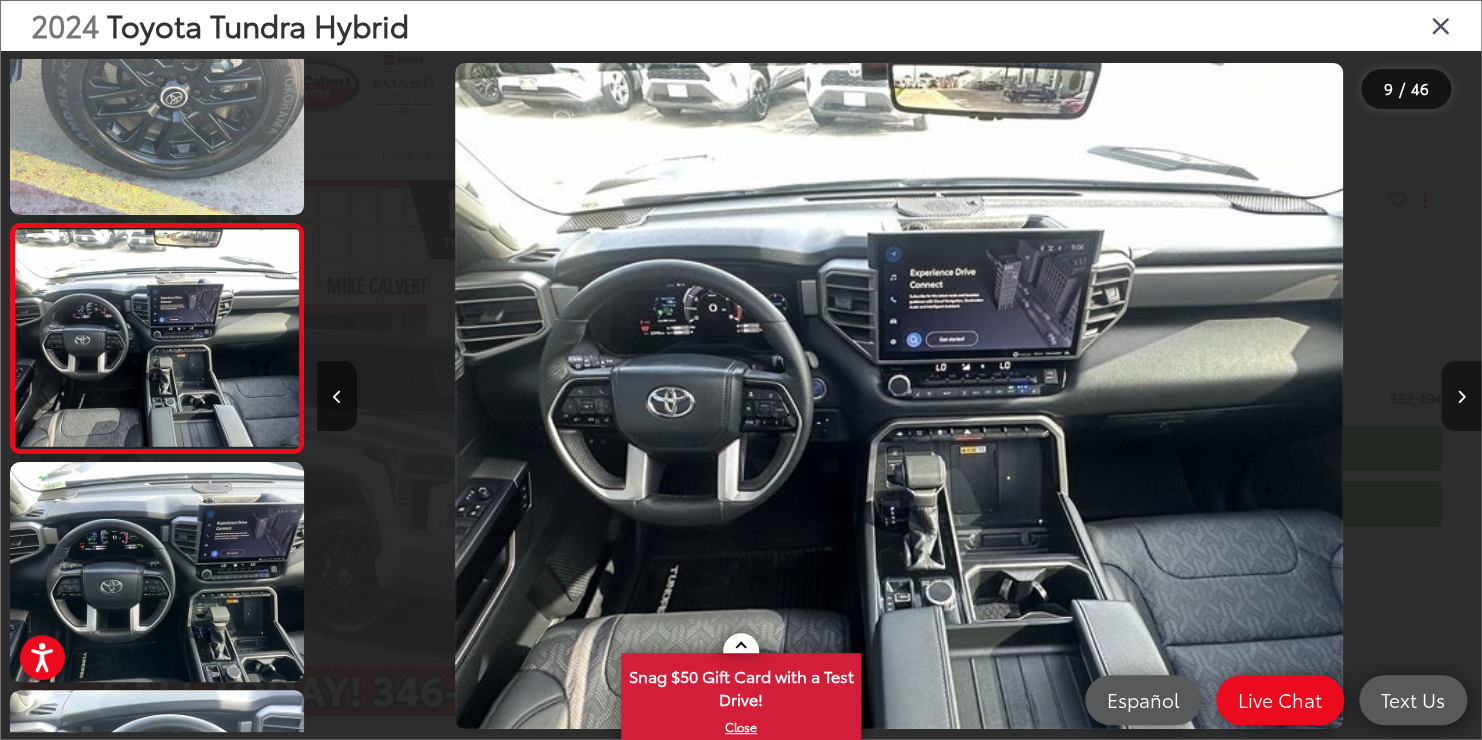 click at bounding box center [1461, 396] 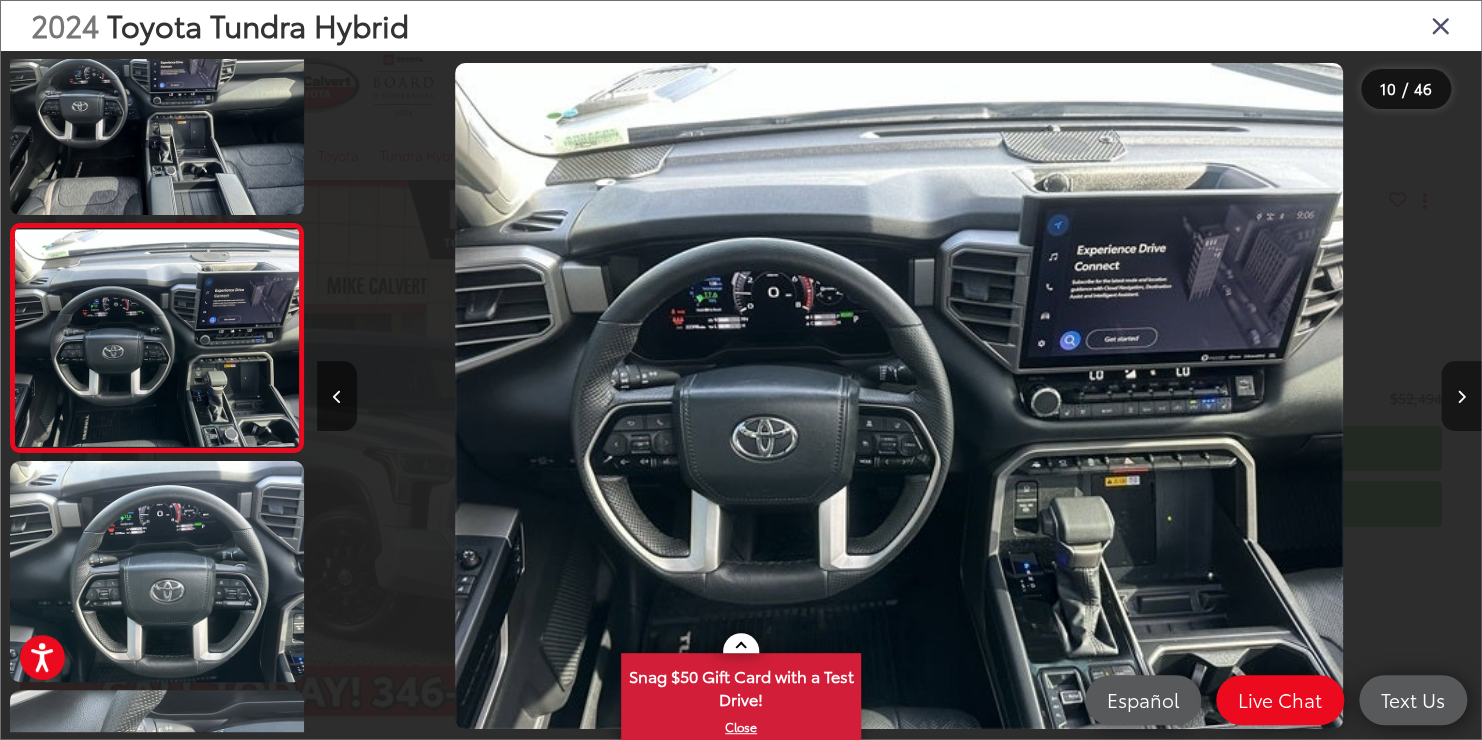 click at bounding box center (1461, 396) 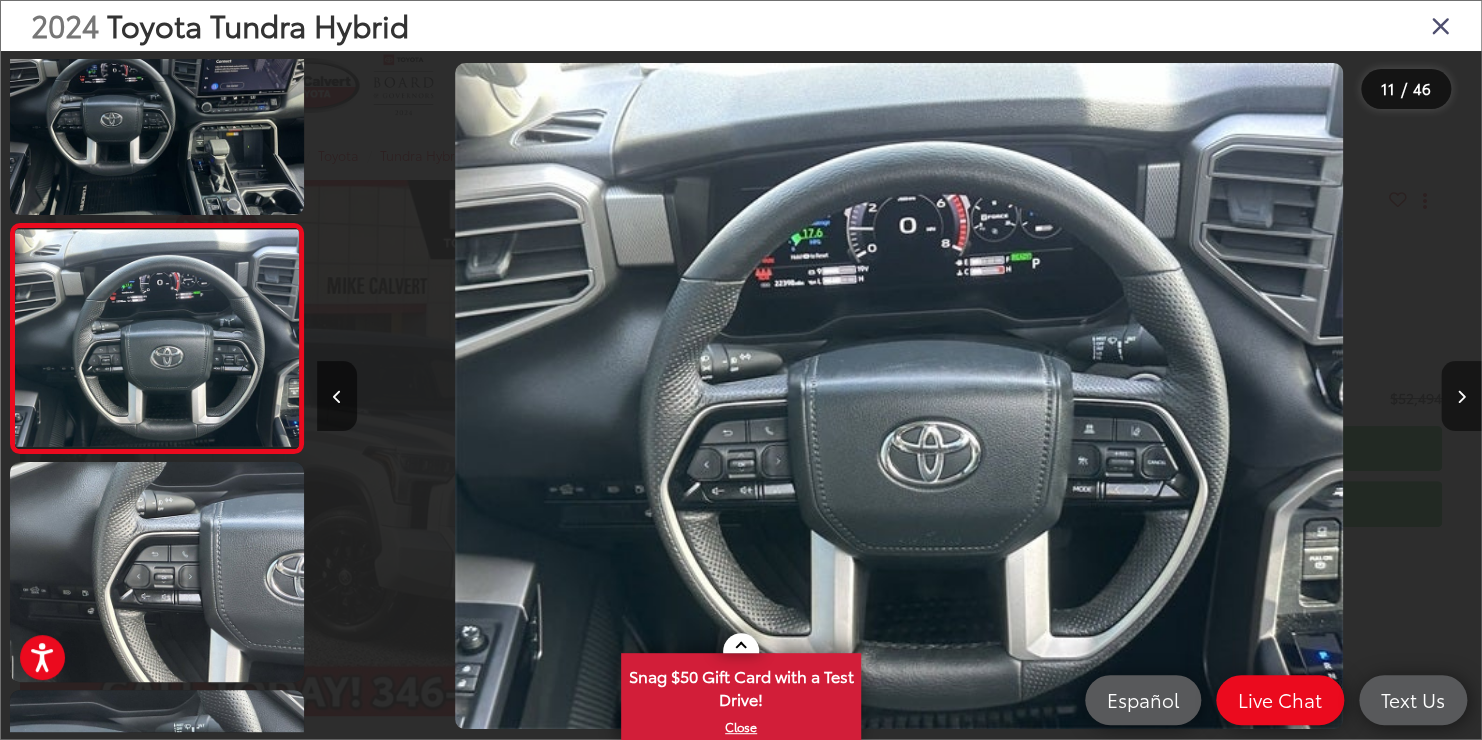 click at bounding box center (1461, 396) 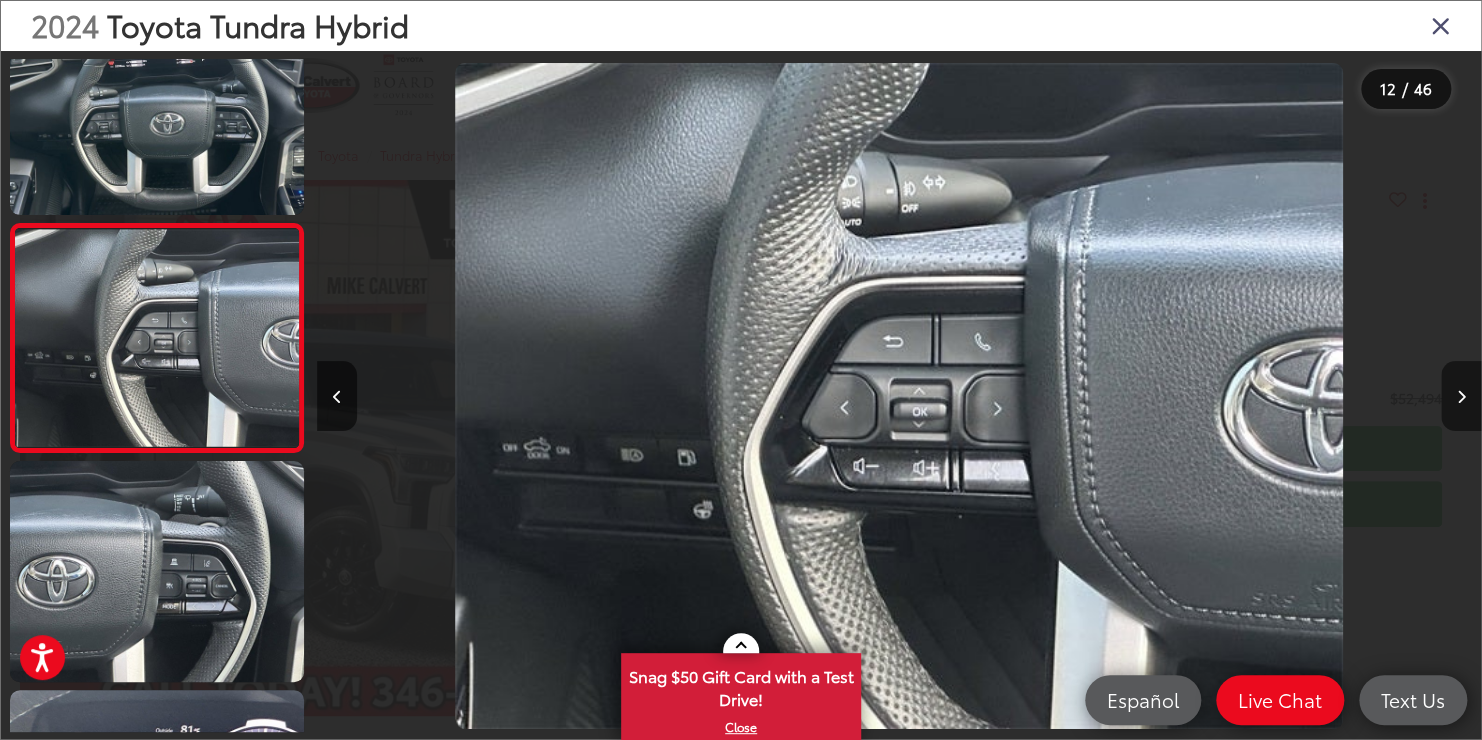 click at bounding box center [1461, 396] 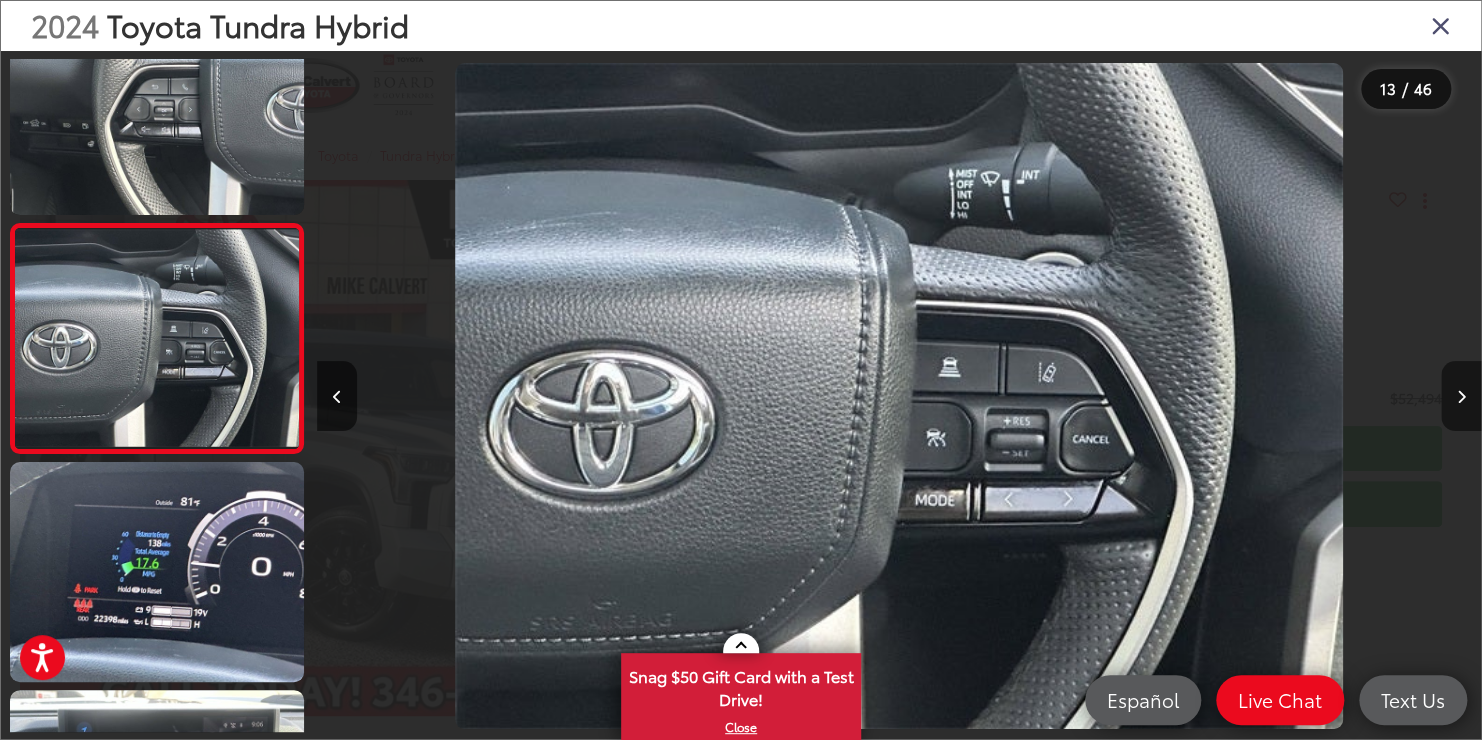 click at bounding box center [1461, 396] 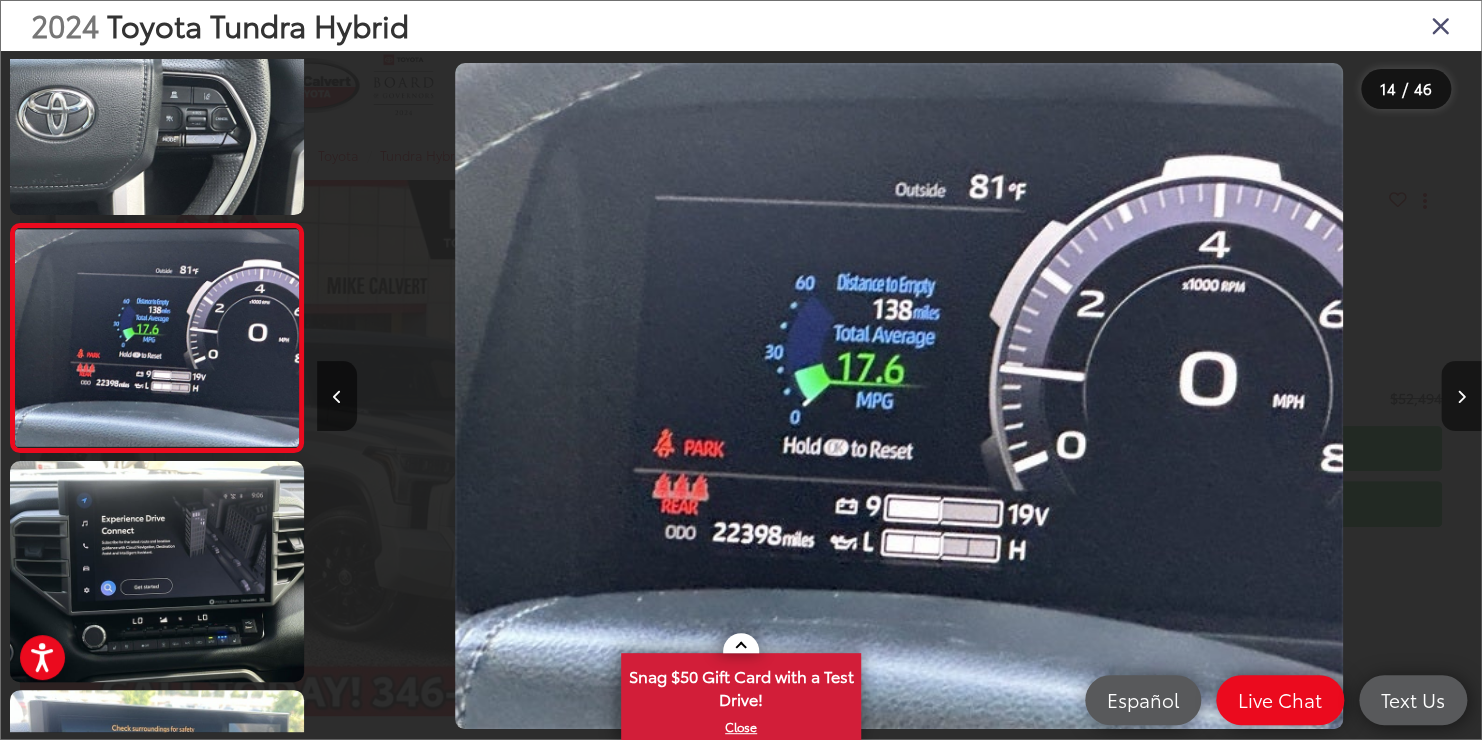 click at bounding box center (1461, 396) 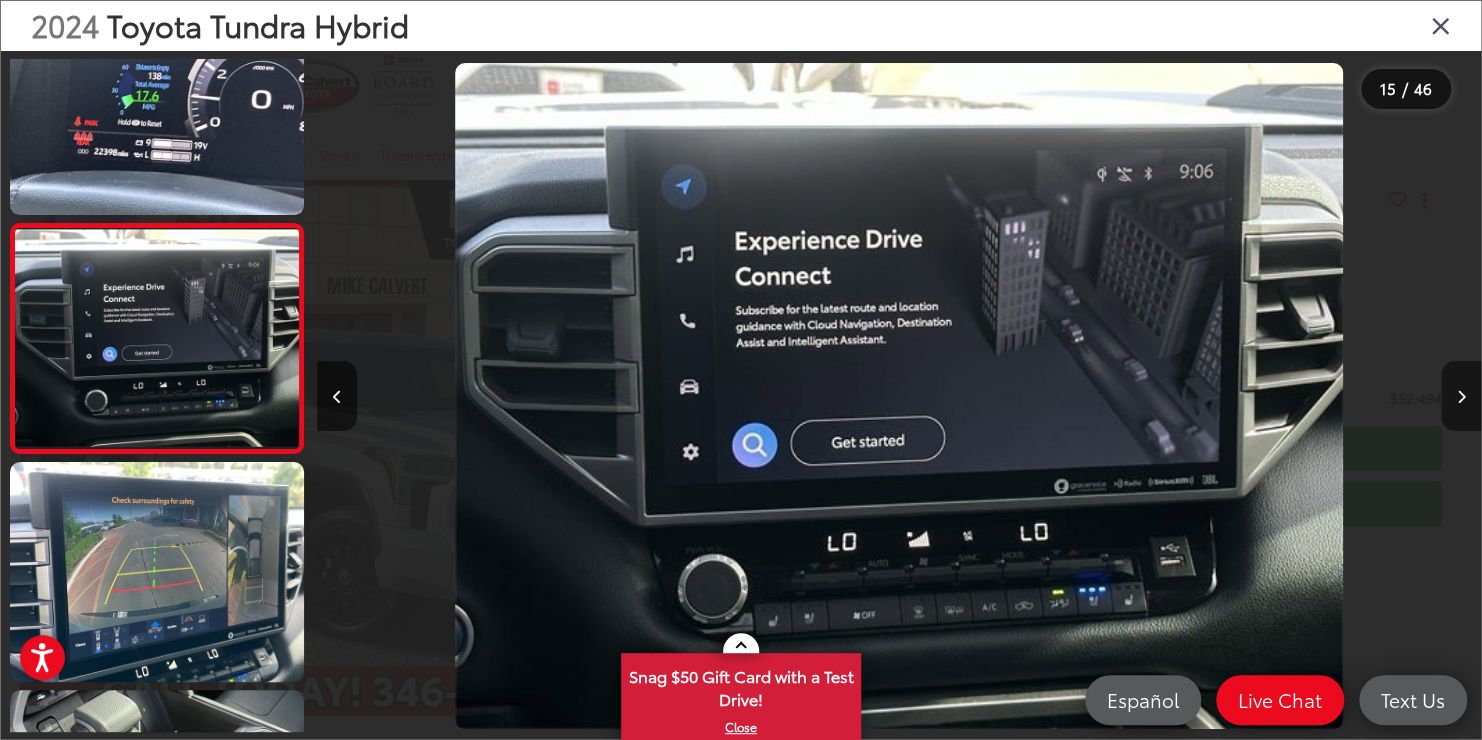 click at bounding box center [1461, 396] 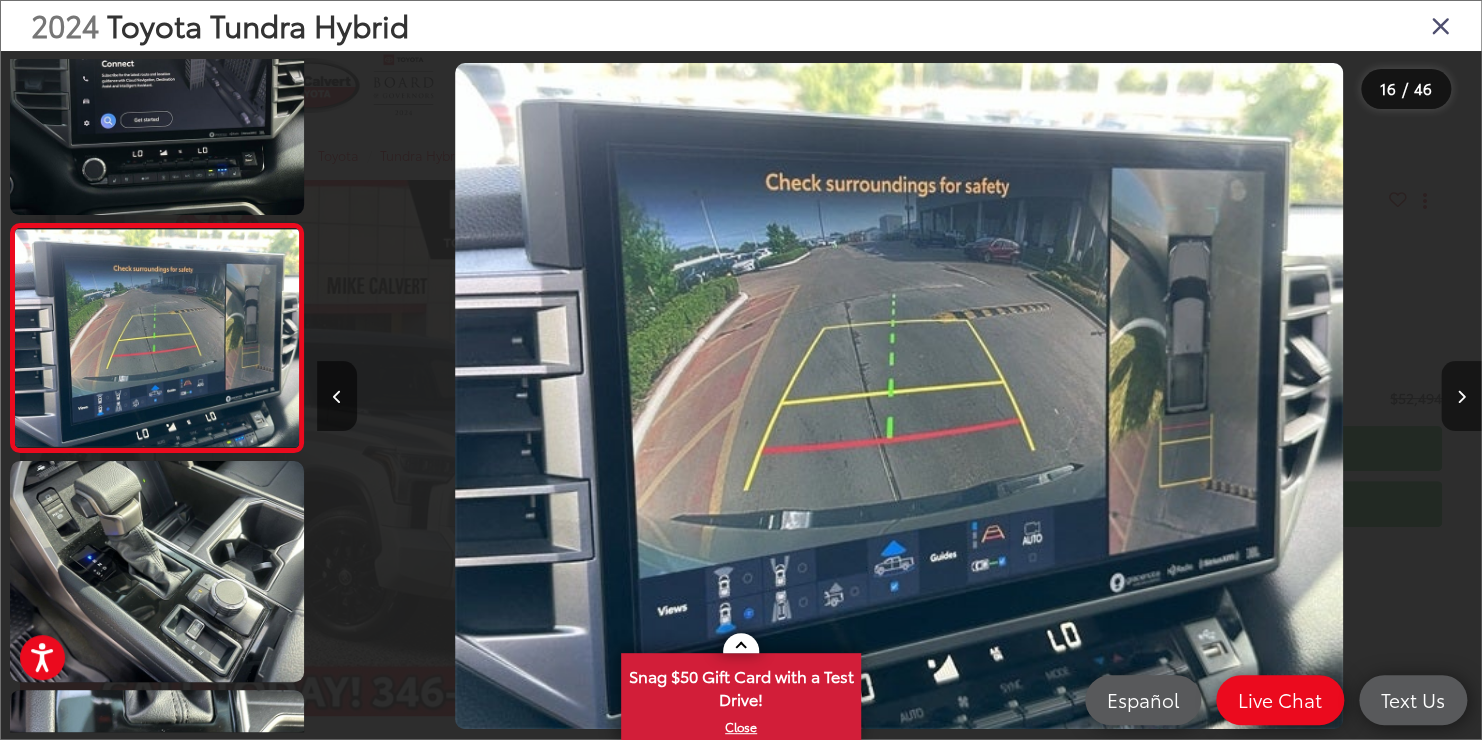 click at bounding box center [1461, 396] 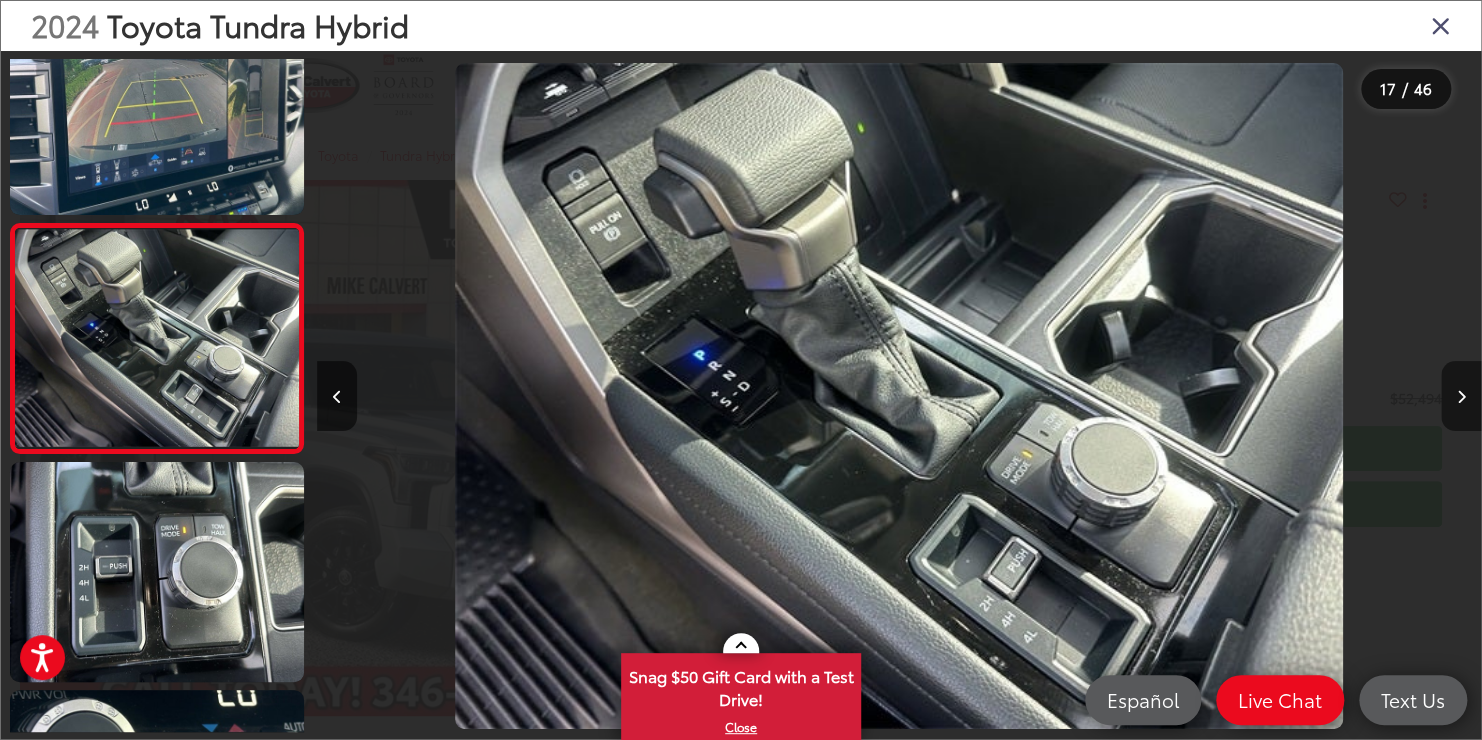 click at bounding box center (1461, 396) 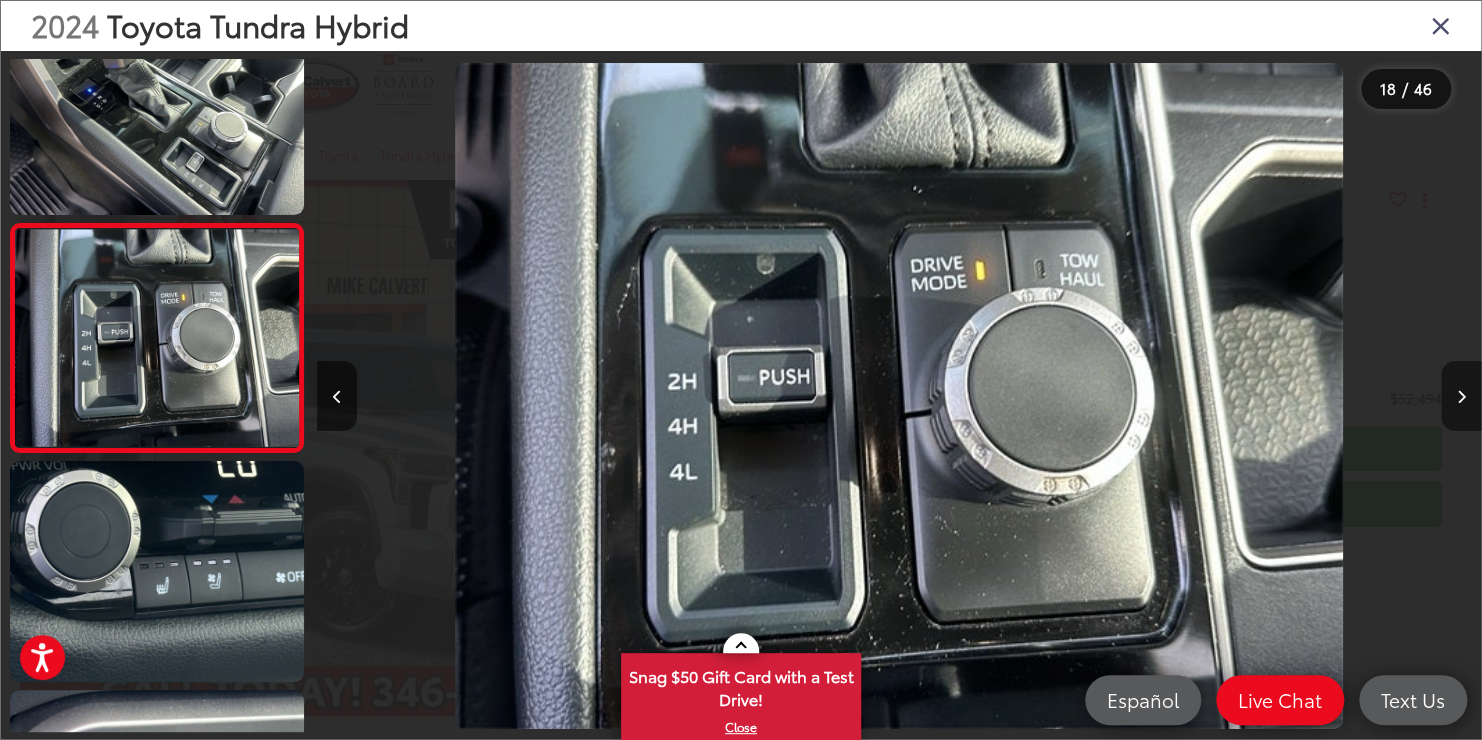 click at bounding box center [1461, 396] 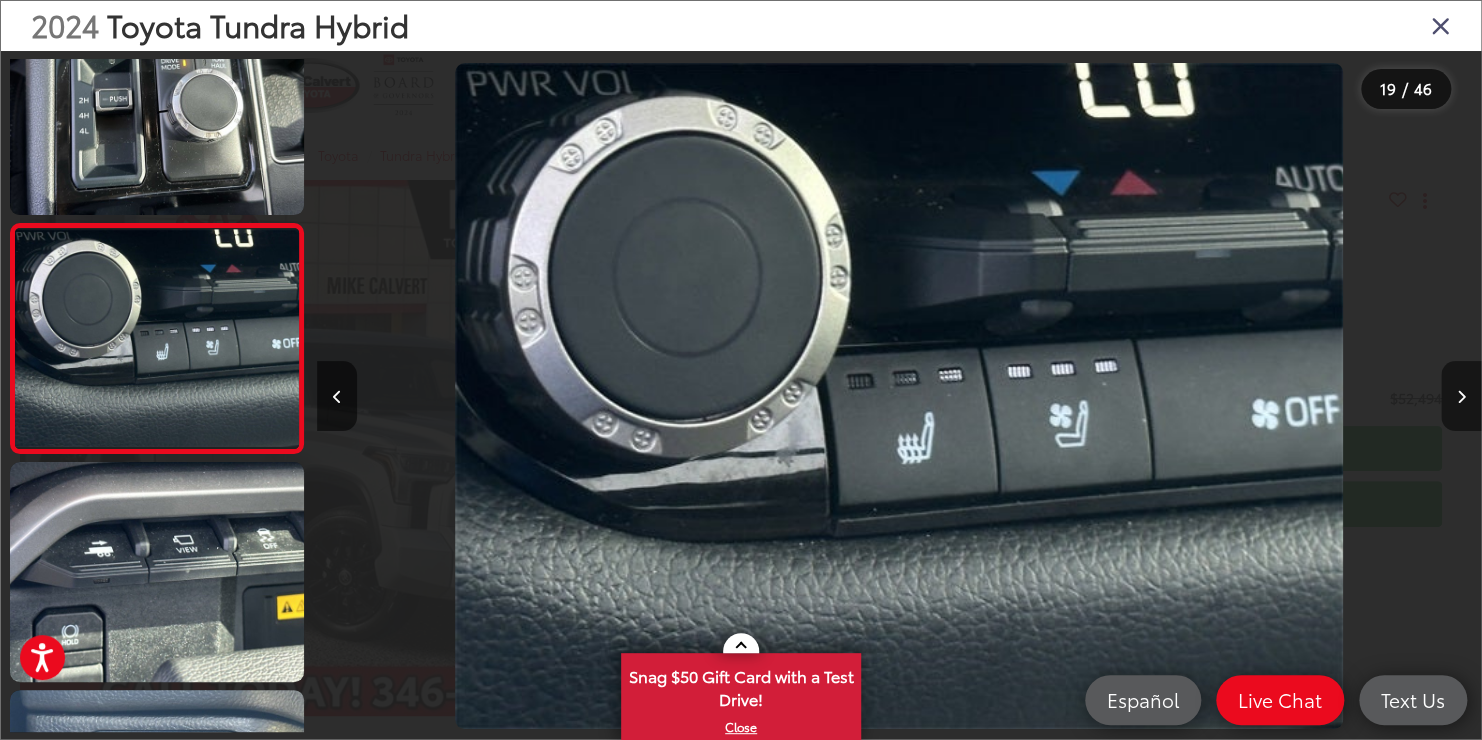 click at bounding box center (1461, 396) 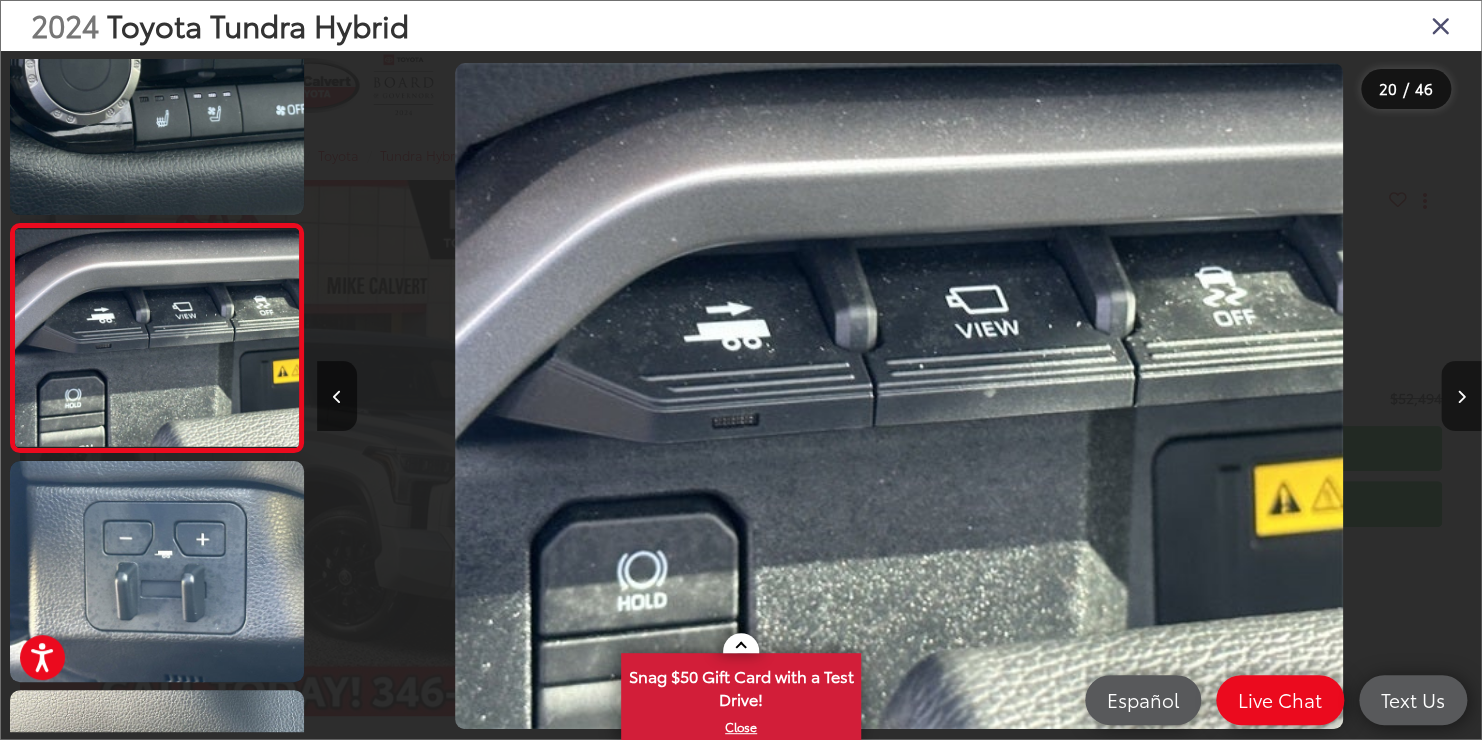 click at bounding box center [1461, 396] 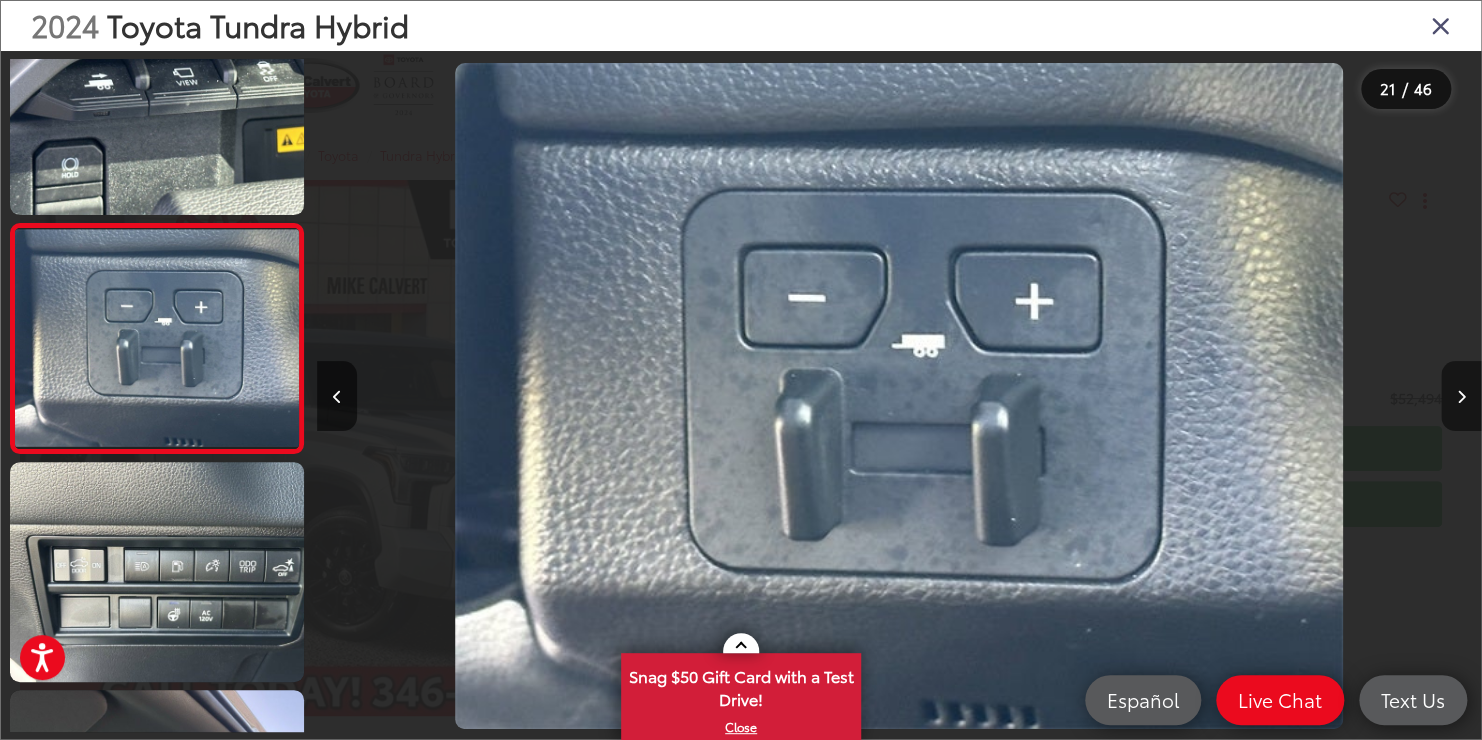 click at bounding box center (1461, 396) 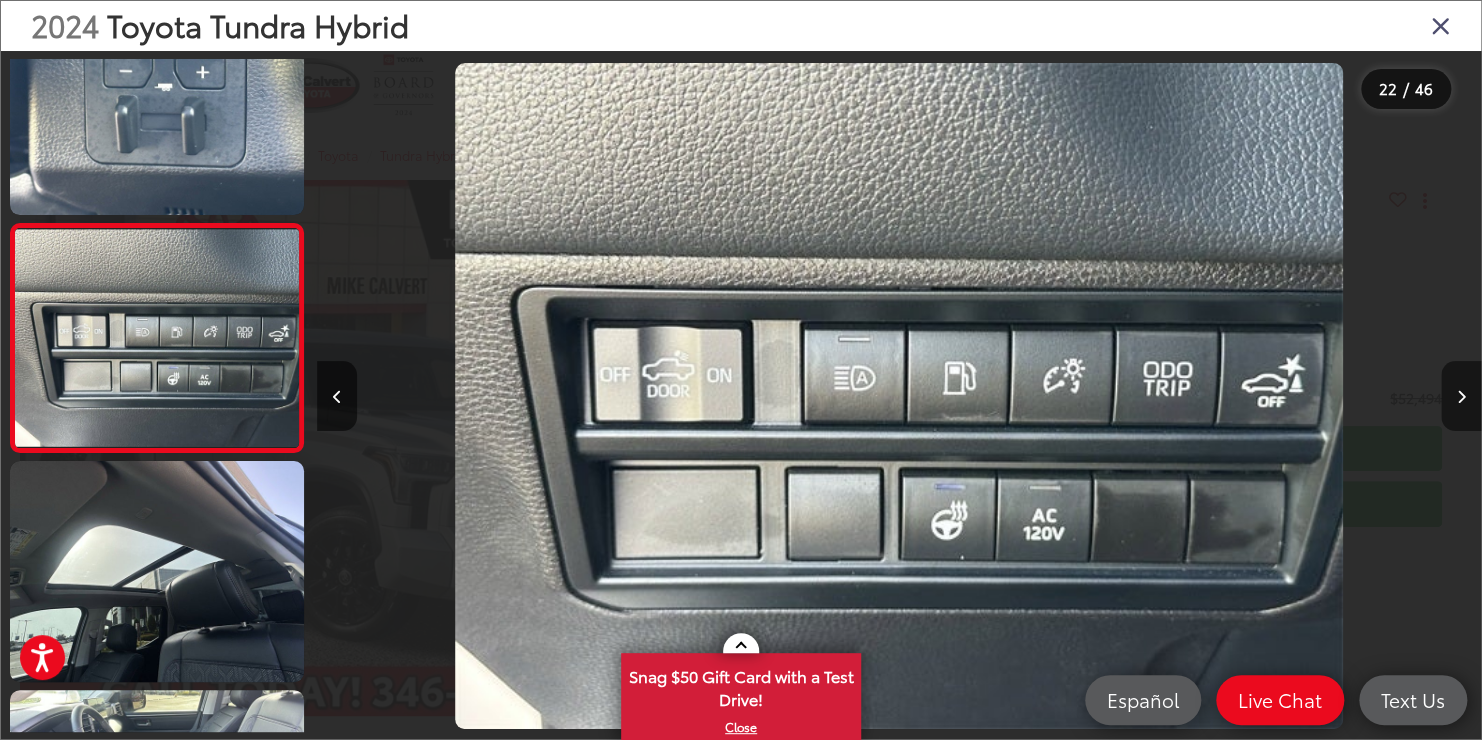 click at bounding box center (1461, 396) 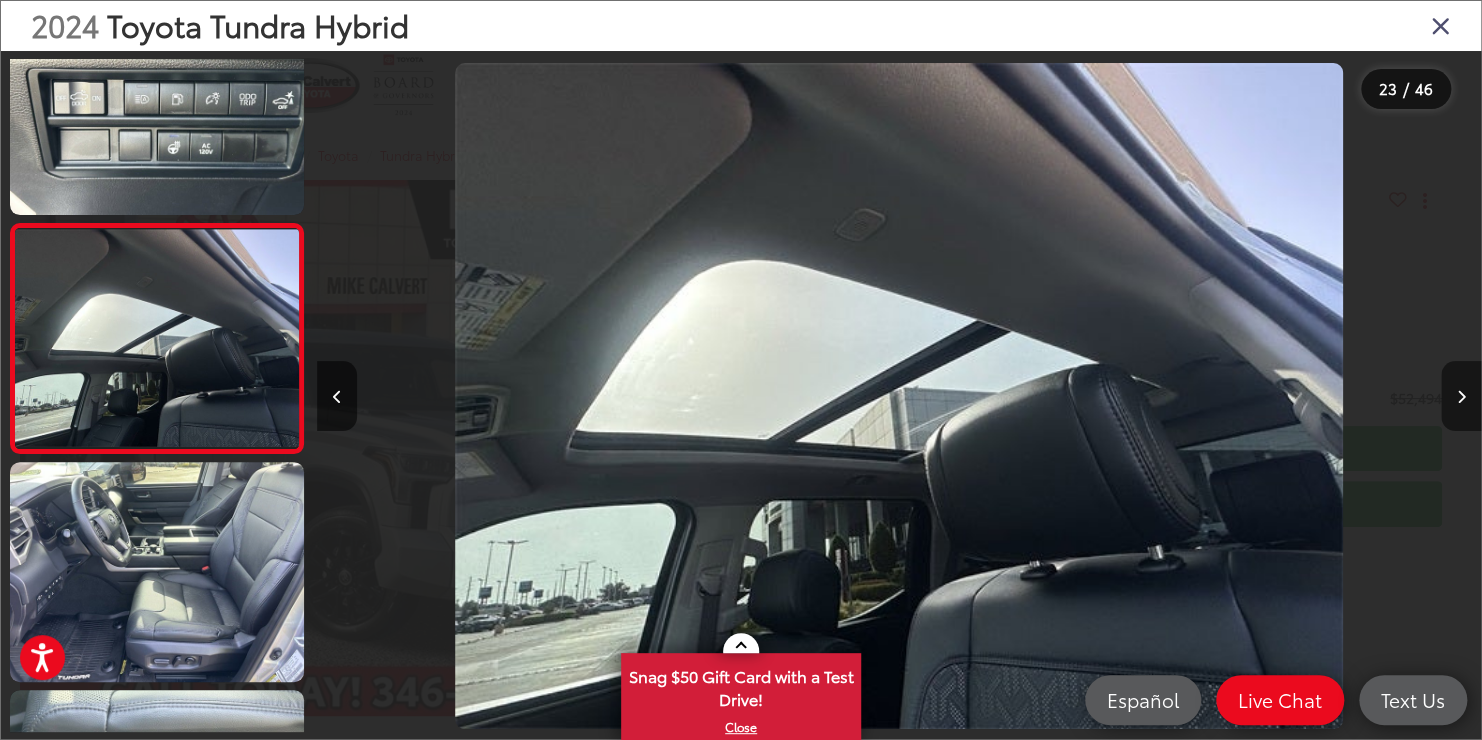 click at bounding box center [1461, 396] 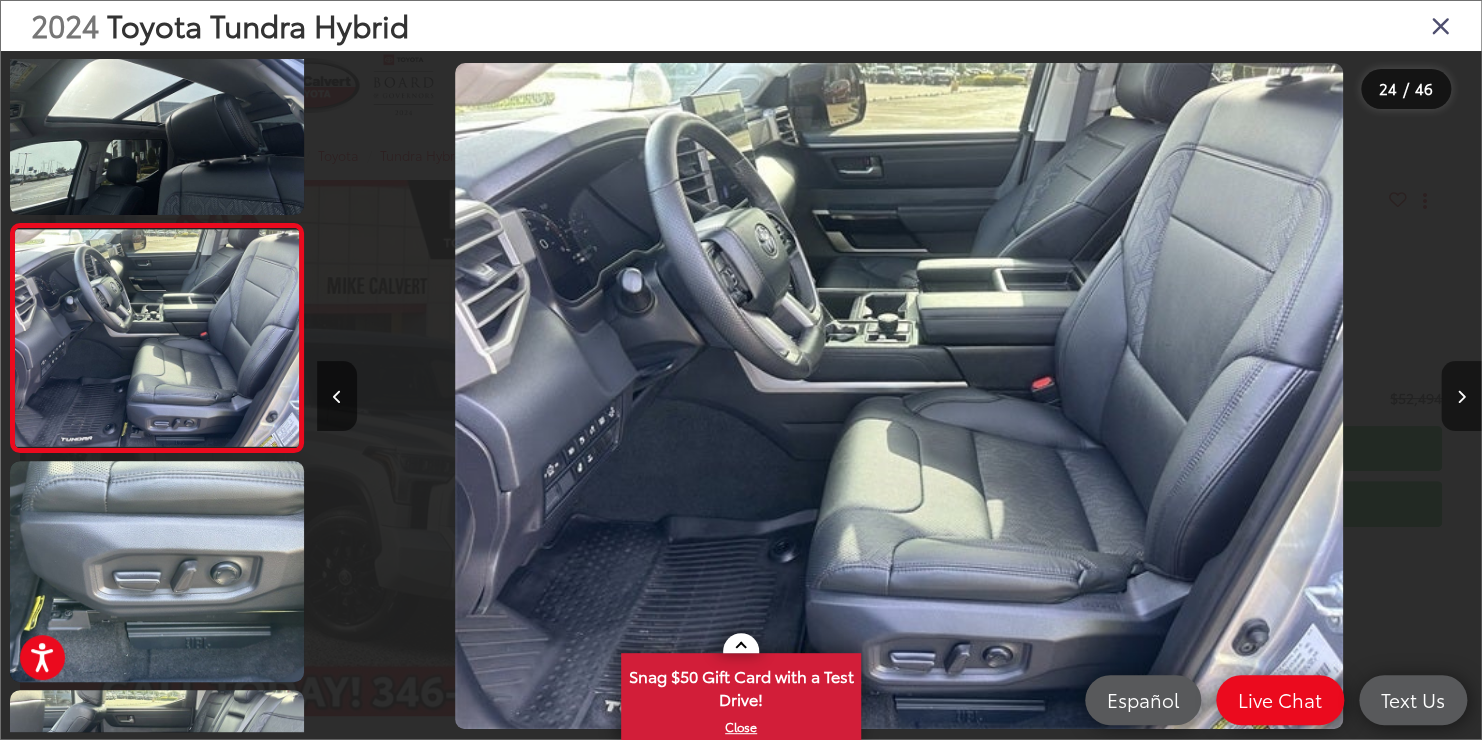 click at bounding box center (1461, 396) 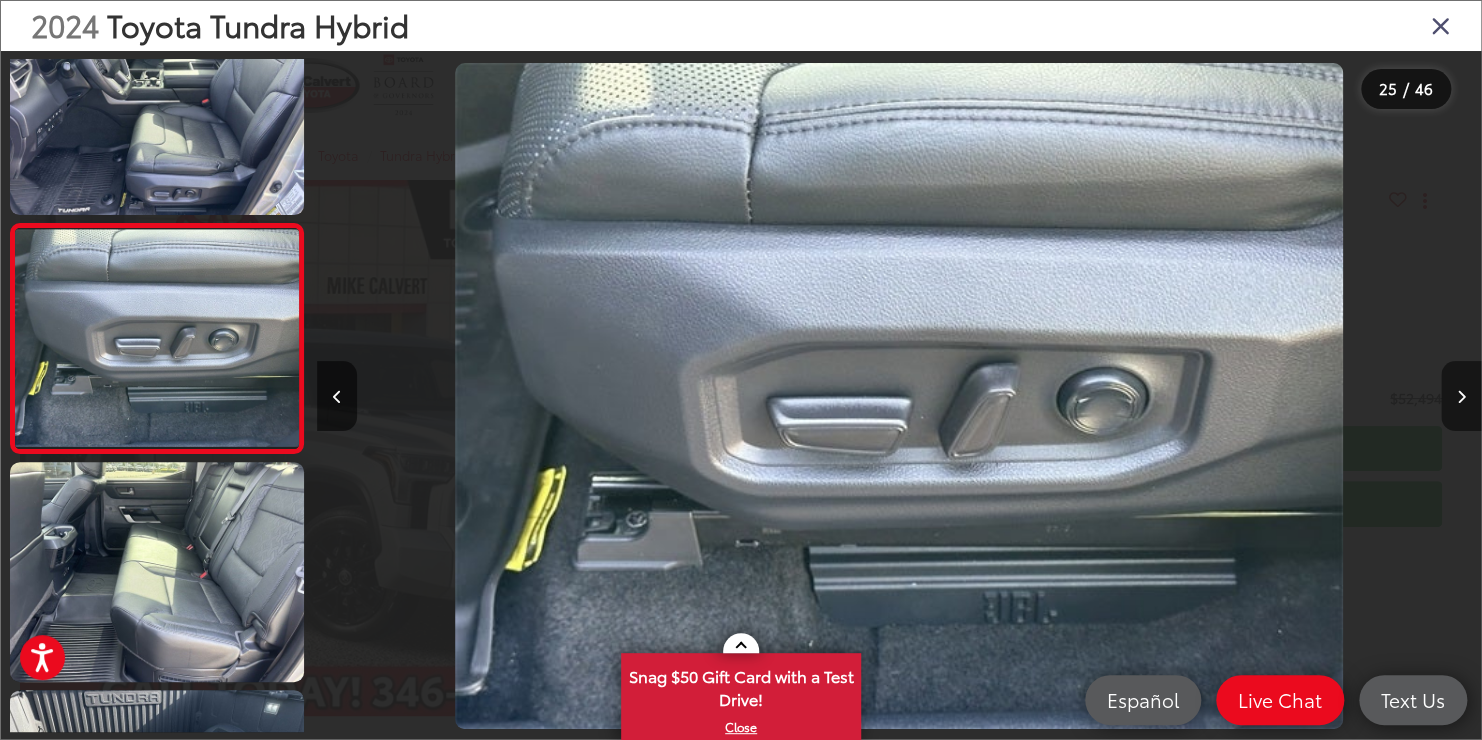 click at bounding box center [1461, 396] 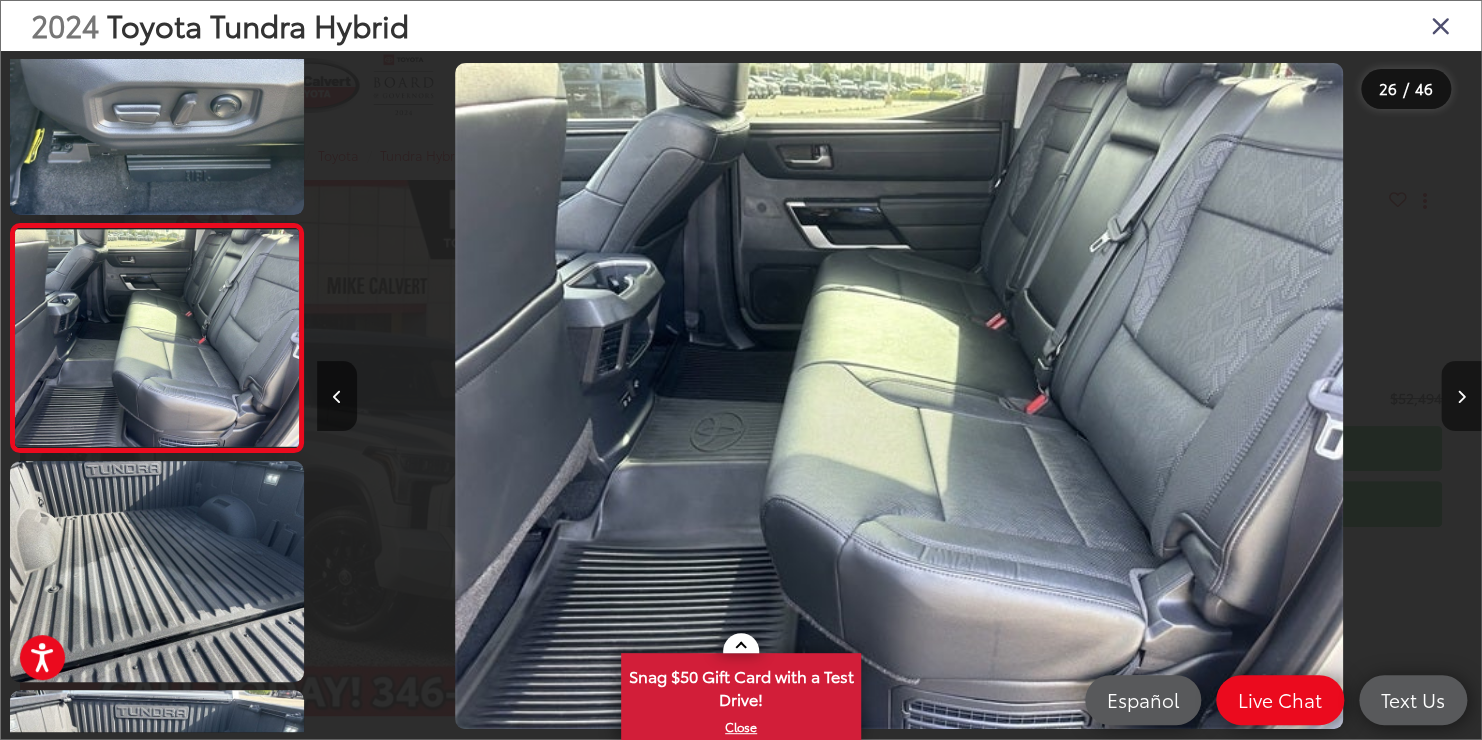 click at bounding box center (1461, 396) 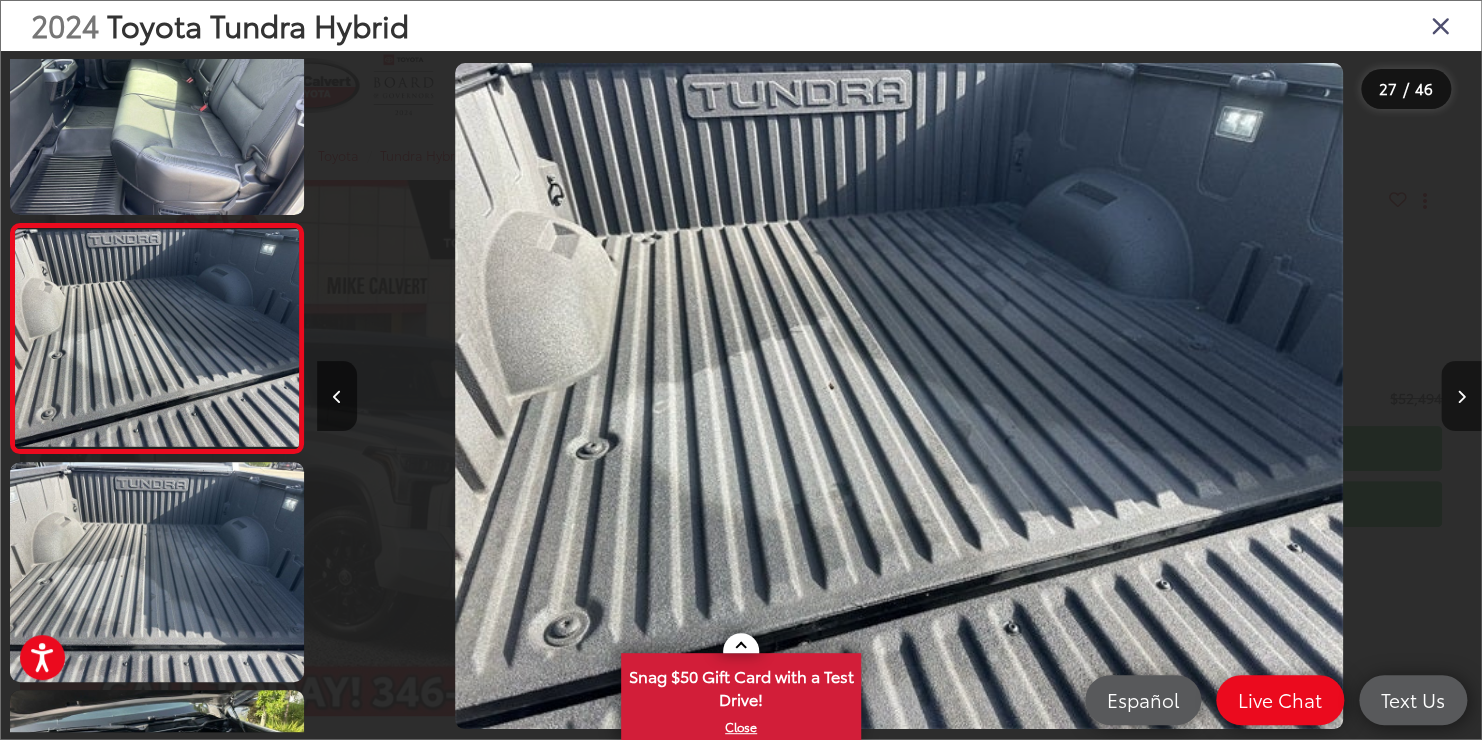 click at bounding box center [1461, 396] 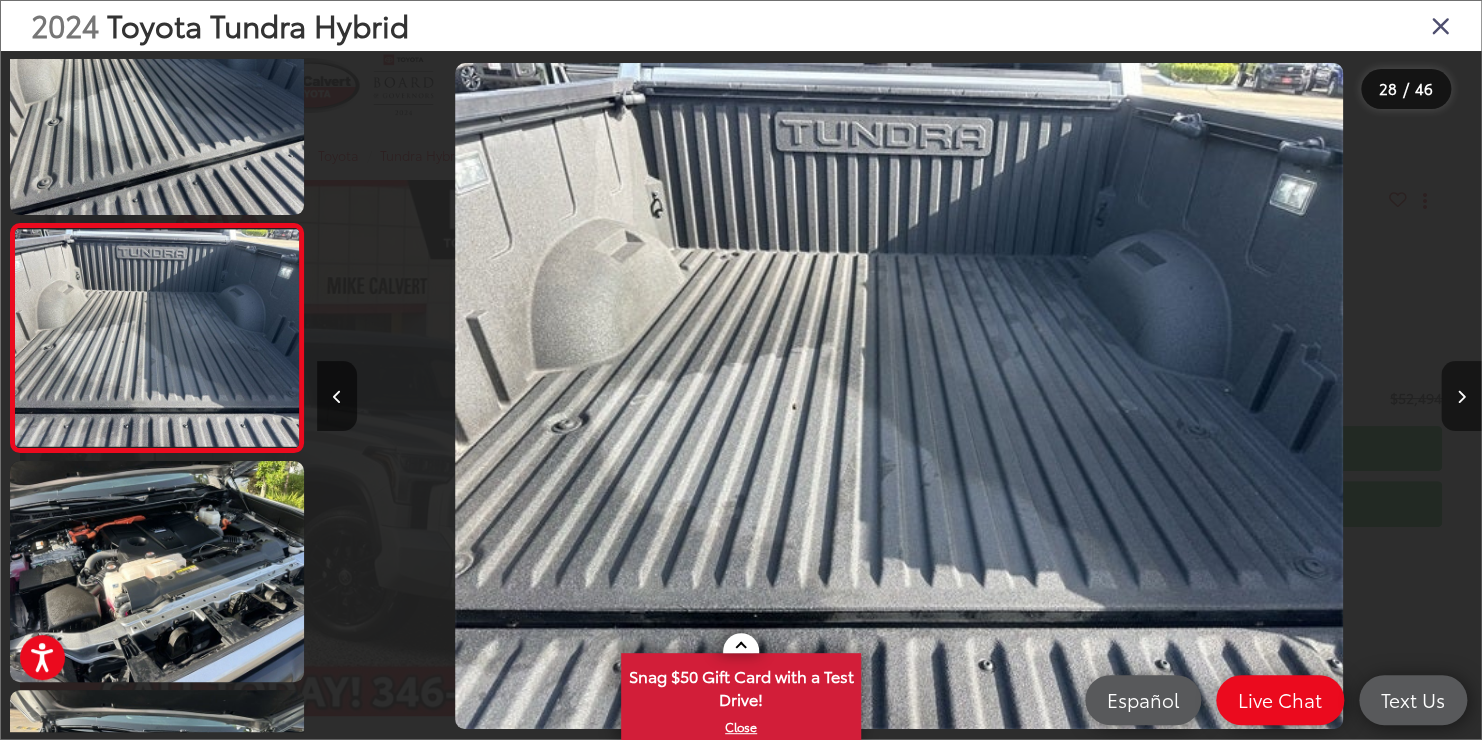 click at bounding box center [1461, 396] 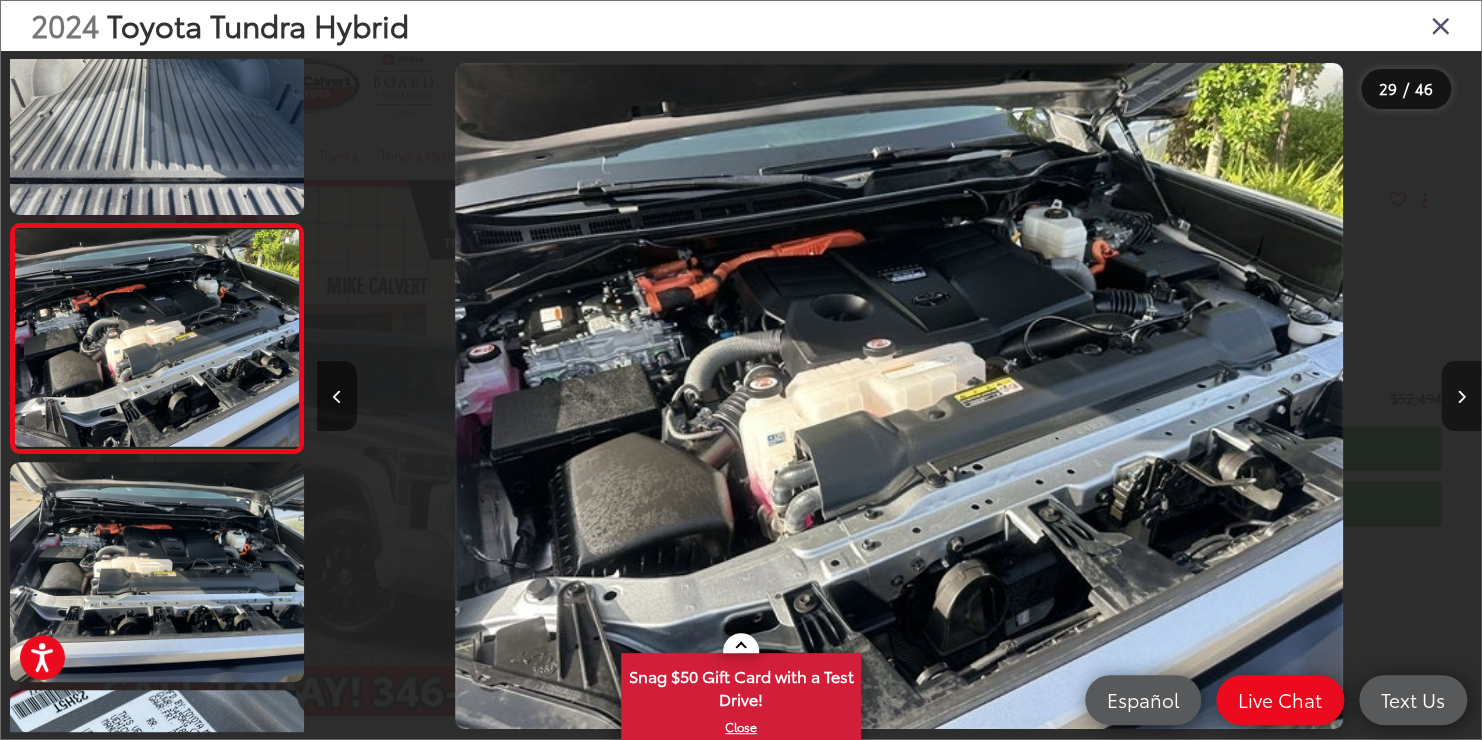 click at bounding box center [1461, 396] 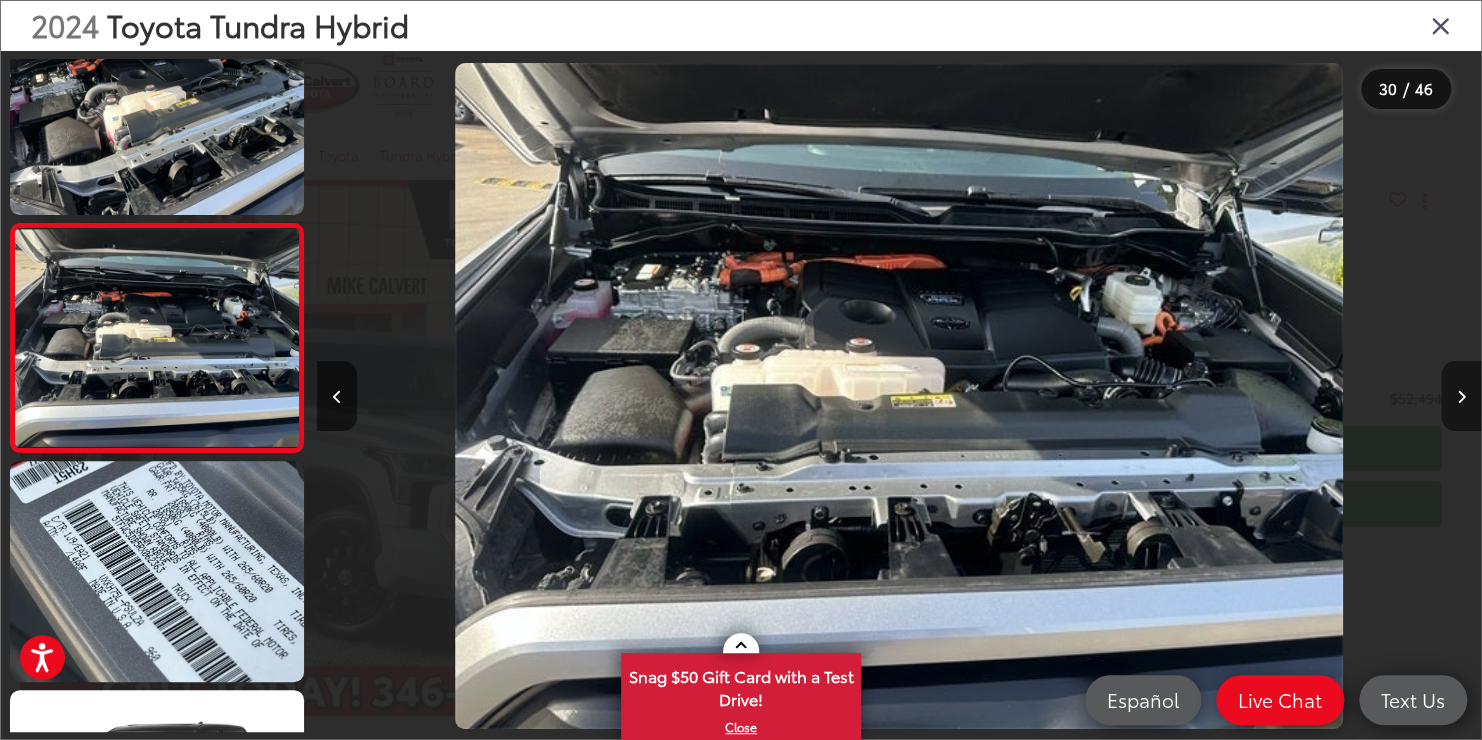 click at bounding box center (1461, 396) 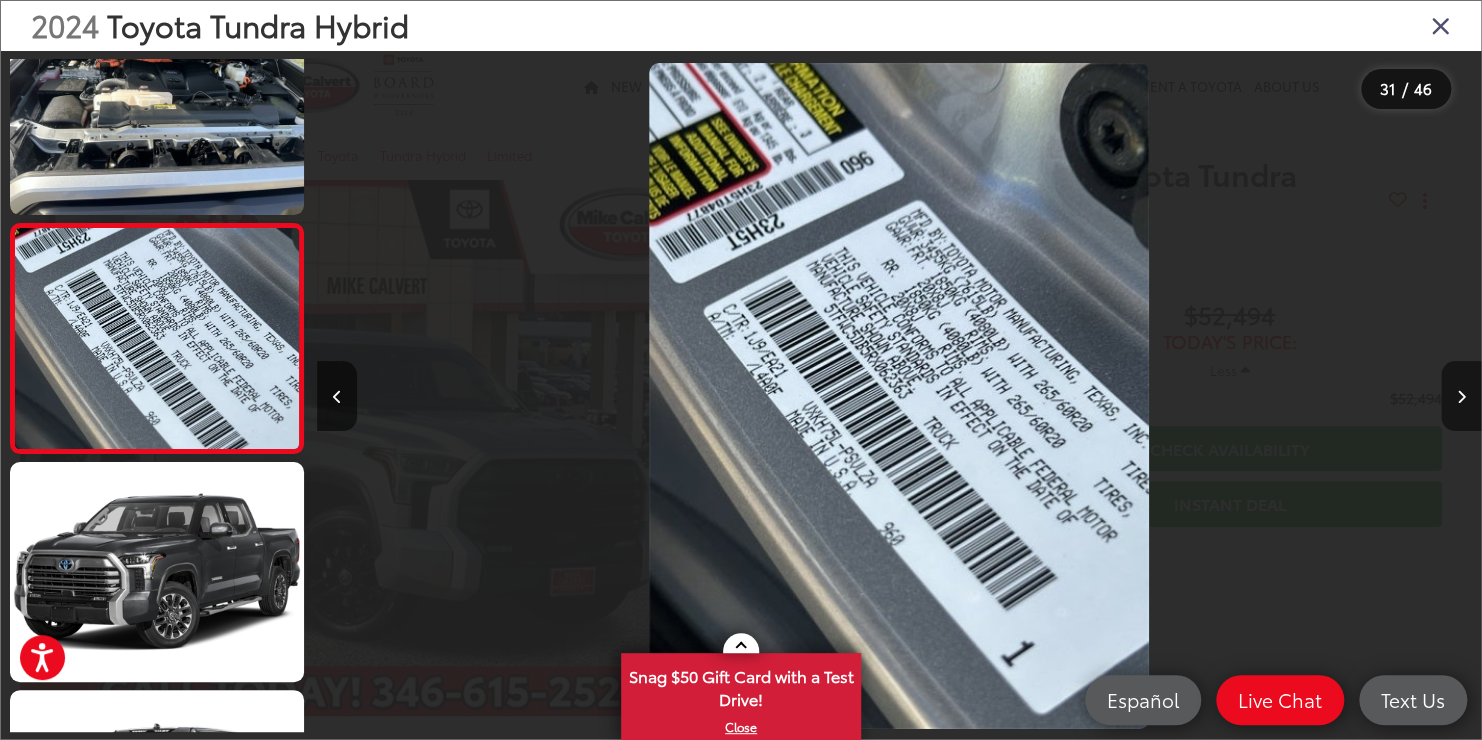 click at bounding box center (1461, 396) 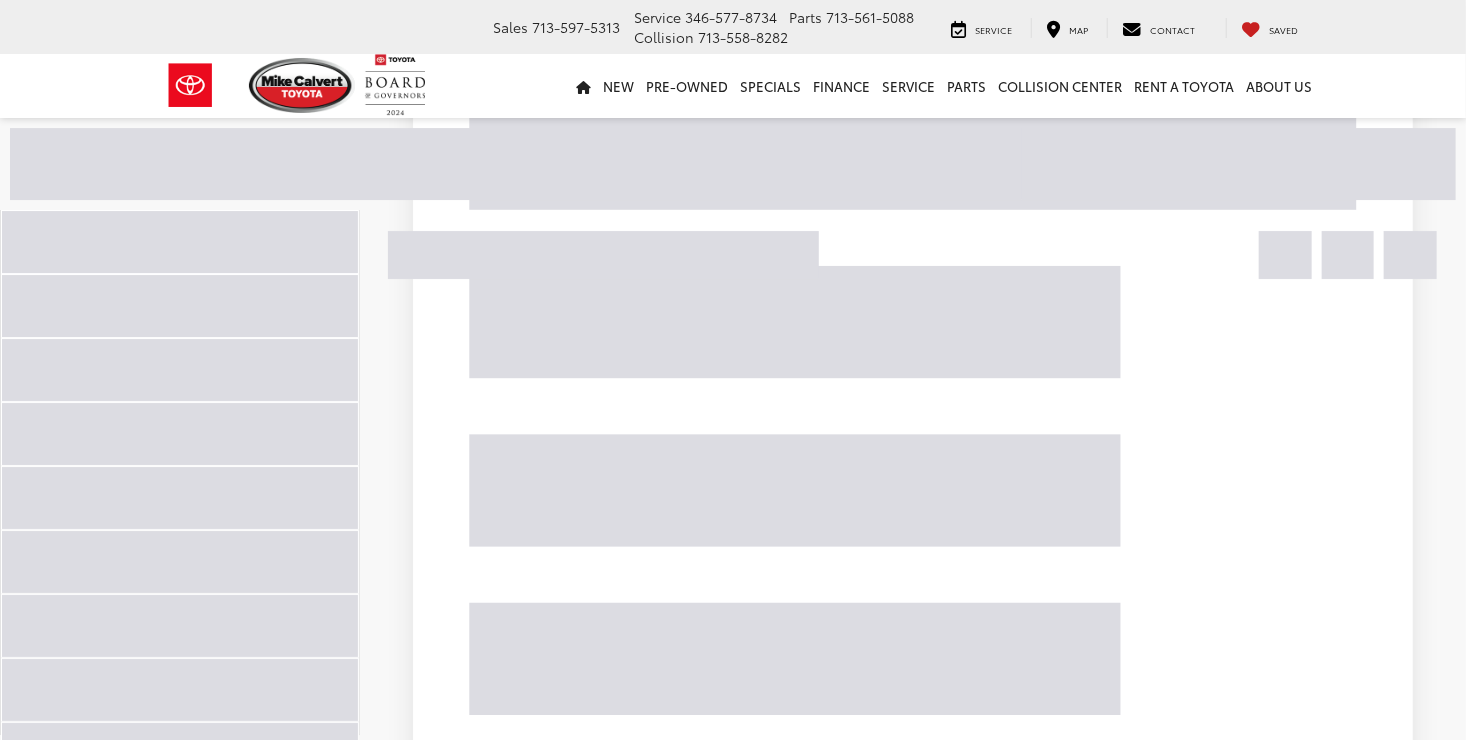 scroll, scrollTop: 128, scrollLeft: 0, axis: vertical 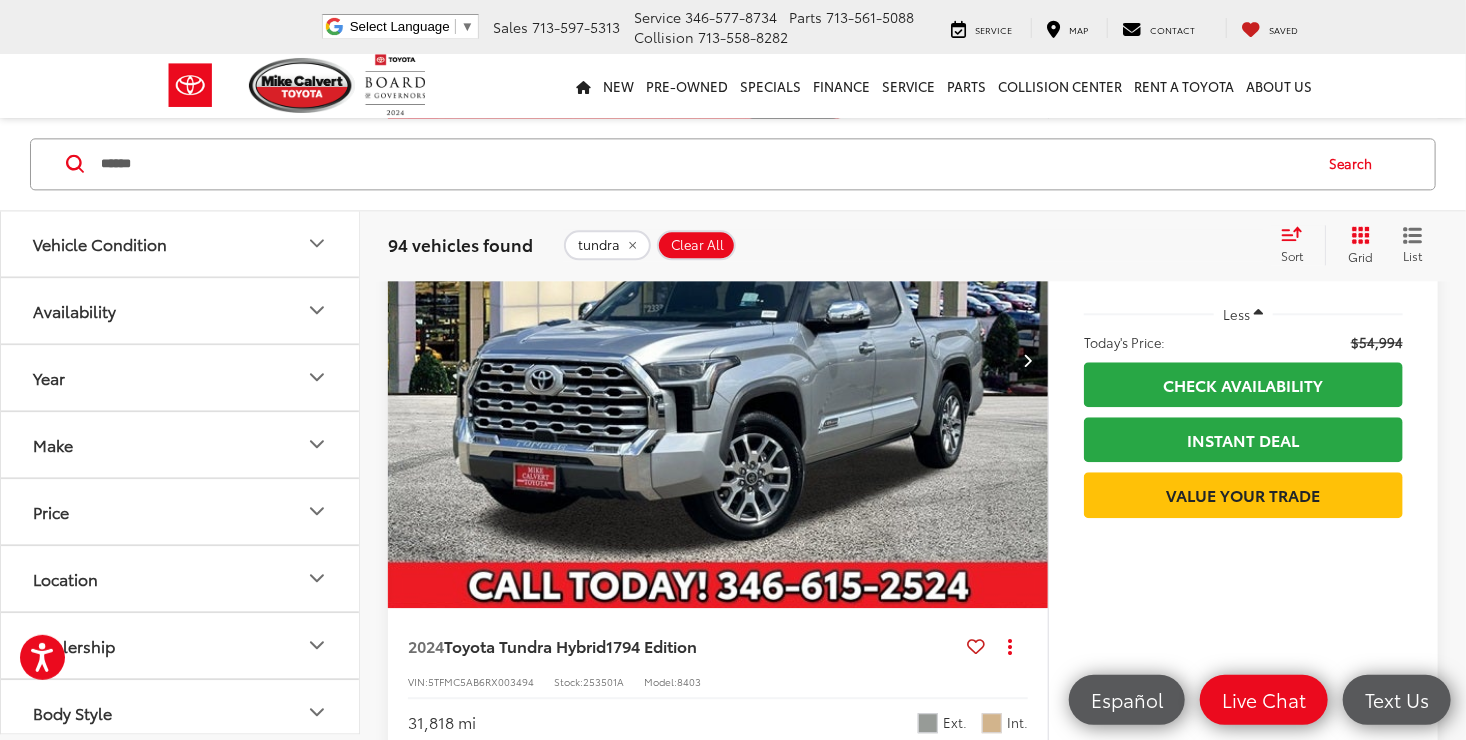 click at bounding box center [1027, 360] 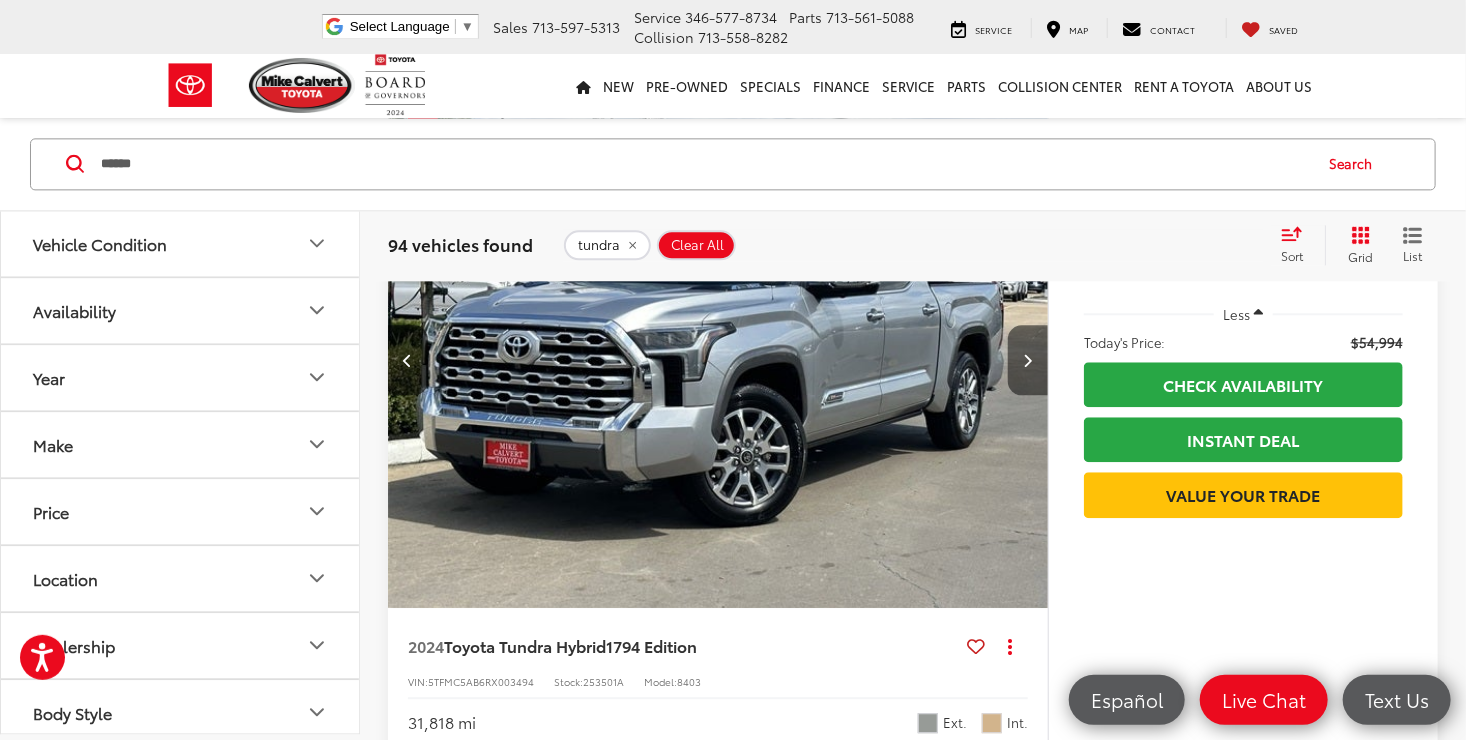 scroll, scrollTop: 0, scrollLeft: 663, axis: horizontal 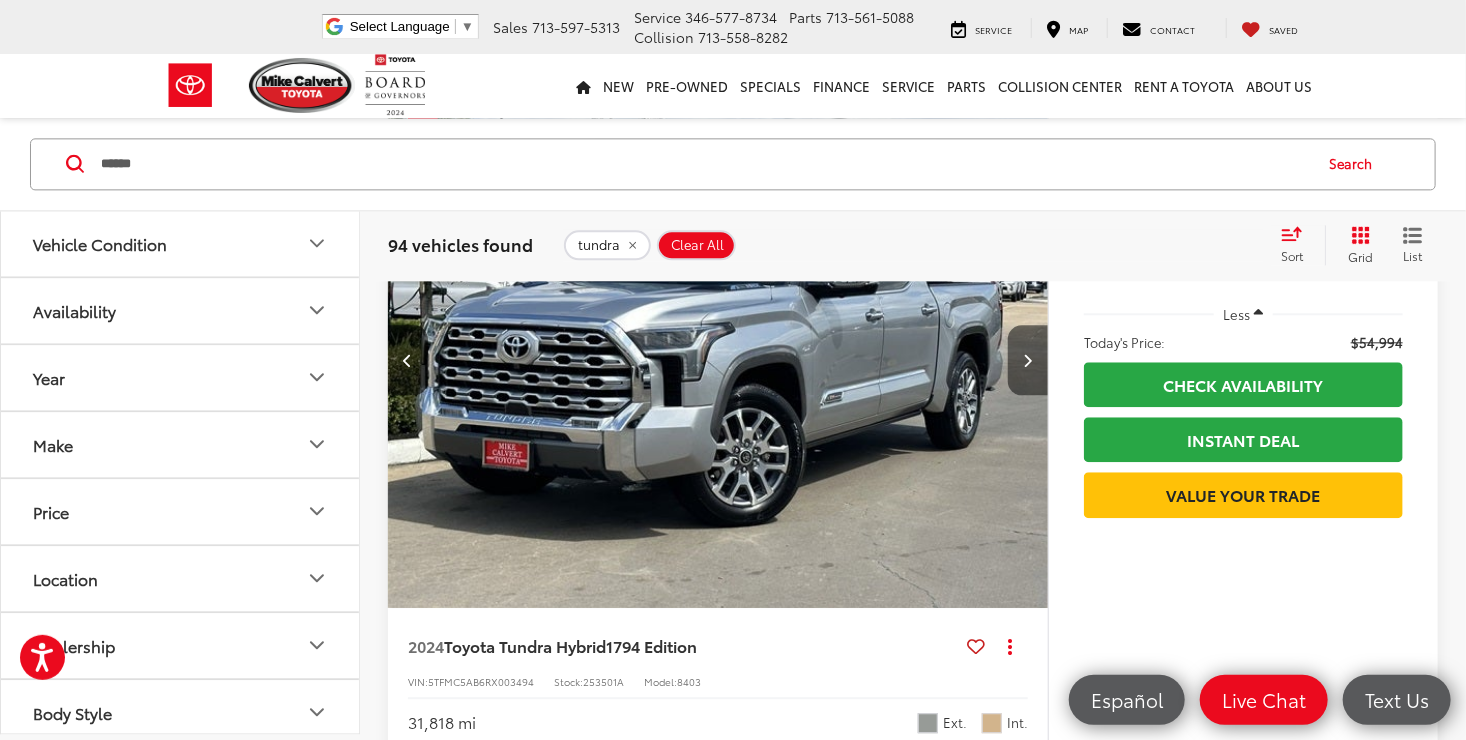 click at bounding box center (1028, 360) 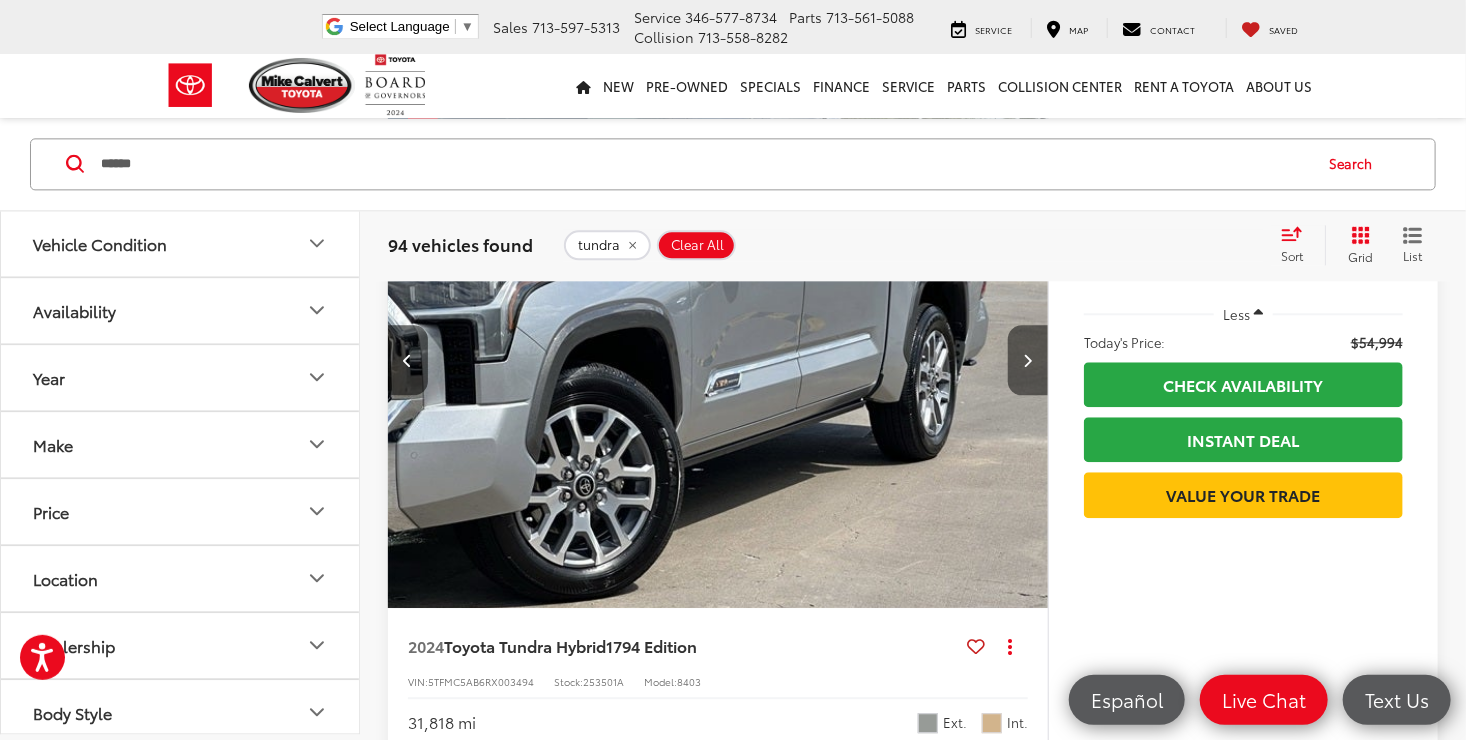 scroll, scrollTop: 0, scrollLeft: 1327, axis: horizontal 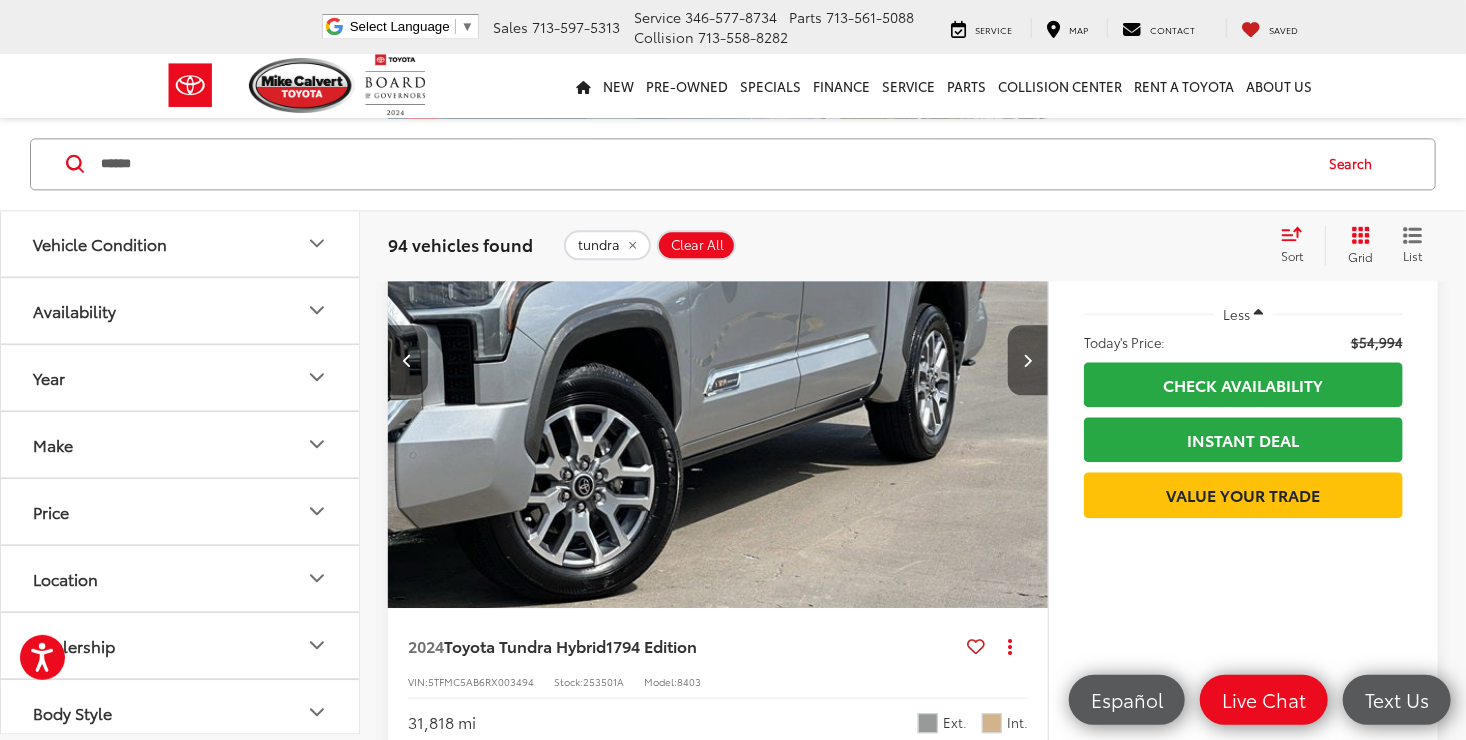 click at bounding box center (1027, 360) 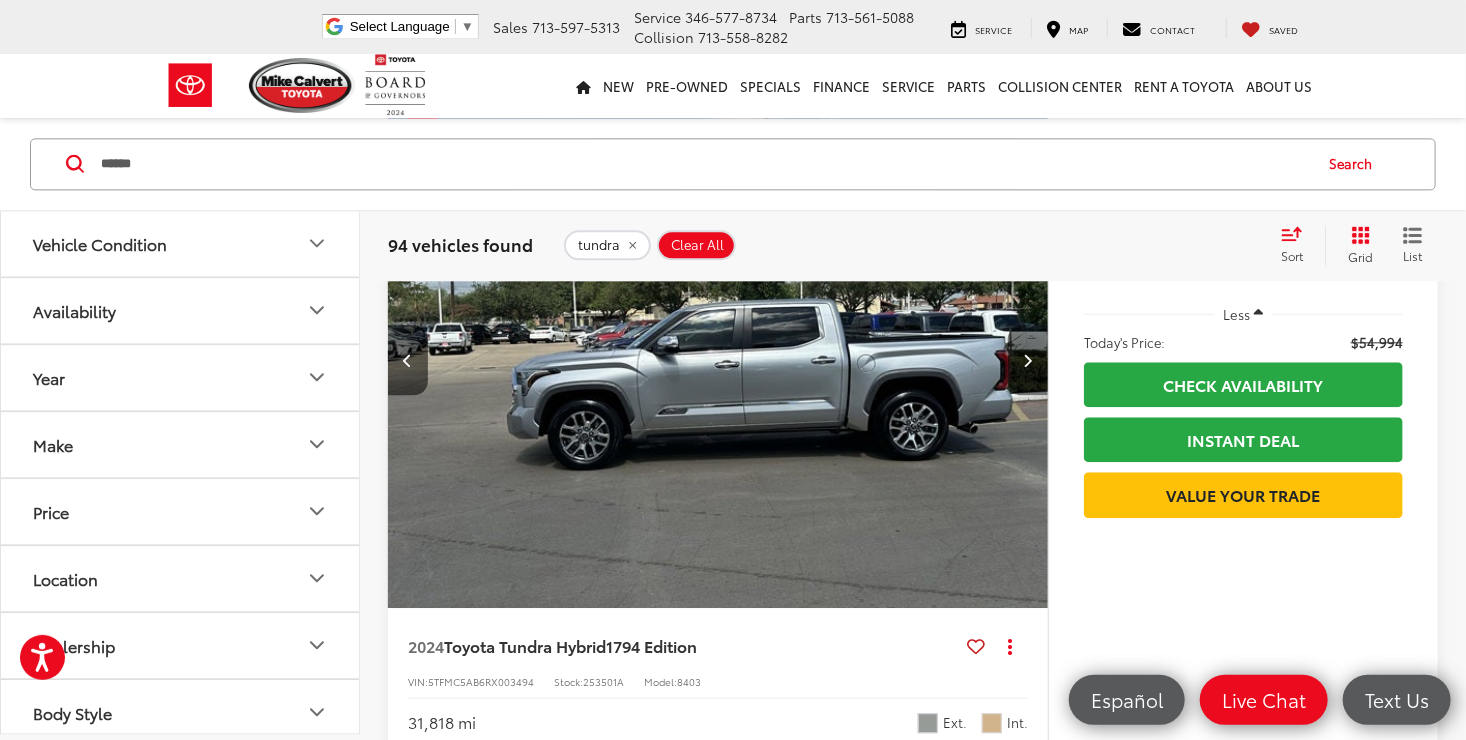 scroll, scrollTop: 0, scrollLeft: 1990, axis: horizontal 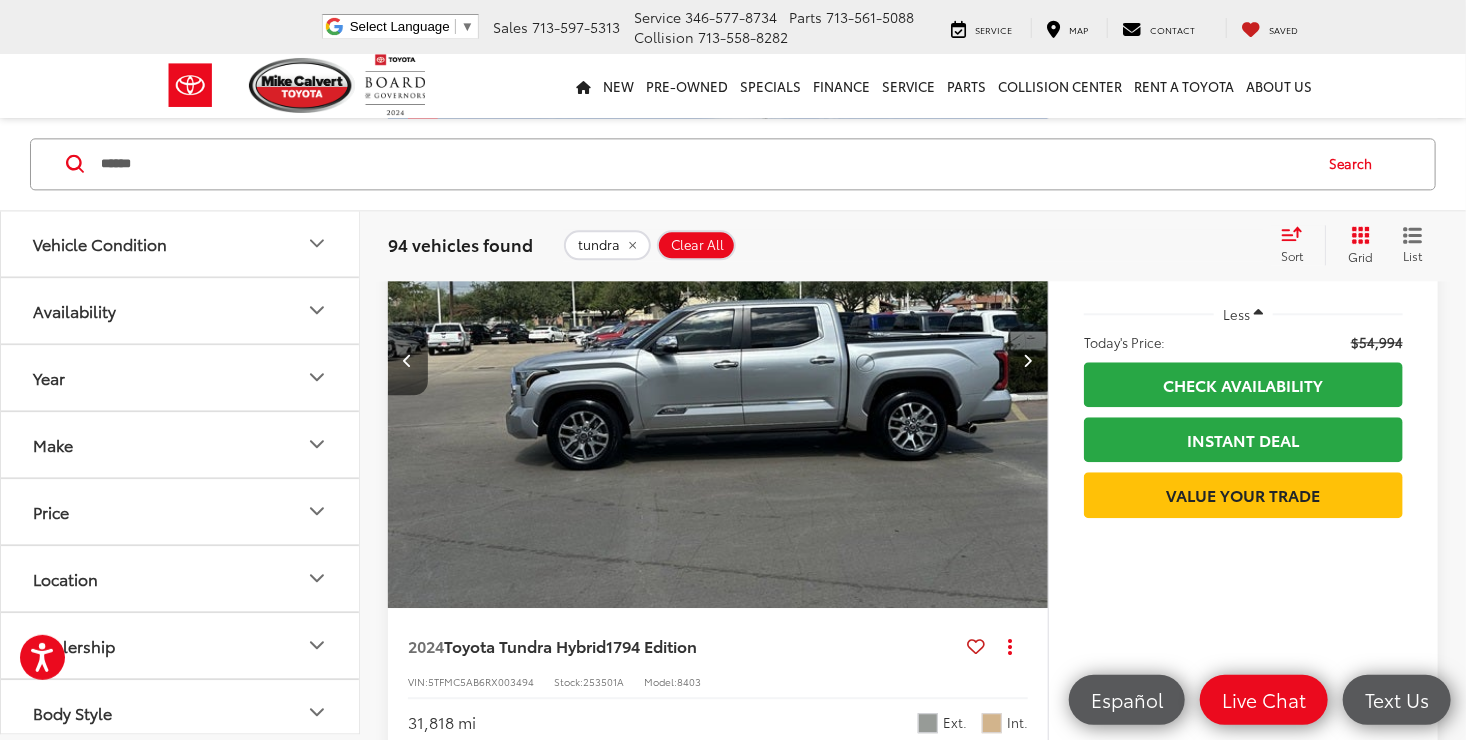 click at bounding box center (1028, 360) 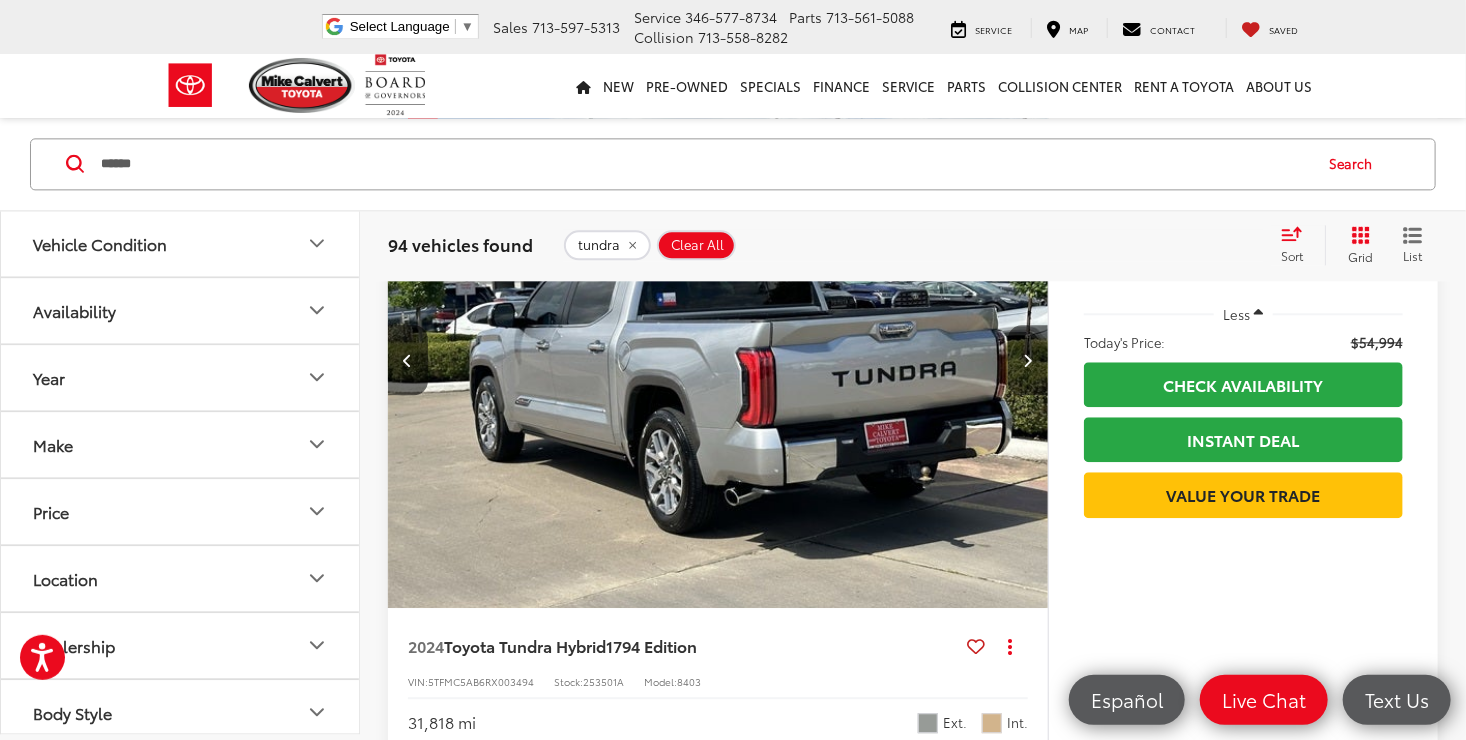 scroll, scrollTop: 0, scrollLeft: 2653, axis: horizontal 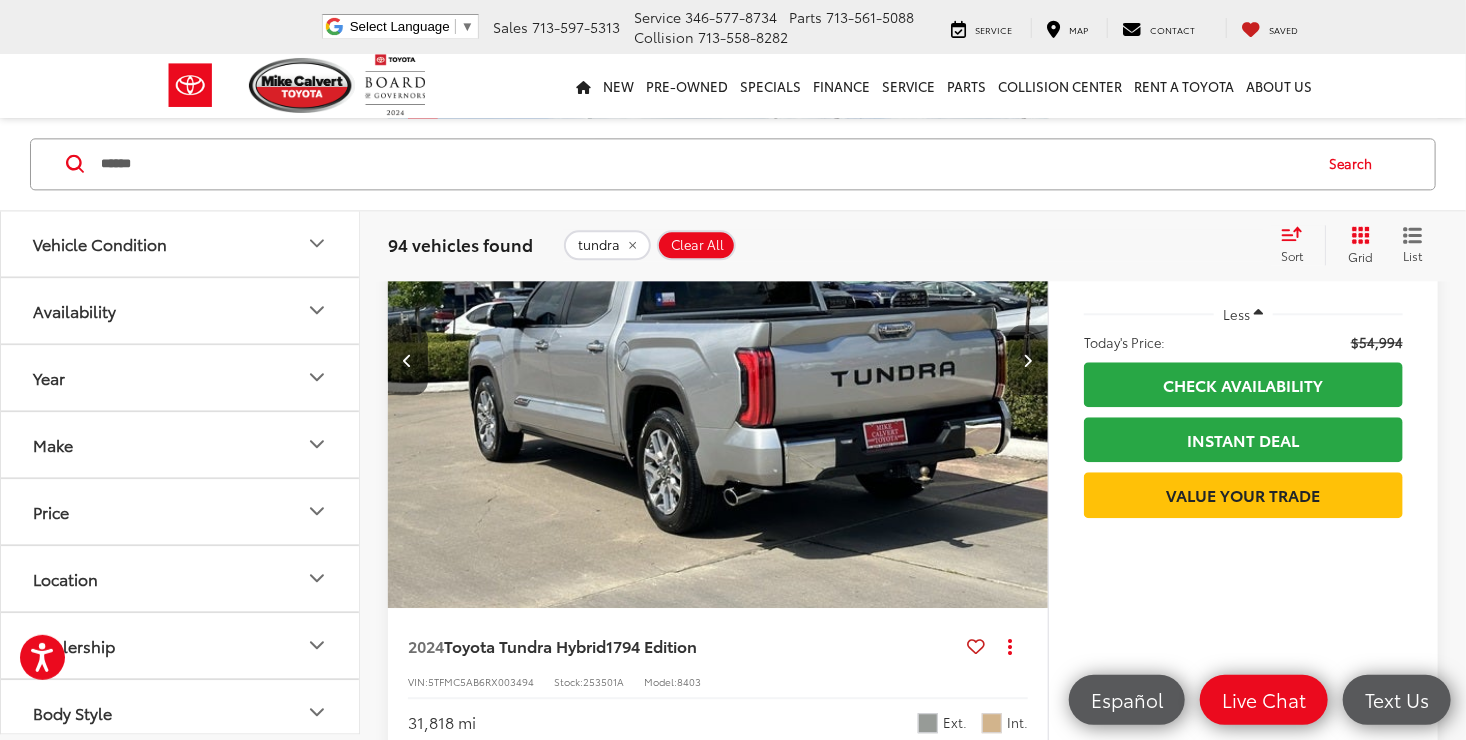 click at bounding box center (1028, 360) 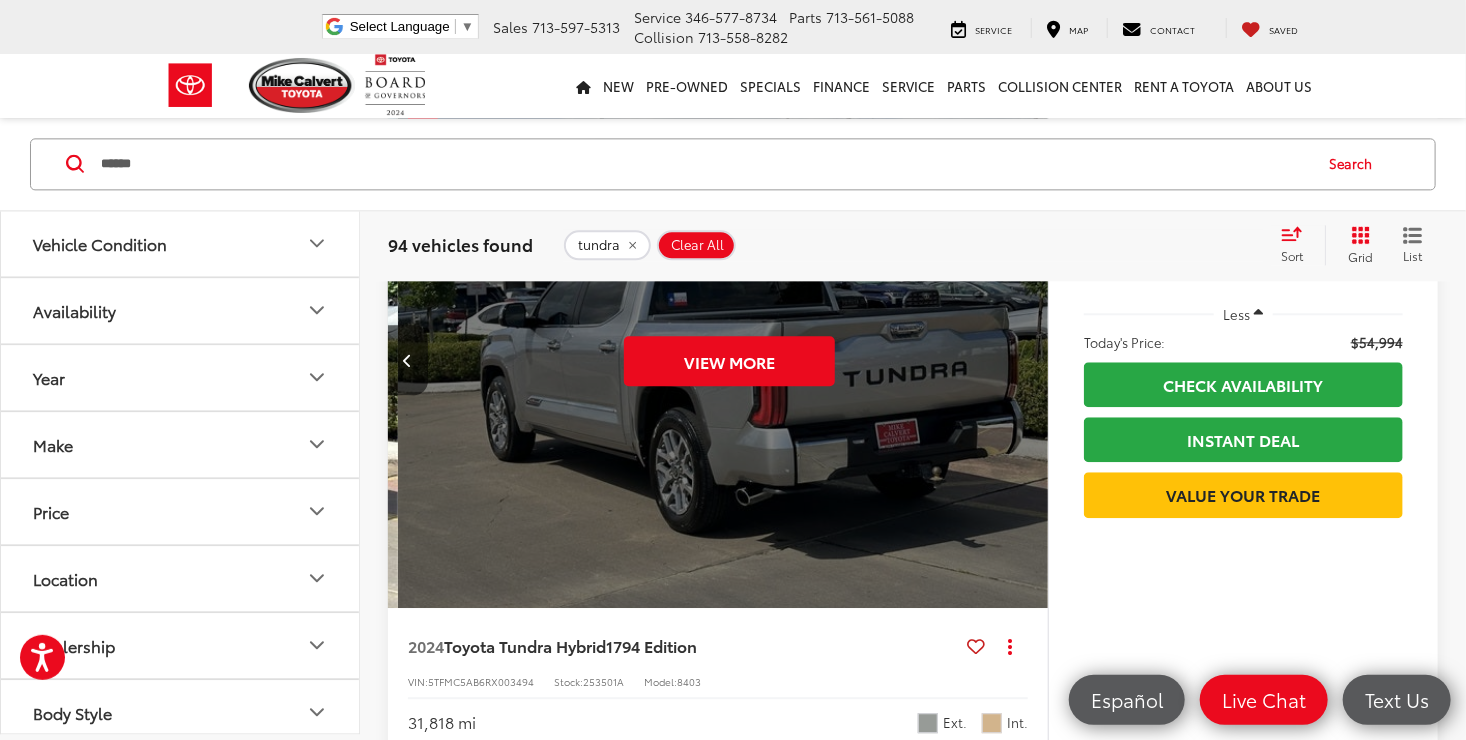 scroll, scrollTop: 0, scrollLeft: 3316, axis: horizontal 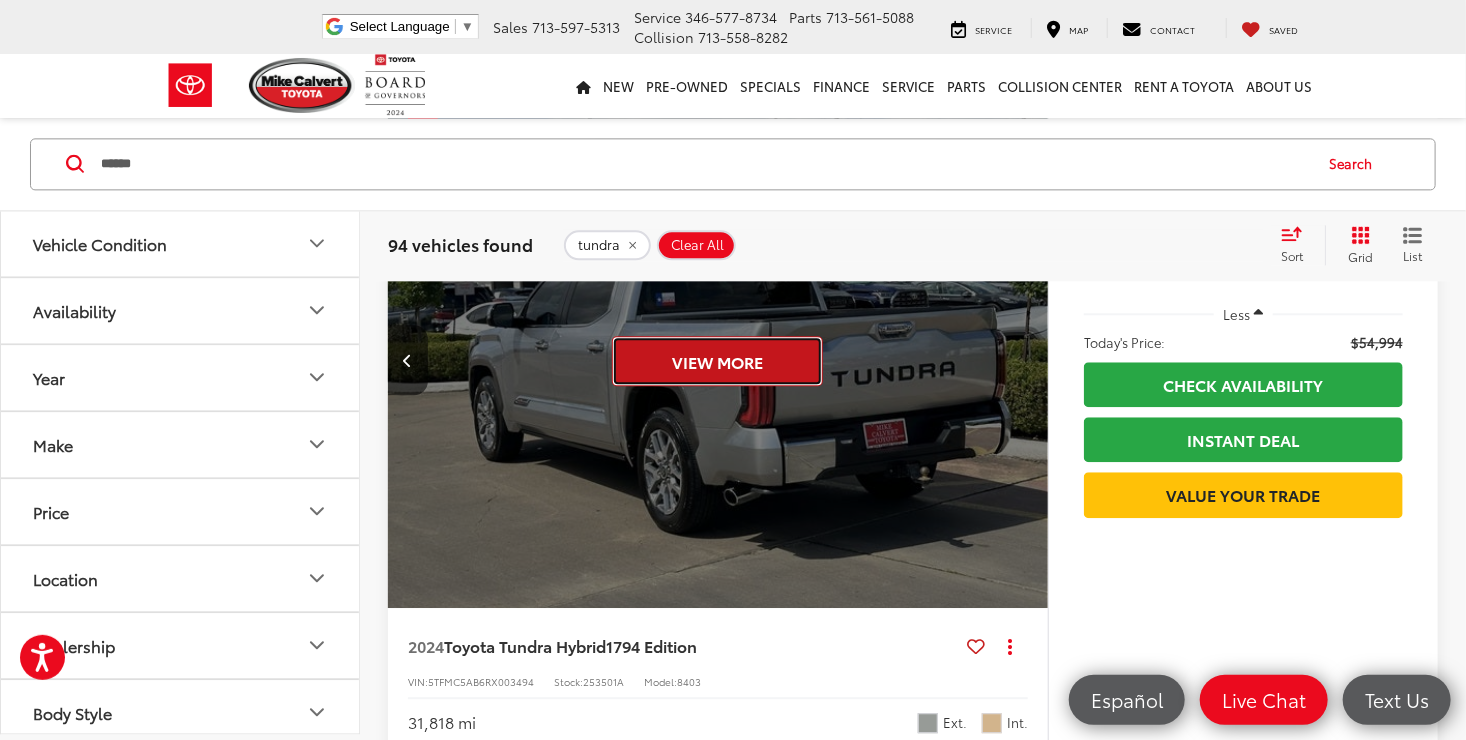 click on "View More" at bounding box center (717, 361) 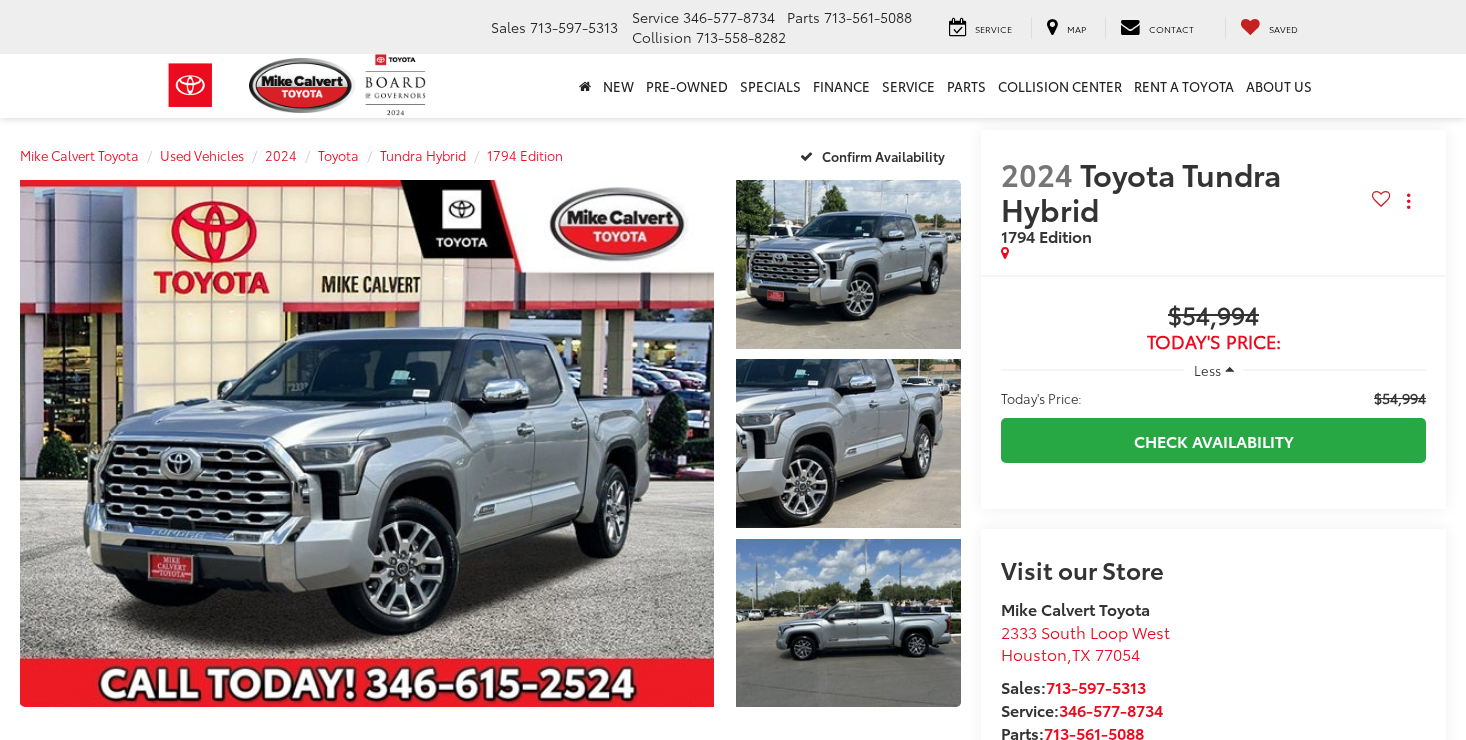 scroll, scrollTop: 0, scrollLeft: 0, axis: both 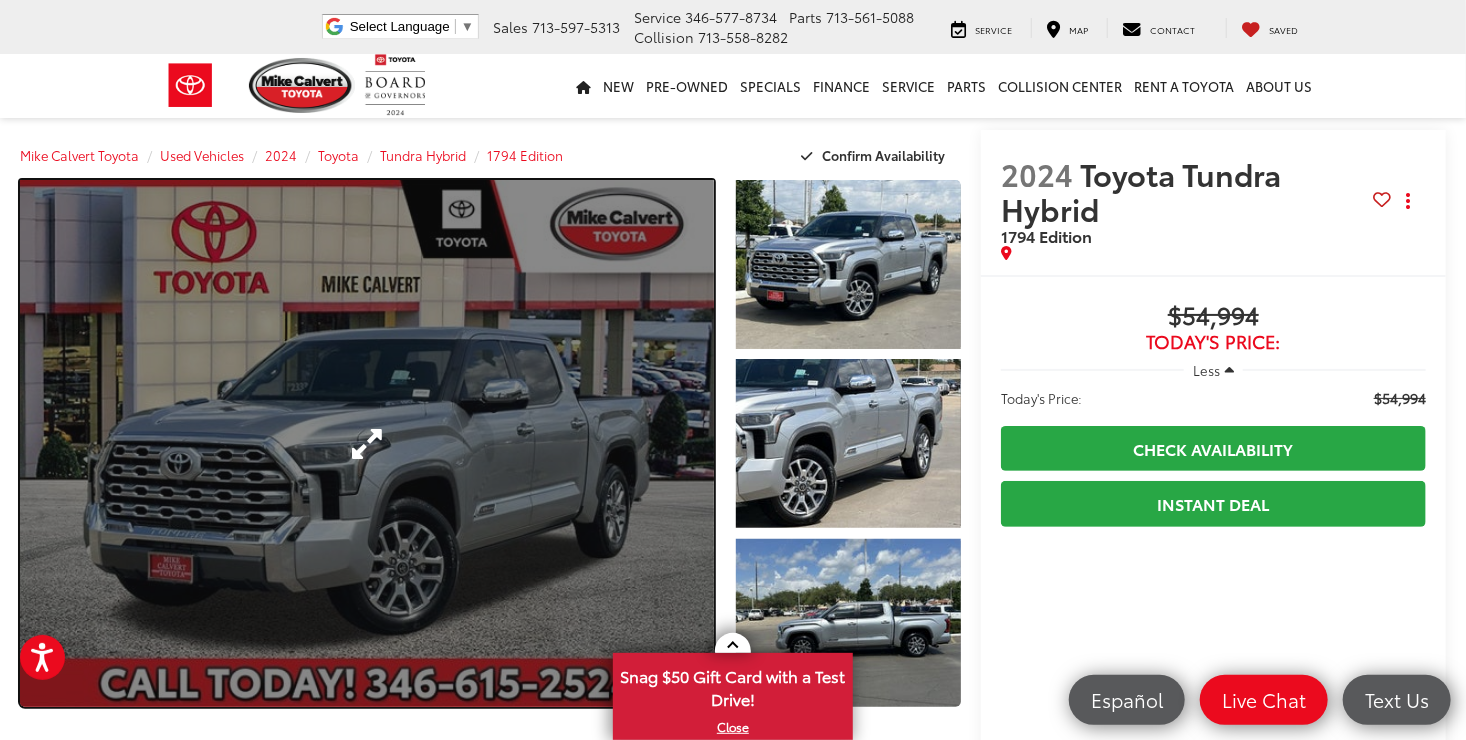 click at bounding box center (367, 443) 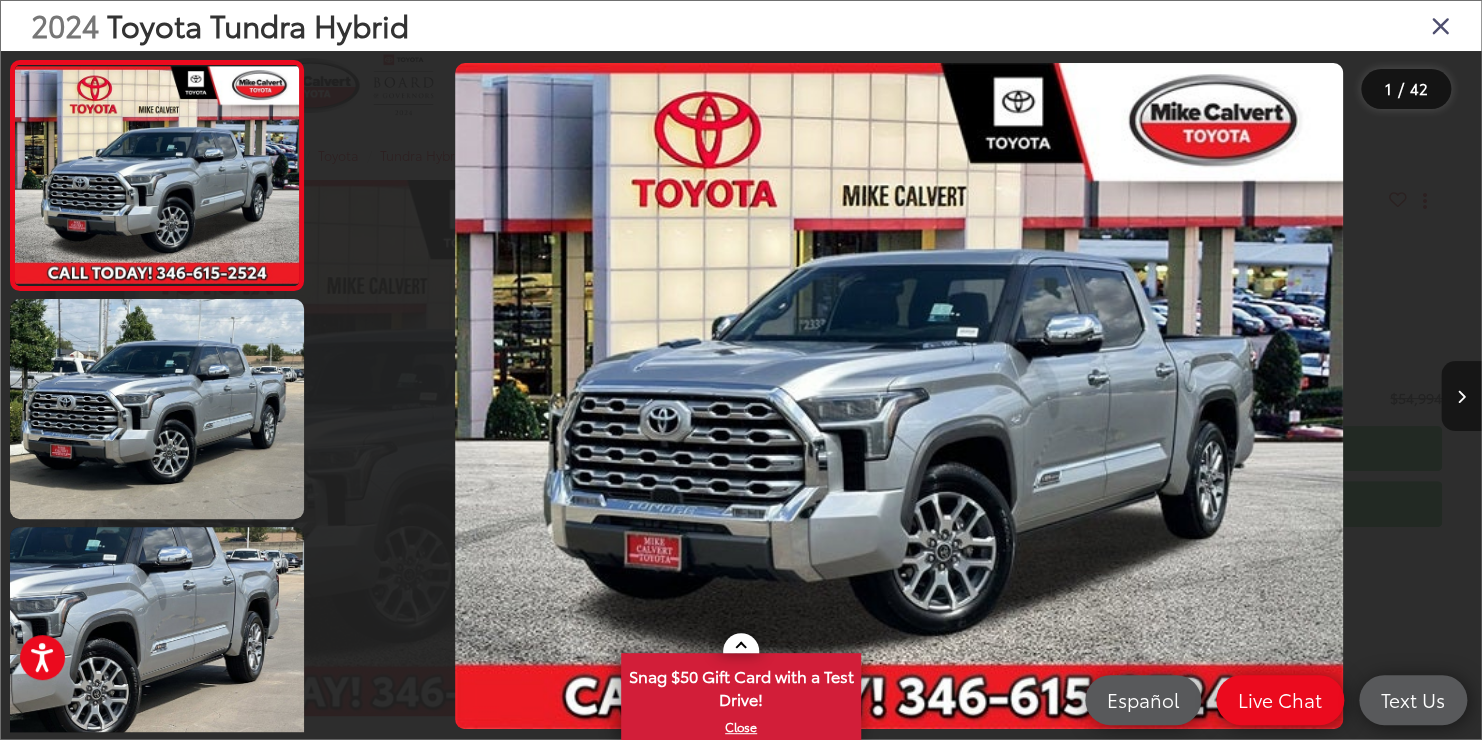 click at bounding box center [1461, 396] 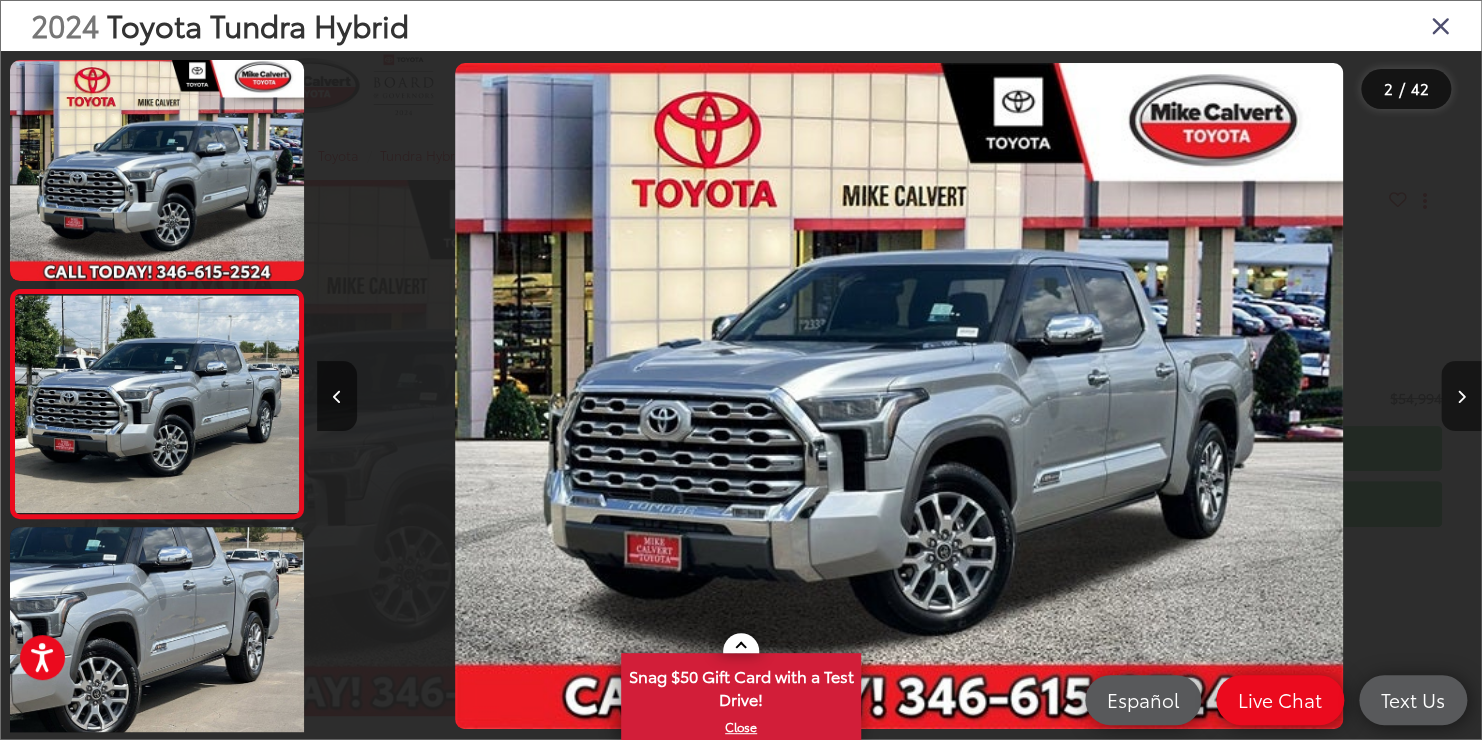 scroll, scrollTop: 0, scrollLeft: 326, axis: horizontal 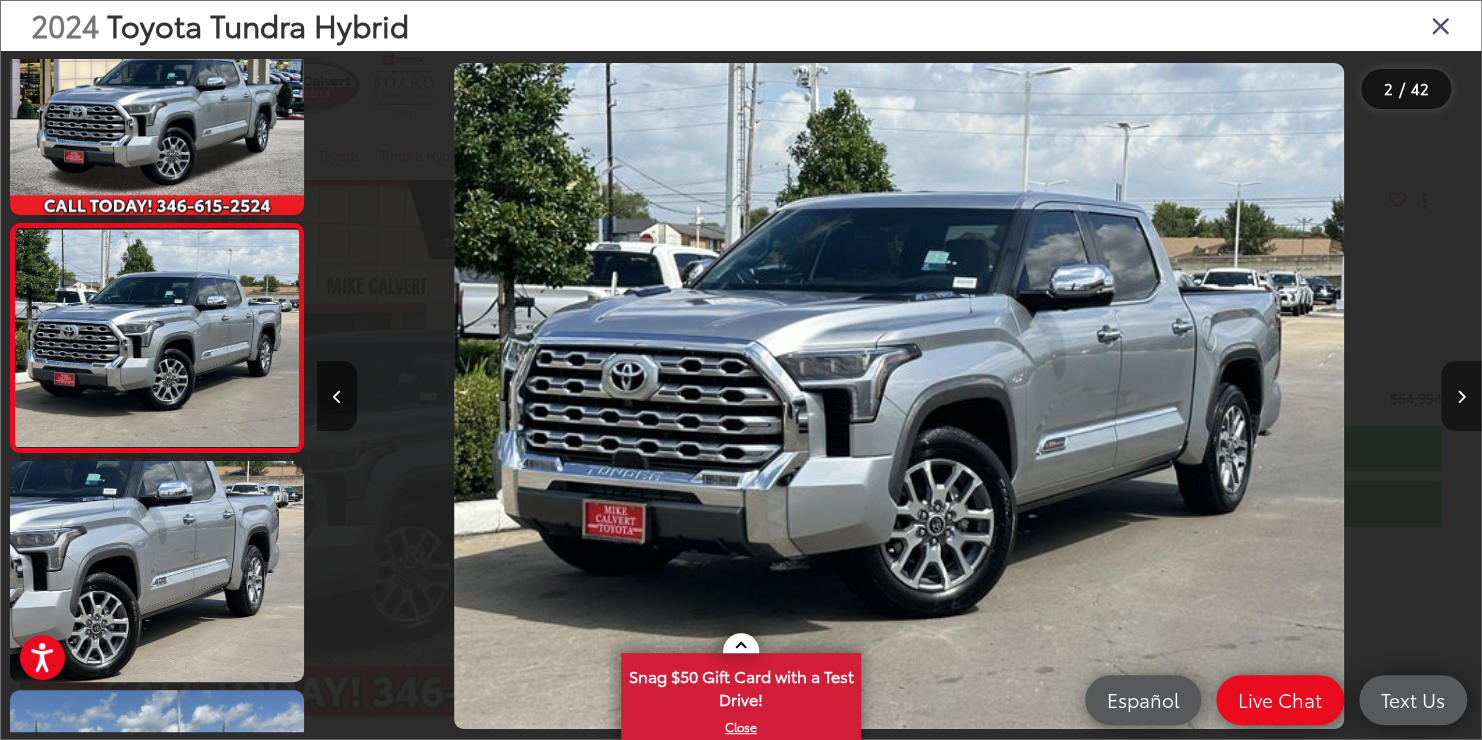 click at bounding box center [1461, 396] 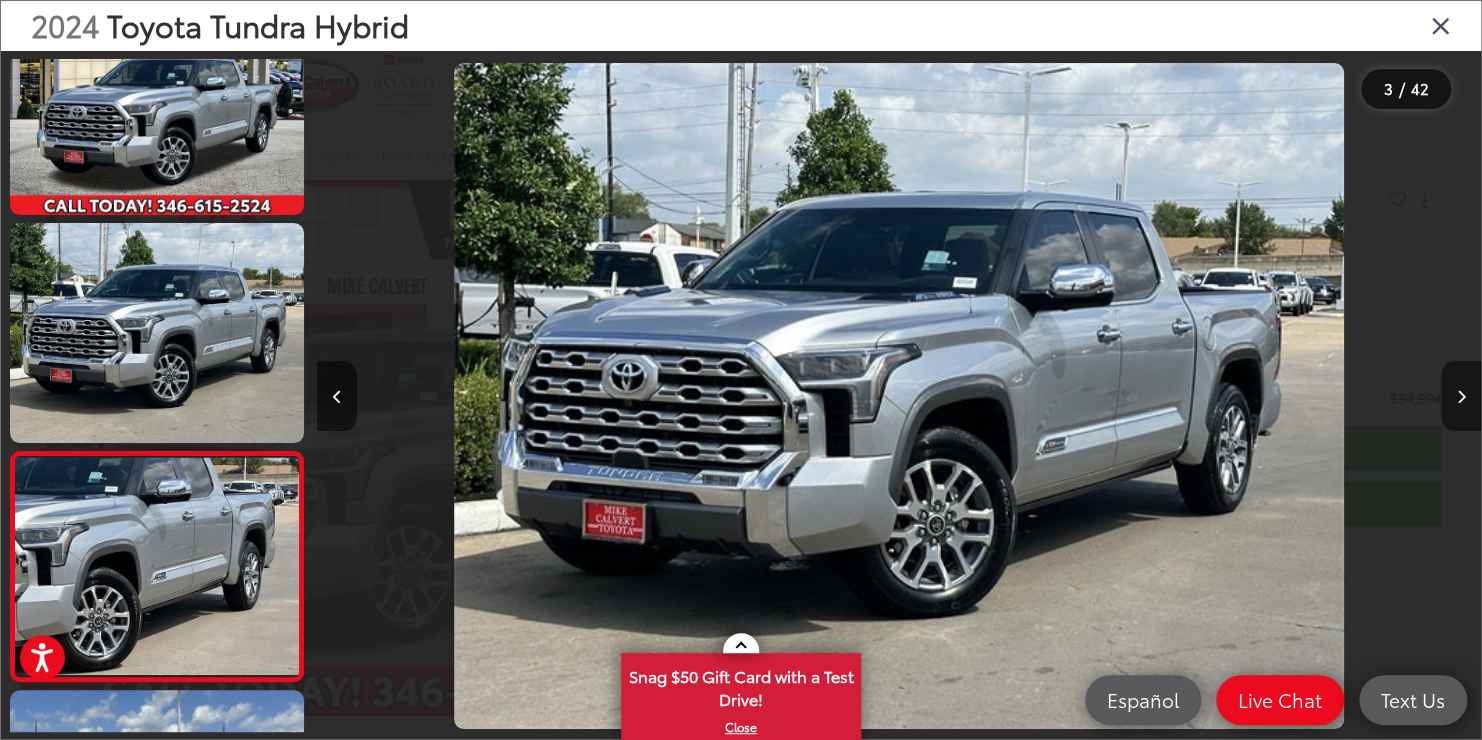 scroll, scrollTop: 0, scrollLeft: 1491, axis: horizontal 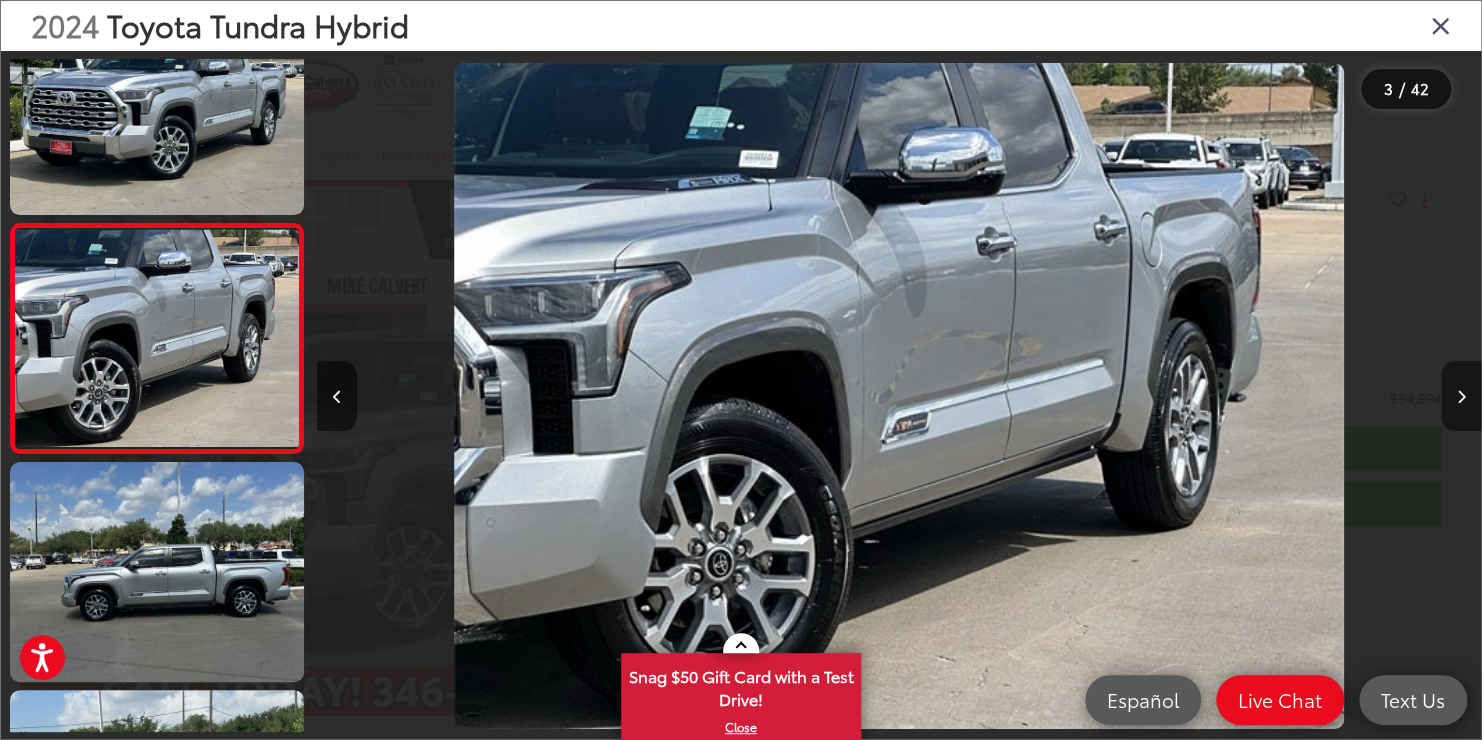 click at bounding box center [1461, 396] 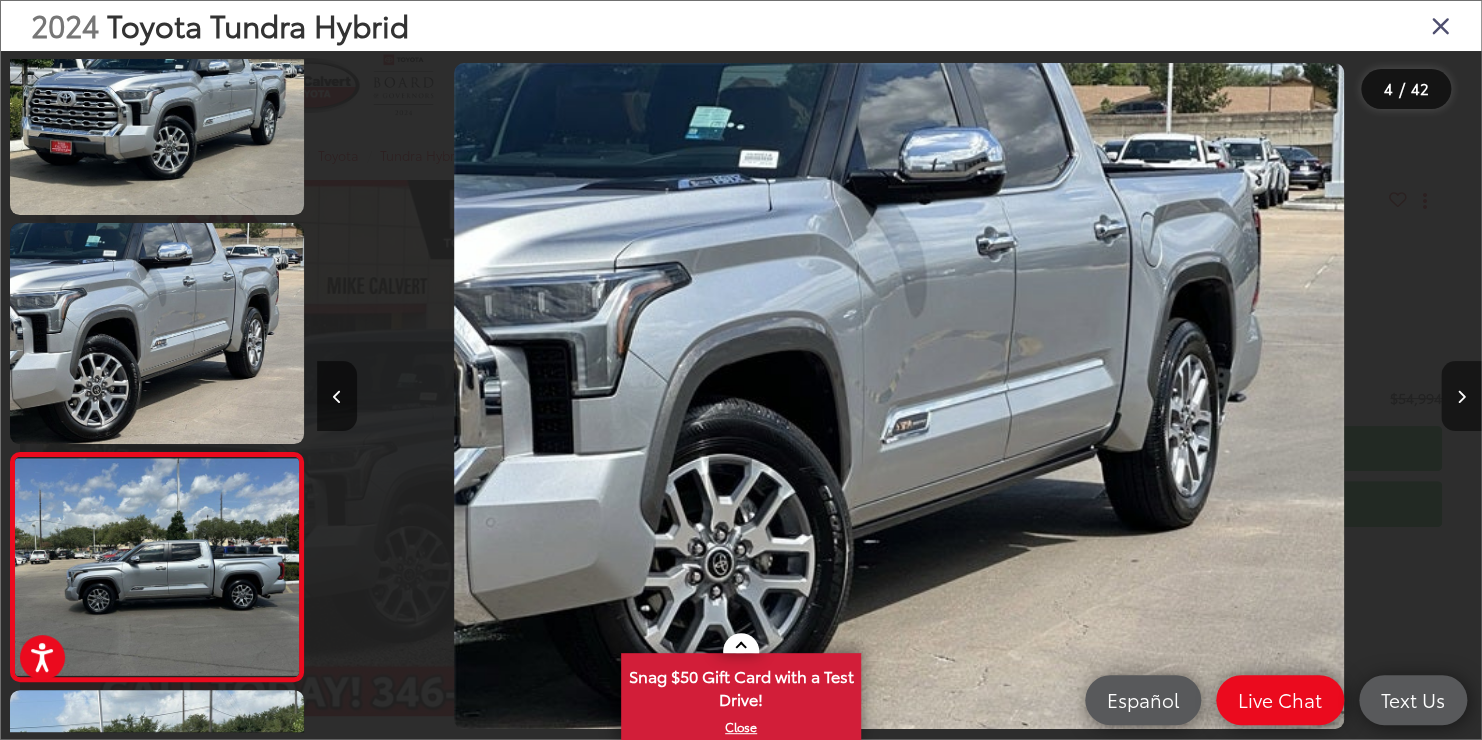 scroll, scrollTop: 0, scrollLeft: 2655, axis: horizontal 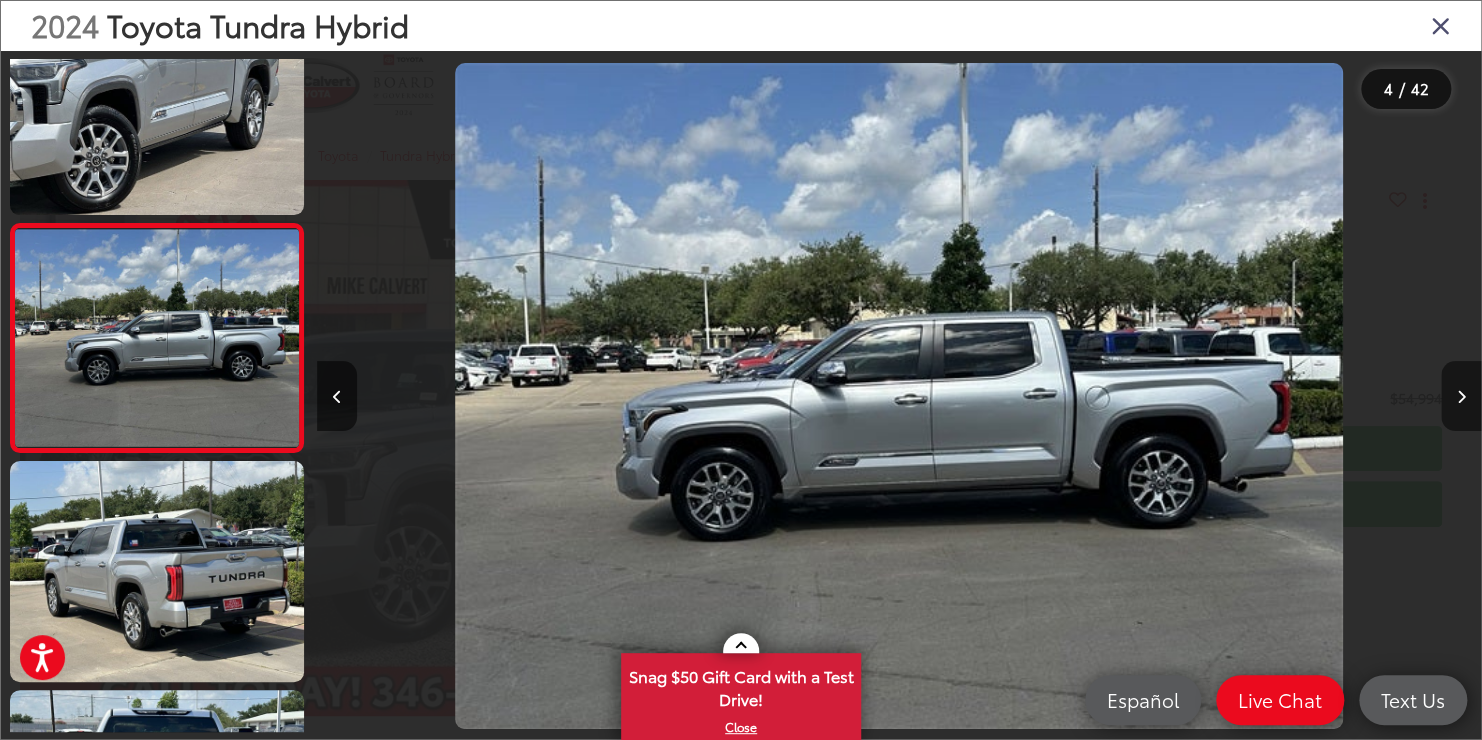 click at bounding box center [1461, 396] 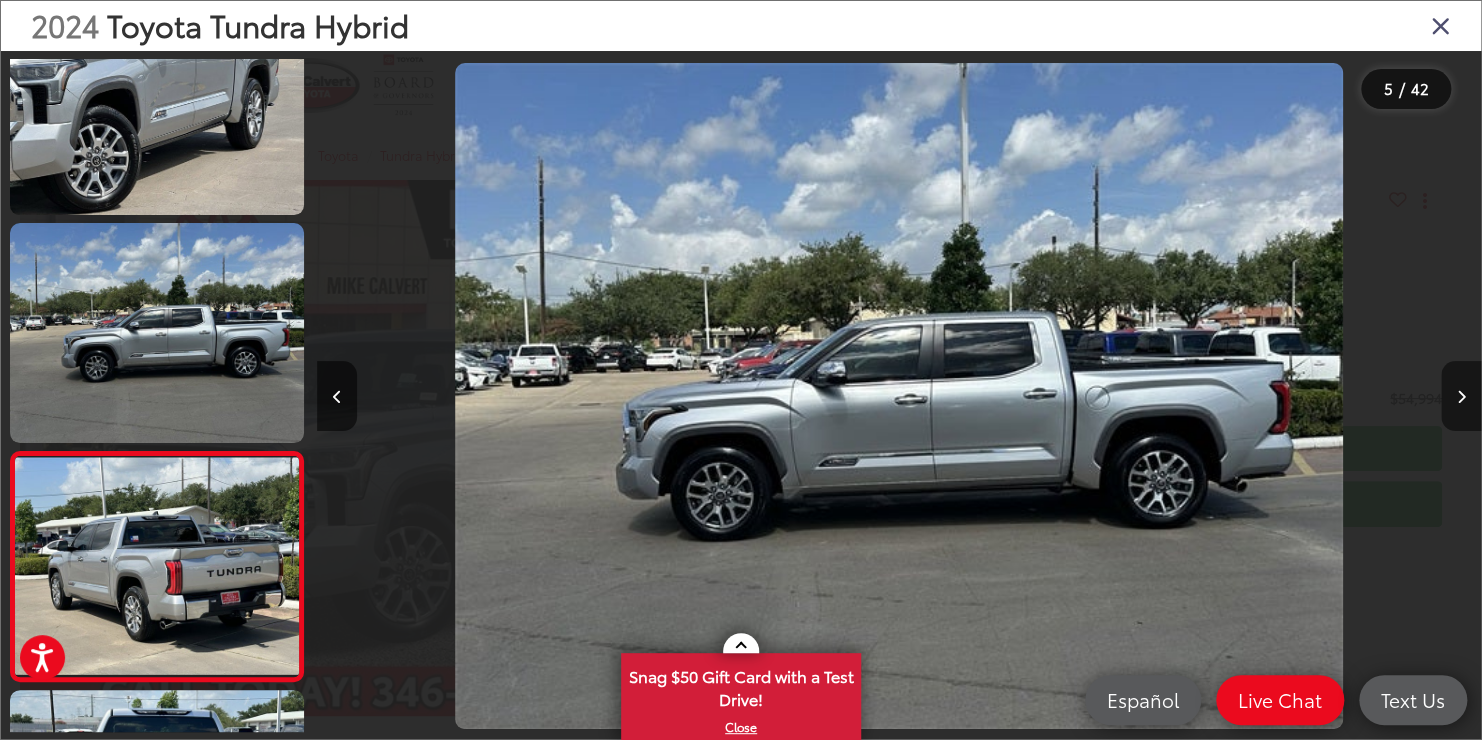 scroll, scrollTop: 0, scrollLeft: 3819, axis: horizontal 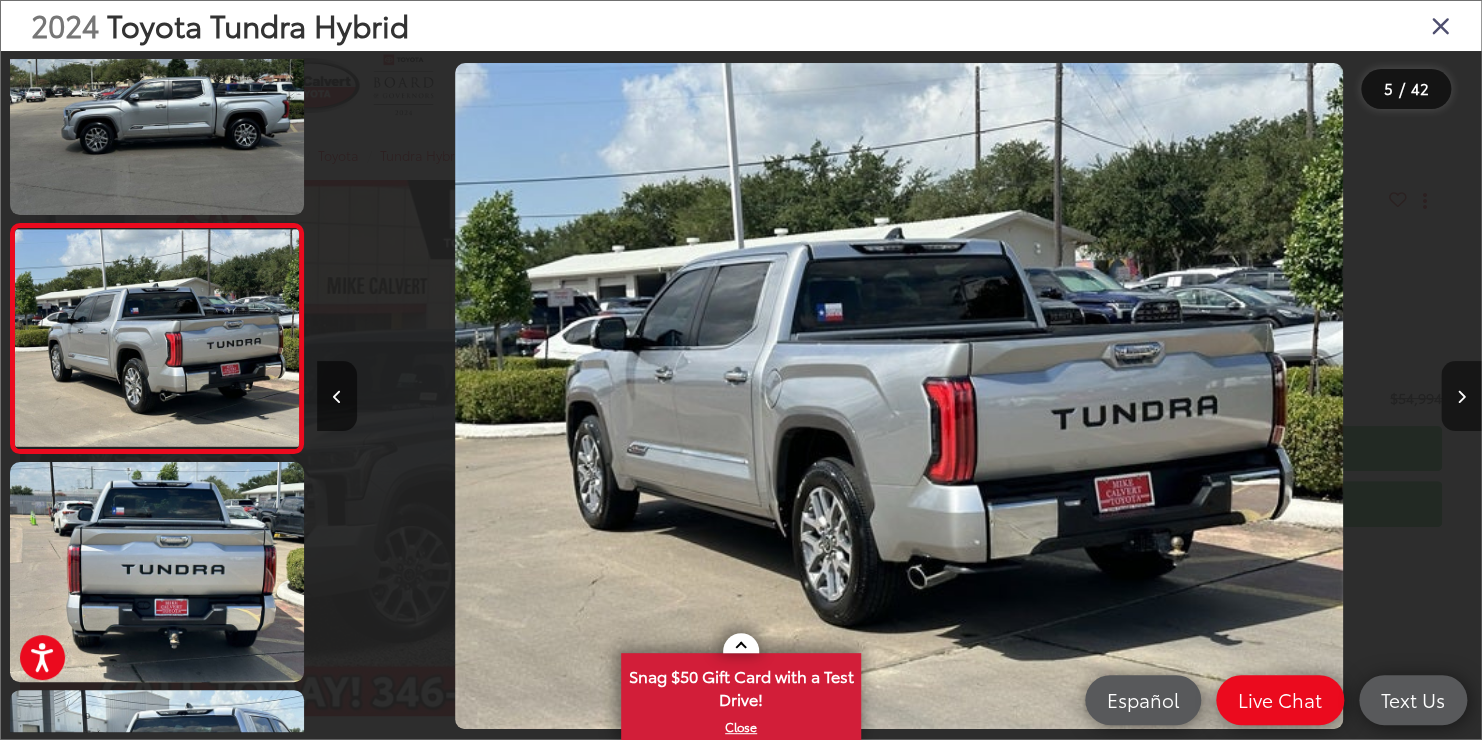 click at bounding box center (1461, 396) 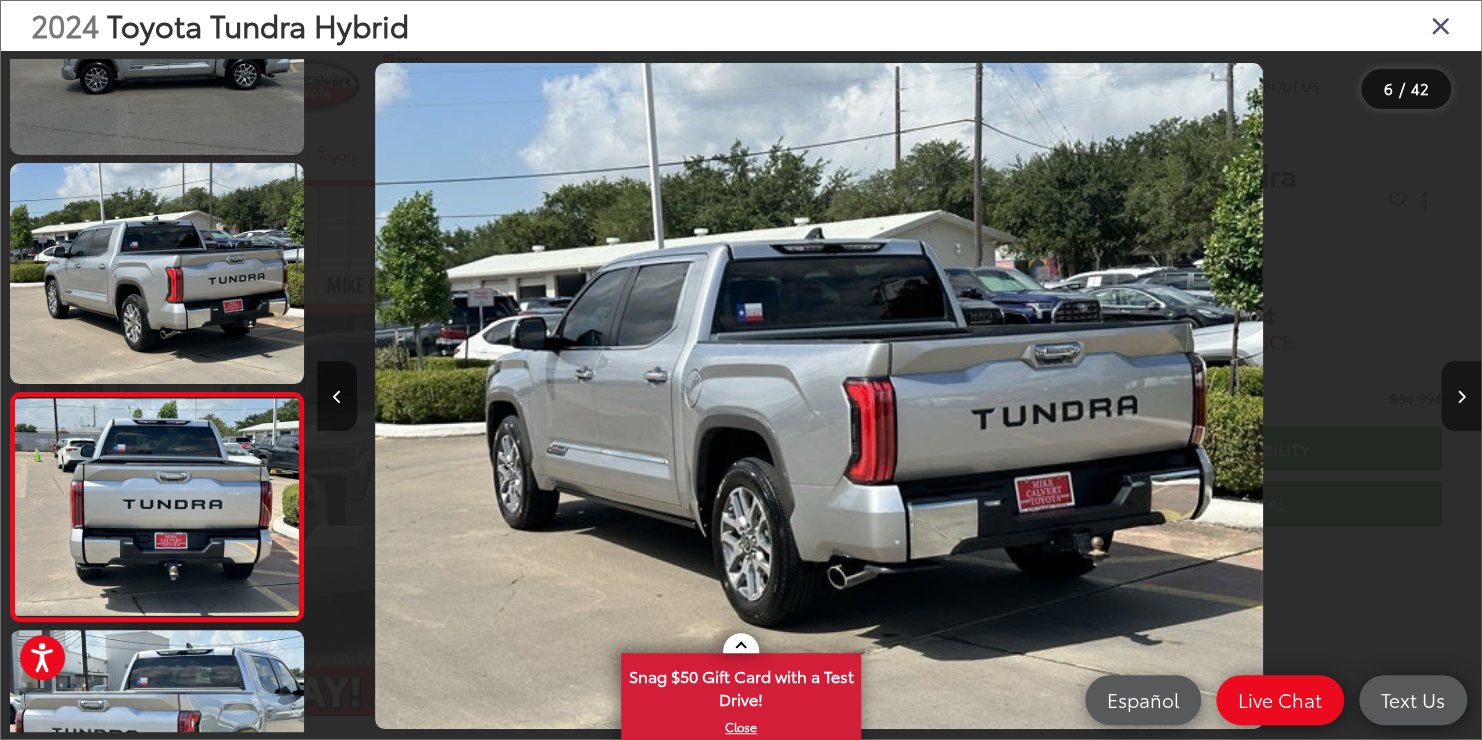 scroll, scrollTop: 955, scrollLeft: 0, axis: vertical 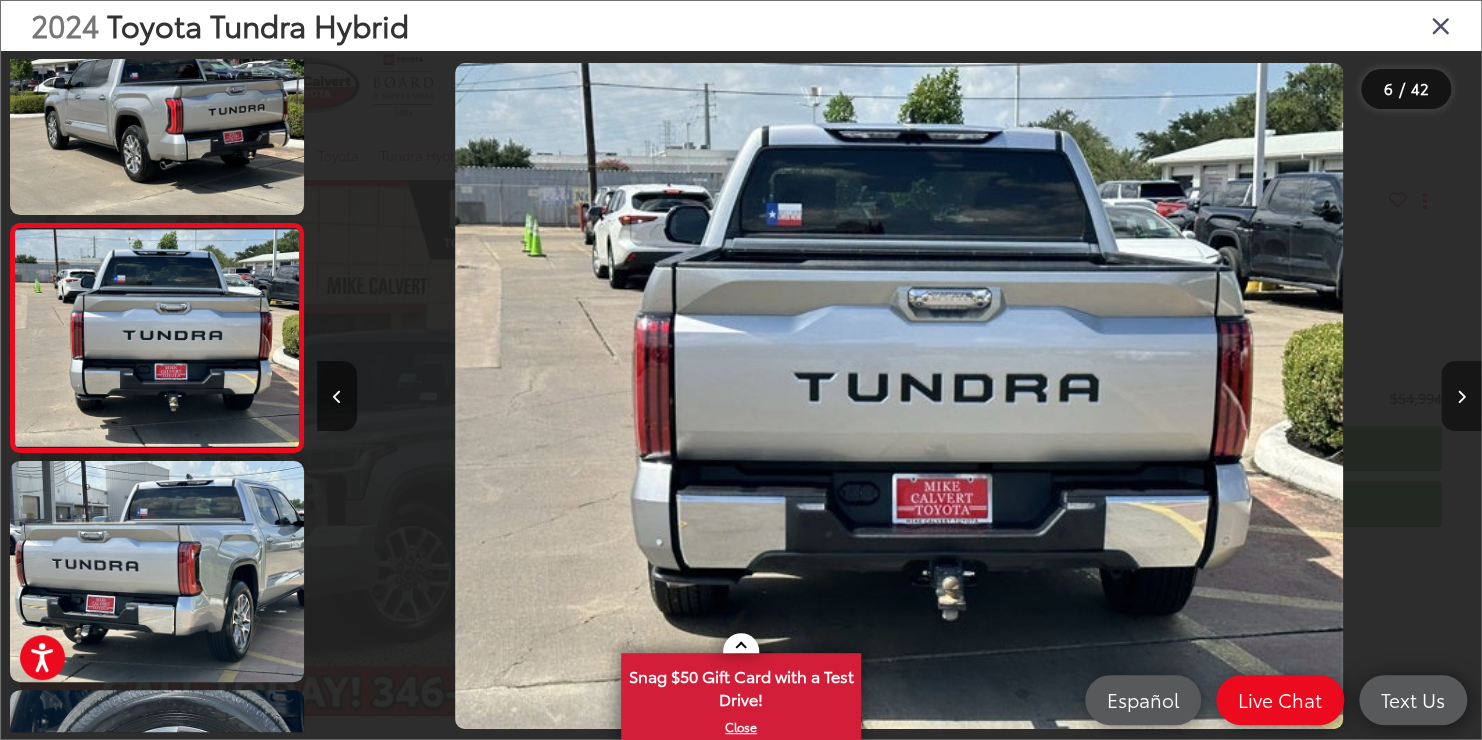 click at bounding box center [1461, 396] 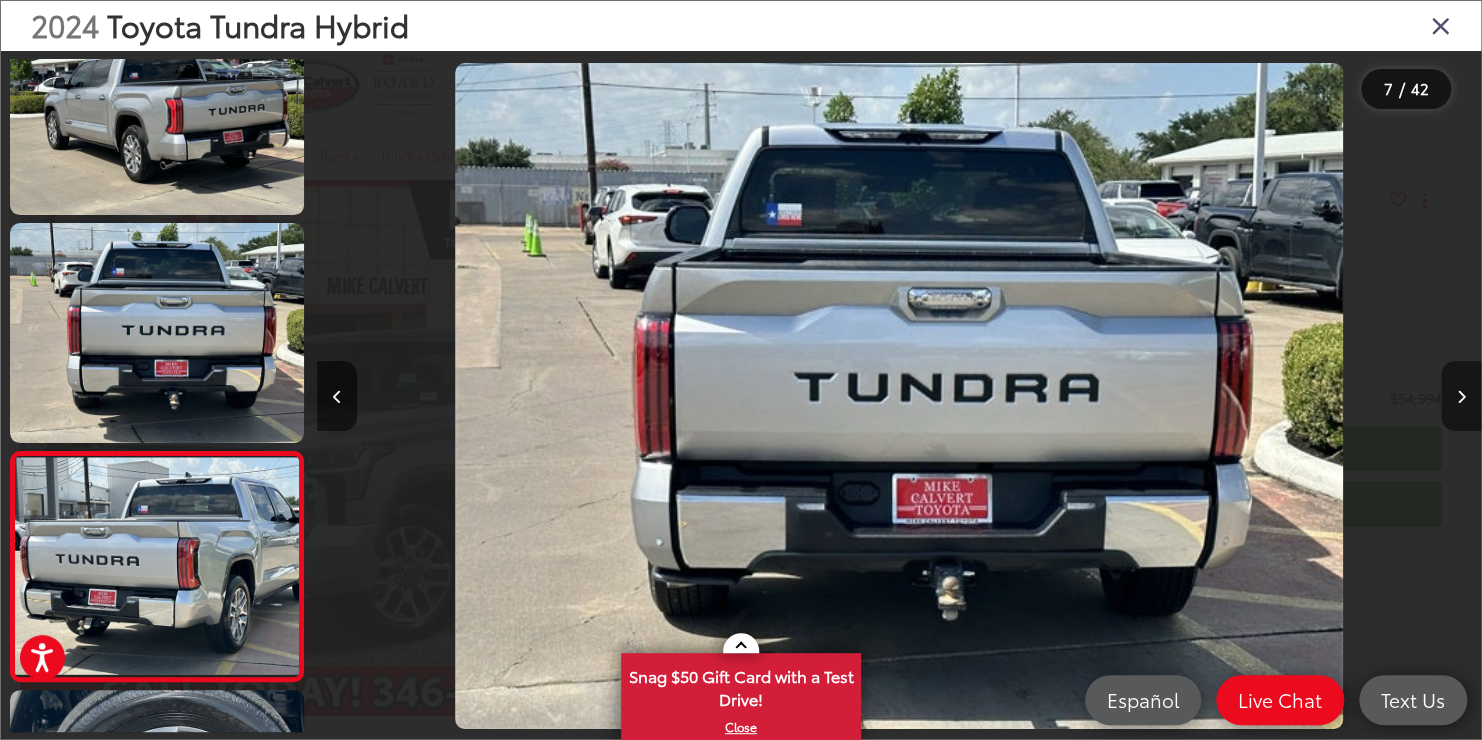scroll, scrollTop: 0, scrollLeft: 5900, axis: horizontal 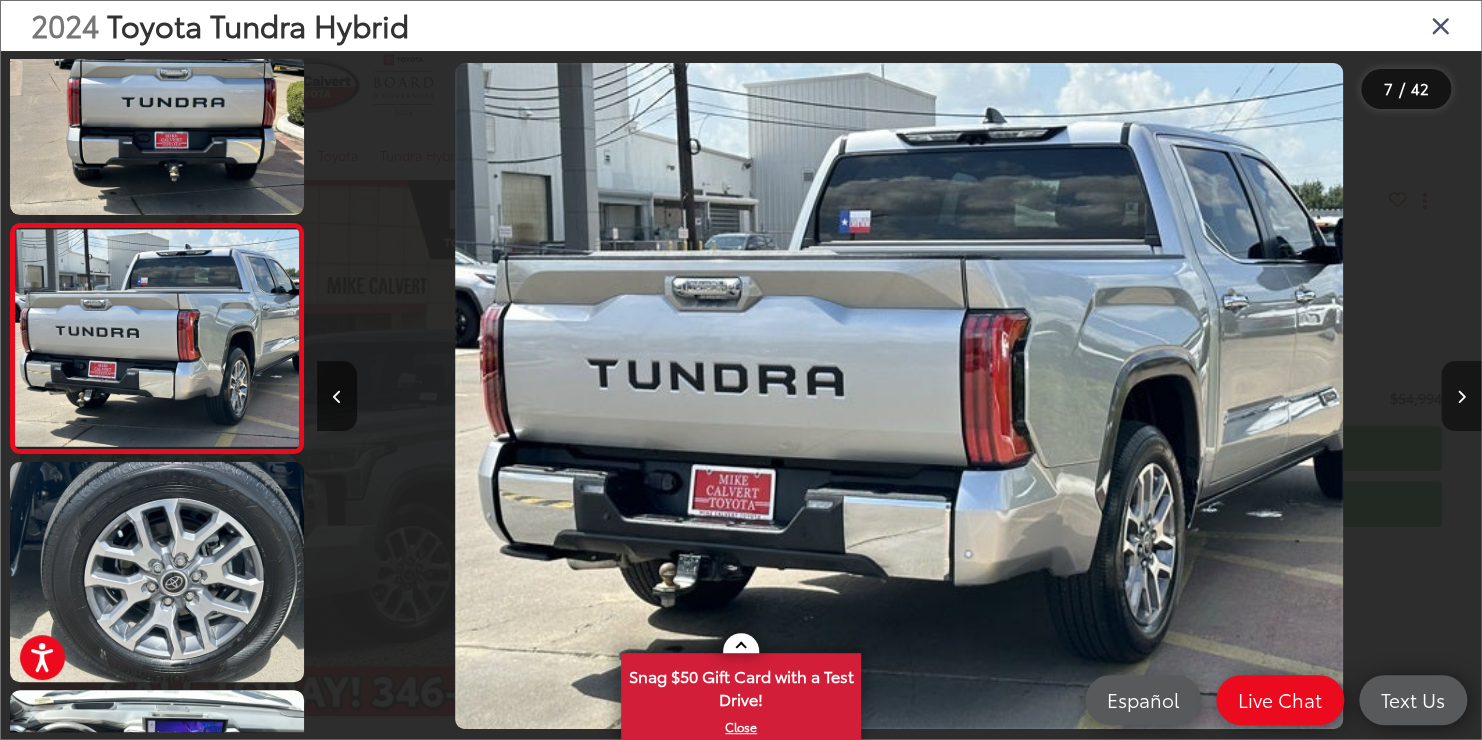 click at bounding box center (1461, 396) 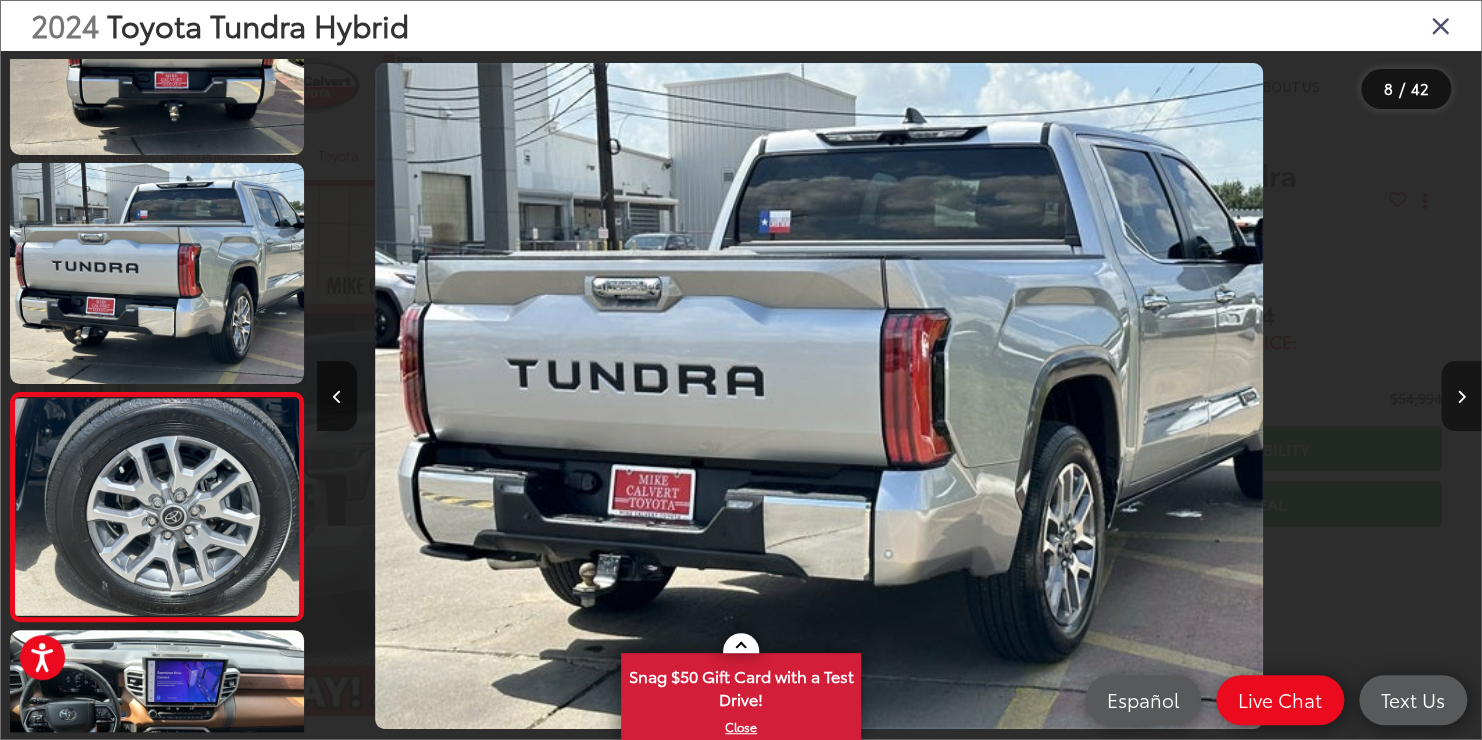 scroll, scrollTop: 1412, scrollLeft: 0, axis: vertical 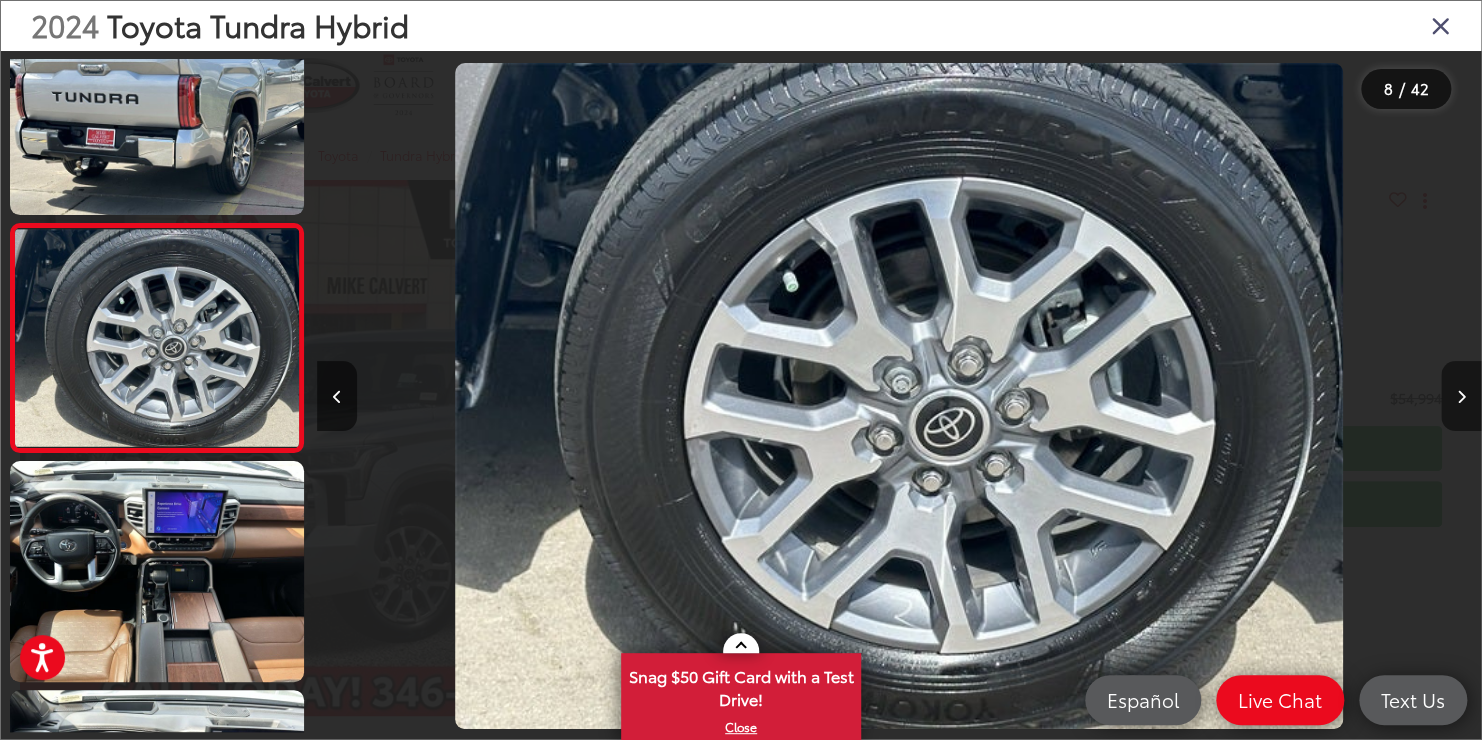 click at bounding box center (1461, 396) 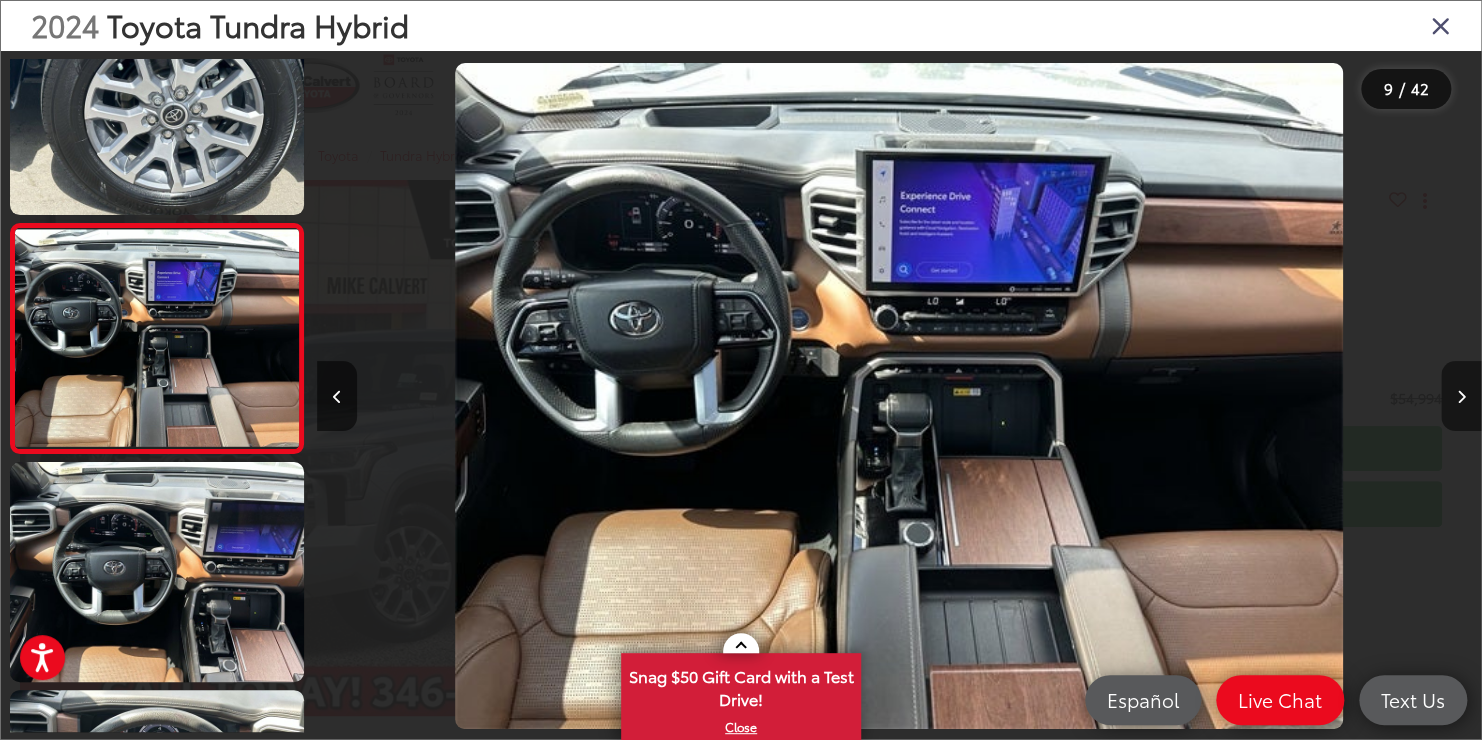 click at bounding box center (1461, 396) 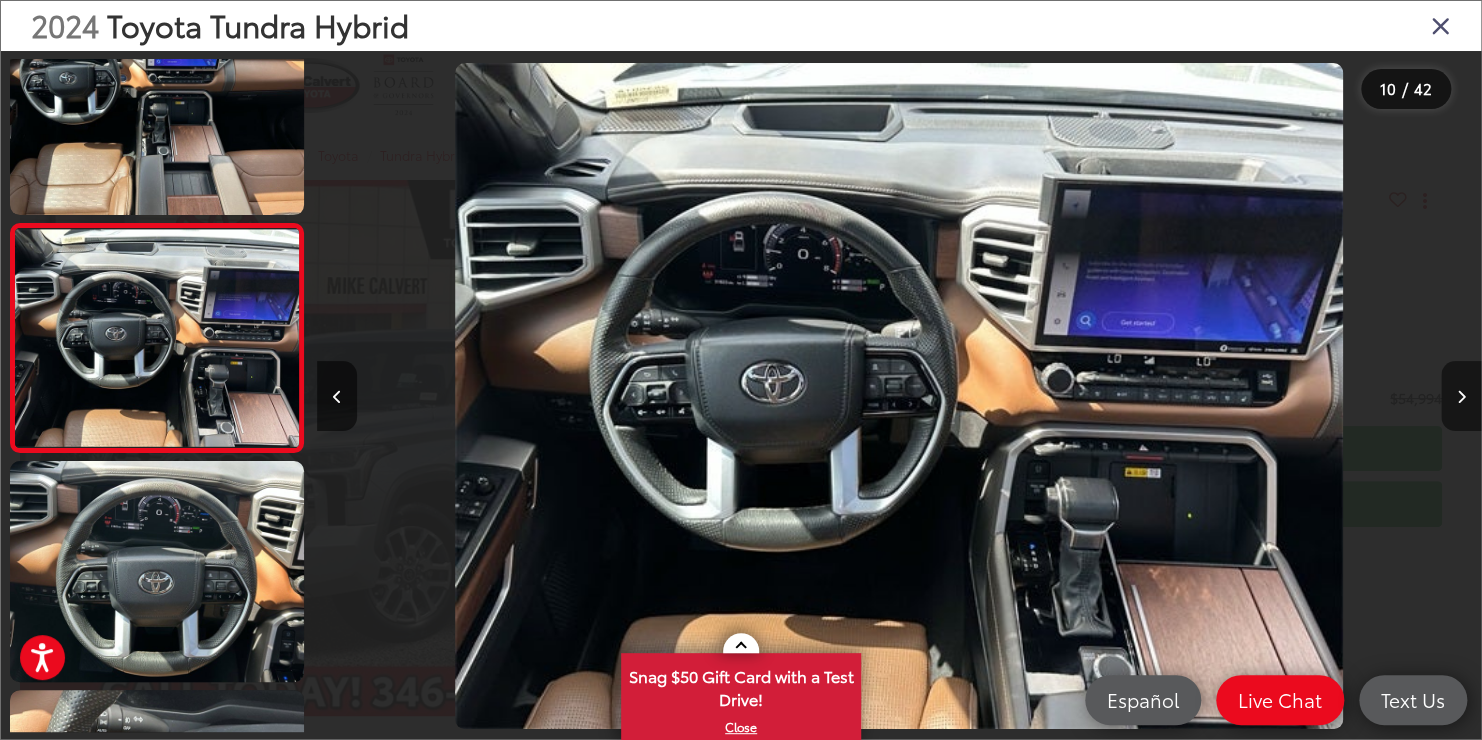 click at bounding box center (1461, 396) 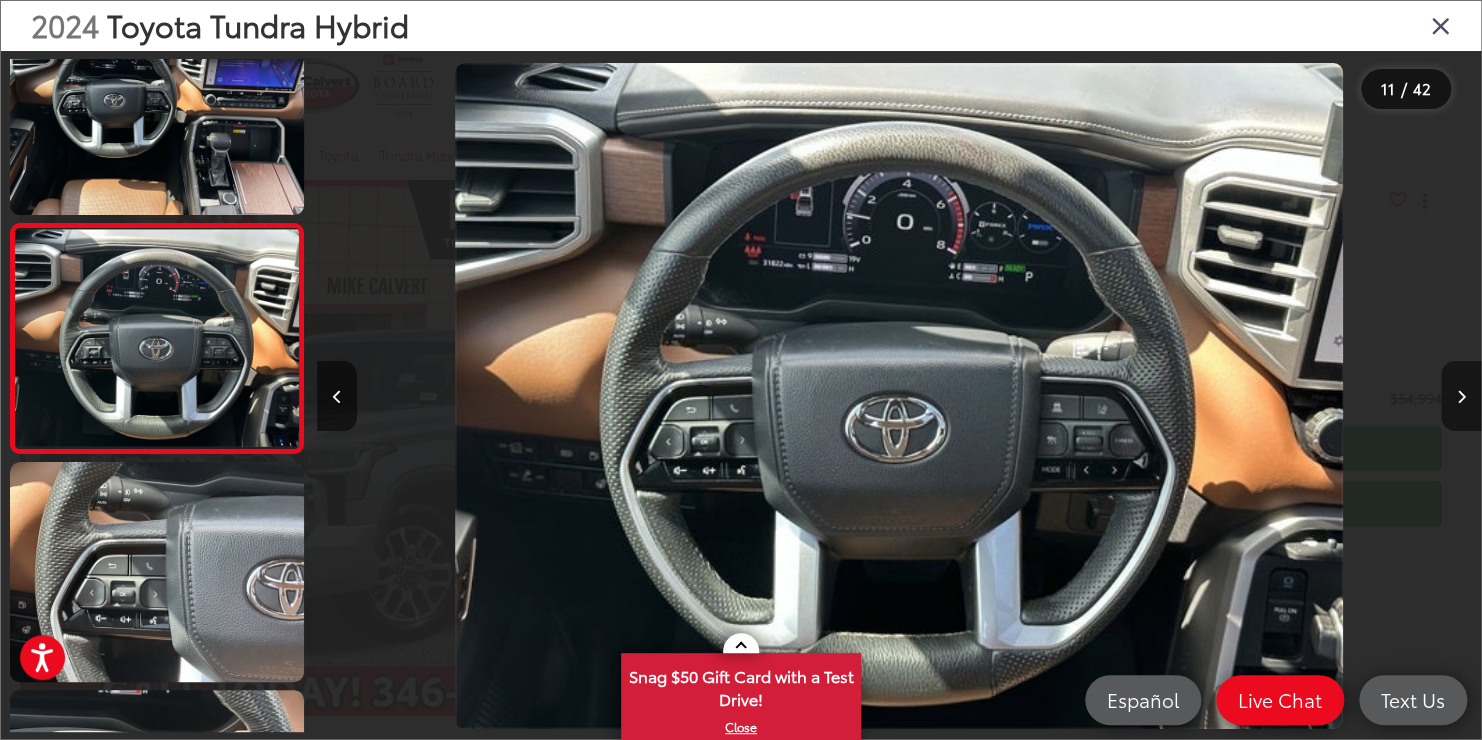 click at bounding box center (1461, 396) 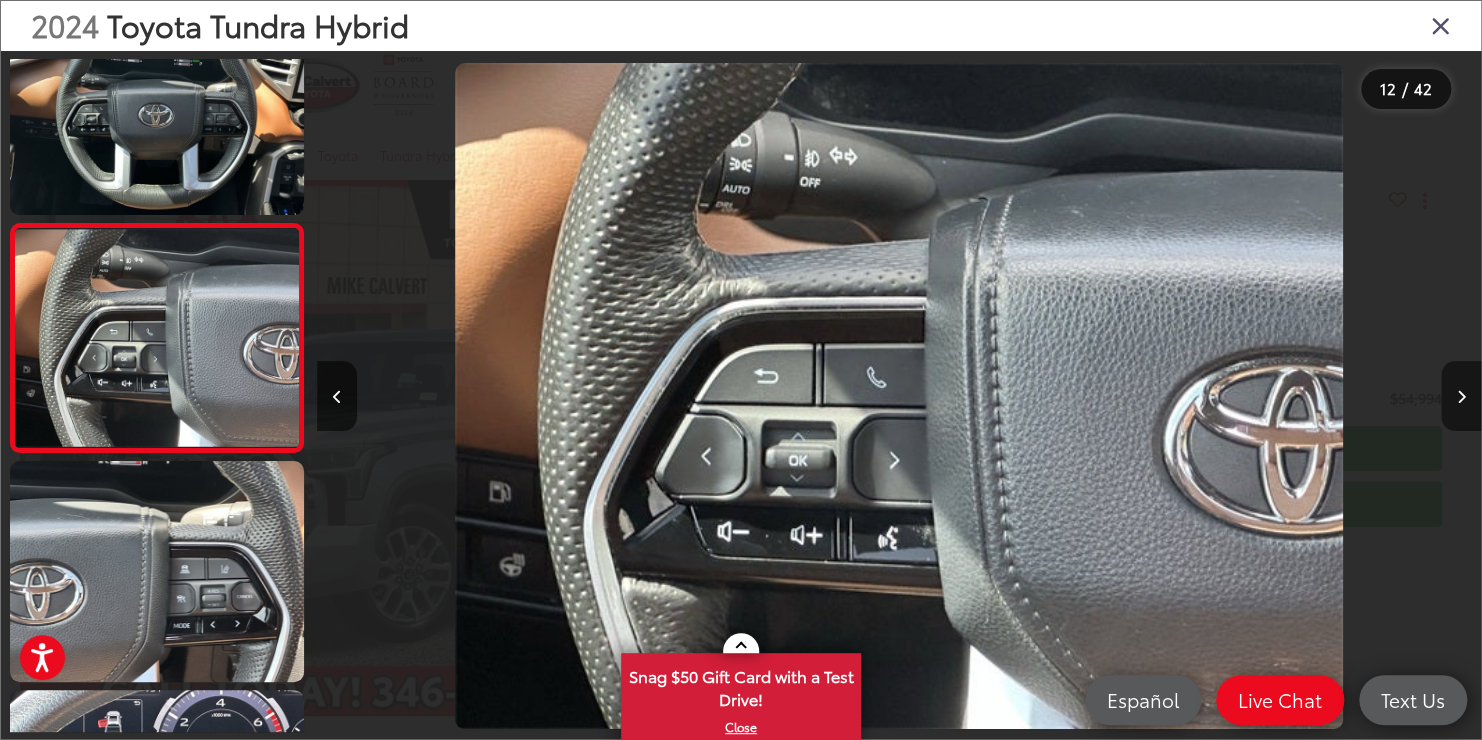 click at bounding box center [1461, 396] 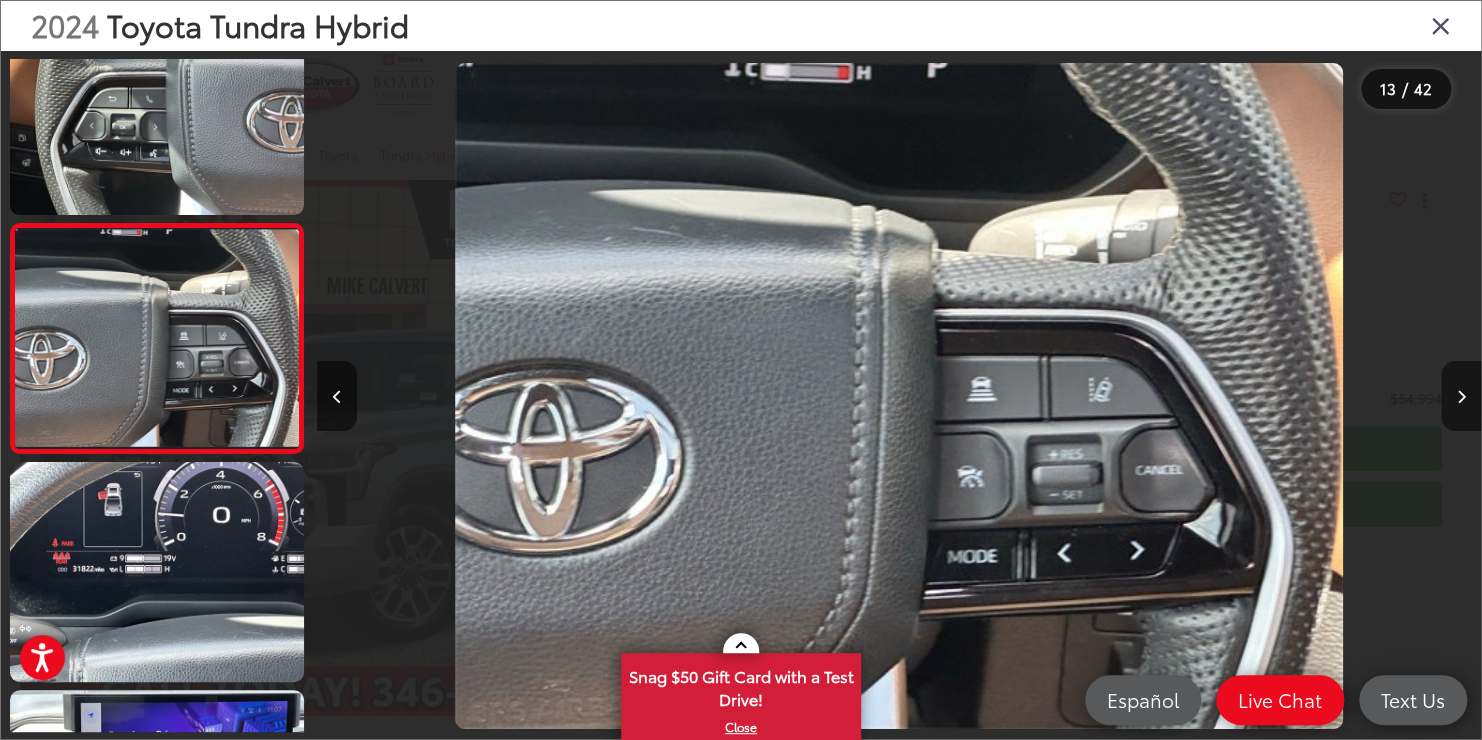 click at bounding box center [1461, 396] 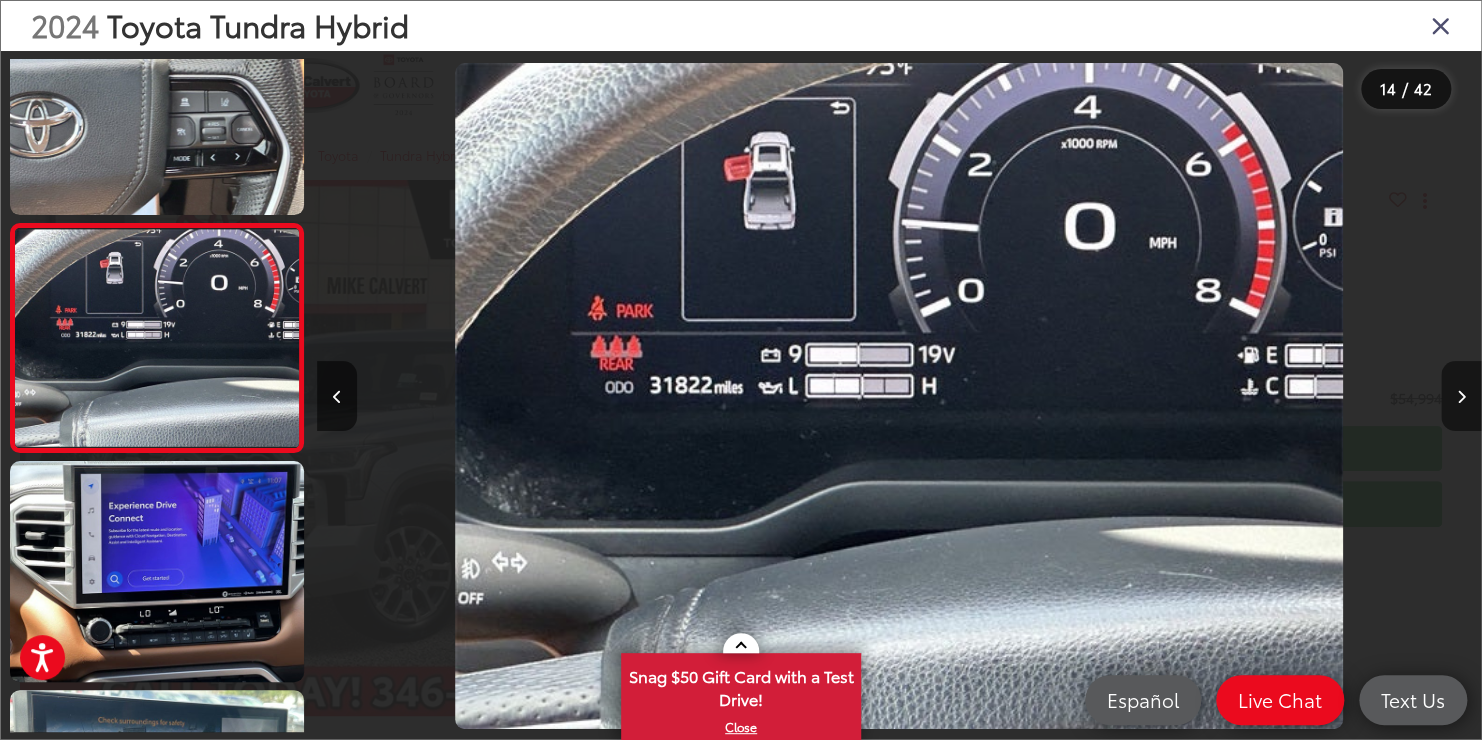 click at bounding box center [1461, 396] 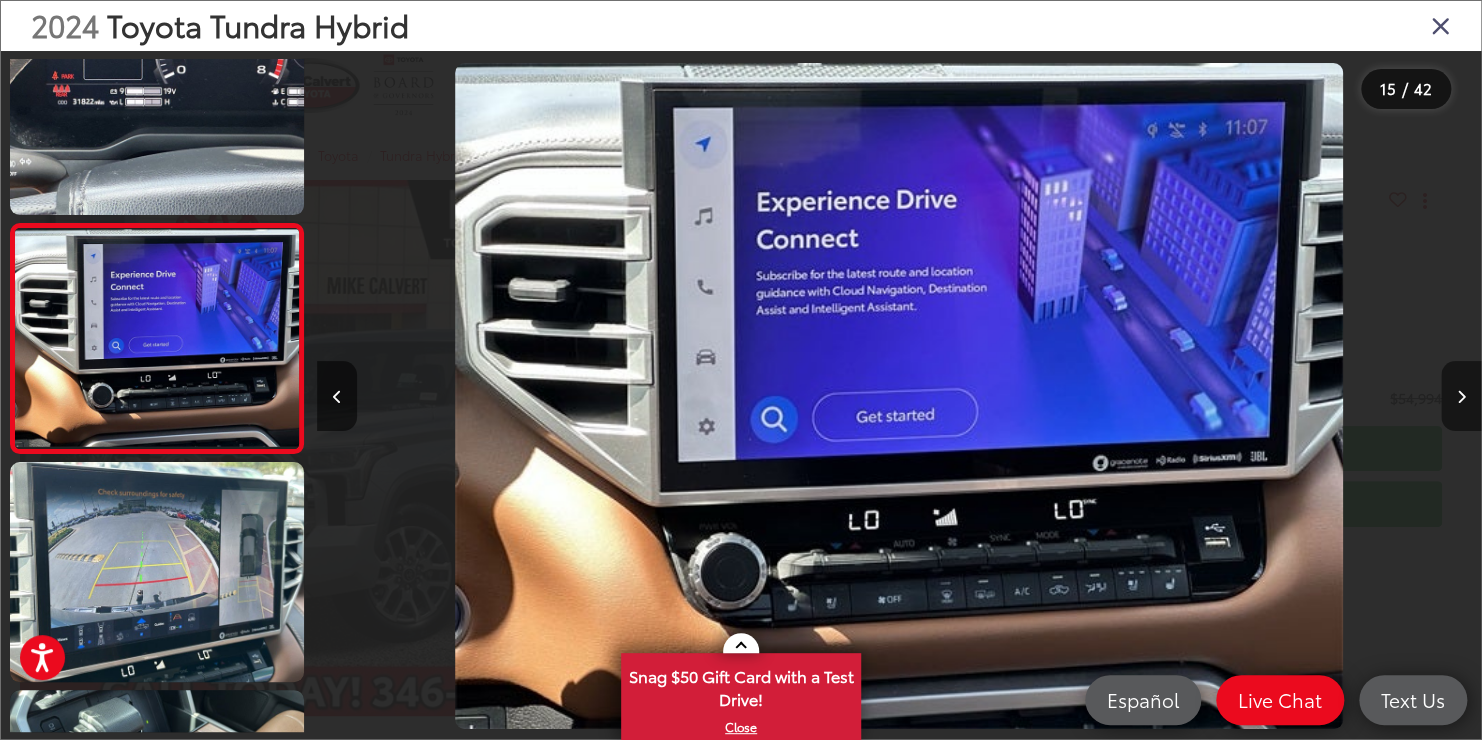 click at bounding box center (1461, 396) 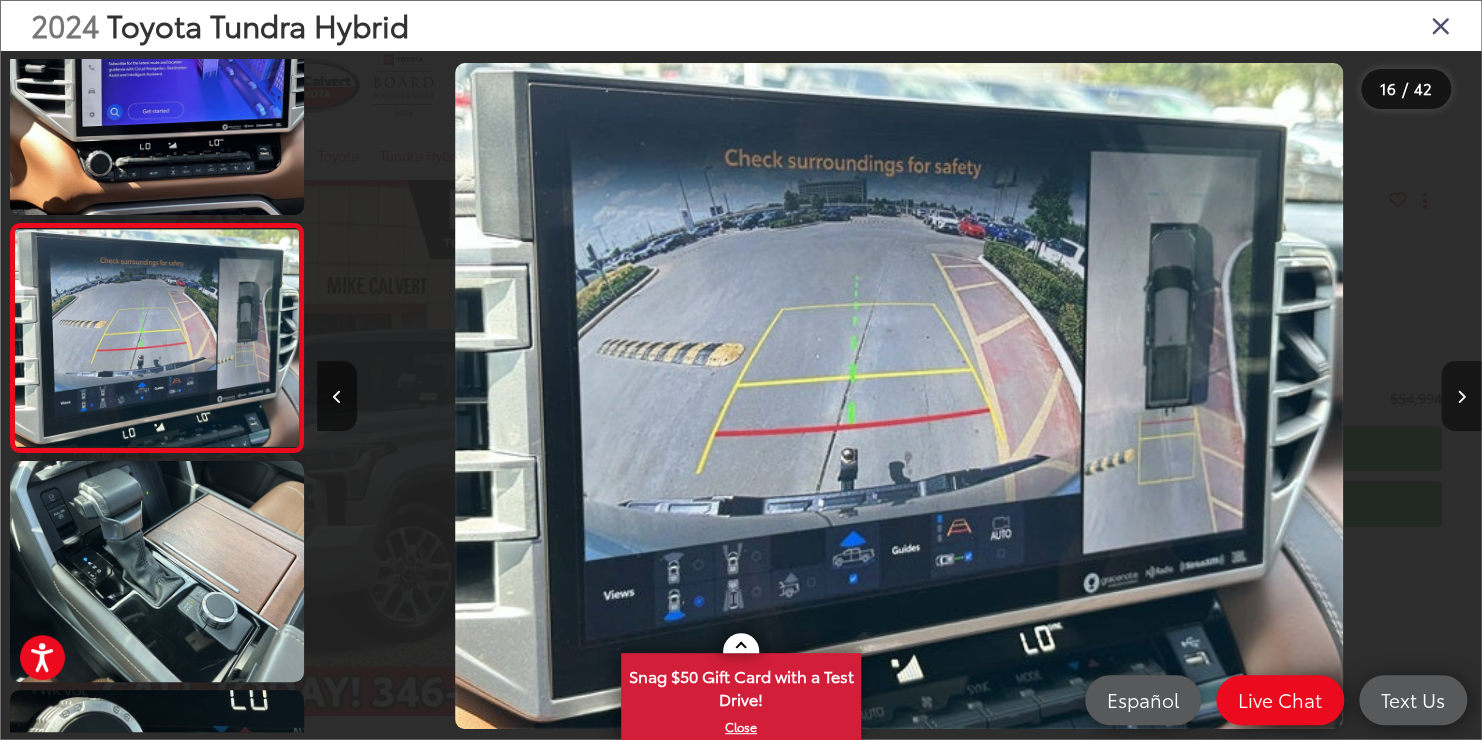 click at bounding box center (1461, 396) 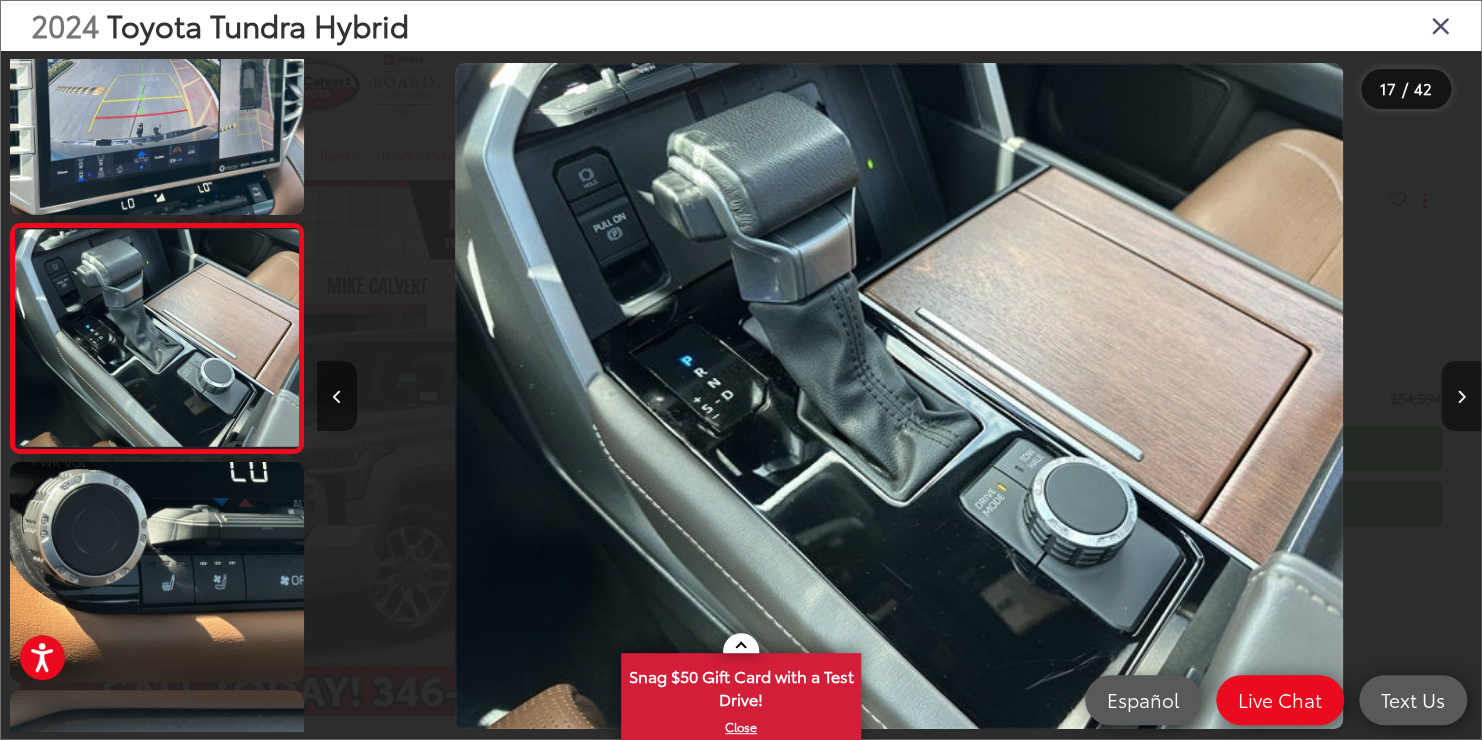click at bounding box center (1461, 396) 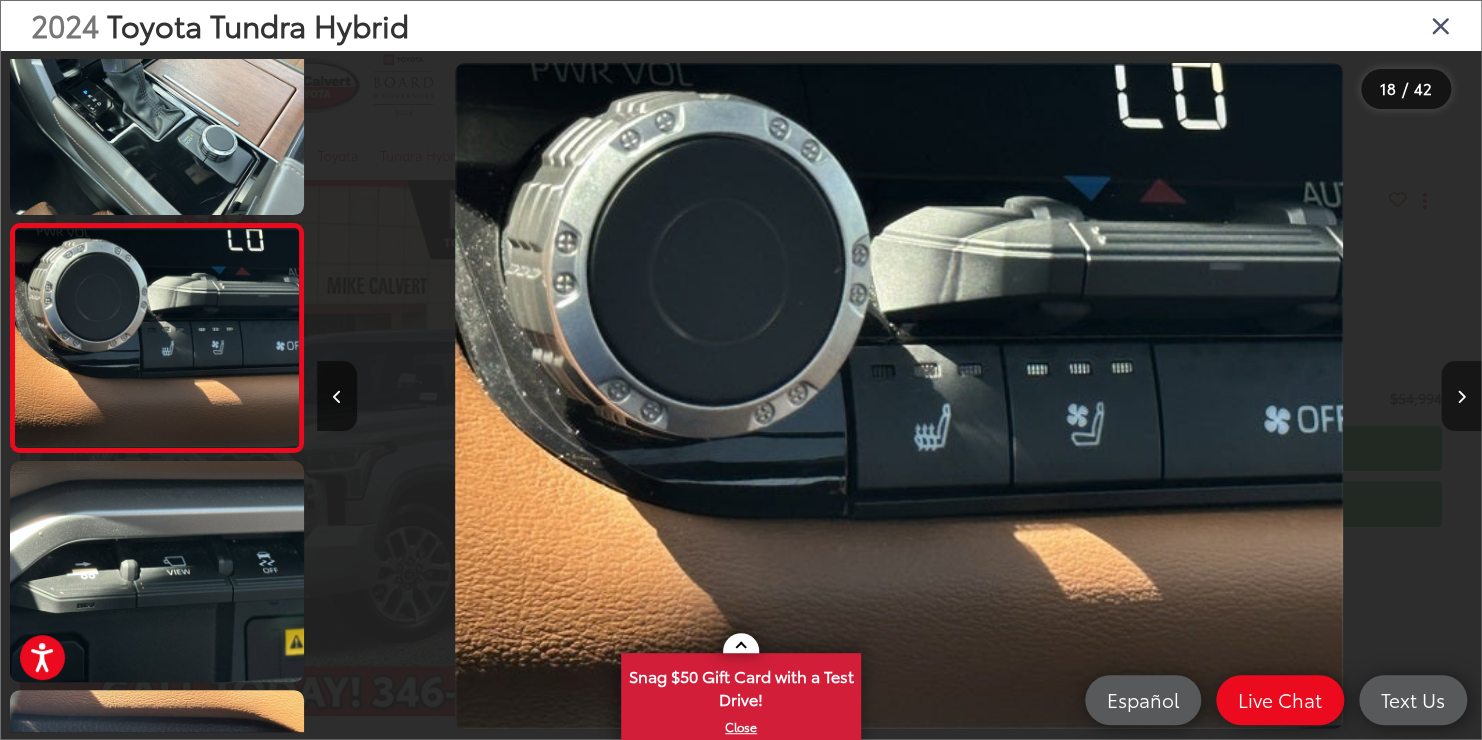 click at bounding box center (1461, 396) 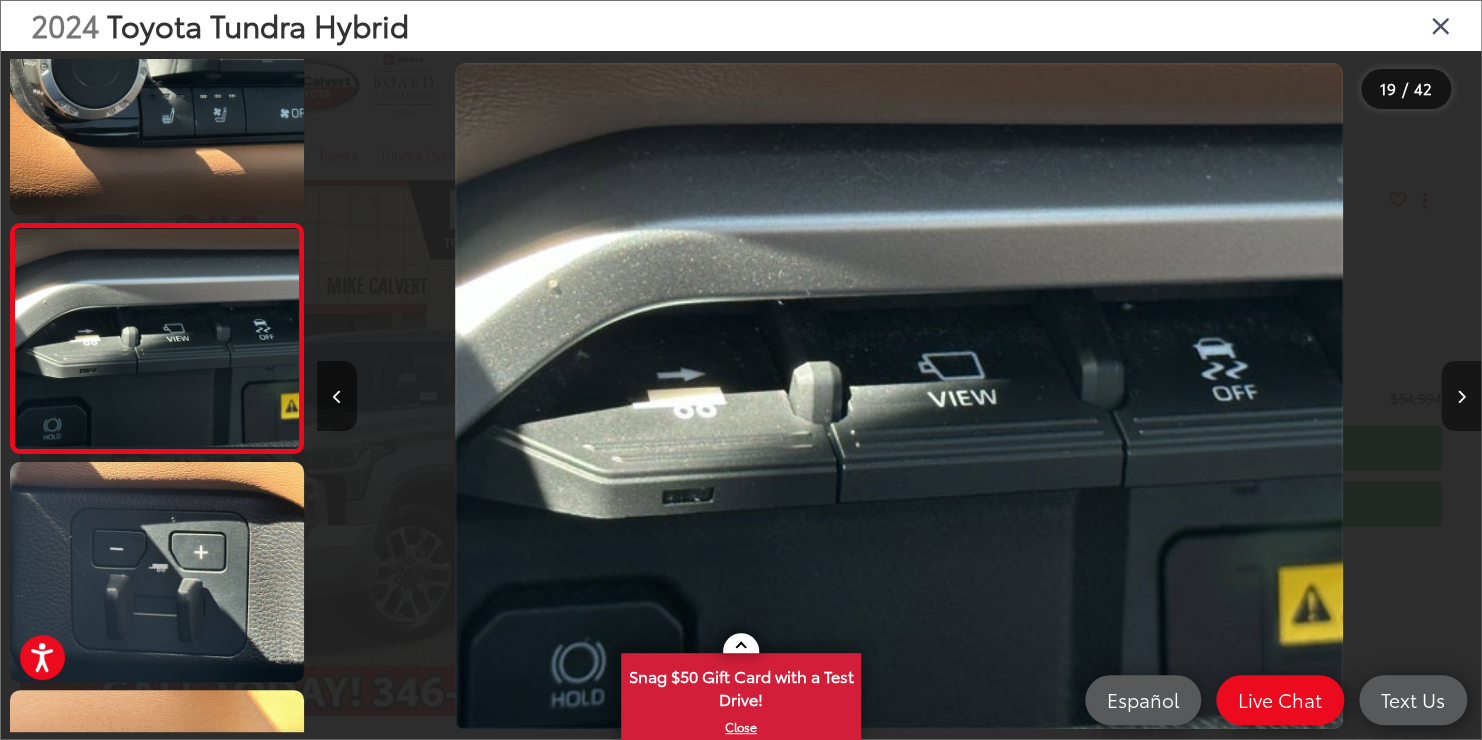 click at bounding box center [1461, 396] 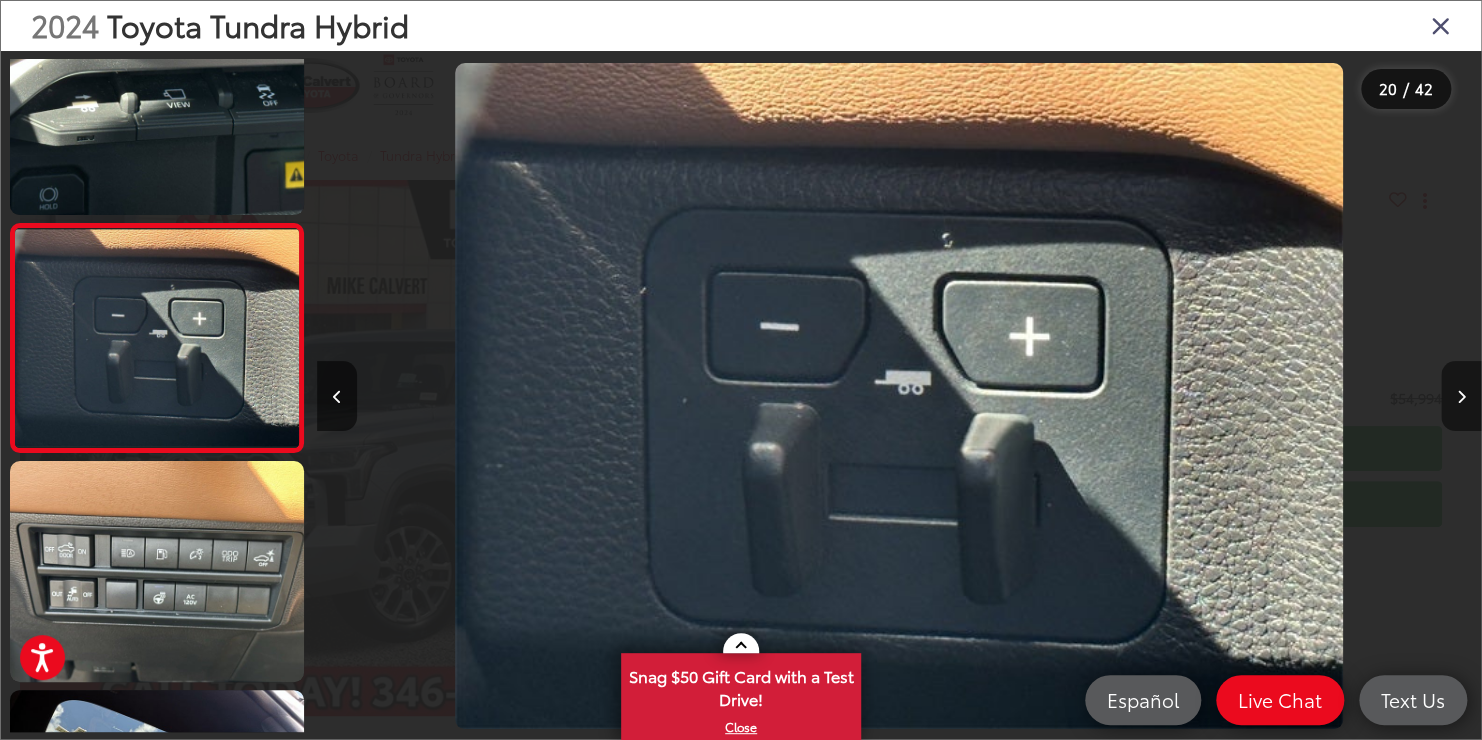 click at bounding box center [1461, 396] 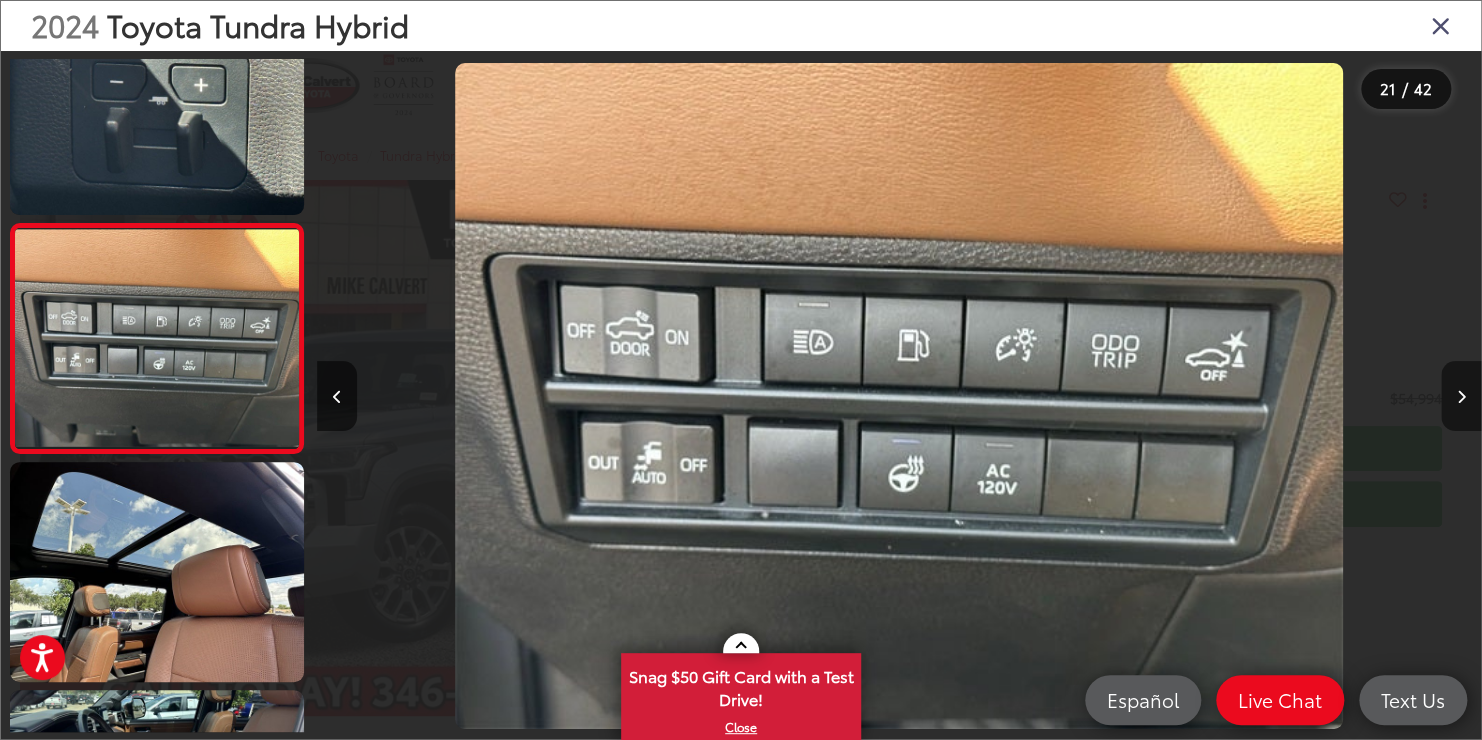 click at bounding box center [1461, 396] 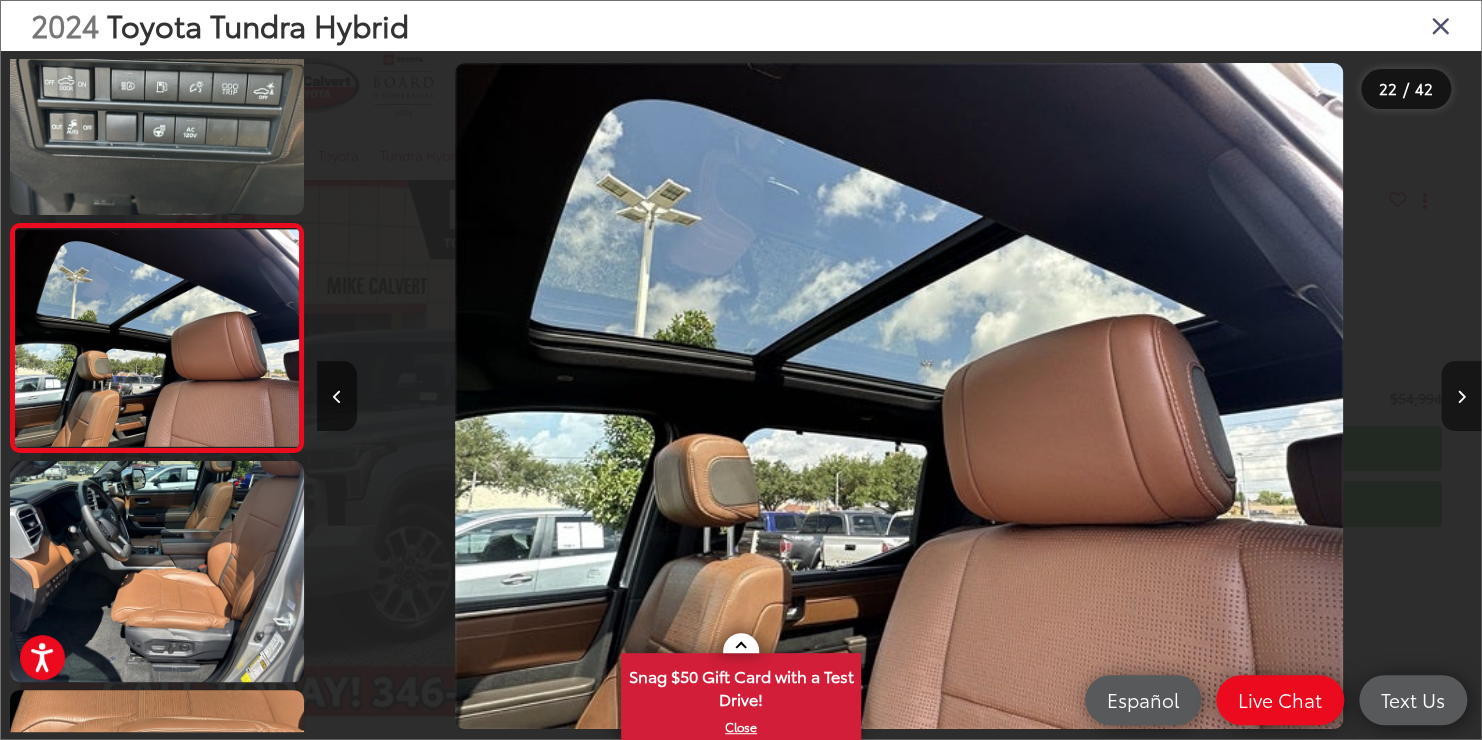 click at bounding box center (1461, 396) 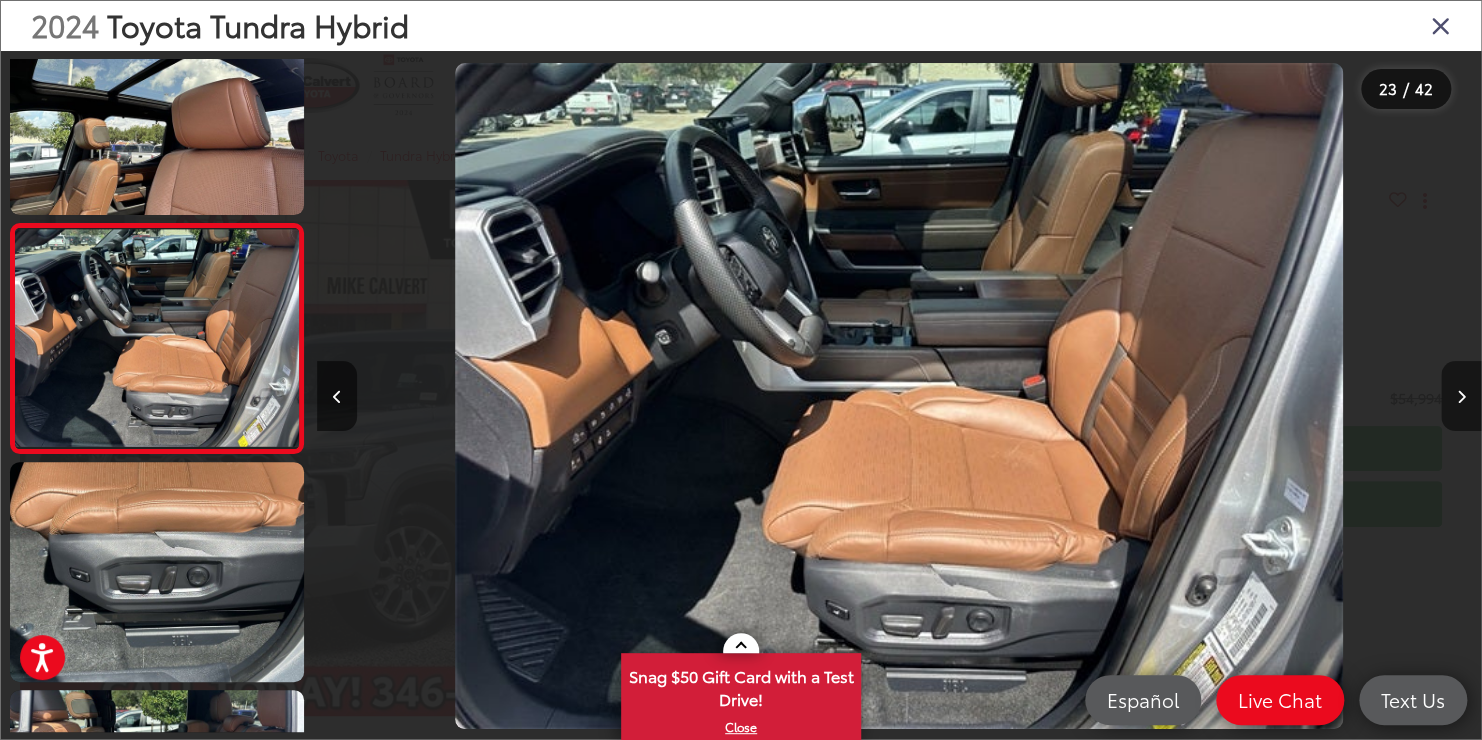 click at bounding box center [1461, 396] 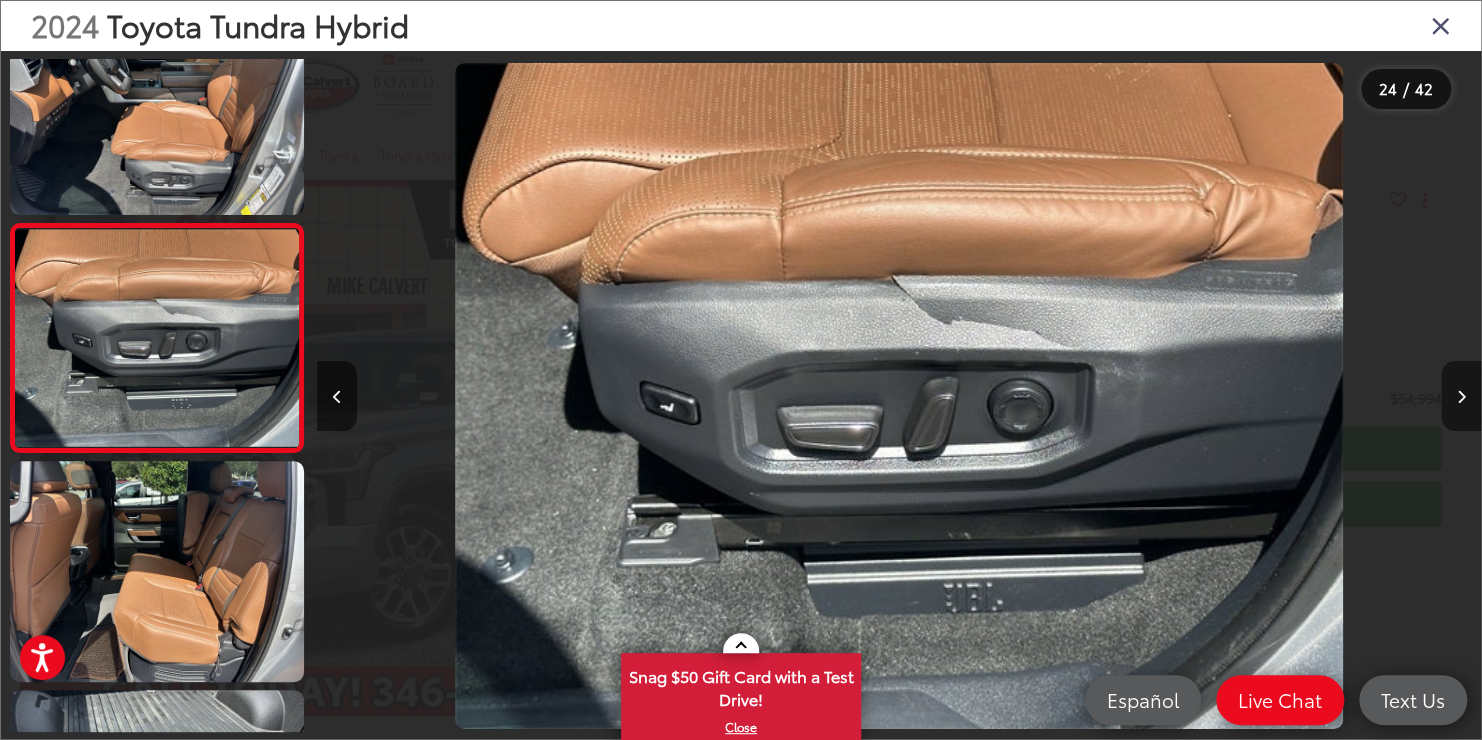 click at bounding box center [1461, 396] 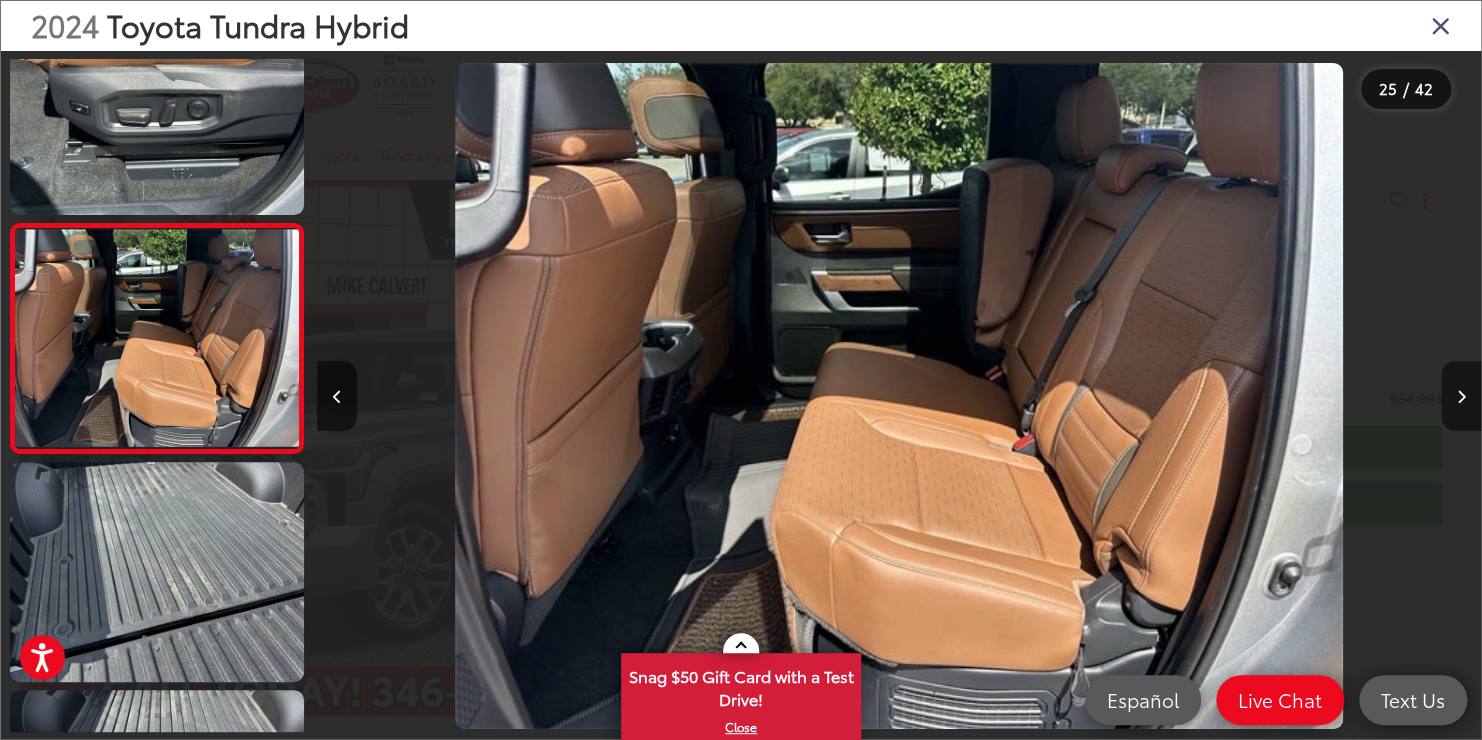 click at bounding box center (1461, 396) 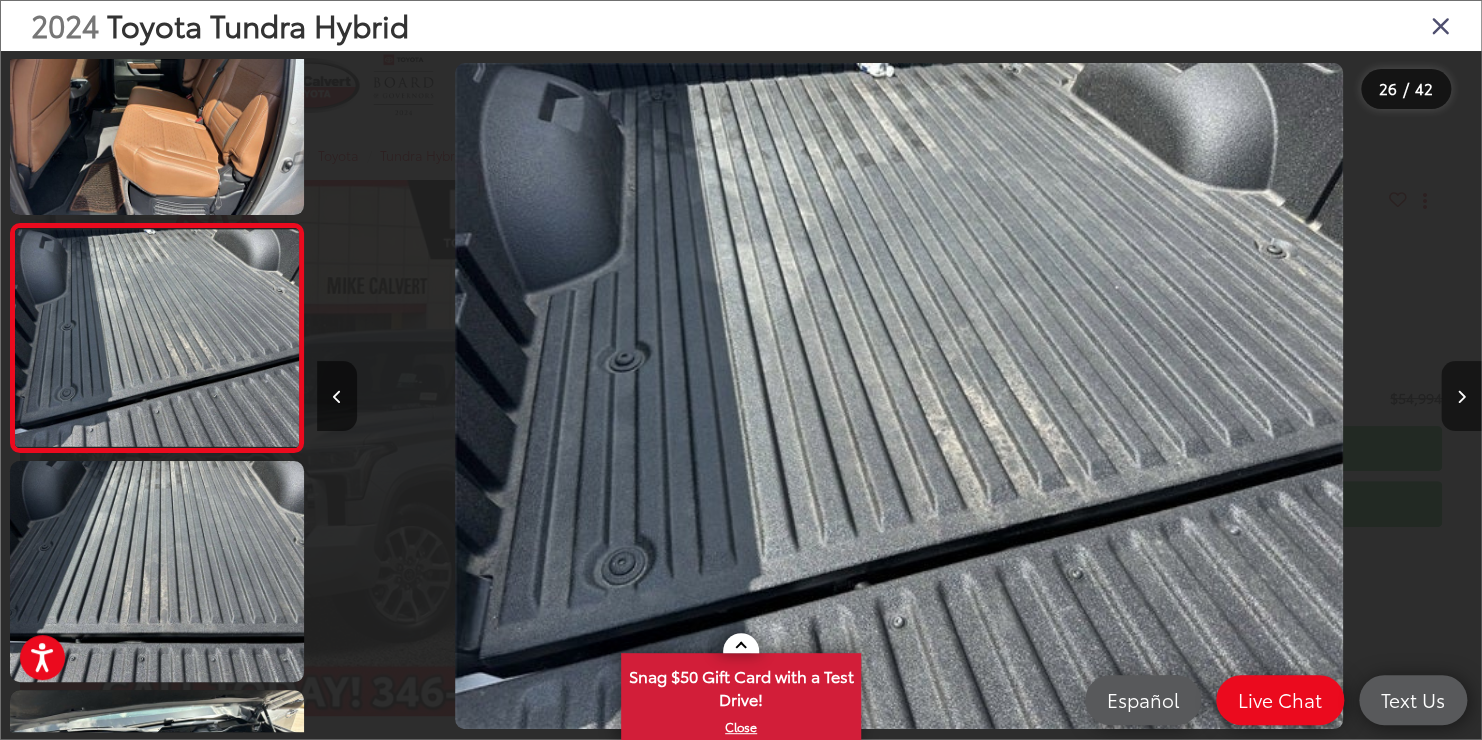 click at bounding box center (1461, 396) 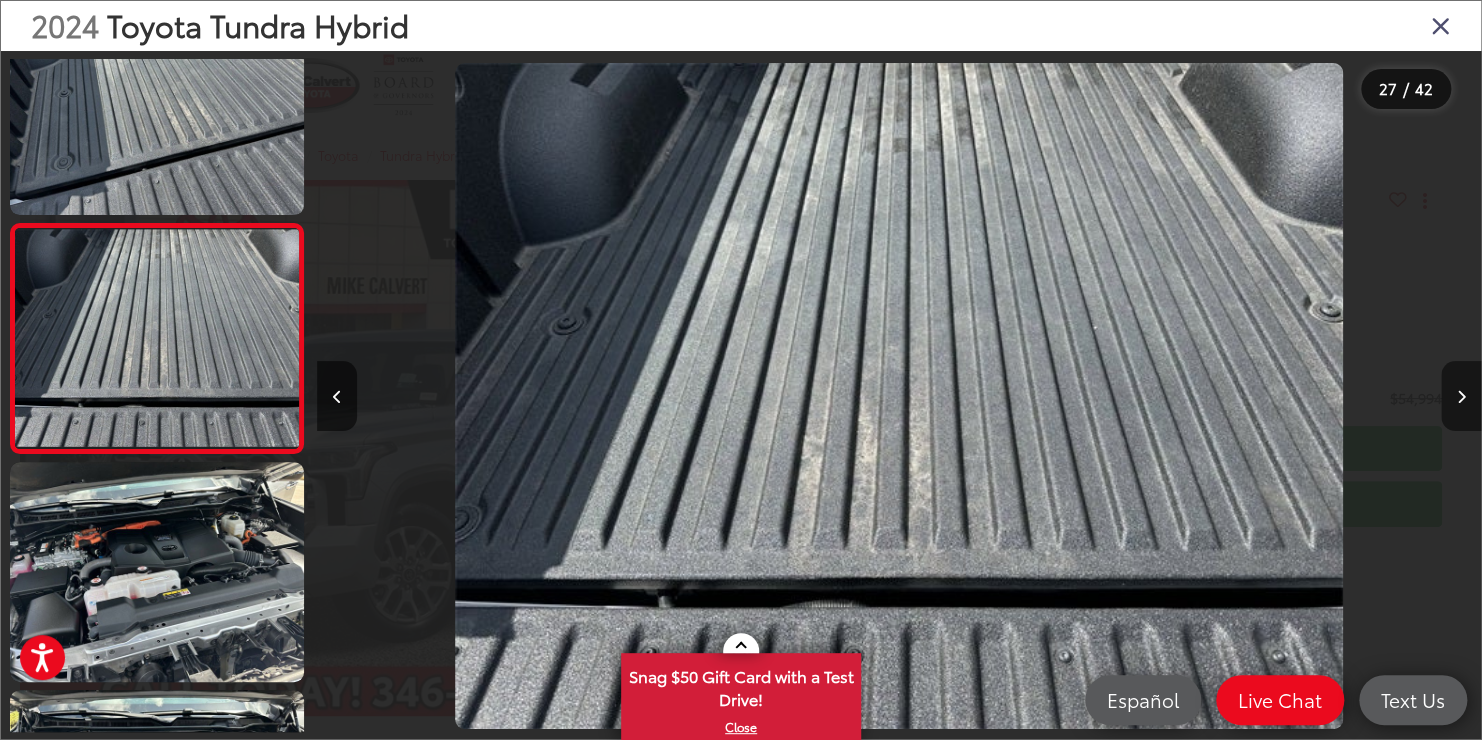 click at bounding box center [1461, 396] 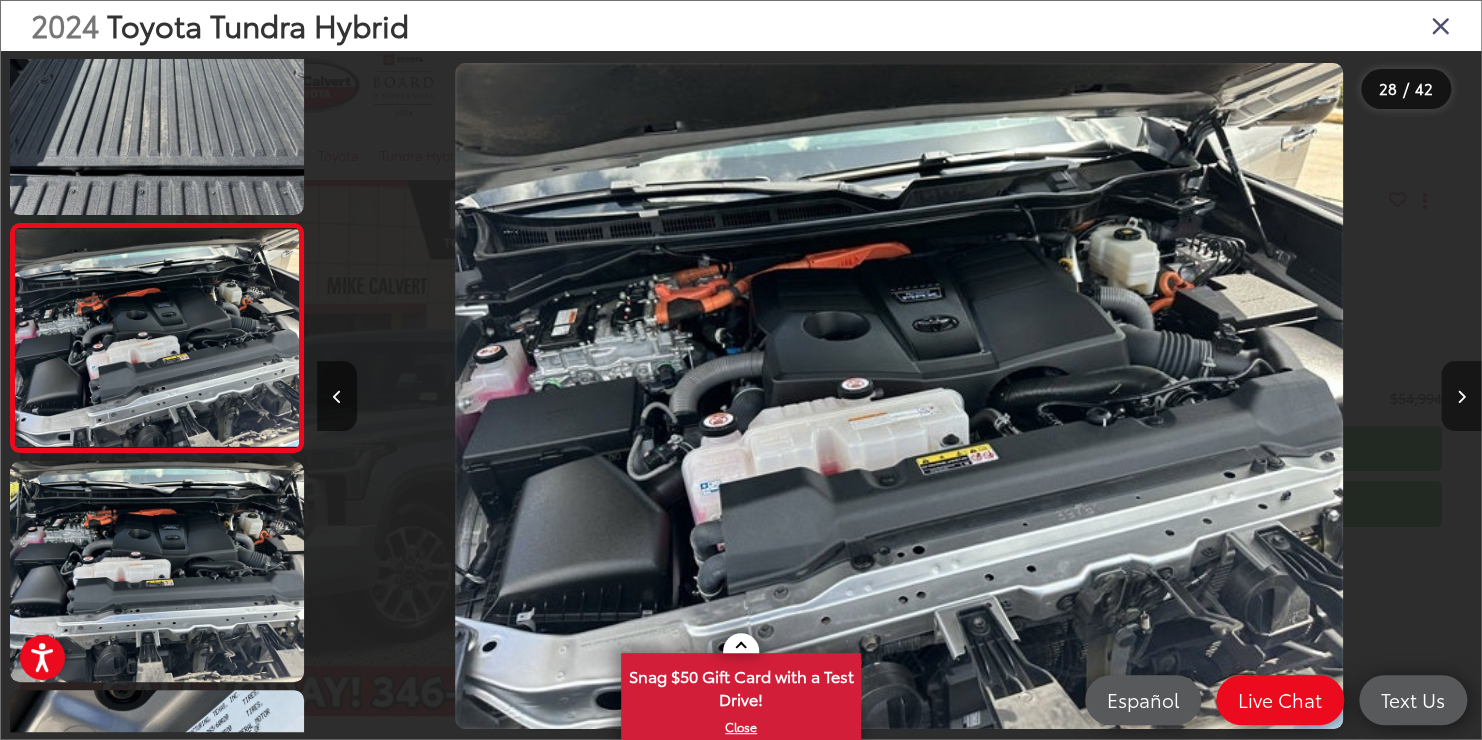 click at bounding box center (1461, 396) 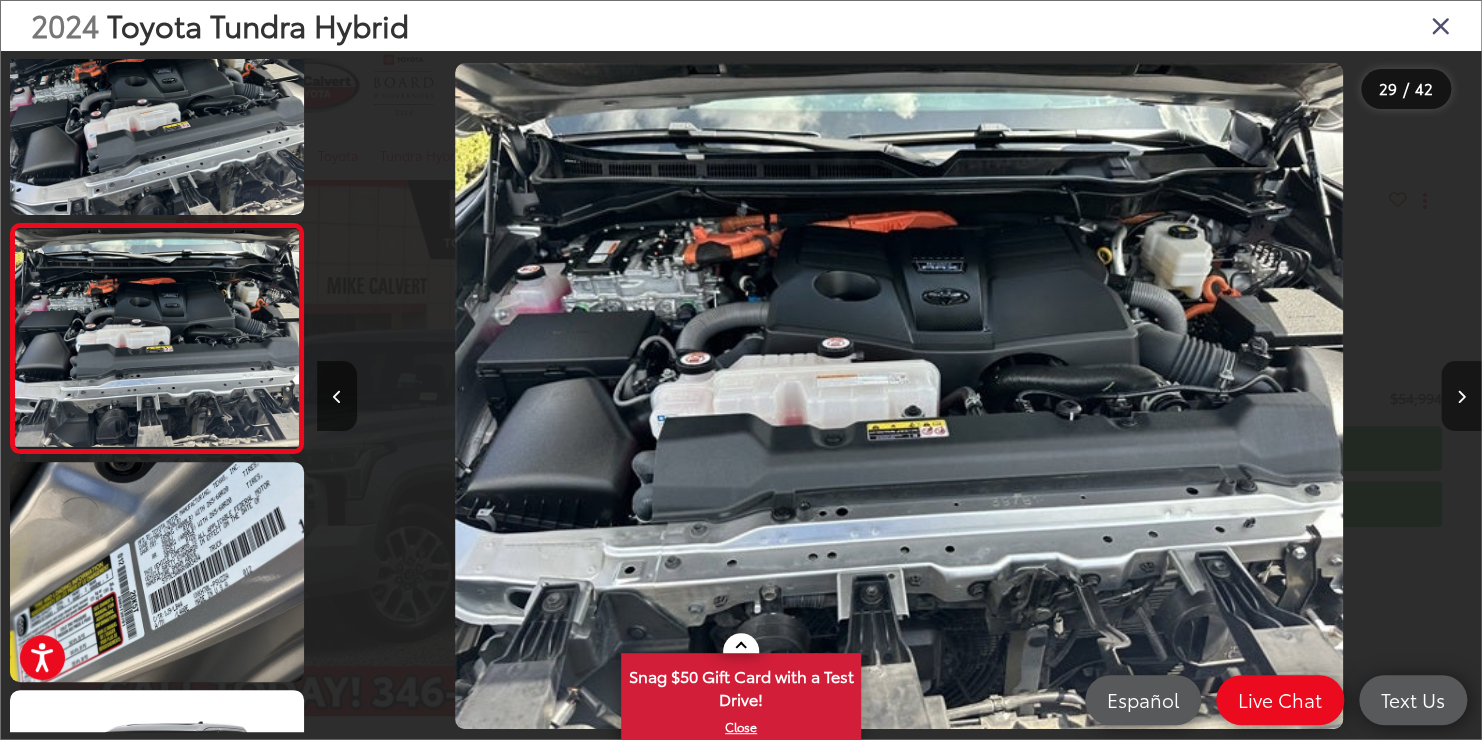 click at bounding box center [1461, 396] 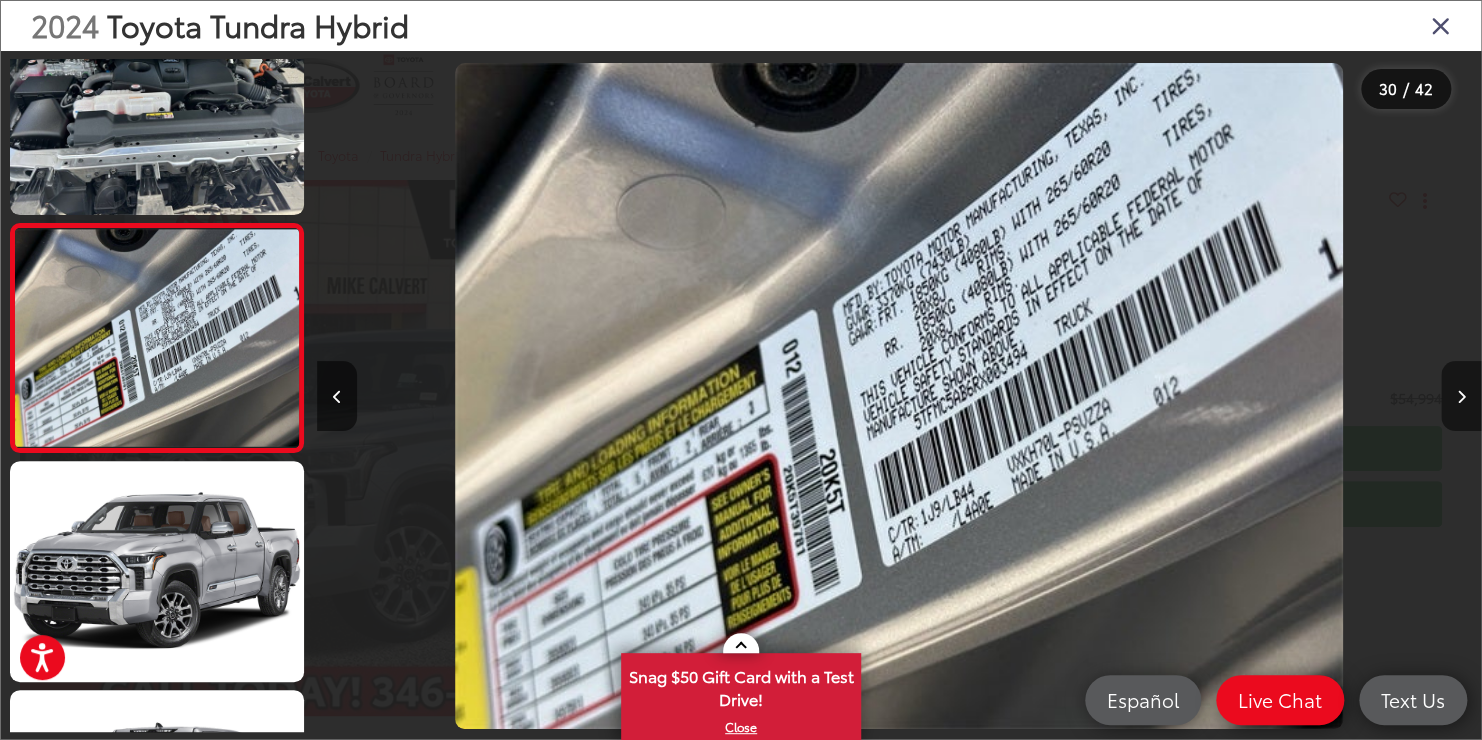 click at bounding box center (1461, 396) 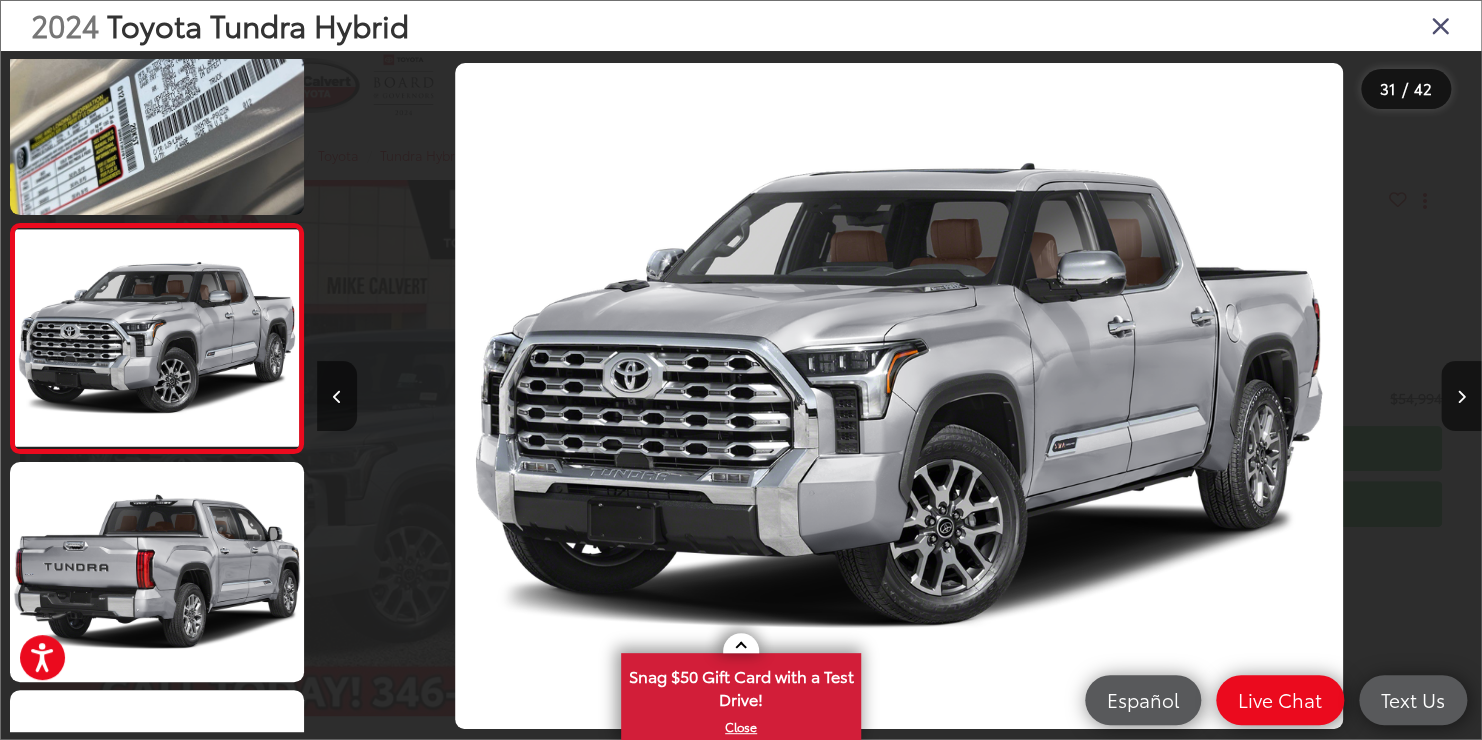 click at bounding box center [1441, 25] 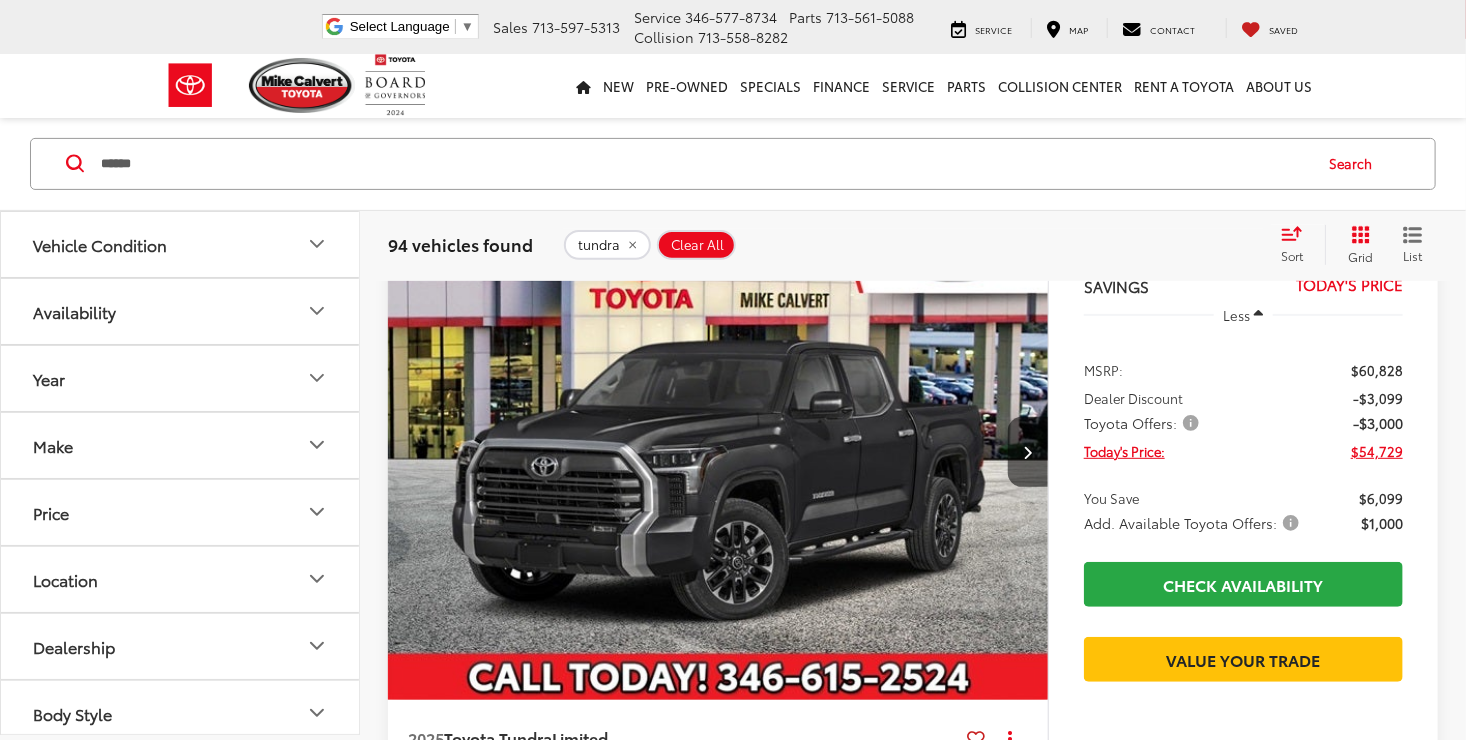 scroll, scrollTop: 363, scrollLeft: 0, axis: vertical 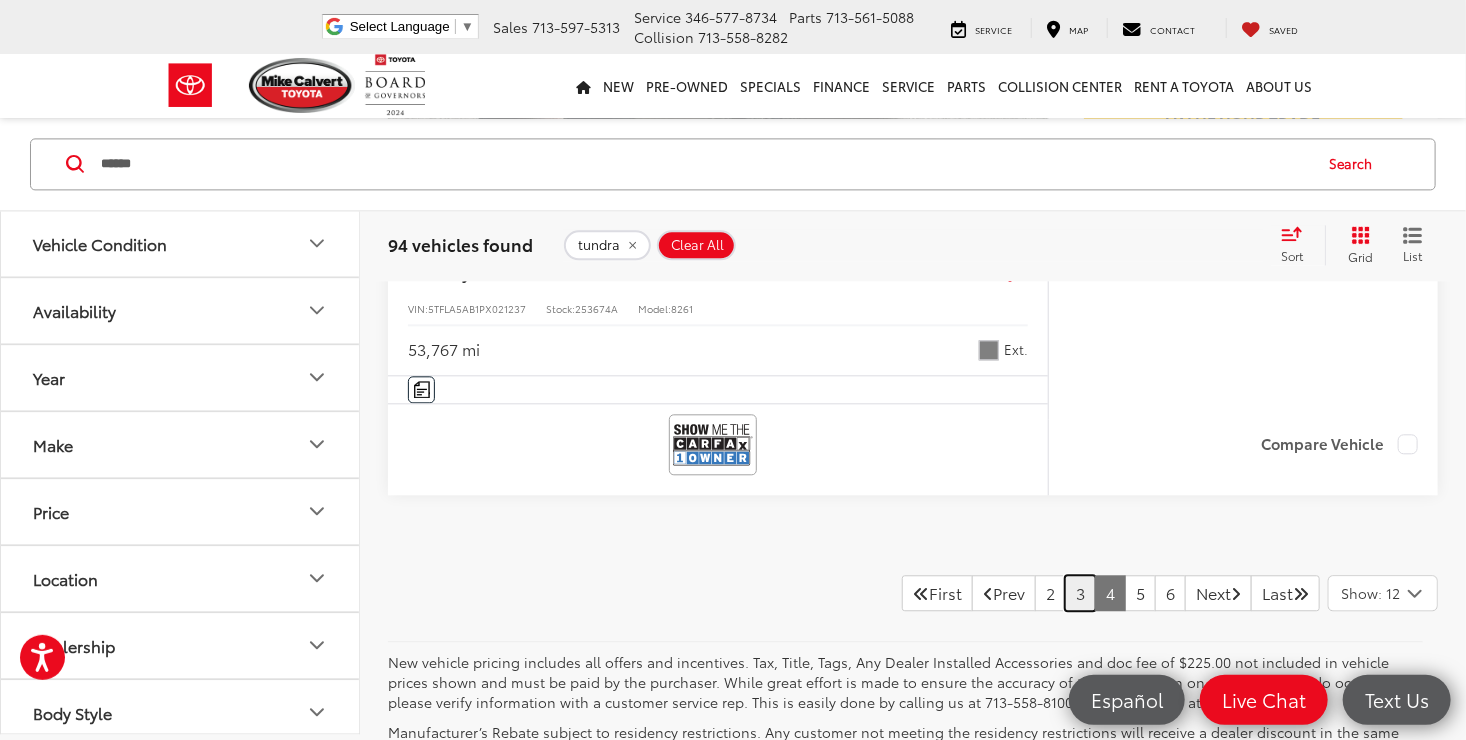 click on "3" at bounding box center [1080, 593] 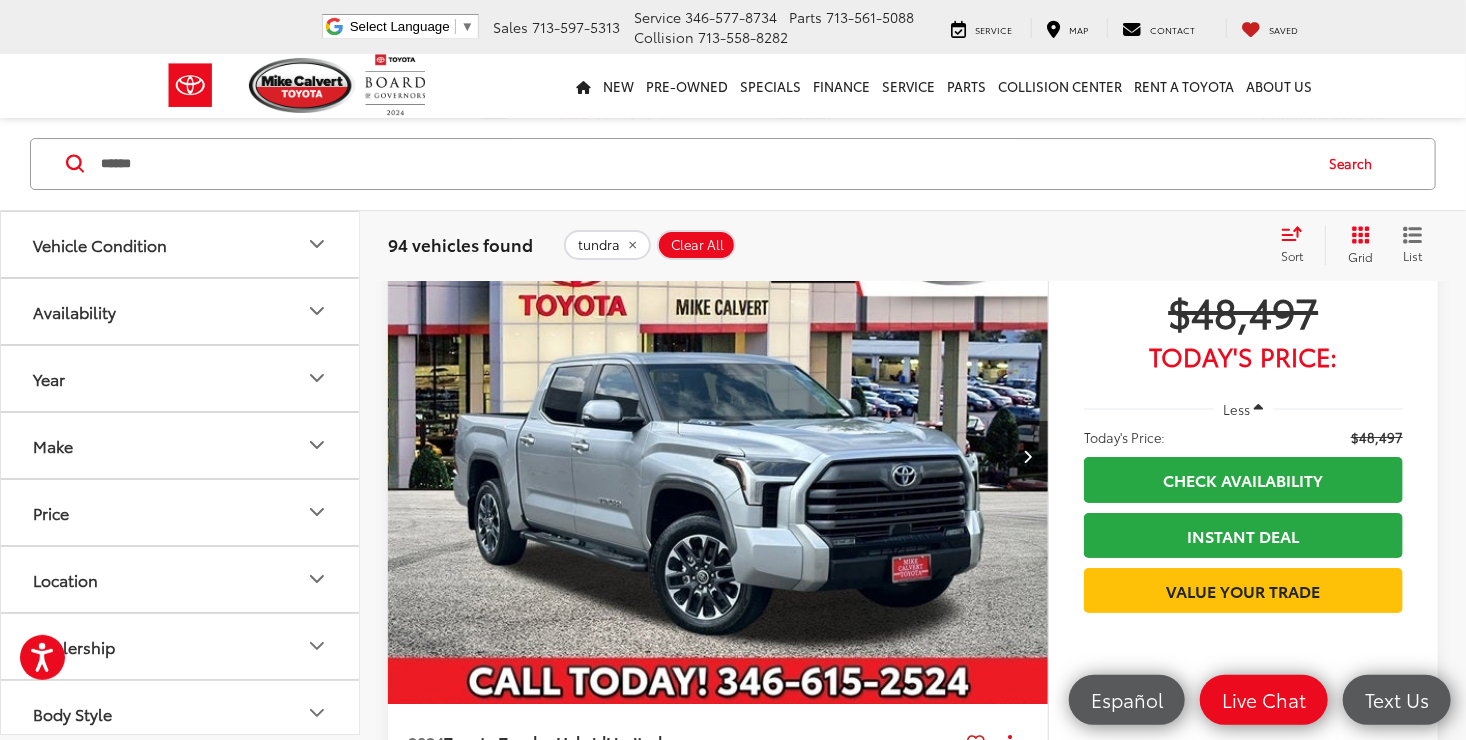 scroll, scrollTop: 3346, scrollLeft: 0, axis: vertical 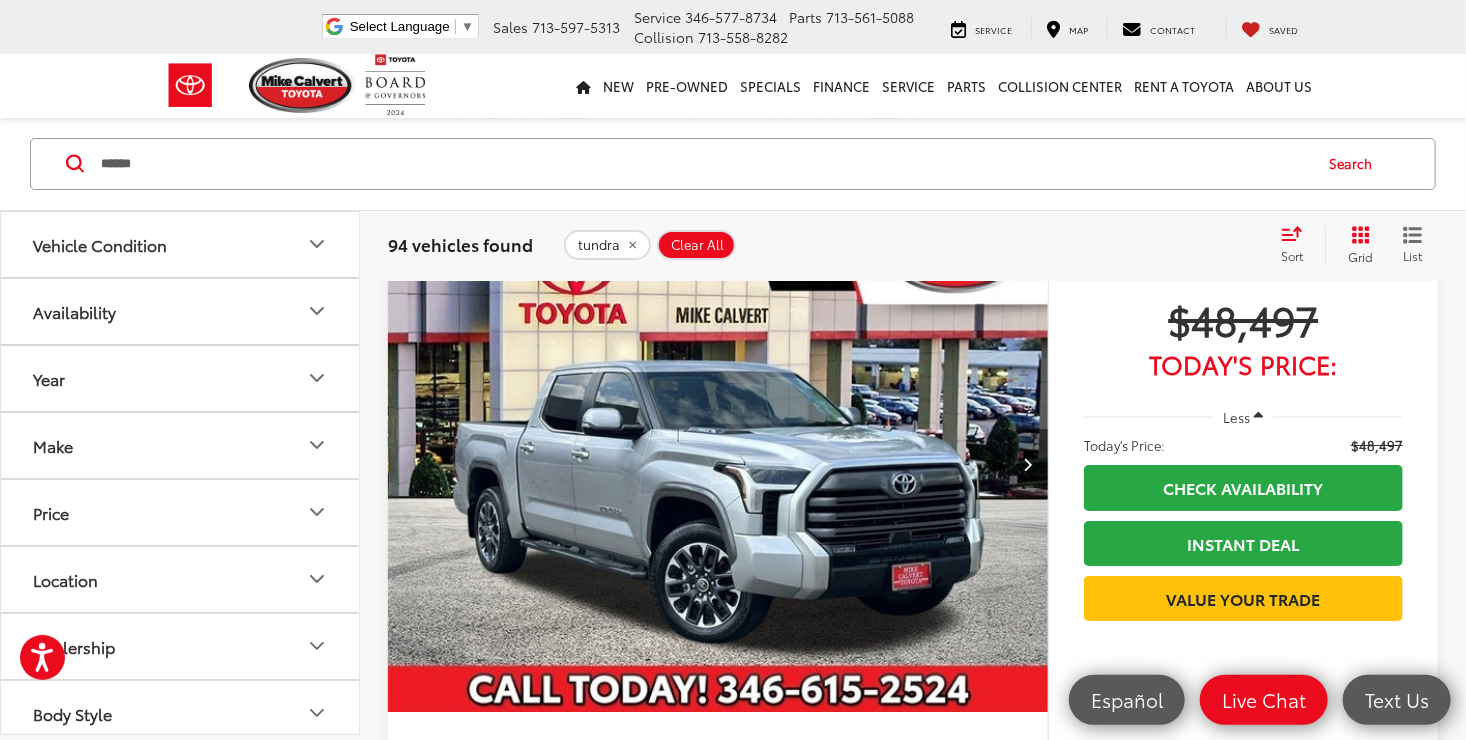click at bounding box center [1028, 464] 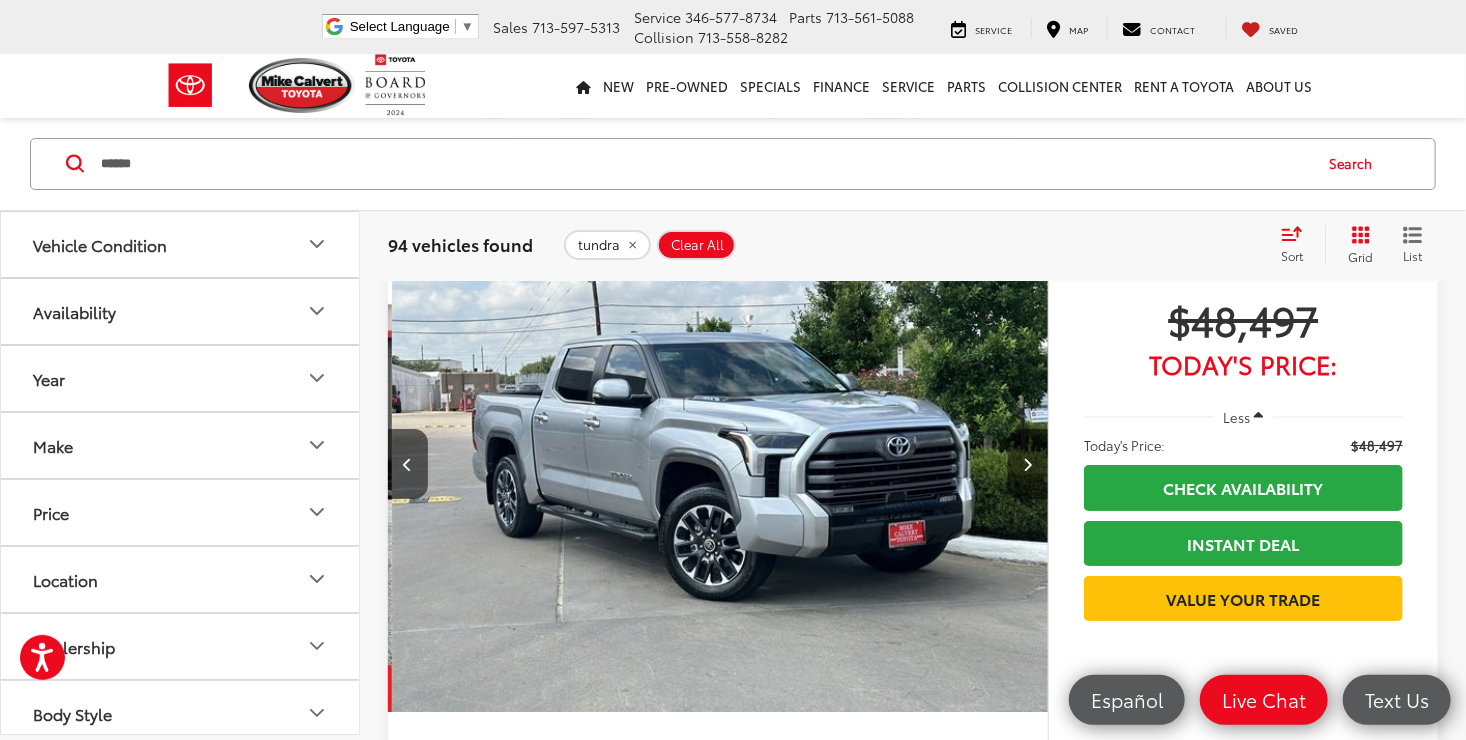 scroll, scrollTop: 0, scrollLeft: 663, axis: horizontal 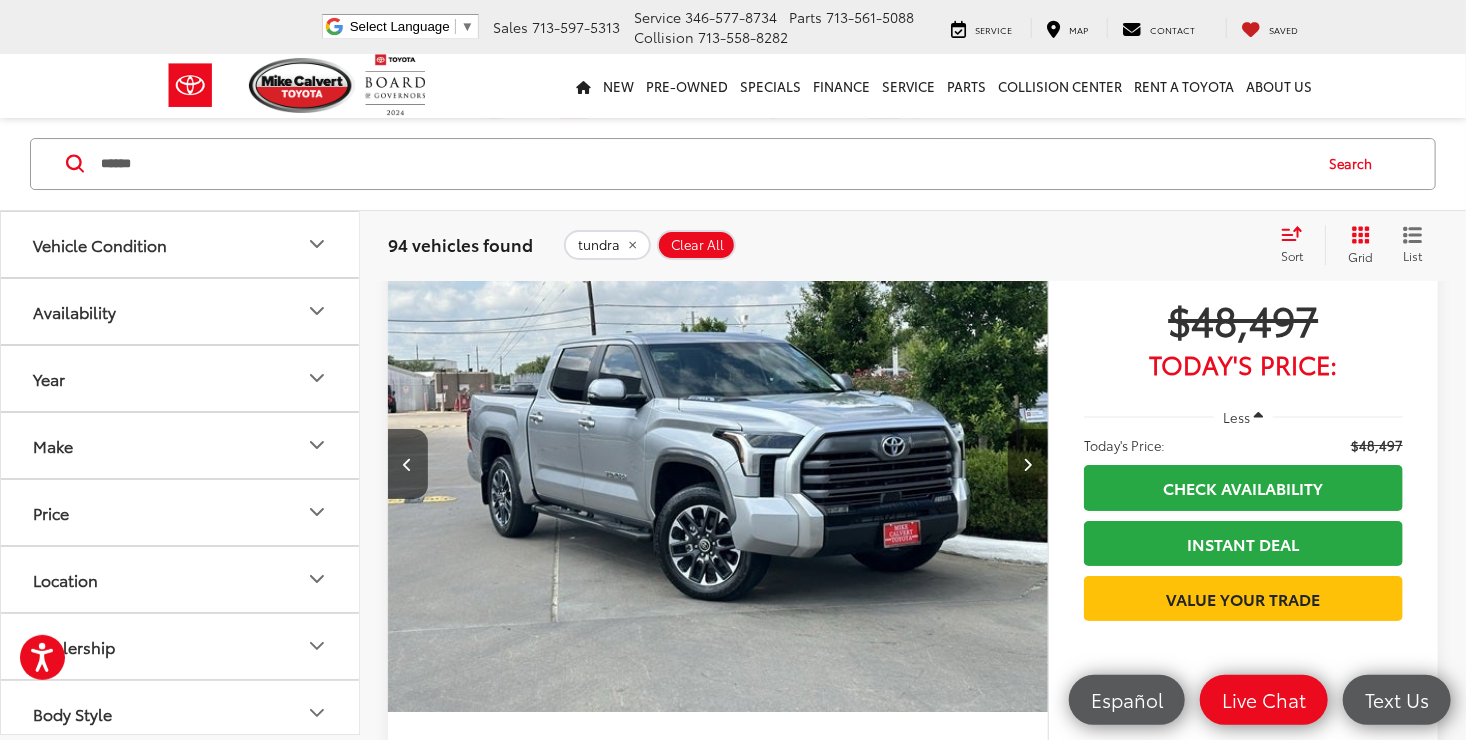 click at bounding box center [1028, 464] 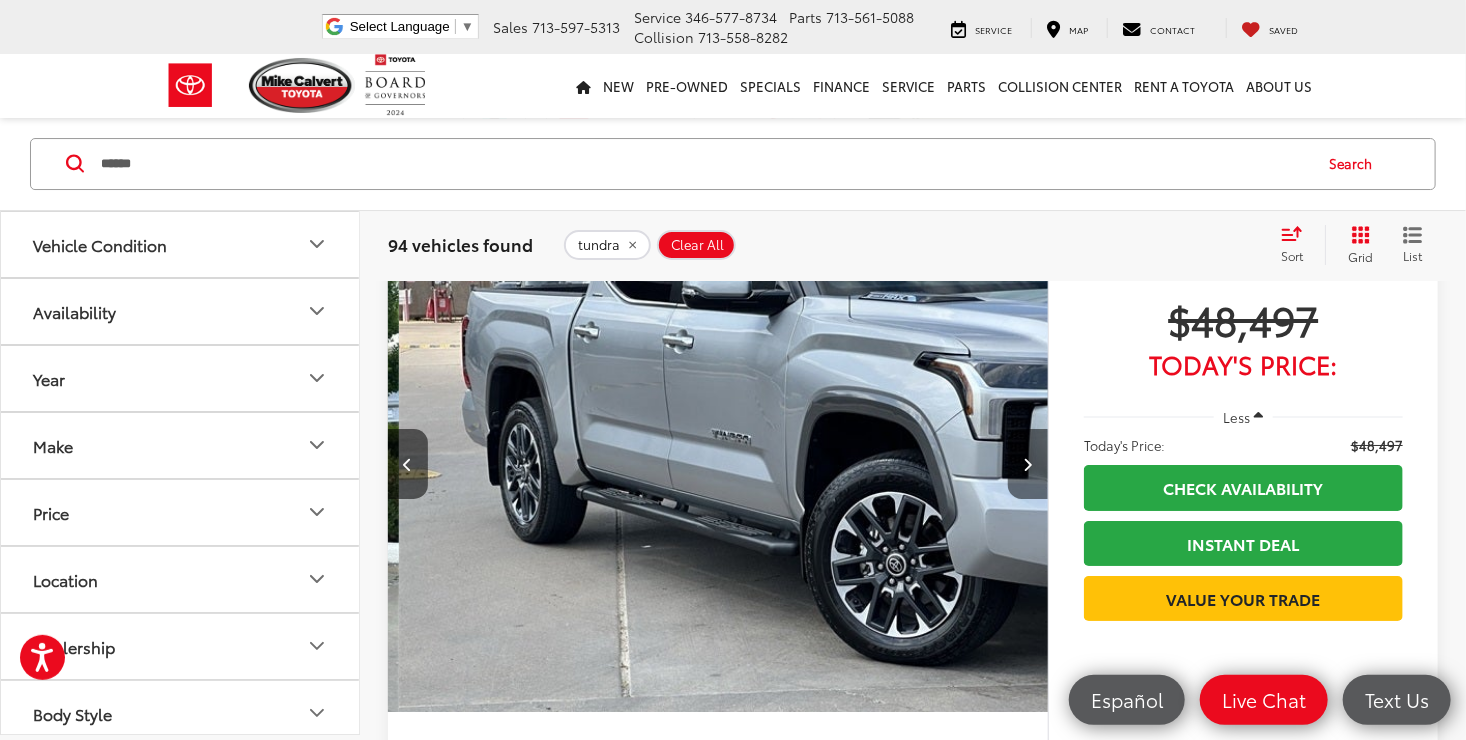 scroll, scrollTop: 0, scrollLeft: 1327, axis: horizontal 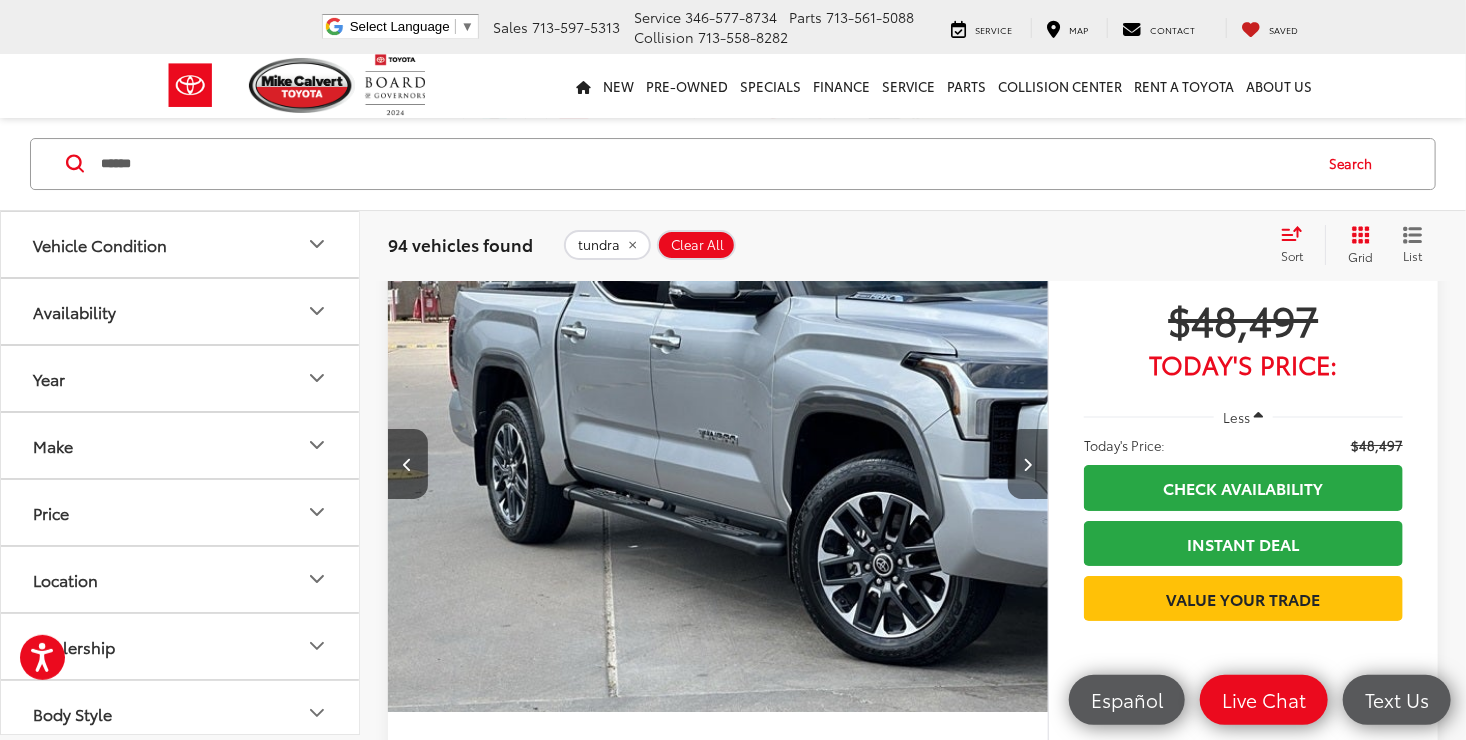 click at bounding box center (1027, 464) 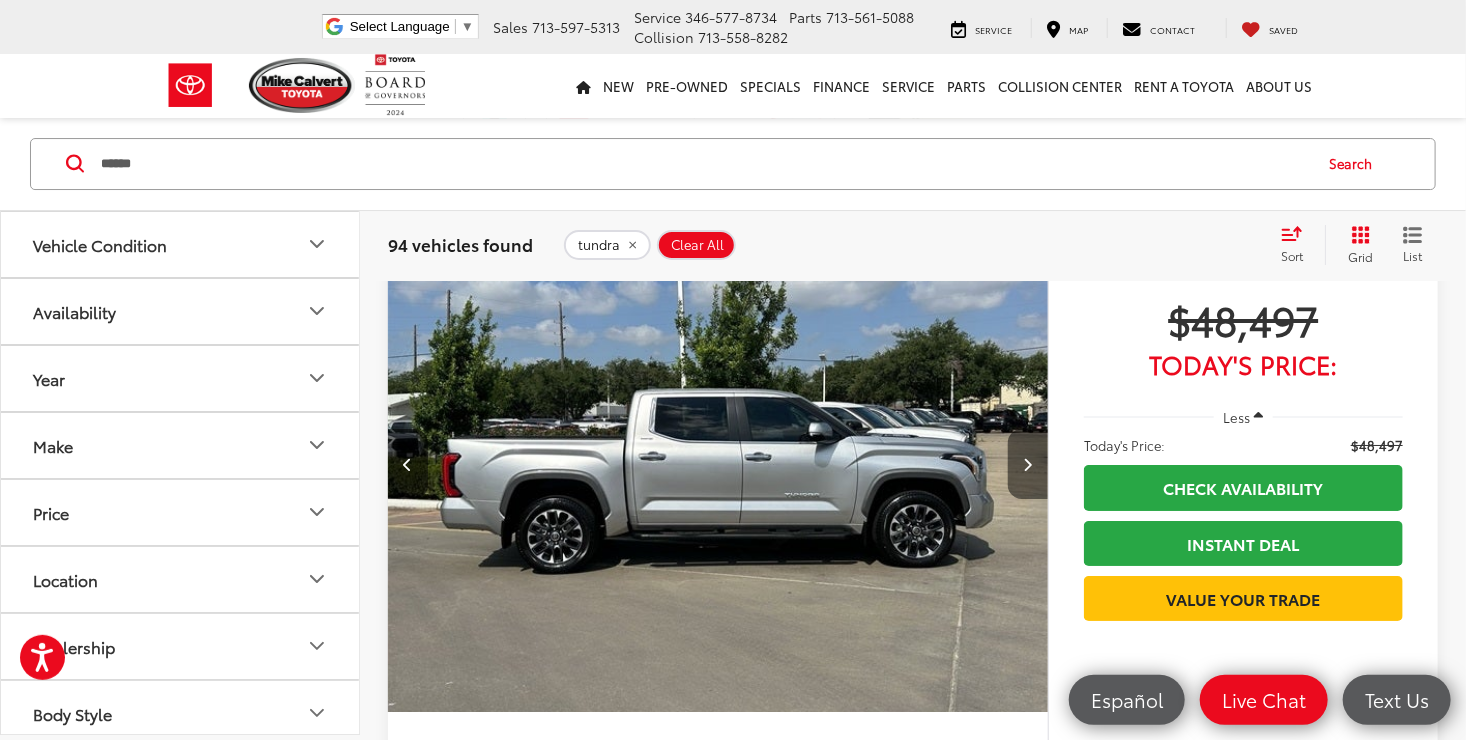 scroll, scrollTop: 0, scrollLeft: 1990, axis: horizontal 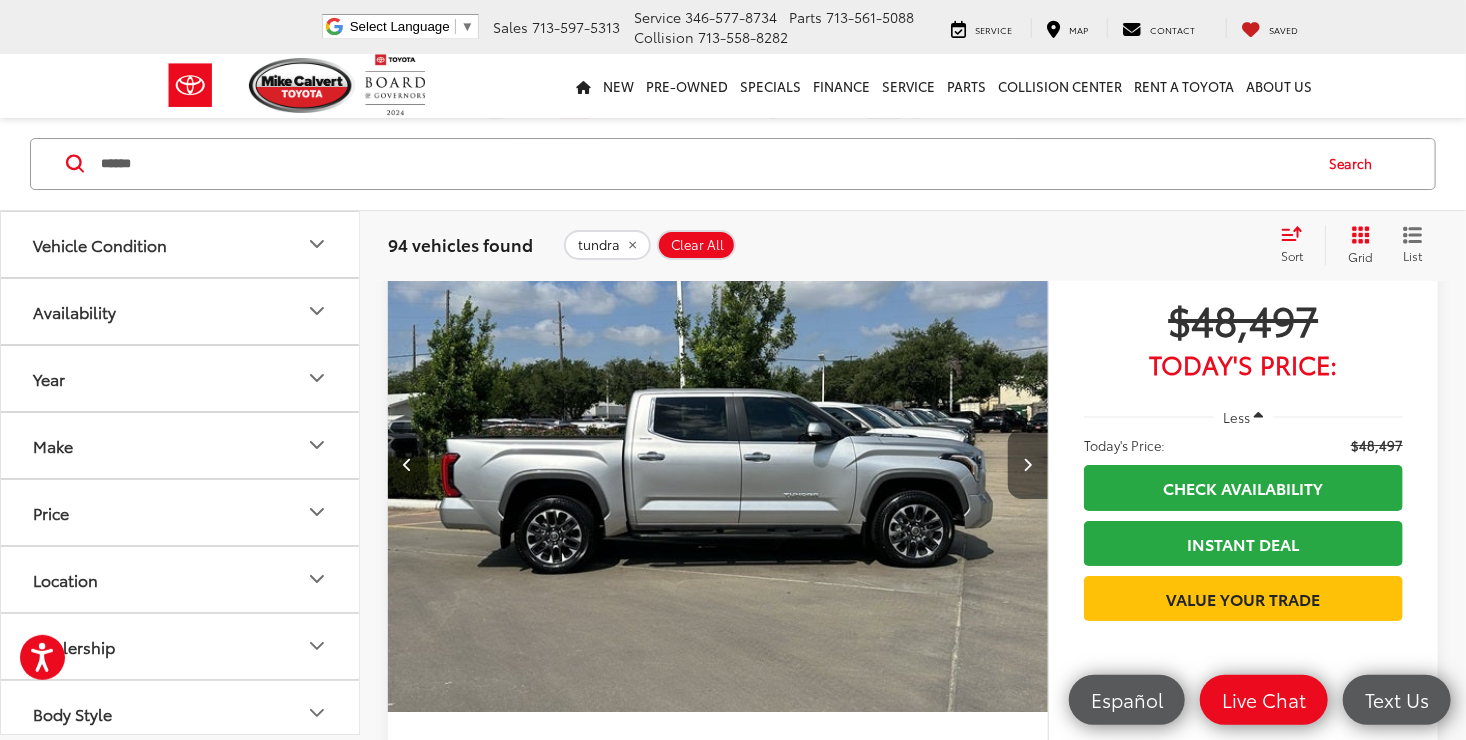 click at bounding box center [1028, 464] 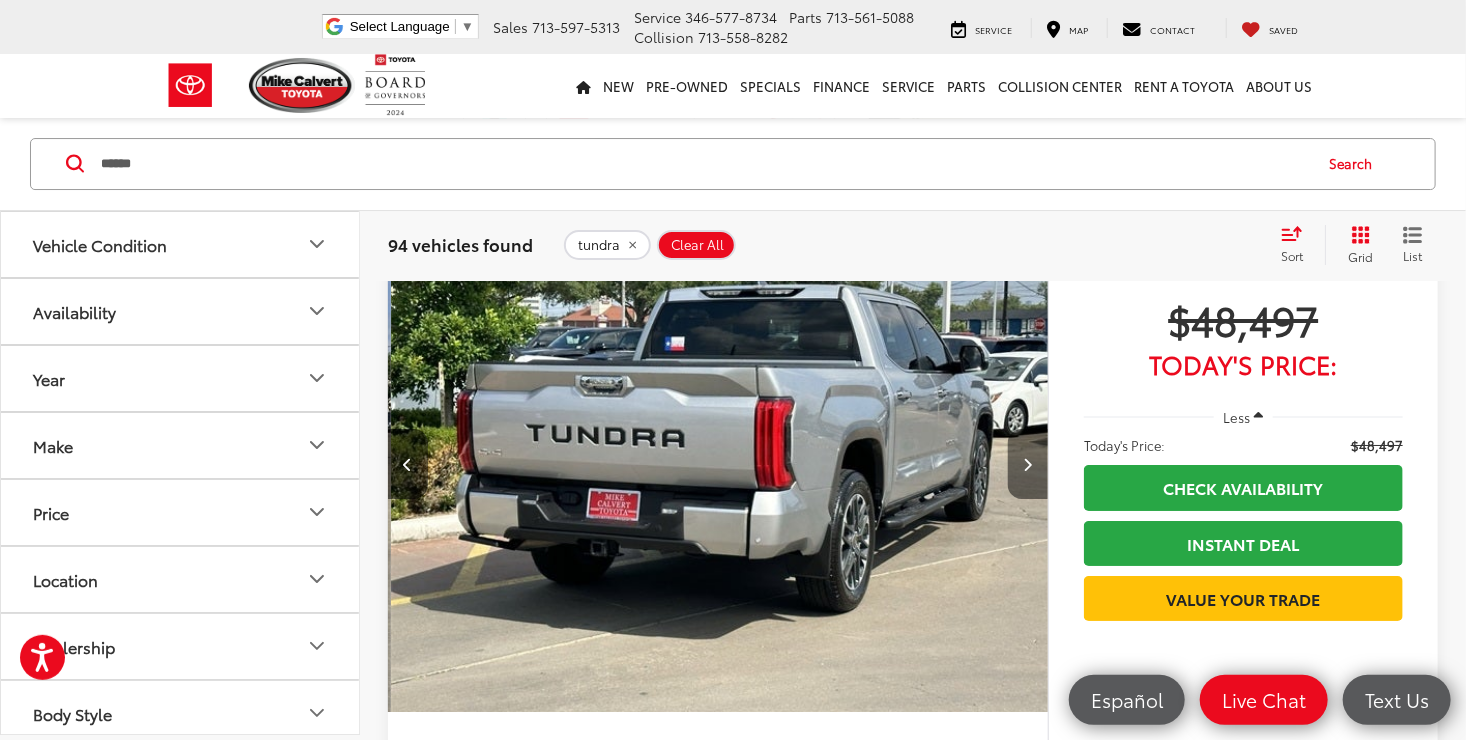 scroll, scrollTop: 0, scrollLeft: 2653, axis: horizontal 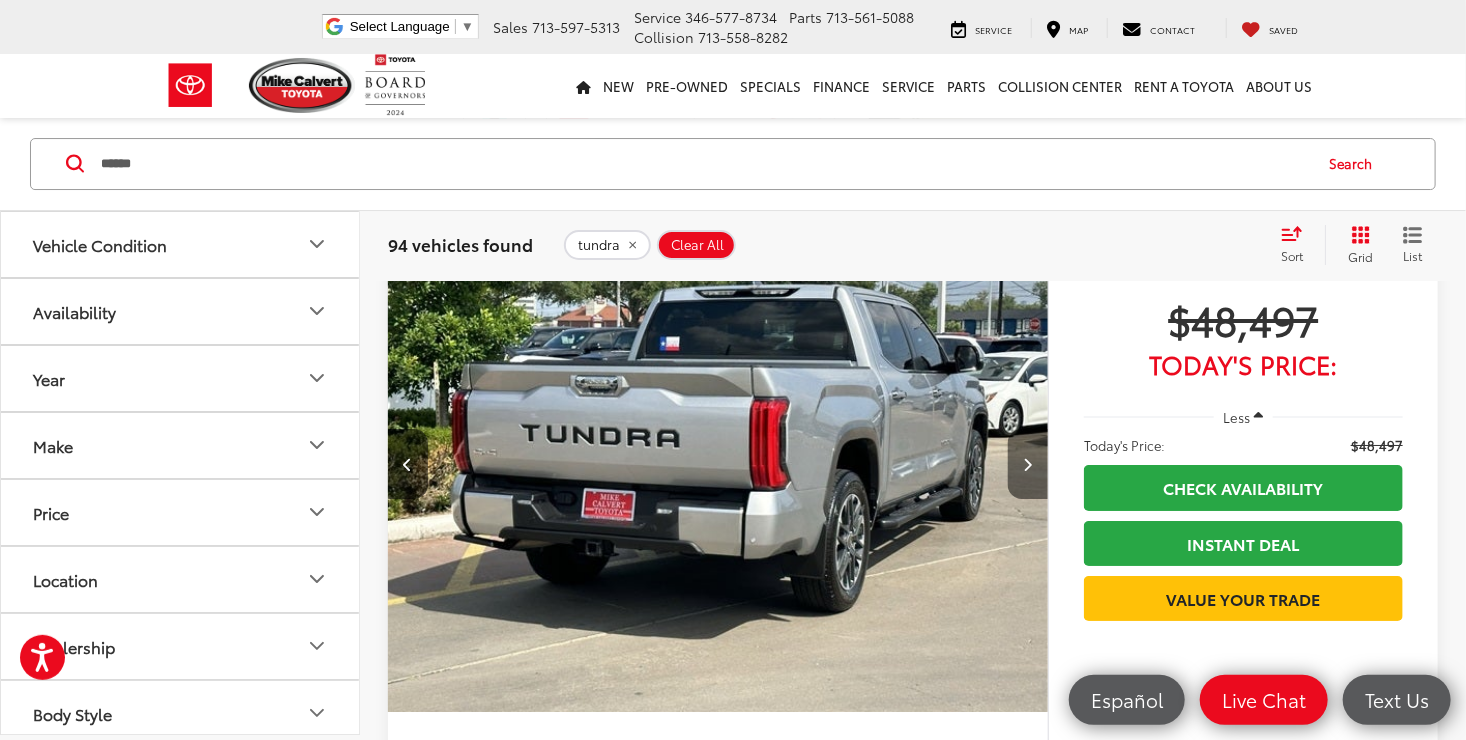 click at bounding box center [1027, 464] 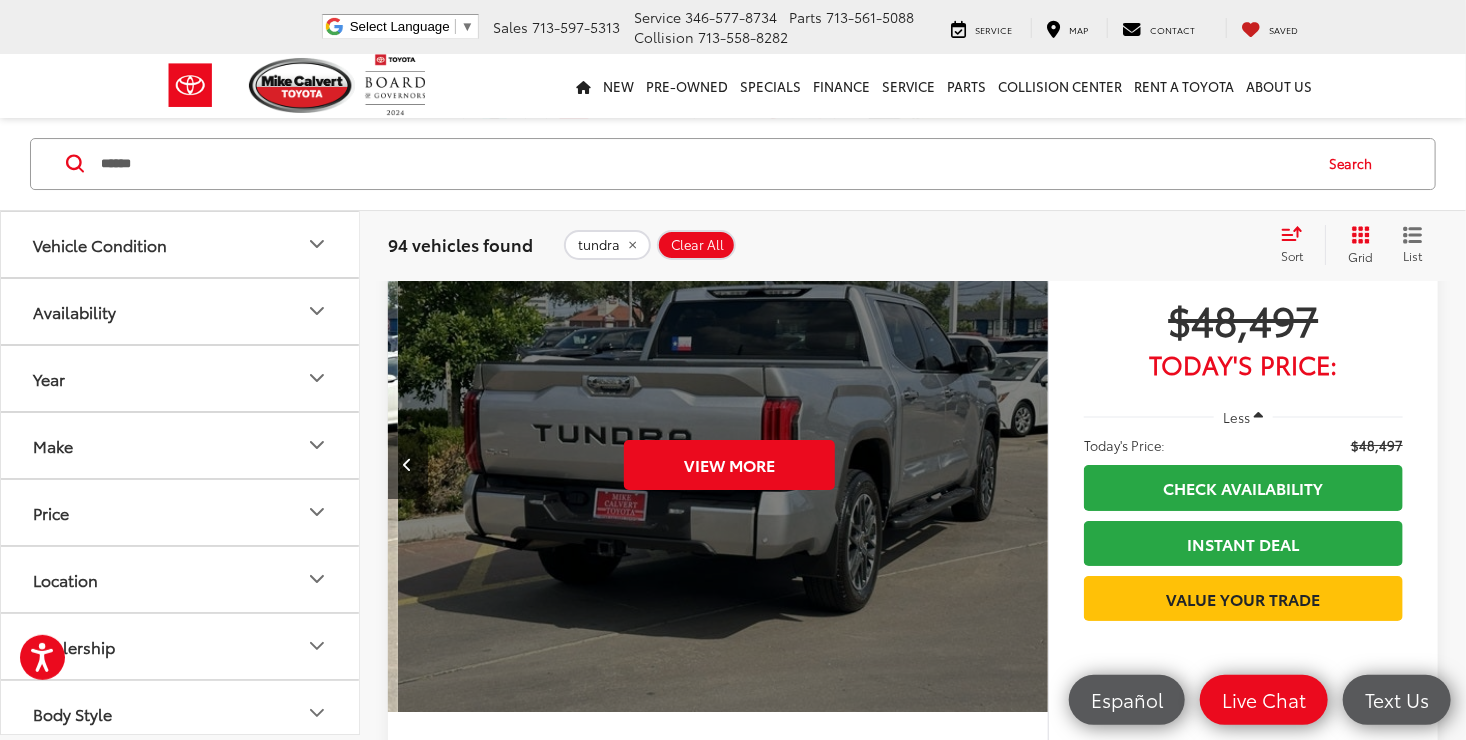scroll, scrollTop: 0, scrollLeft: 3316, axis: horizontal 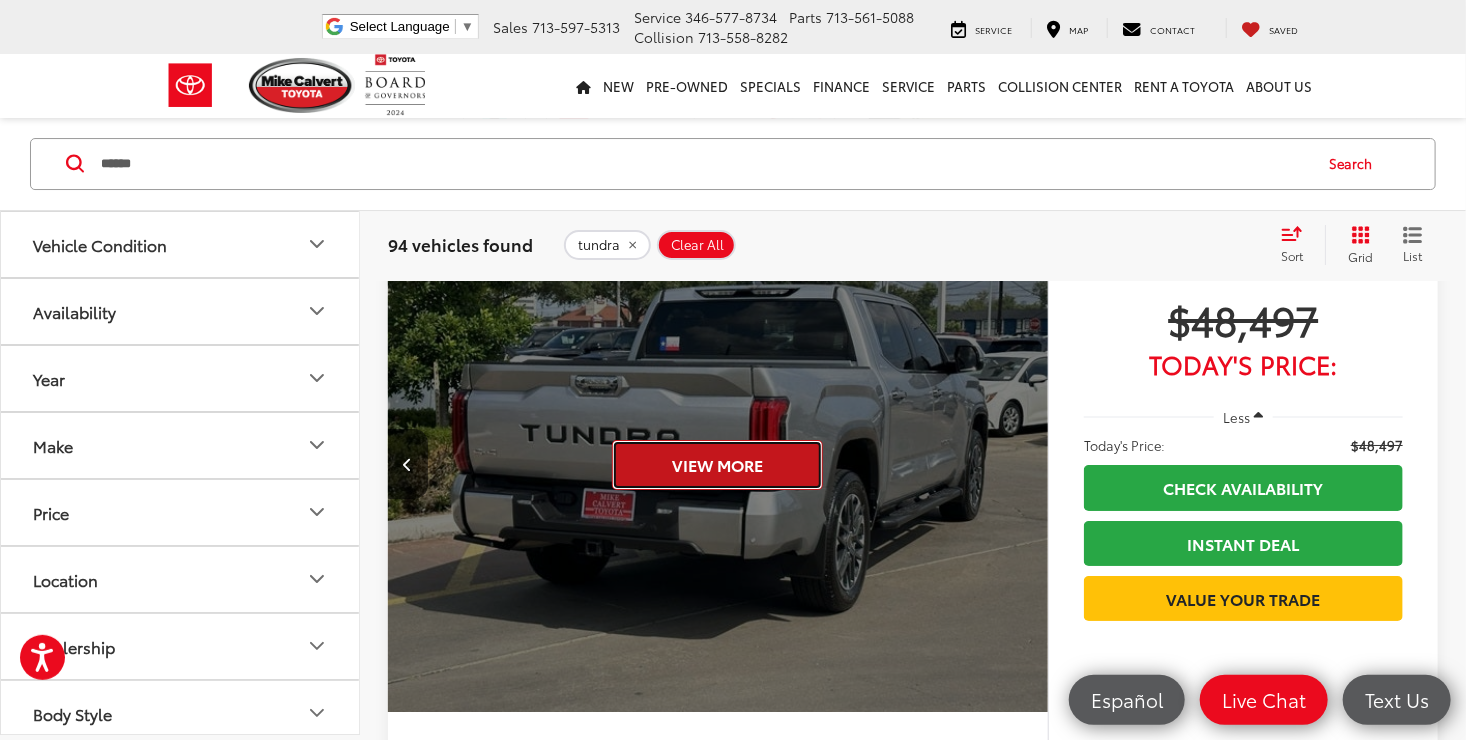 click on "View More" at bounding box center (717, 465) 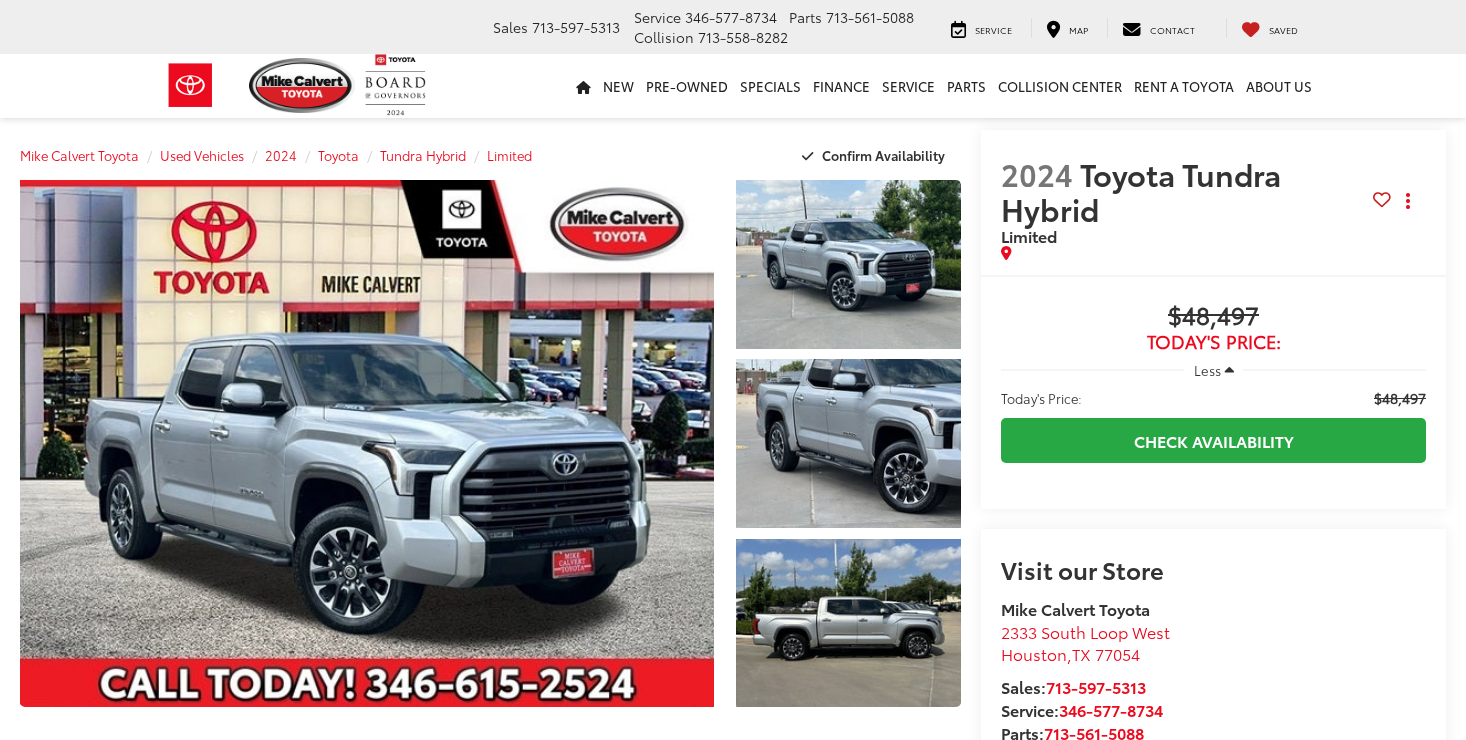 scroll, scrollTop: 0, scrollLeft: 0, axis: both 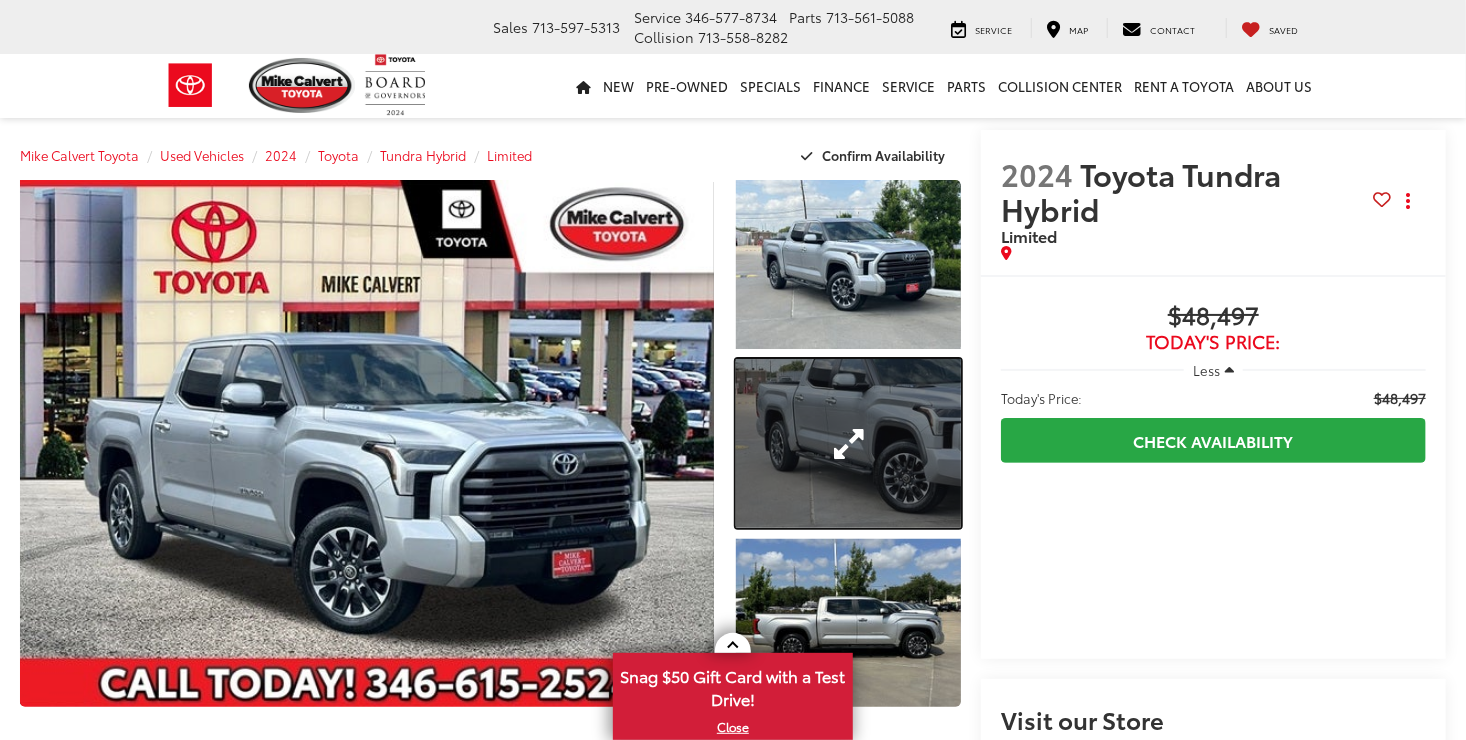 click at bounding box center [848, 443] 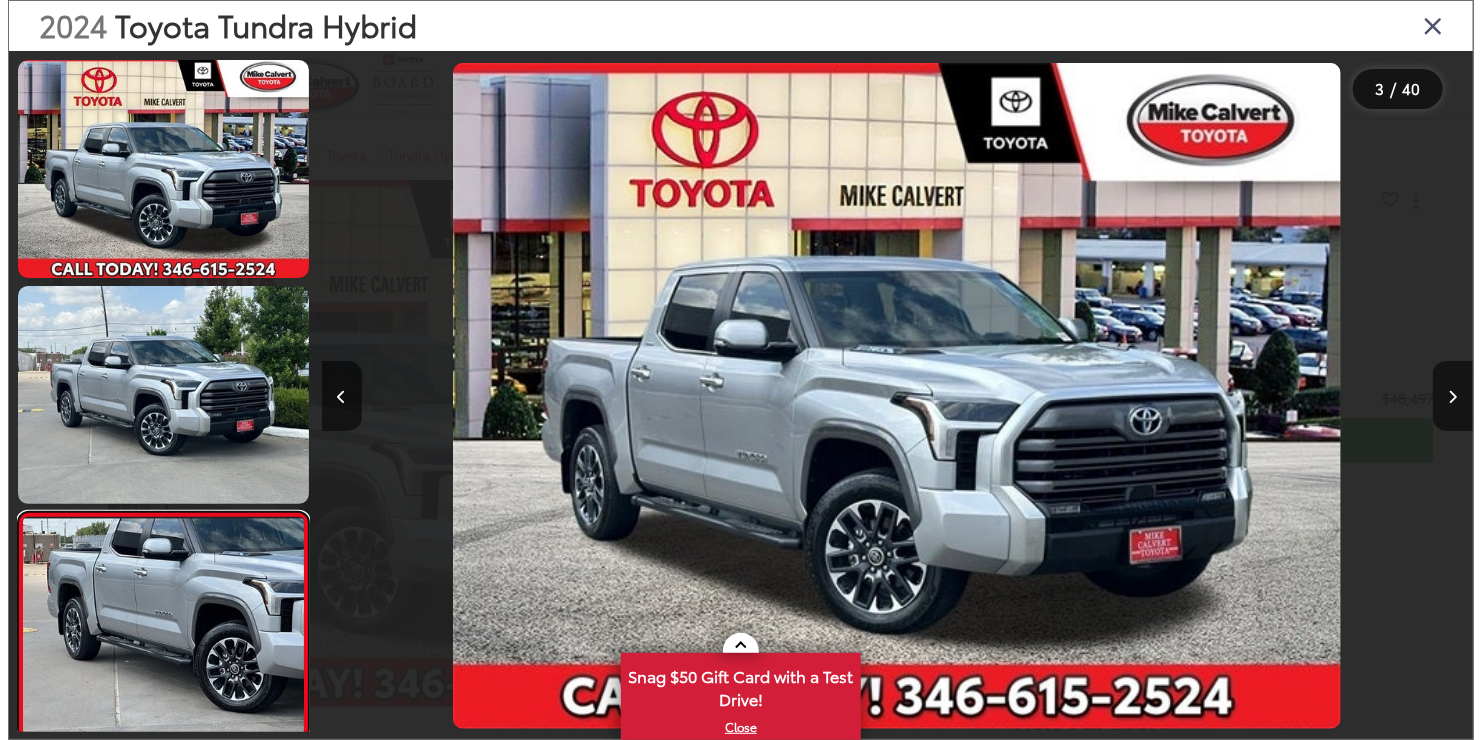 scroll, scrollTop: 294, scrollLeft: 0, axis: vertical 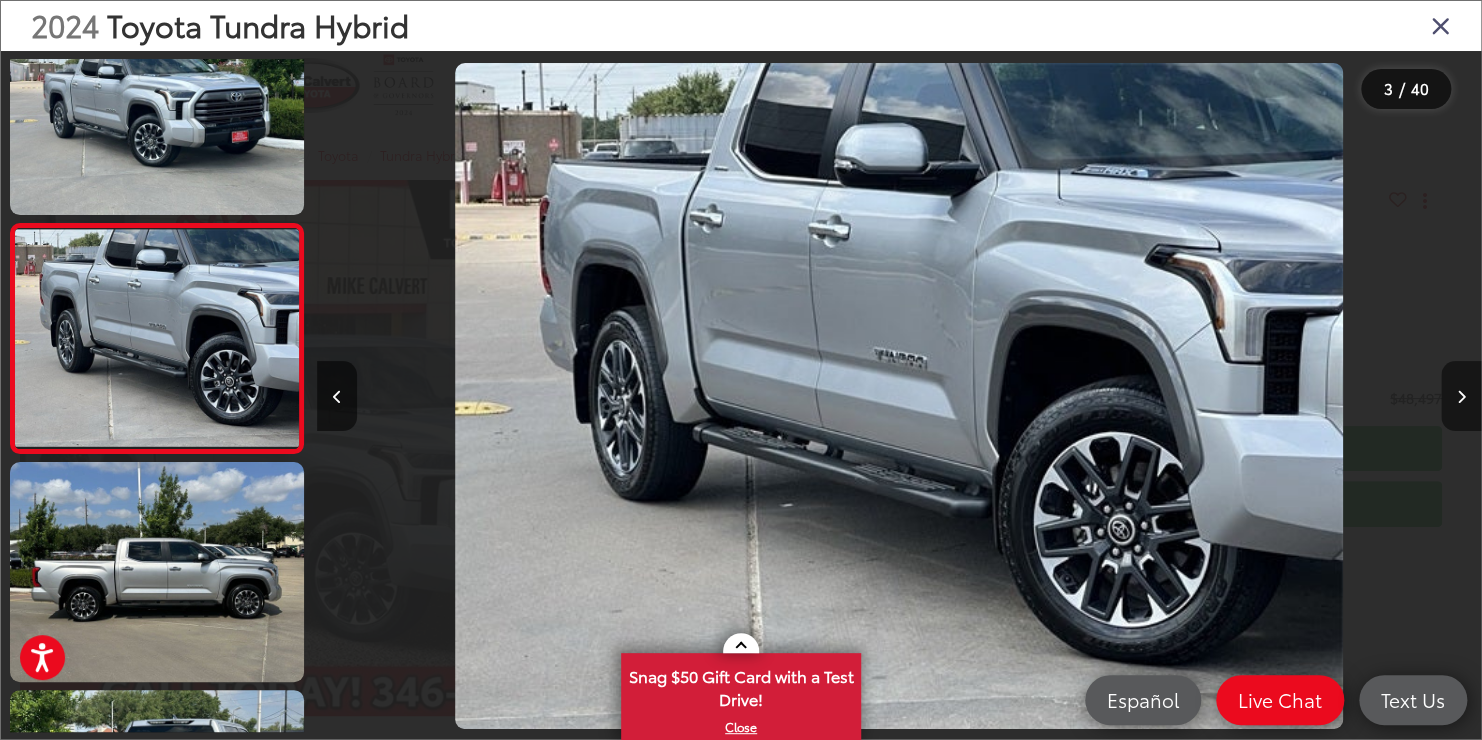 click at bounding box center [1461, 396] 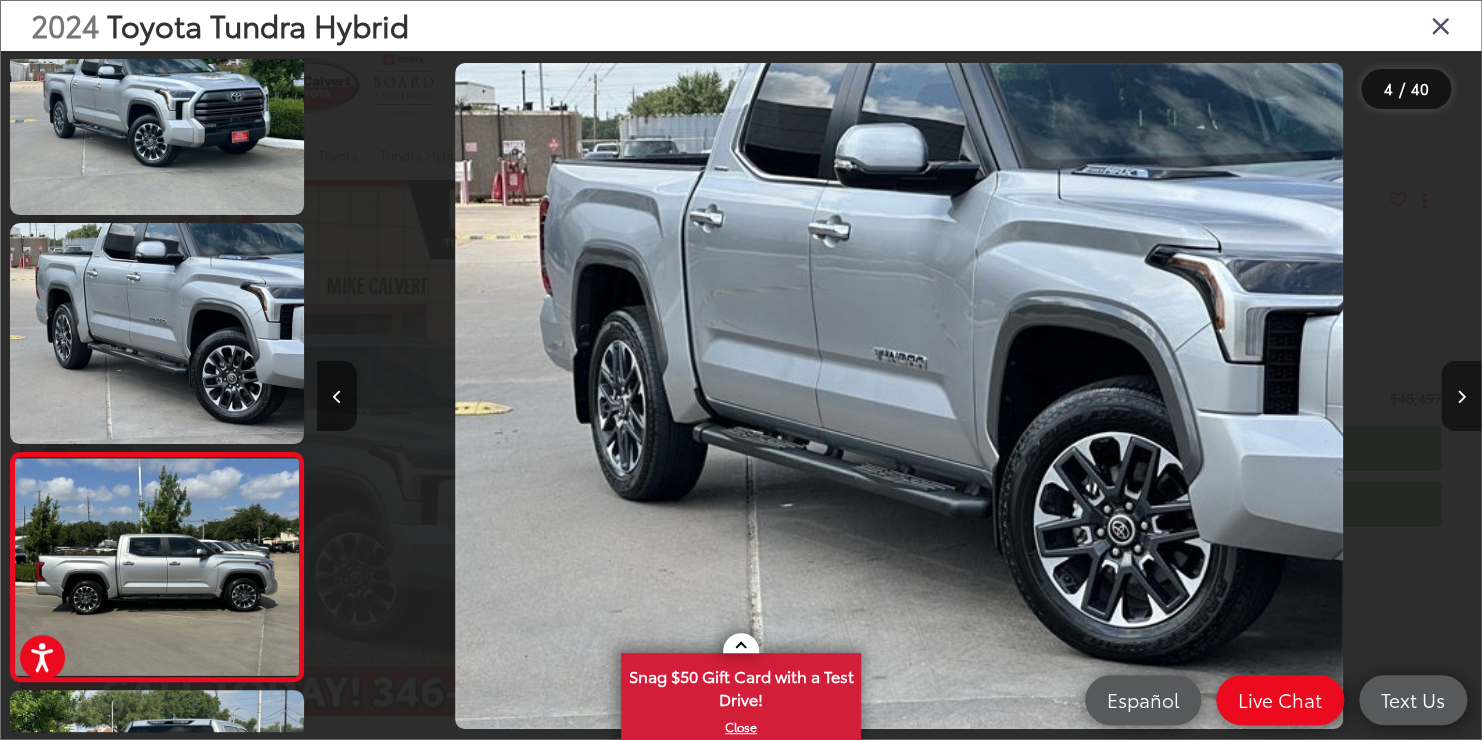 scroll, scrollTop: 0, scrollLeft: 2654, axis: horizontal 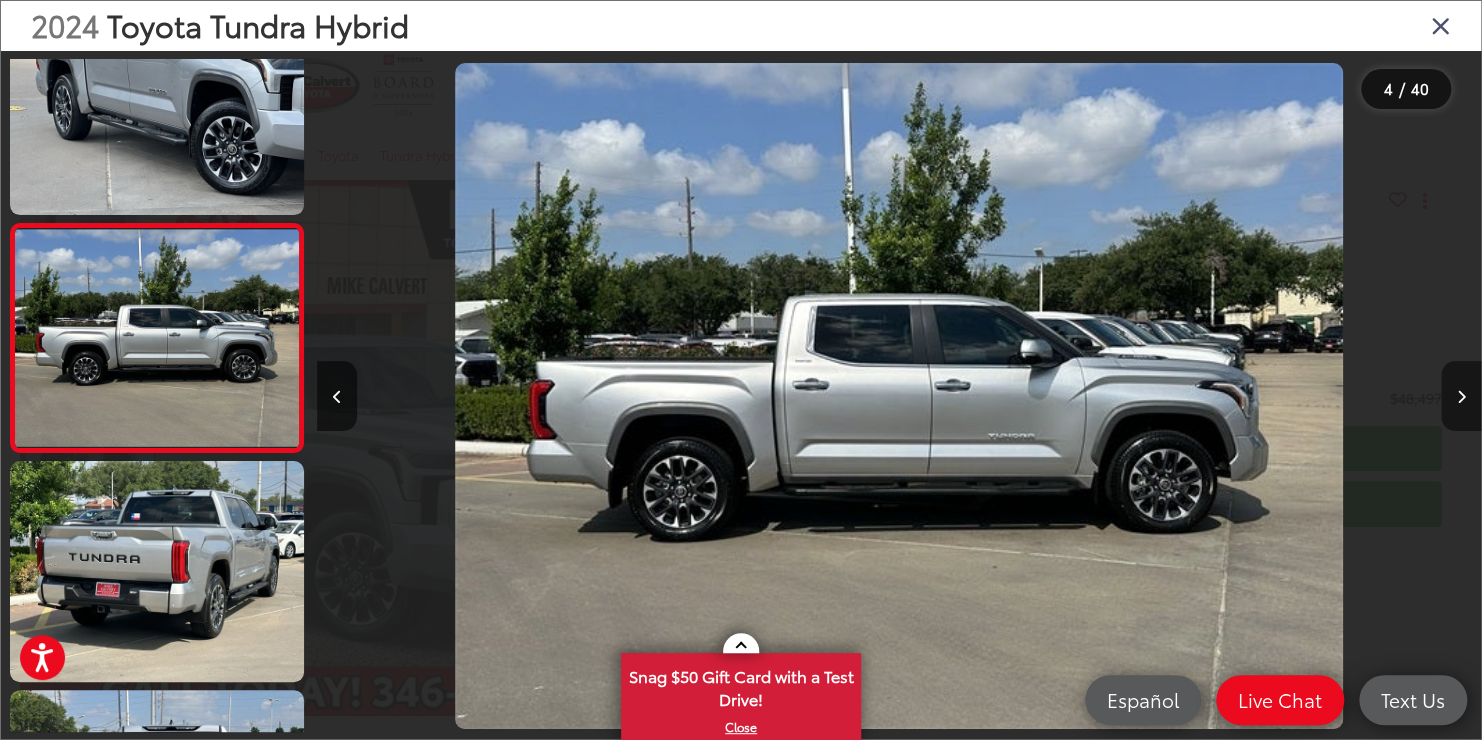 click at bounding box center (1461, 396) 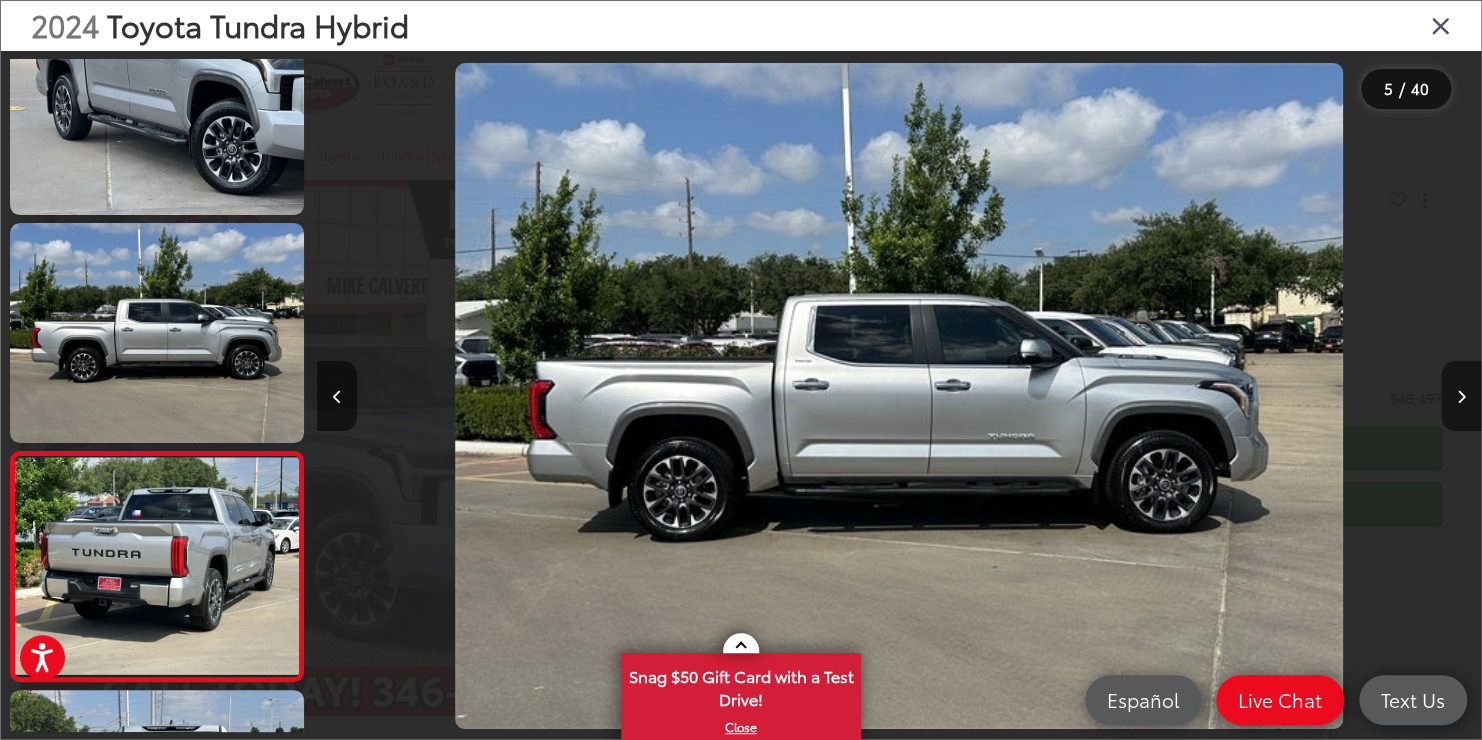 scroll, scrollTop: 0, scrollLeft: 3819, axis: horizontal 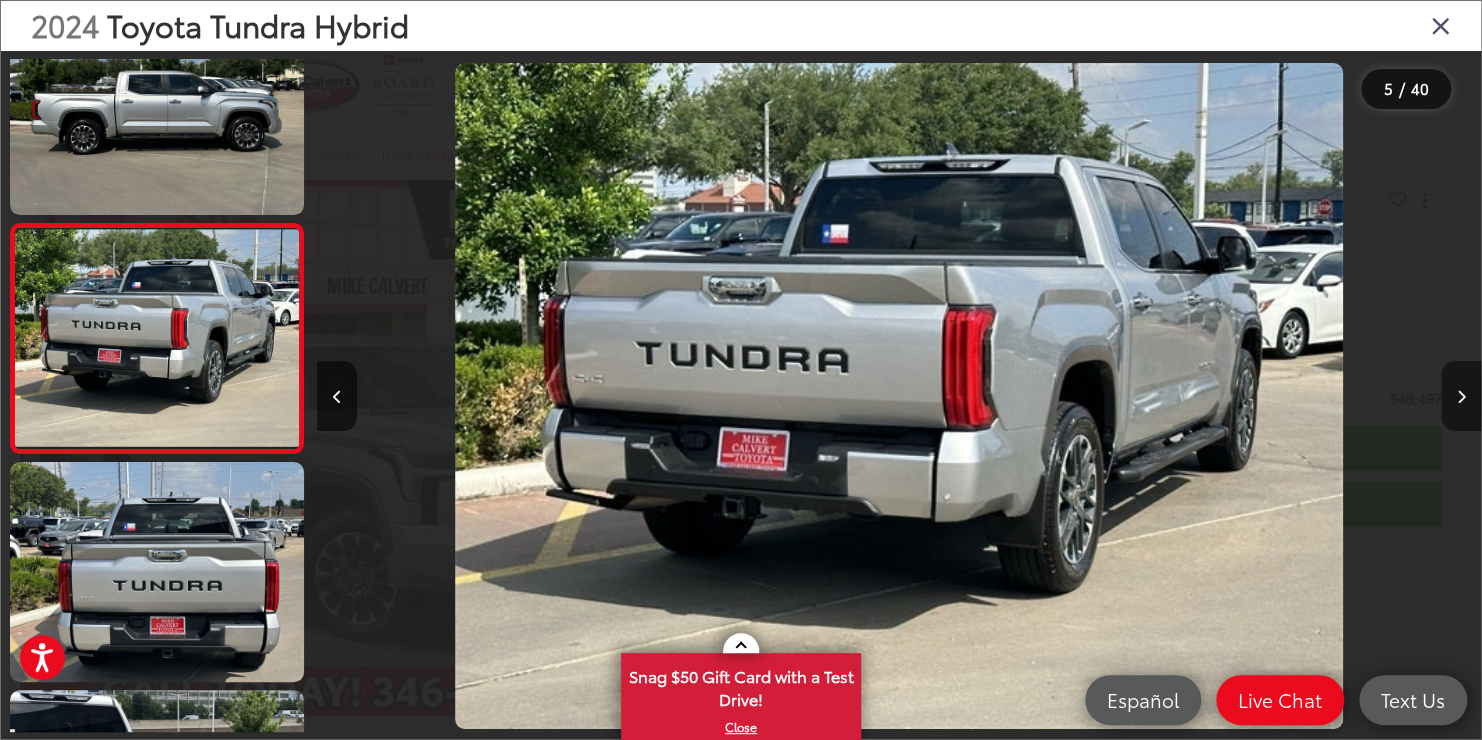 click at bounding box center [1461, 396] 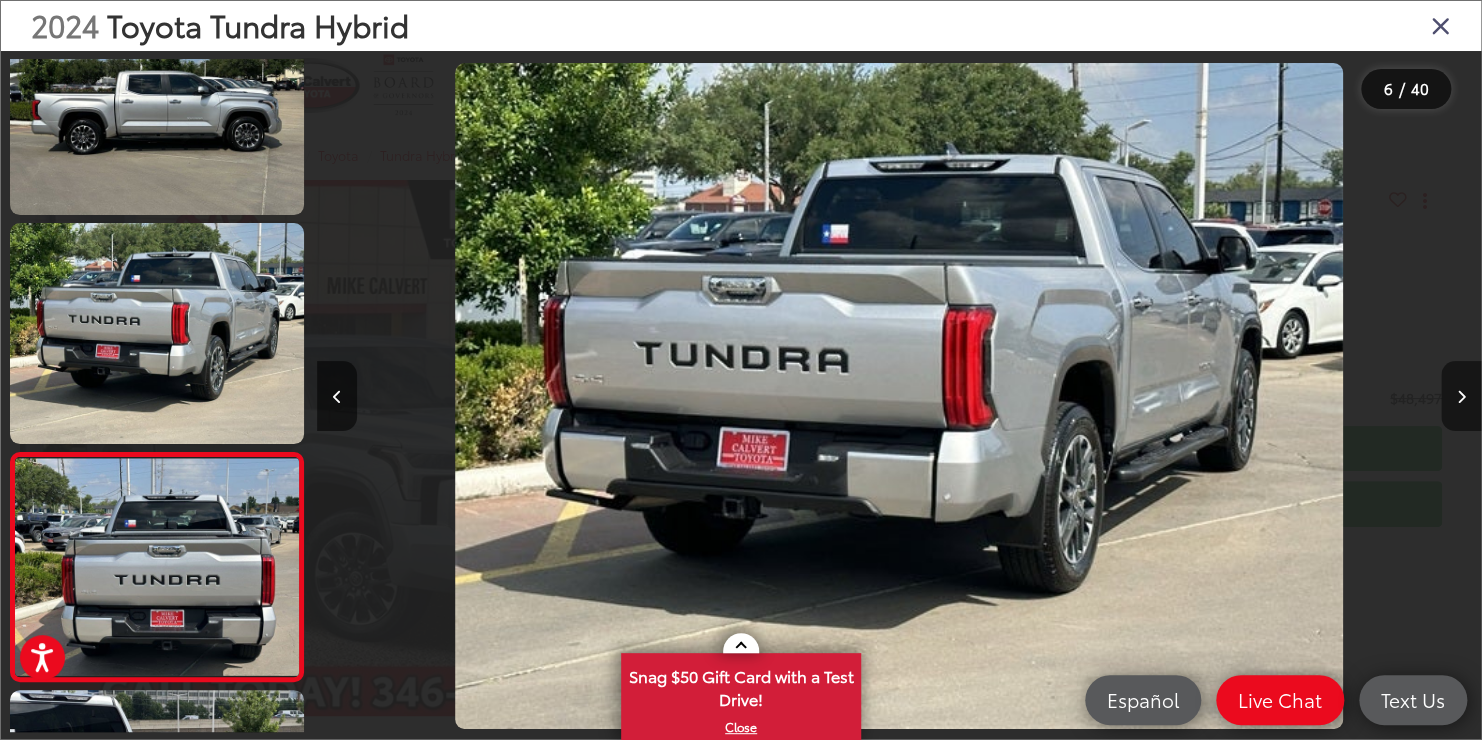 scroll, scrollTop: 0, scrollLeft: 4983, axis: horizontal 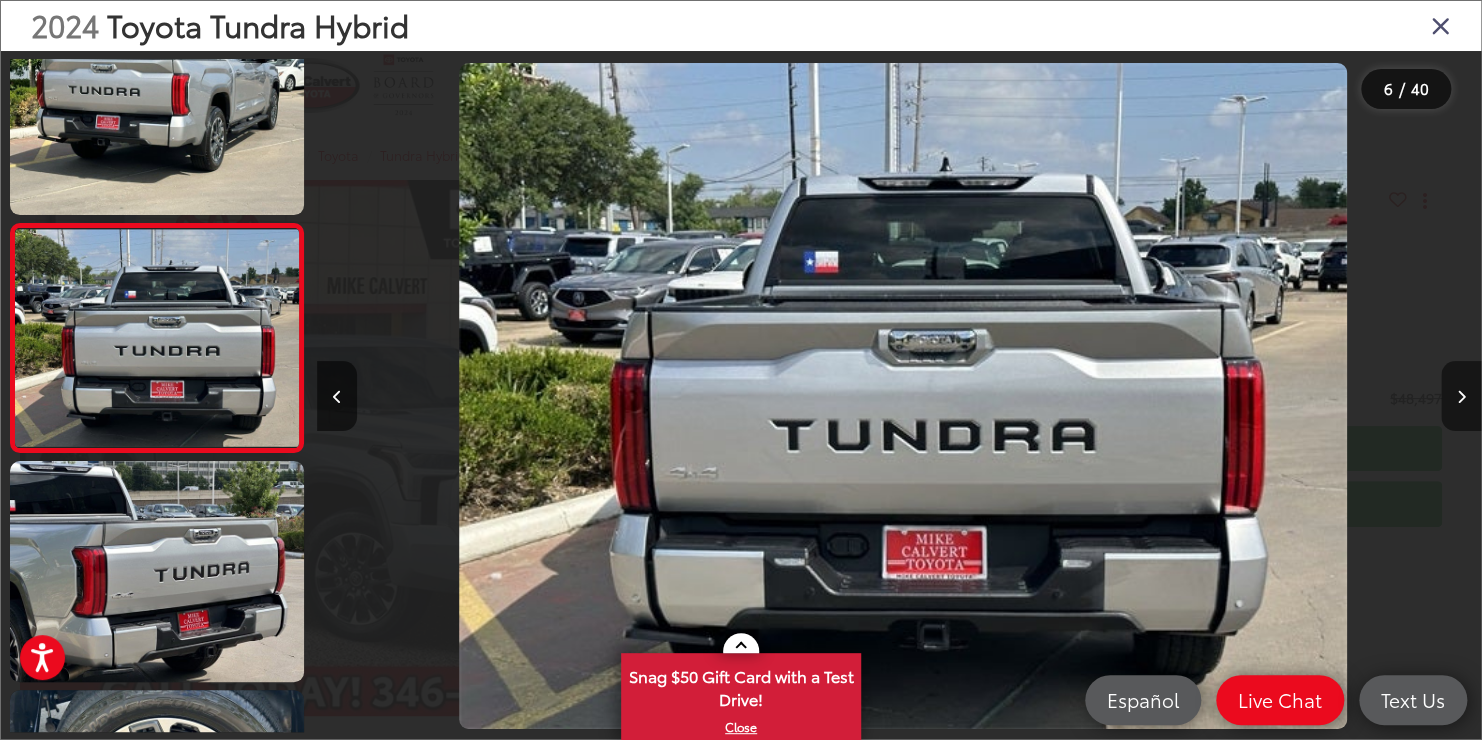 click at bounding box center [1461, 396] 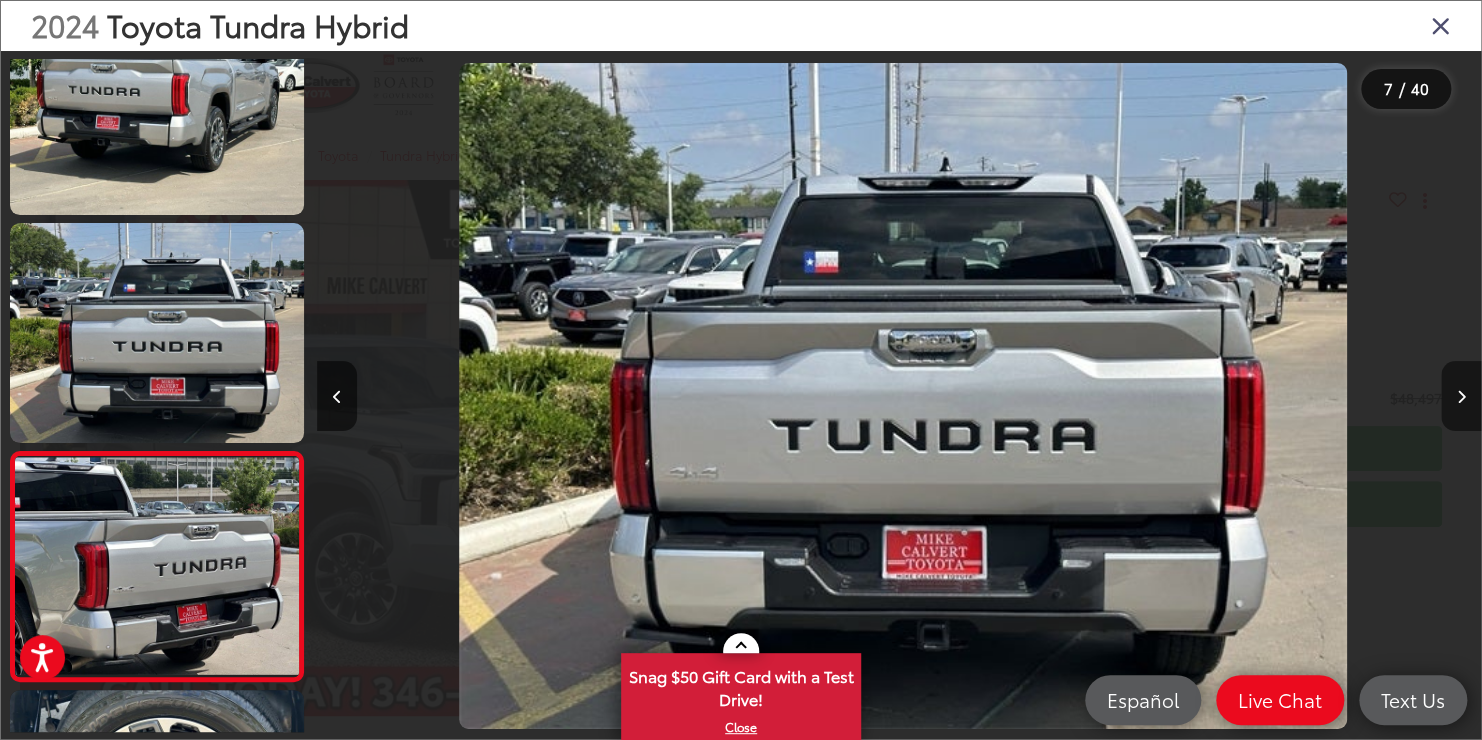 scroll, scrollTop: 0, scrollLeft: 6144, axis: horizontal 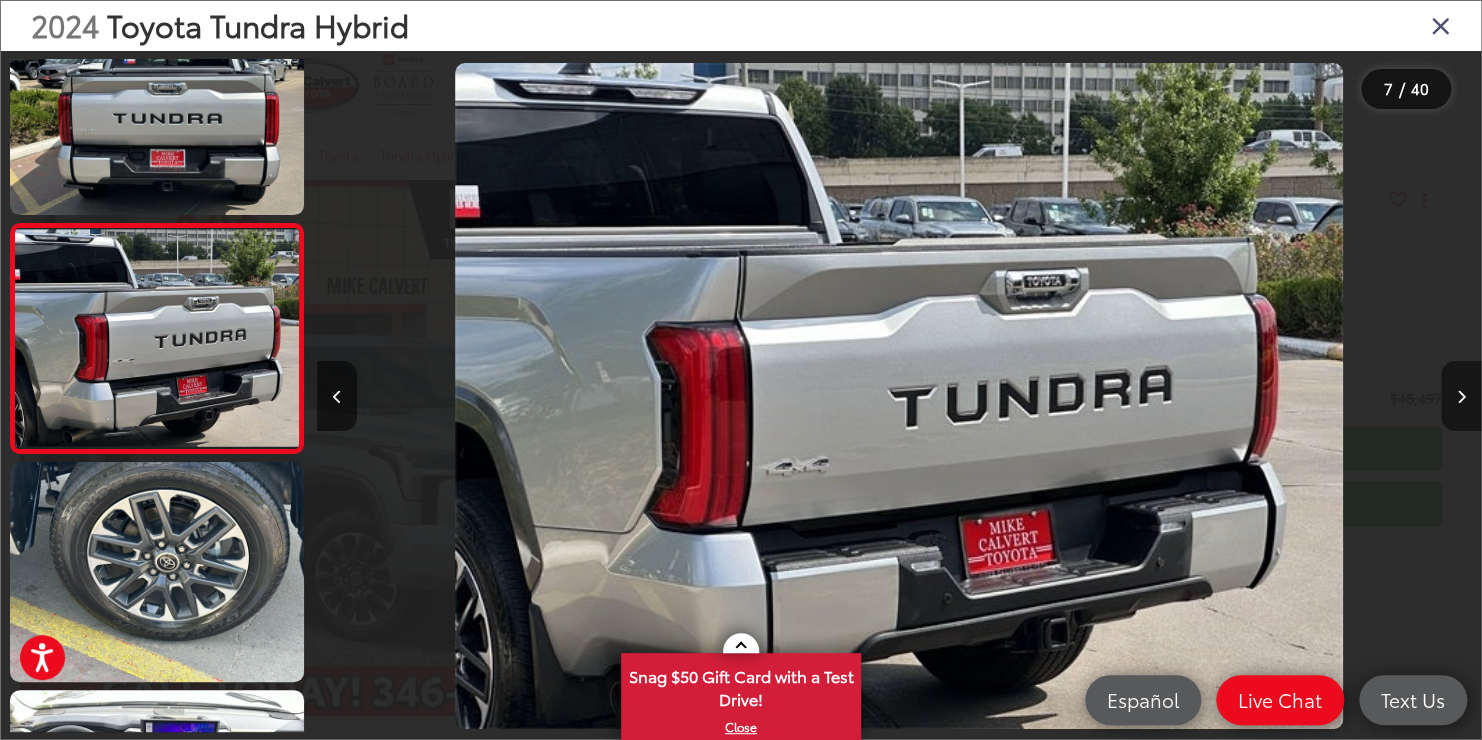 click at bounding box center [1461, 396] 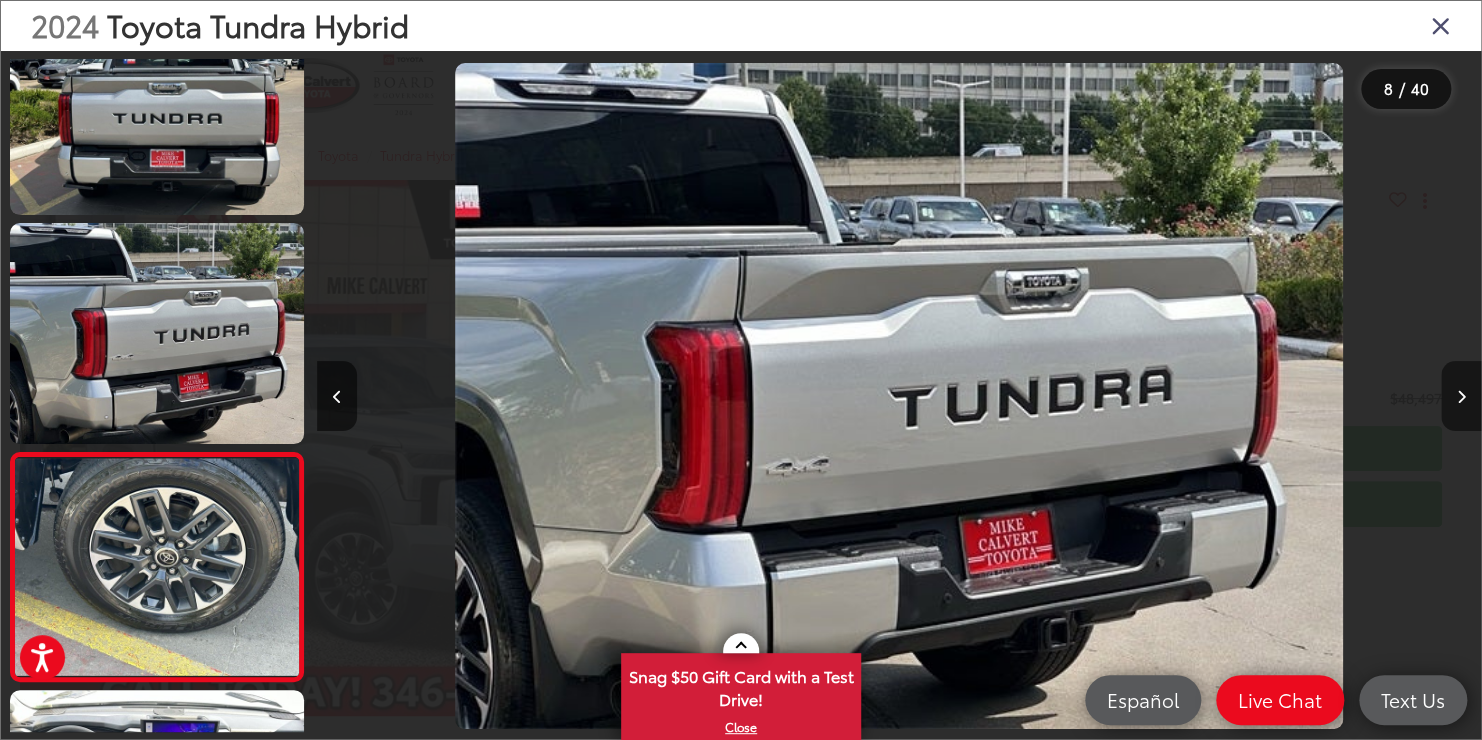 scroll, scrollTop: 0, scrollLeft: 7311, axis: horizontal 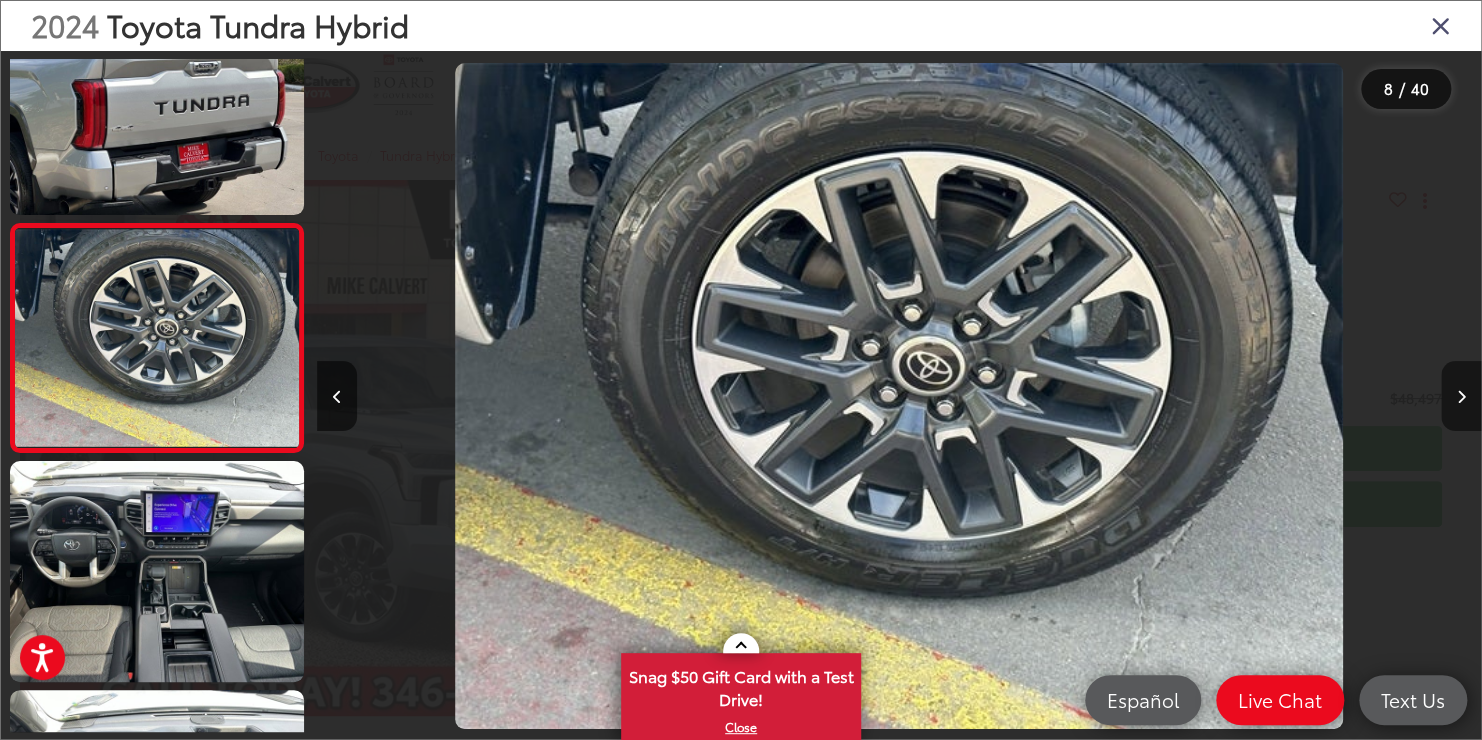 click at bounding box center [1461, 396] 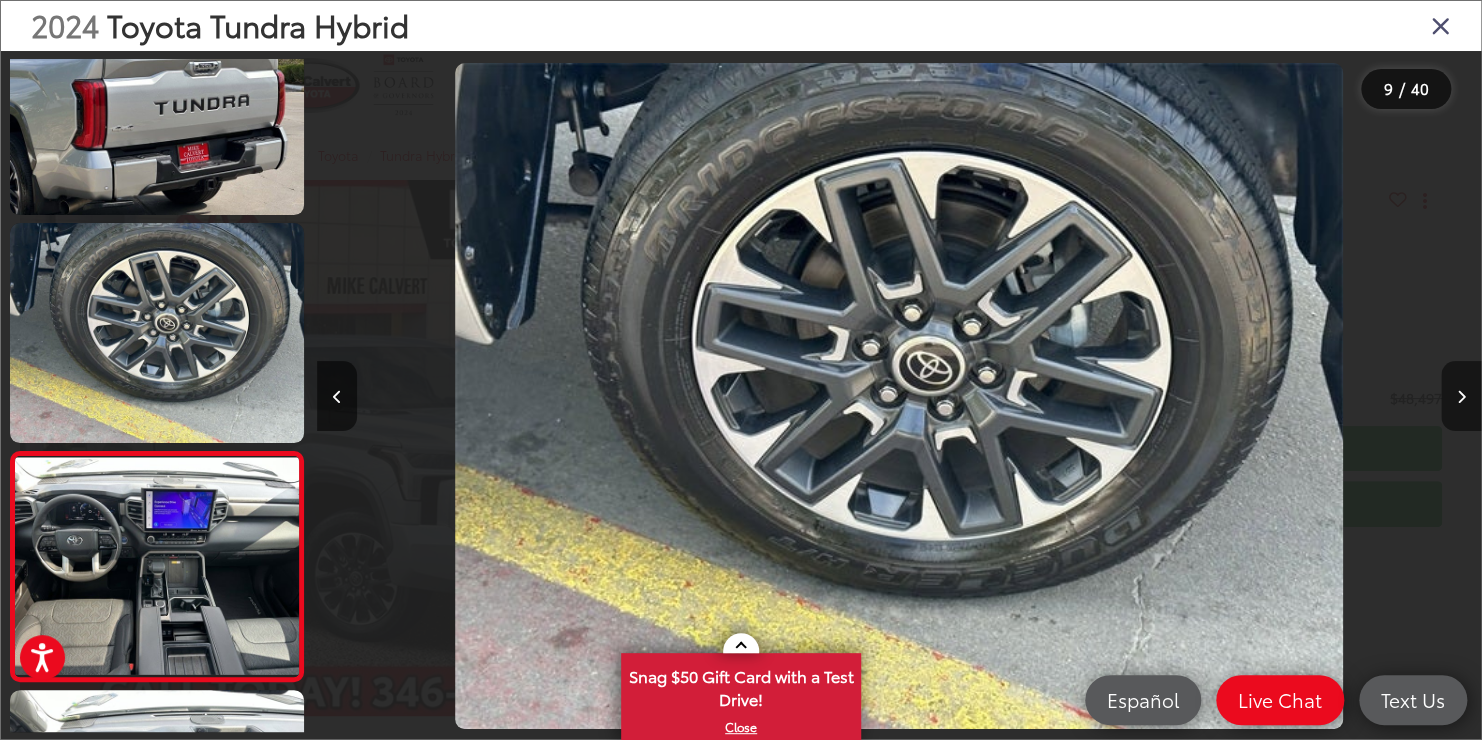 scroll, scrollTop: 0, scrollLeft: 8228, axis: horizontal 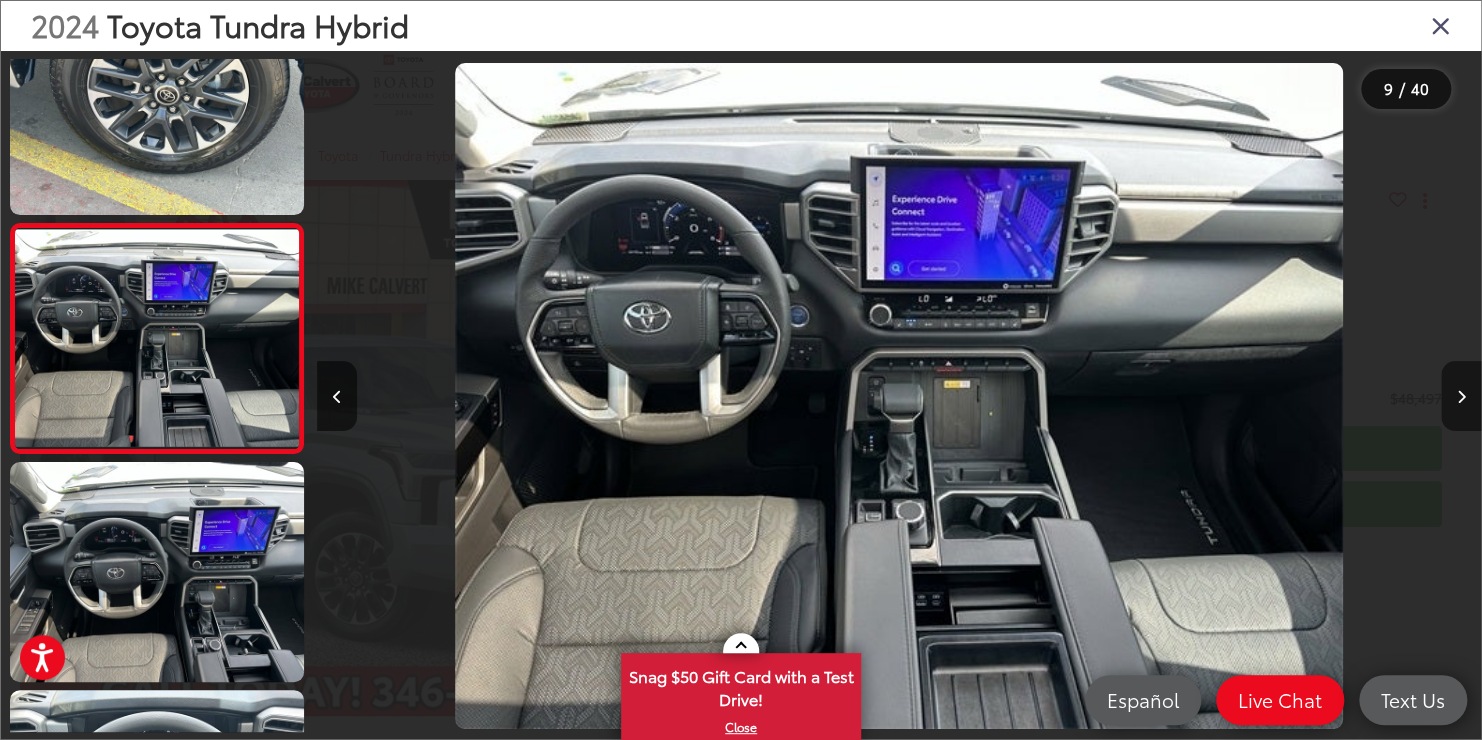 click at bounding box center [1461, 396] 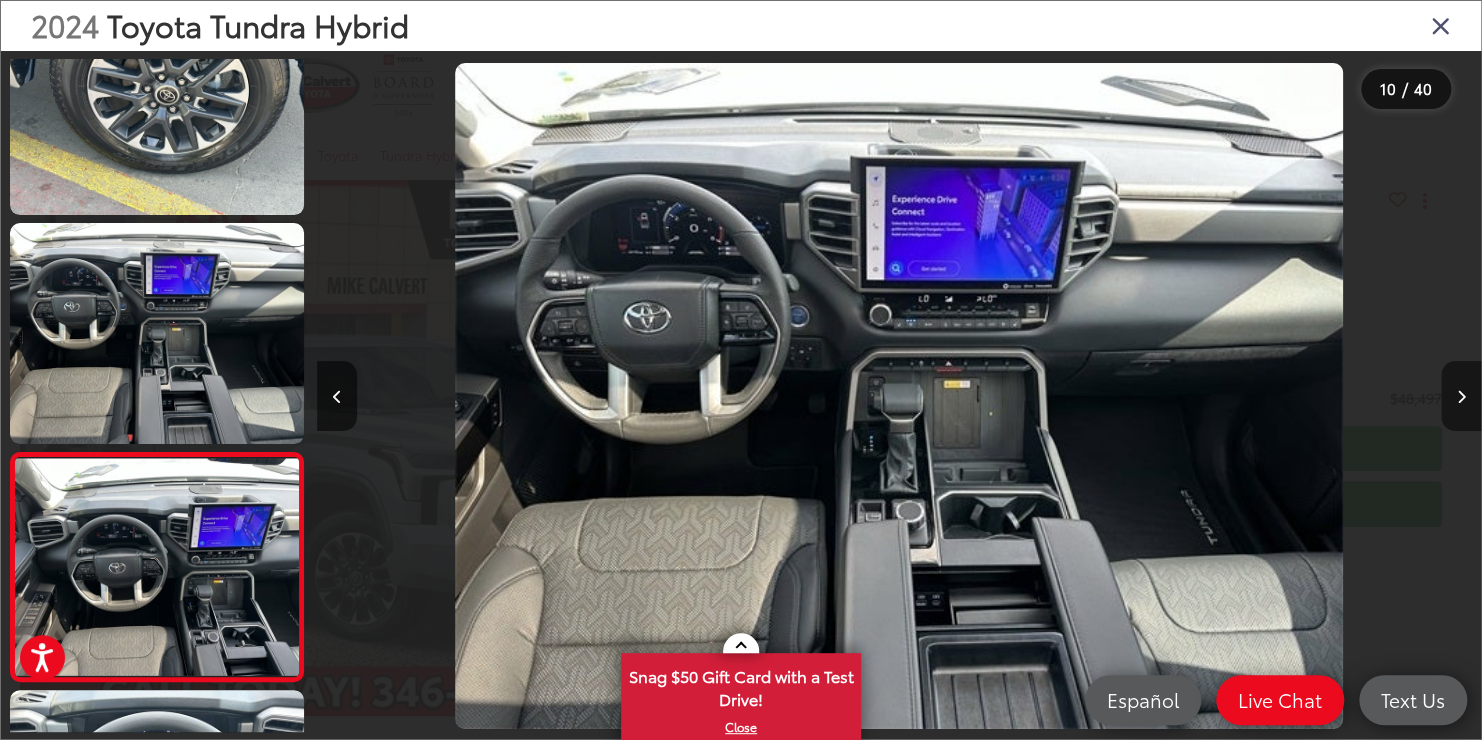 scroll, scrollTop: 0, scrollLeft: 9639, axis: horizontal 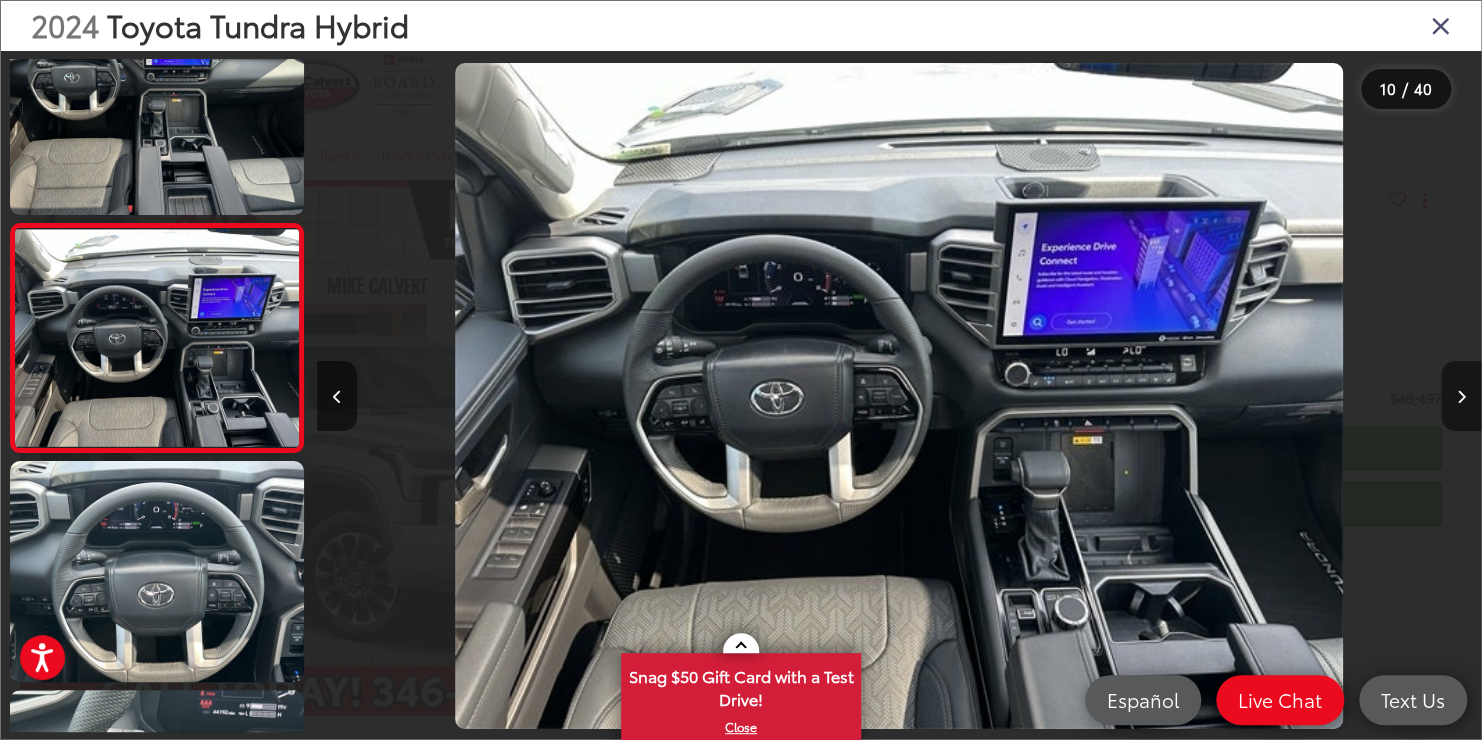 click at bounding box center (1461, 397) 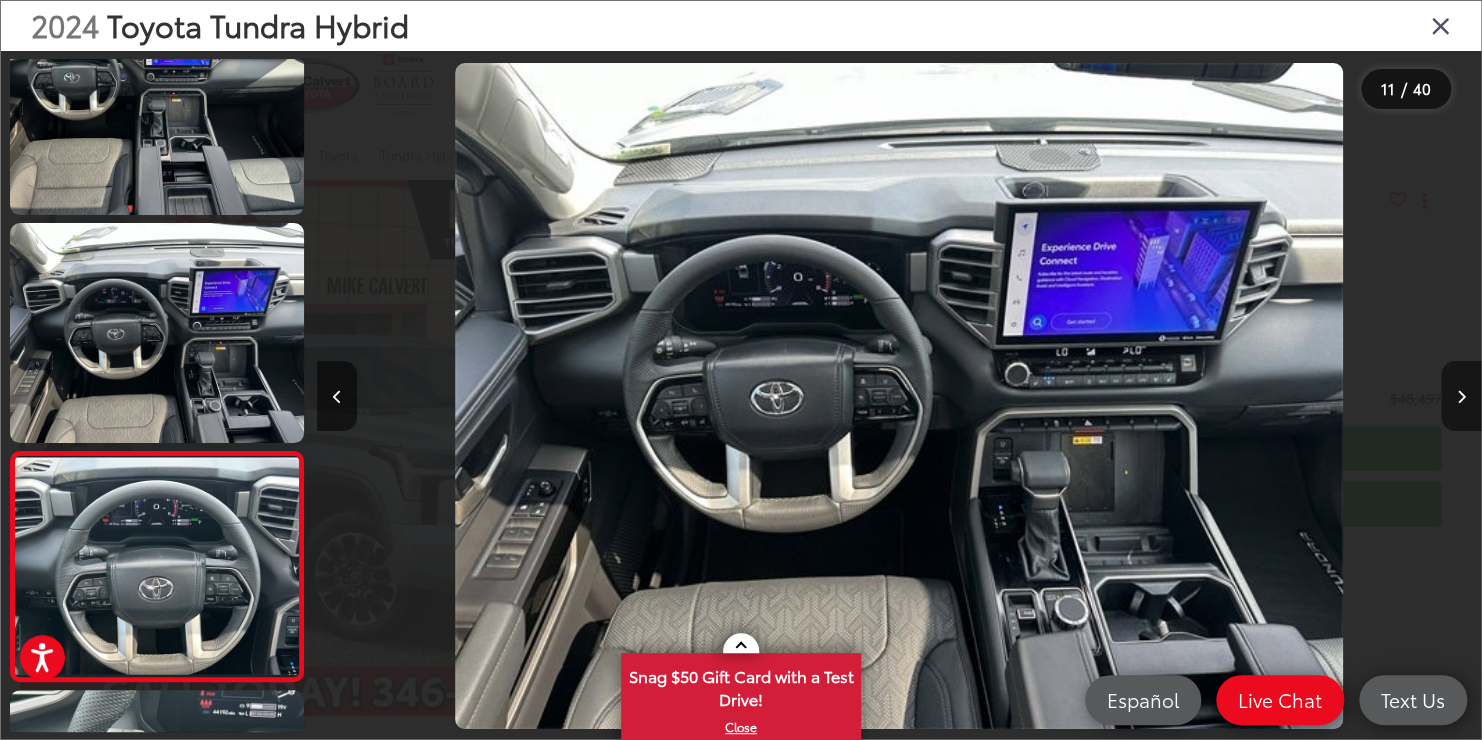scroll, scrollTop: 0, scrollLeft: 10803, axis: horizontal 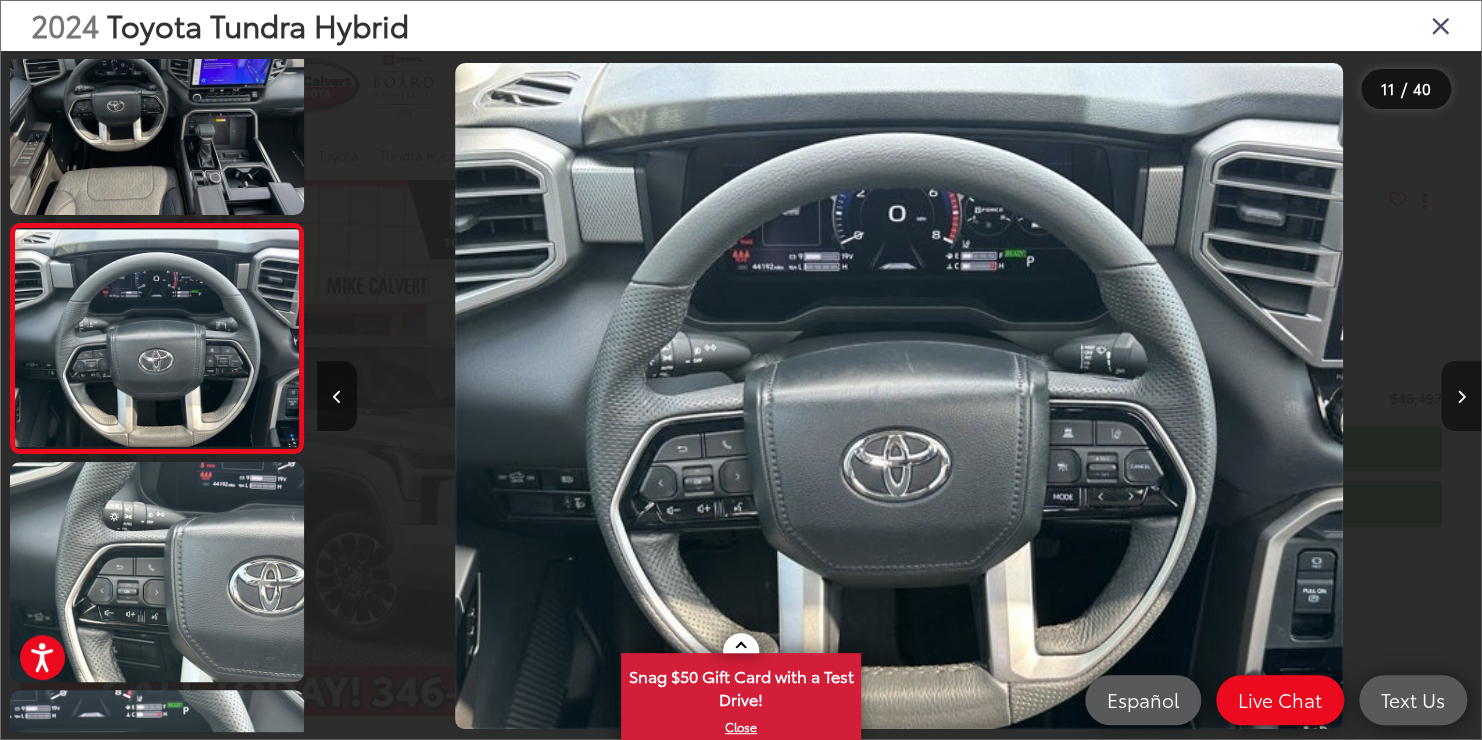 click at bounding box center [1461, 397] 